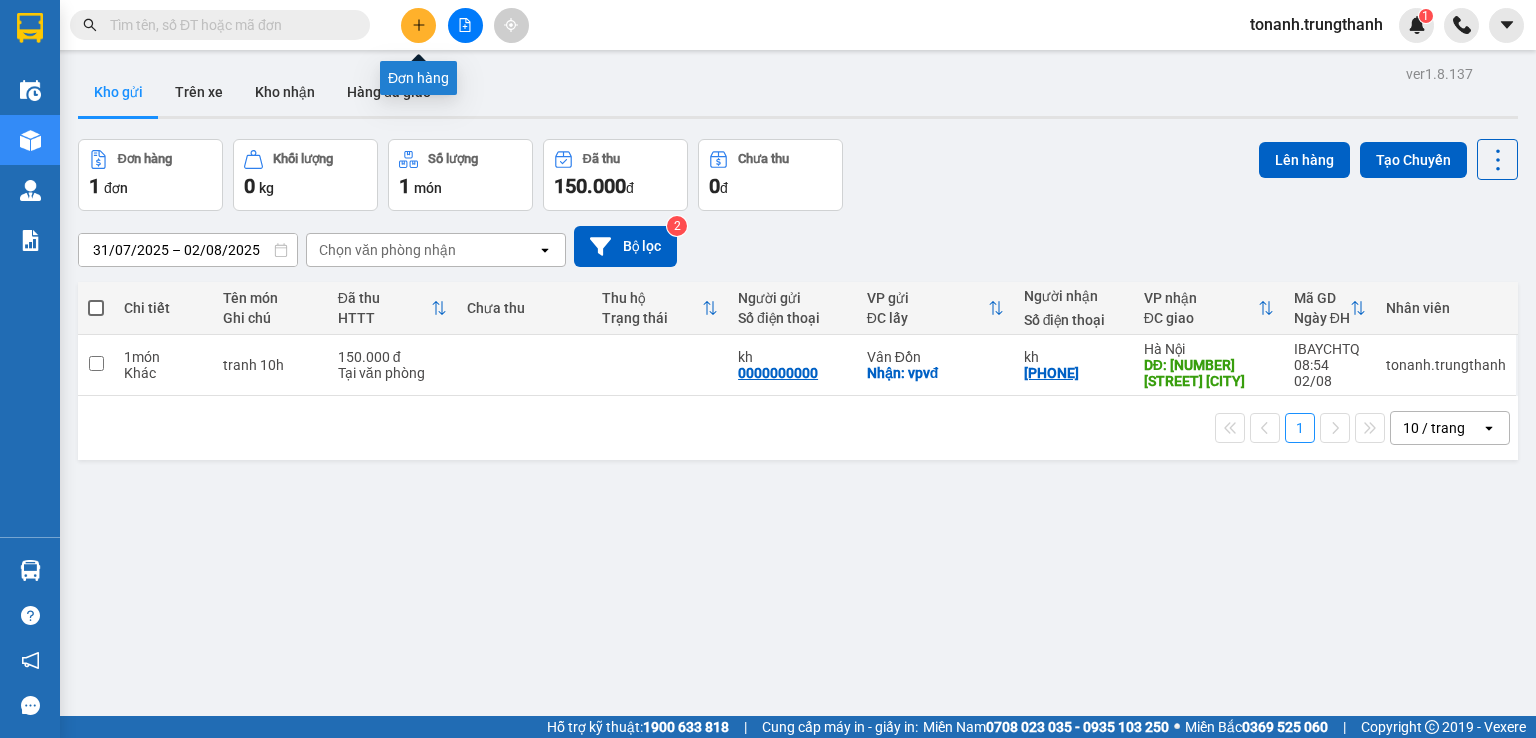 scroll, scrollTop: 0, scrollLeft: 0, axis: both 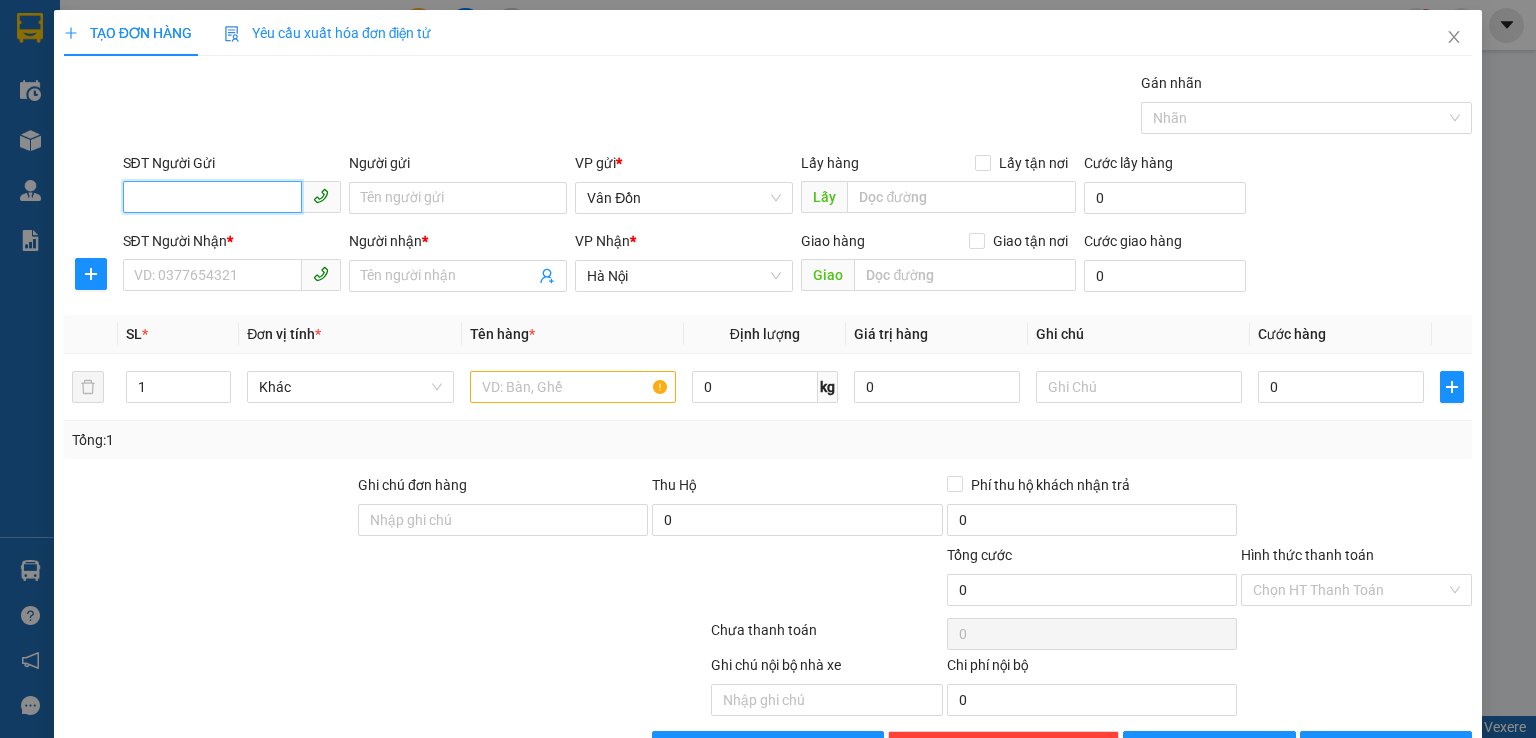 paste on "[PHONE]" 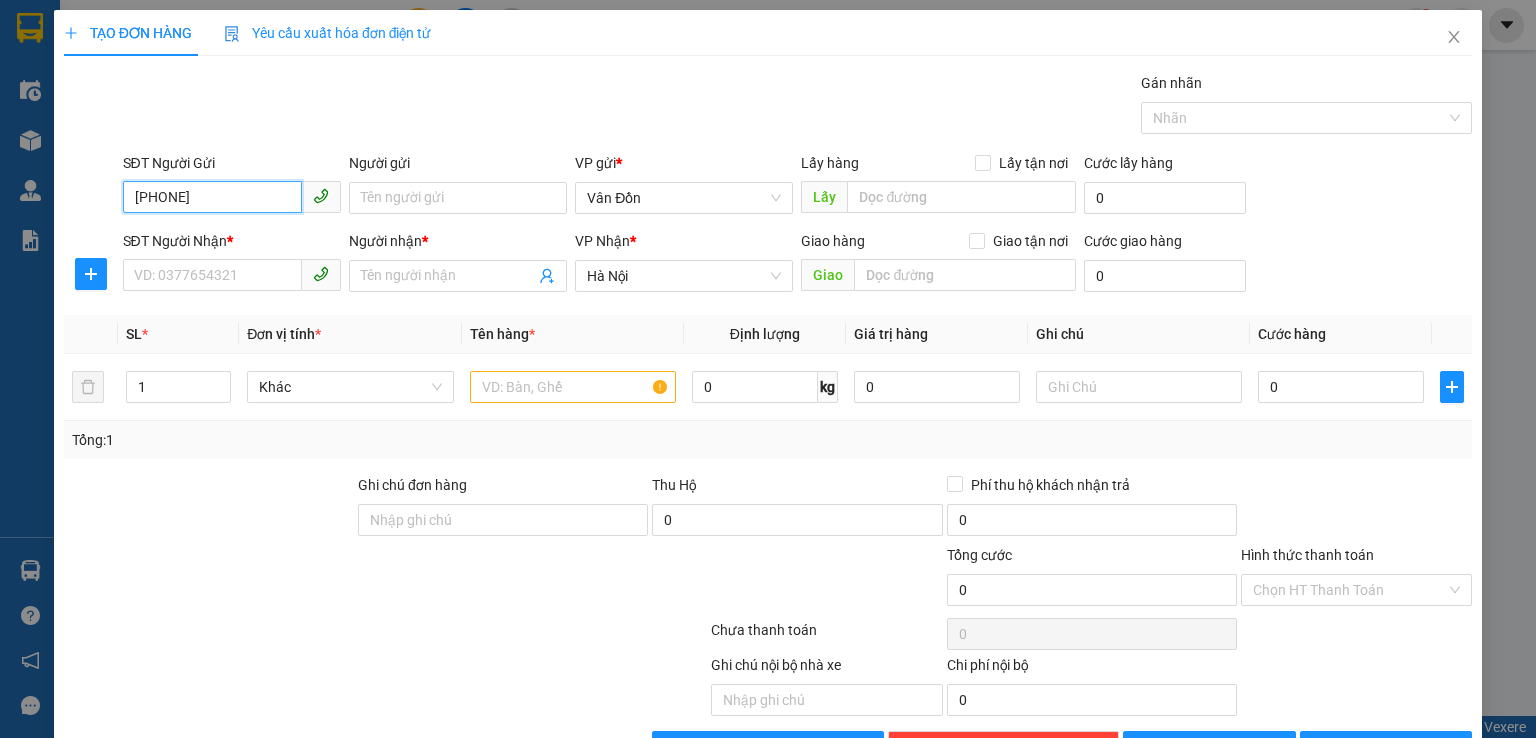 click on "[PHONE]" at bounding box center [212, 197] 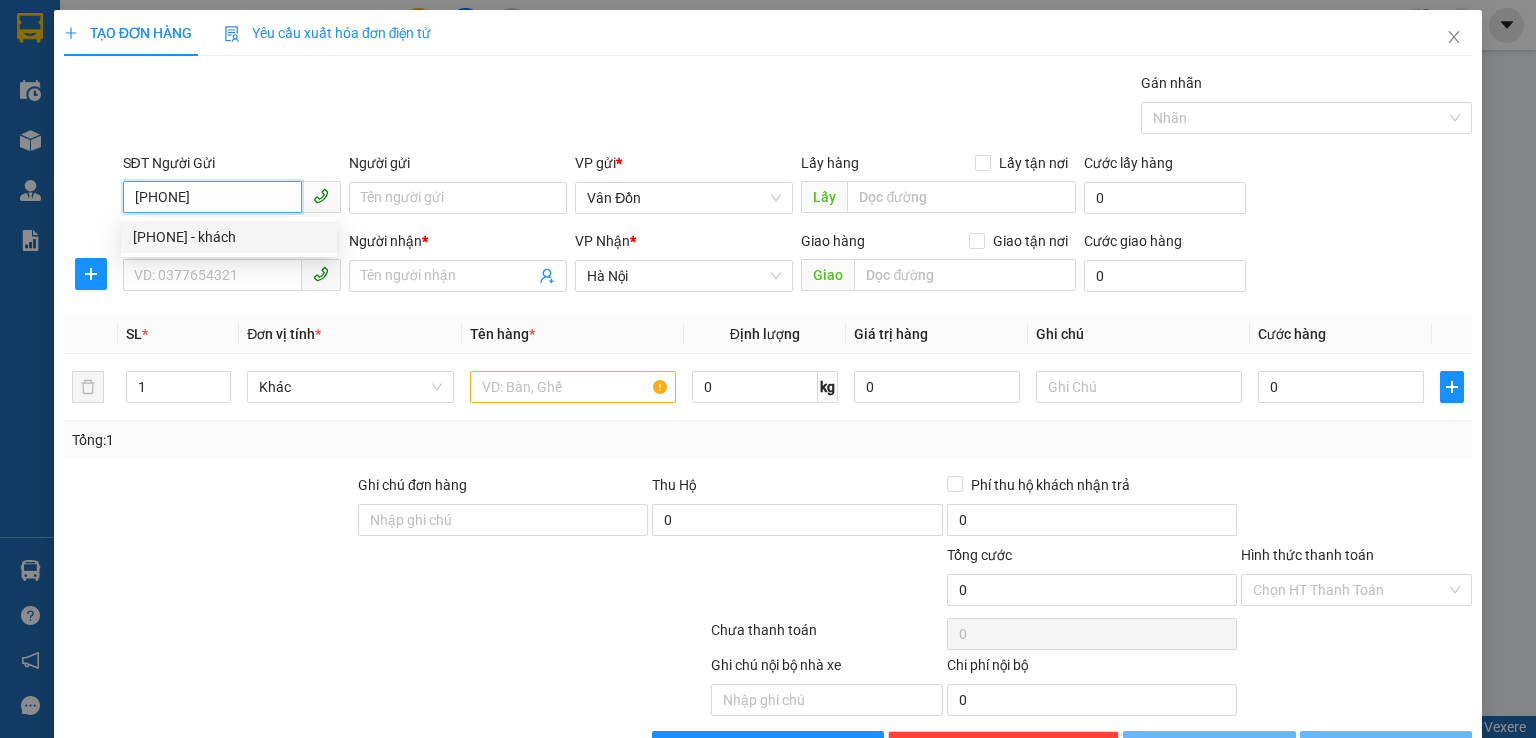 click on "0982601901 - khách" at bounding box center (229, 237) 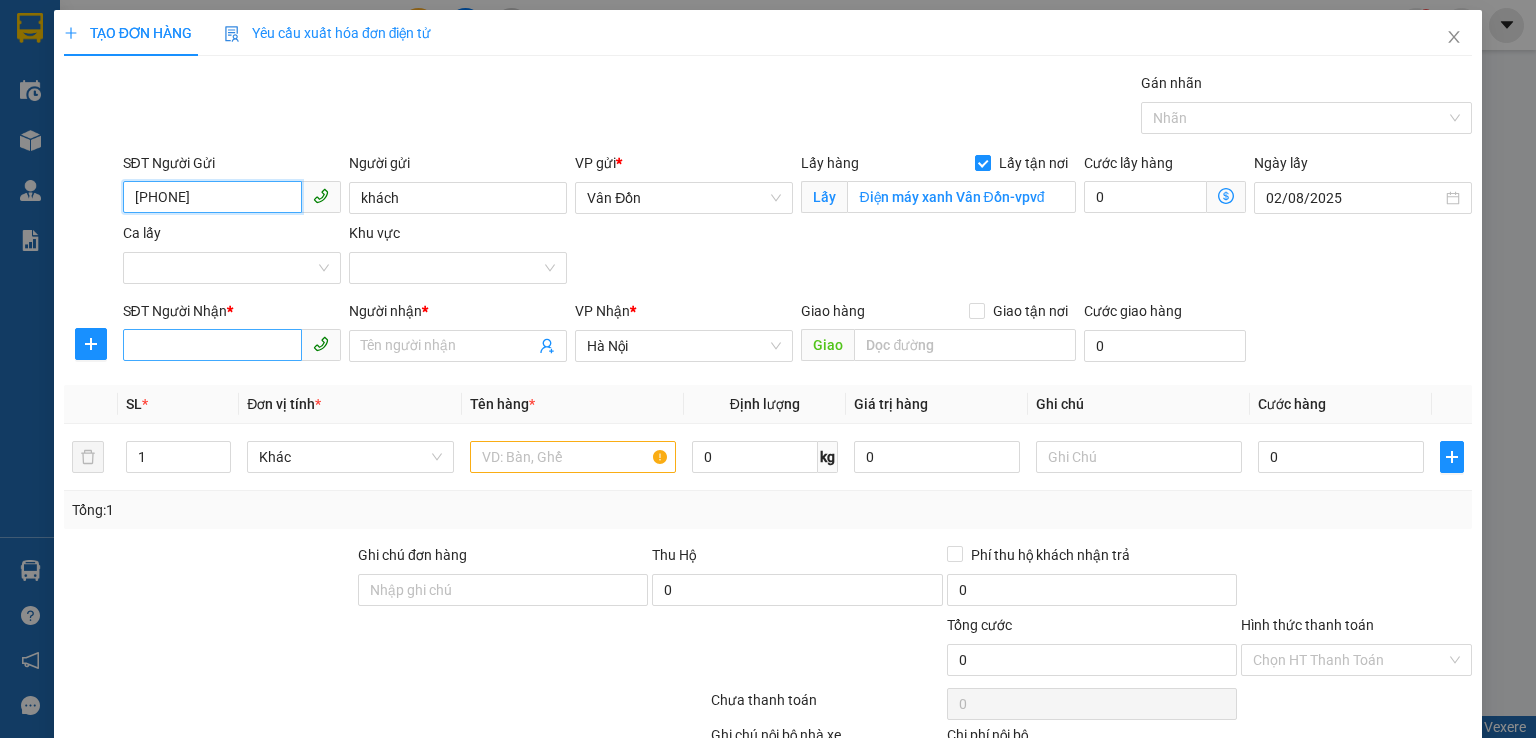 type on "[PHONE]" 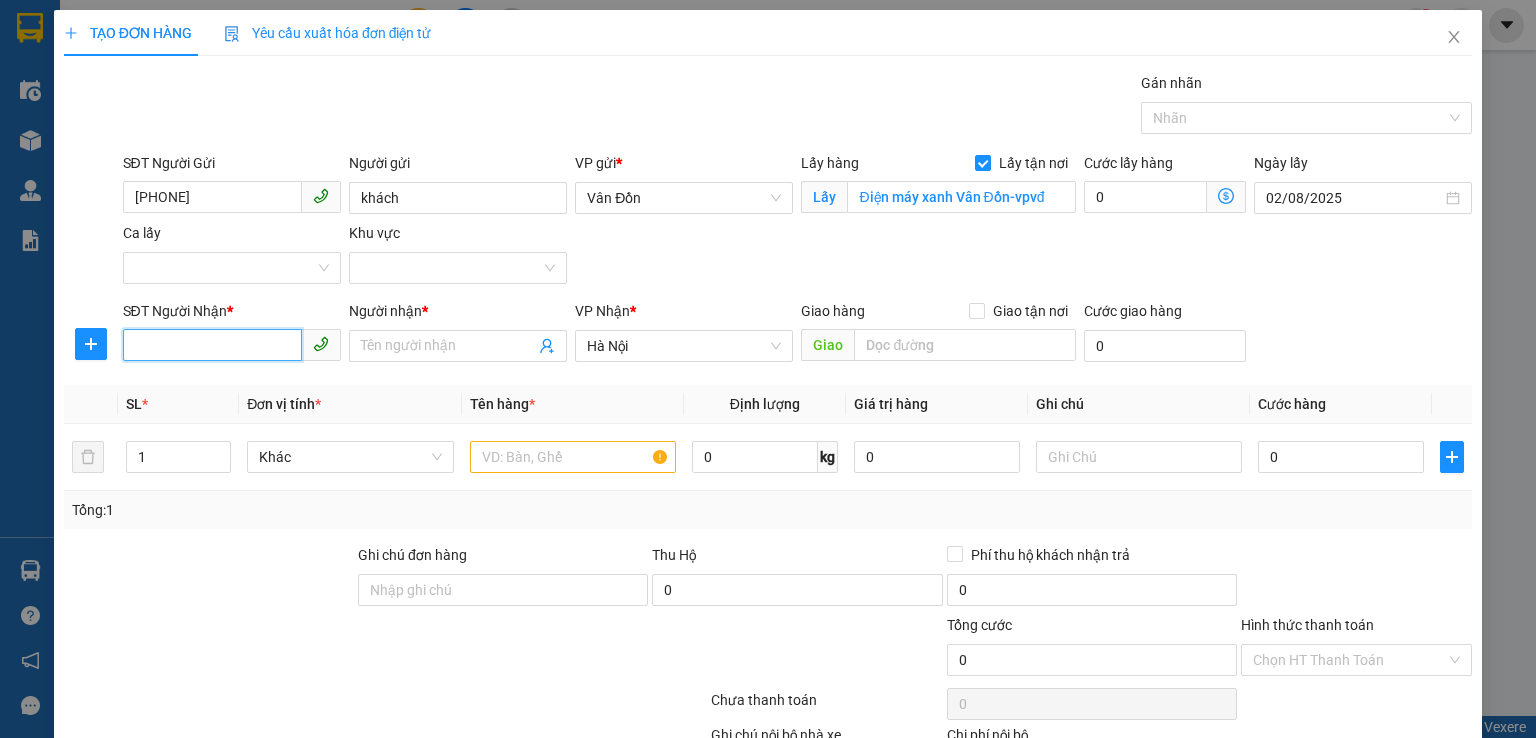 click on "SĐT Người Nhận  *" at bounding box center (212, 345) 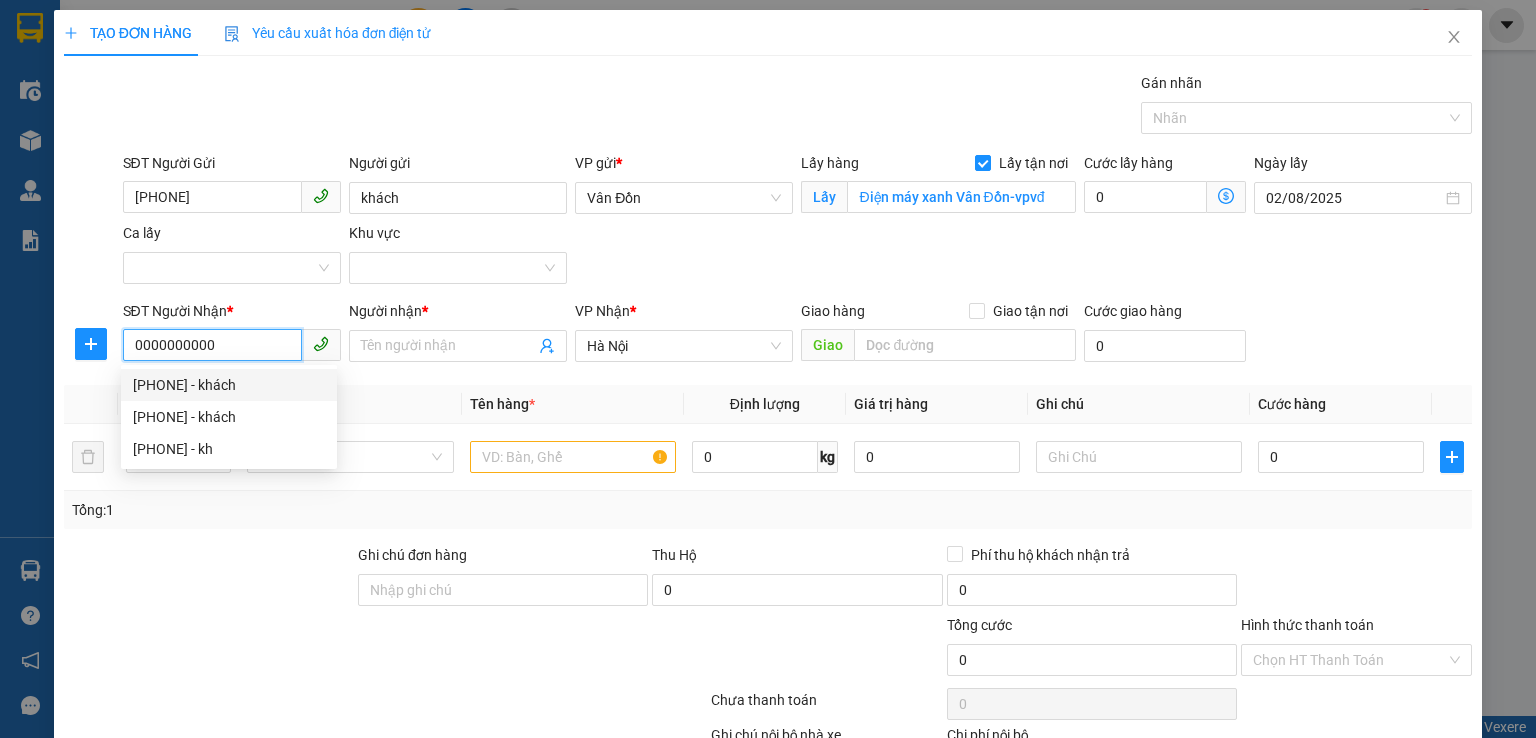 type on "0000000000" 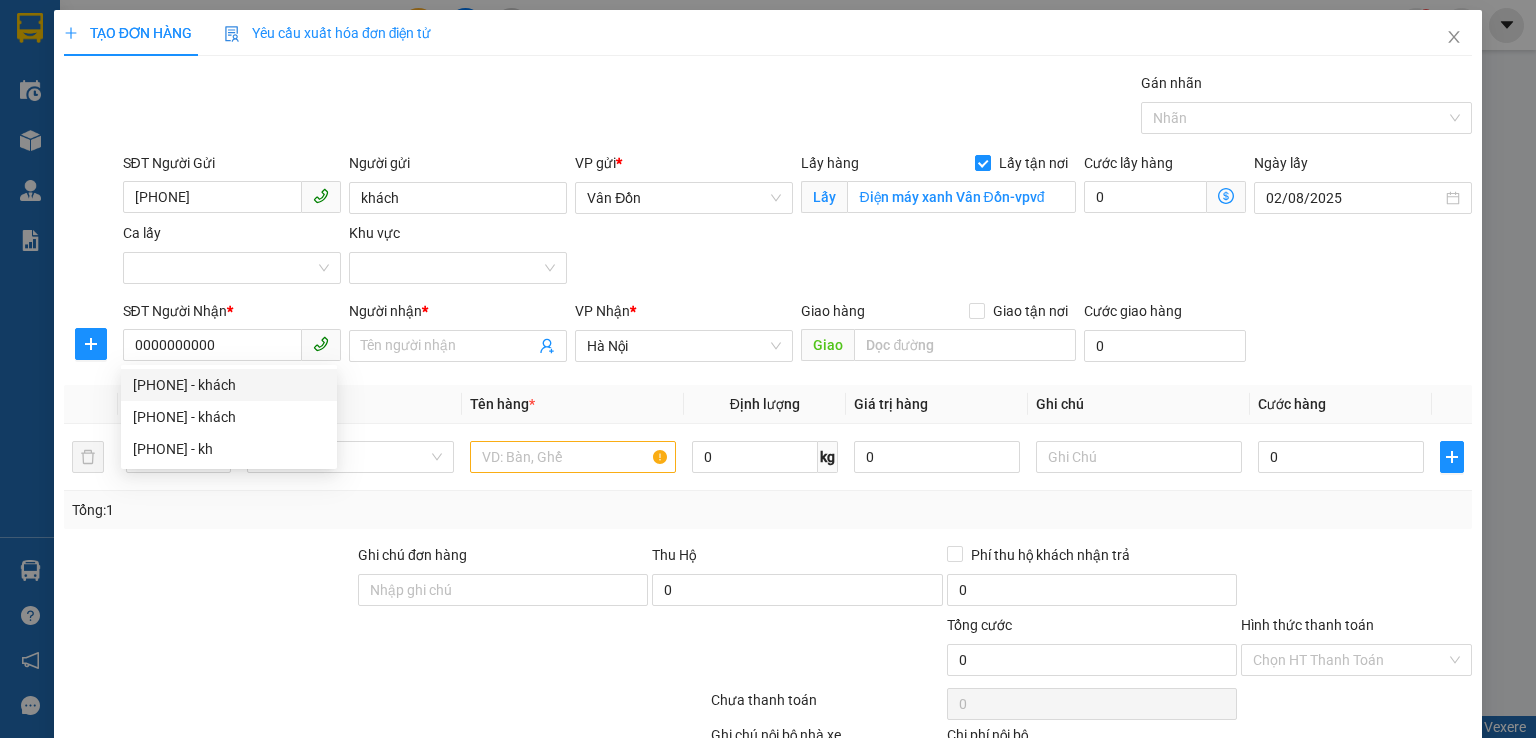 click on "Người nhận  * Tên người nhận" at bounding box center [458, 335] 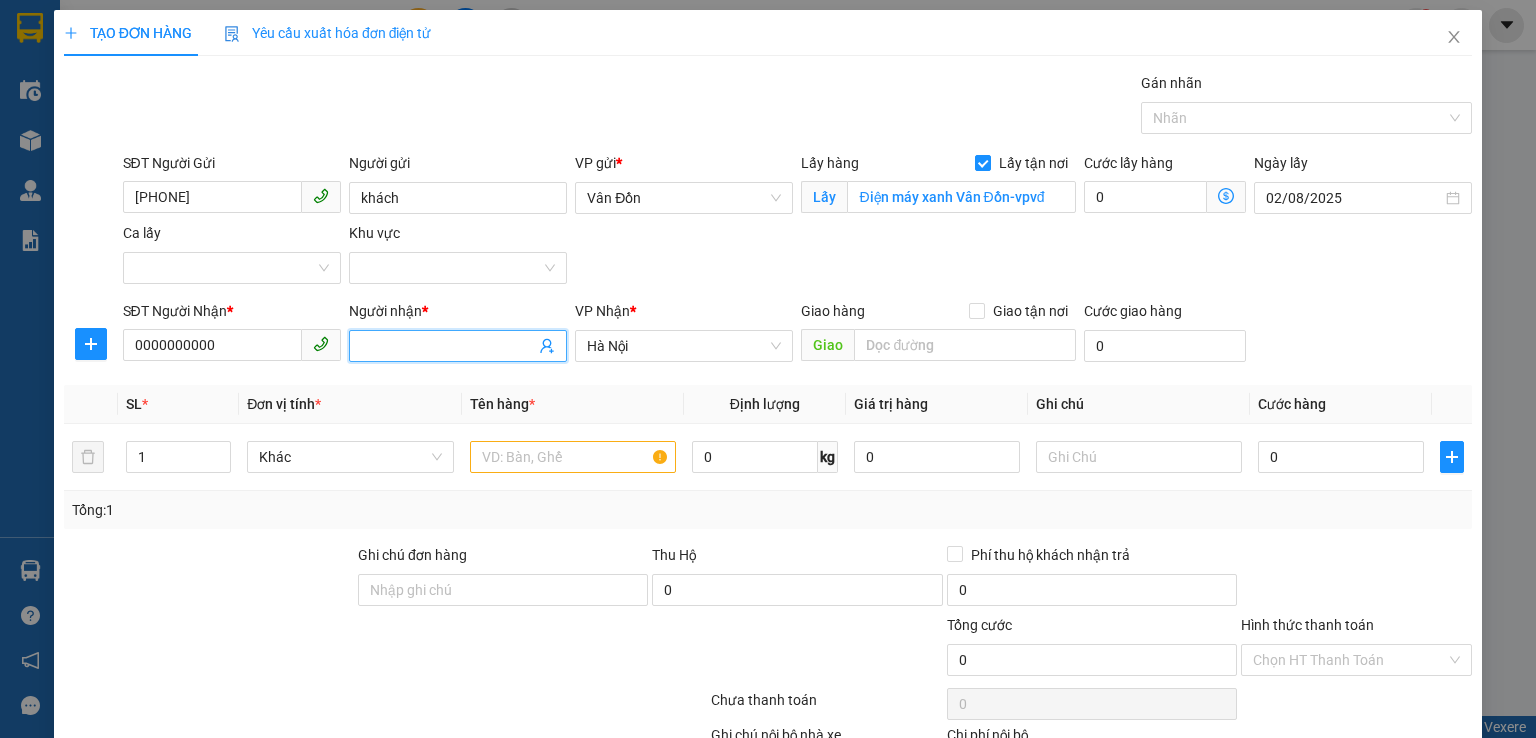 click on "Người nhận  *" at bounding box center (448, 346) 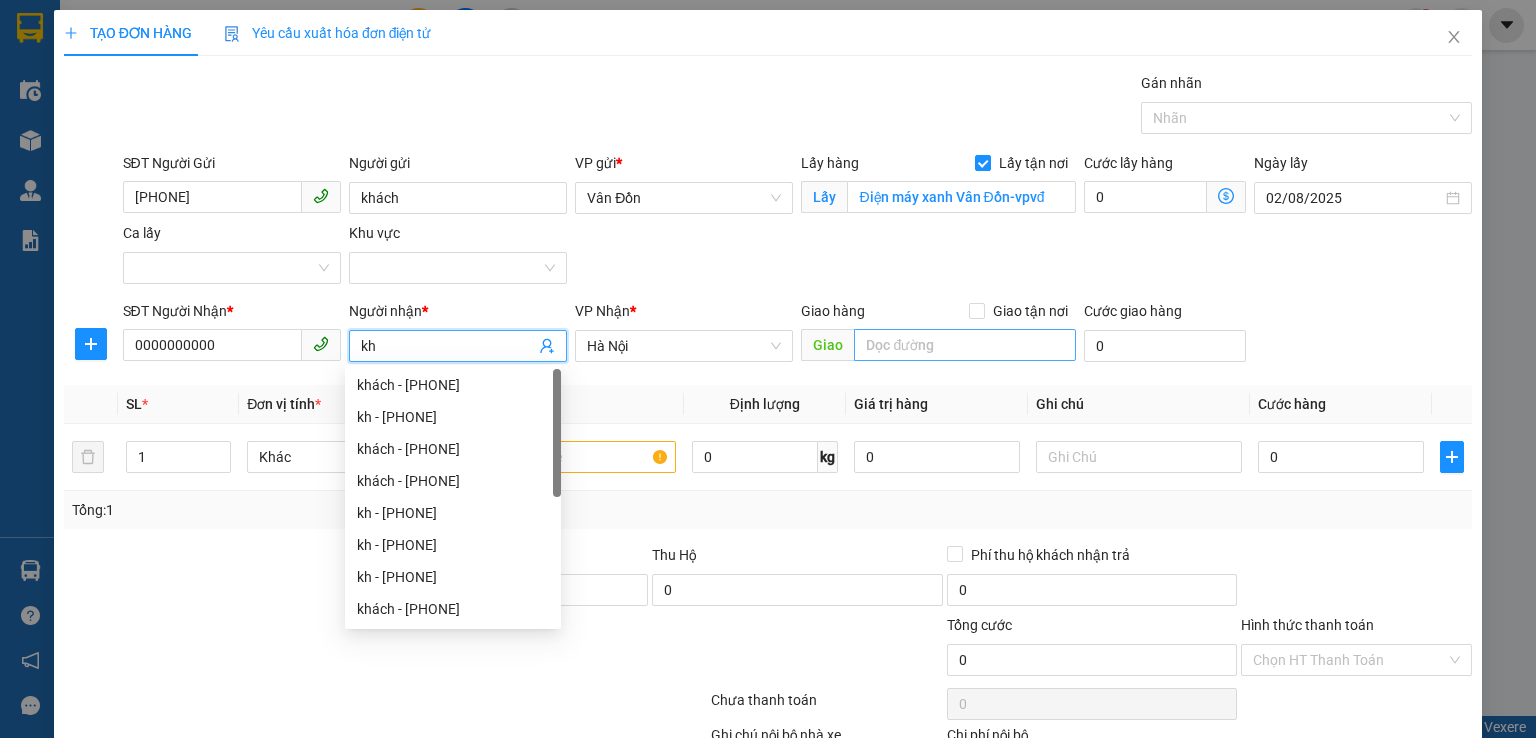 type on "kh" 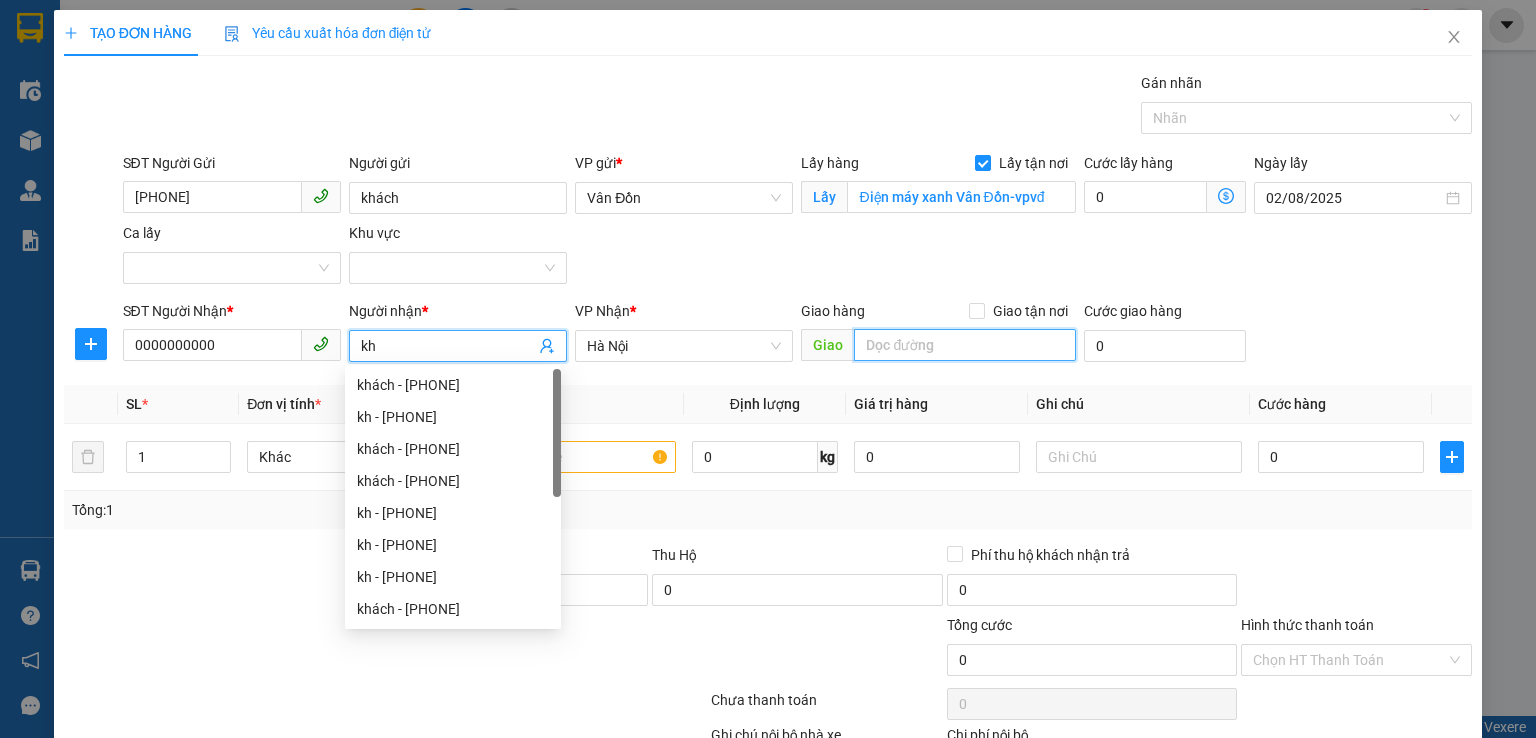 click at bounding box center [965, 345] 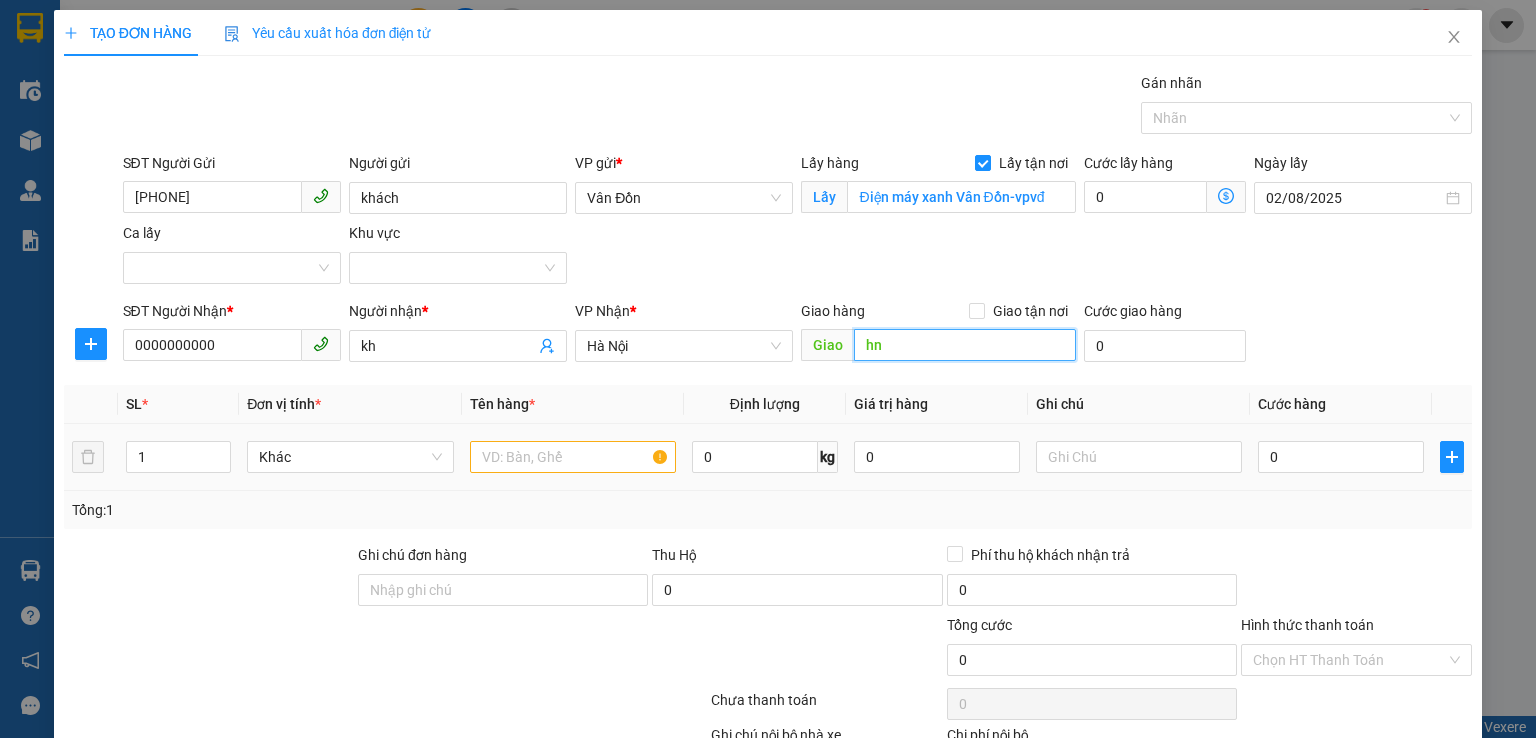 type on "hn" 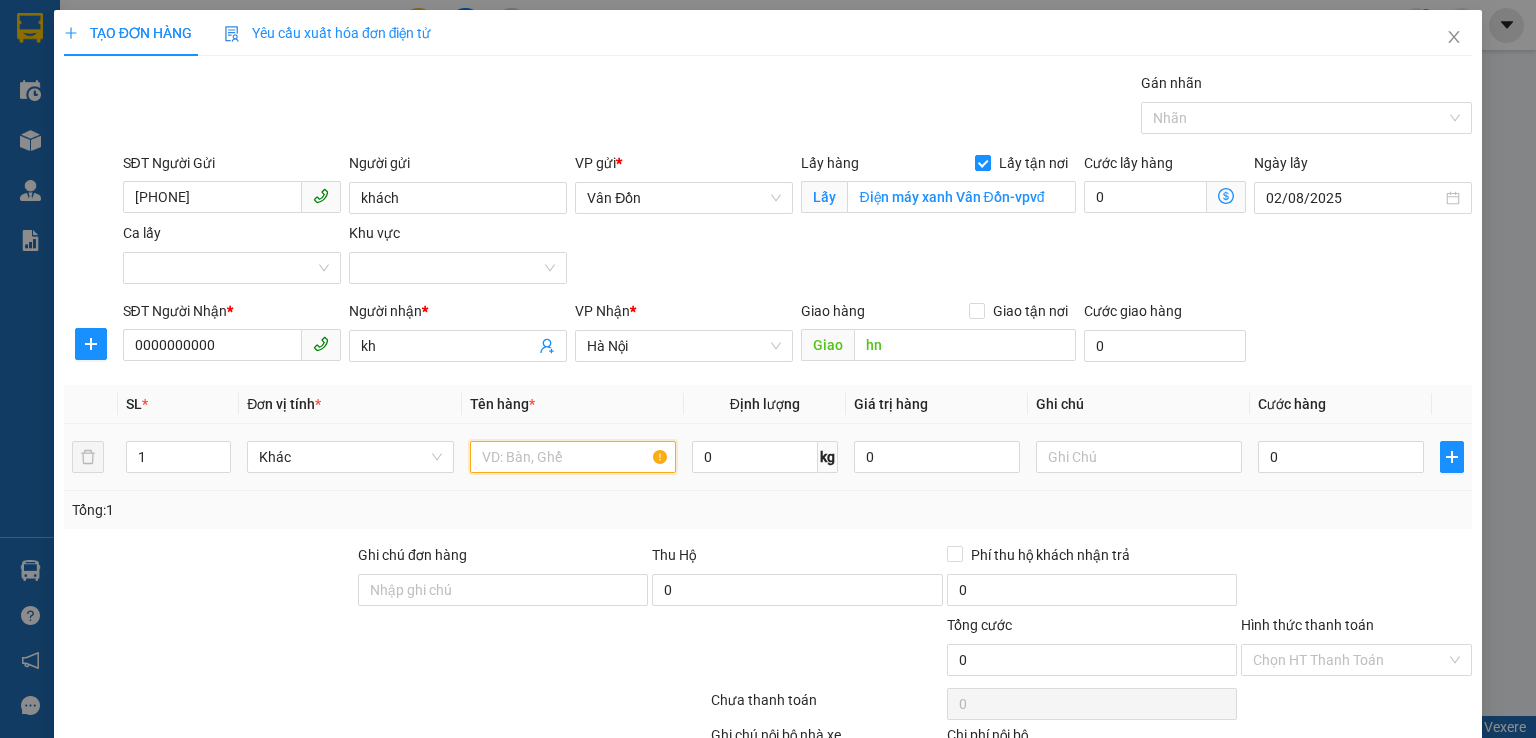 click at bounding box center (573, 457) 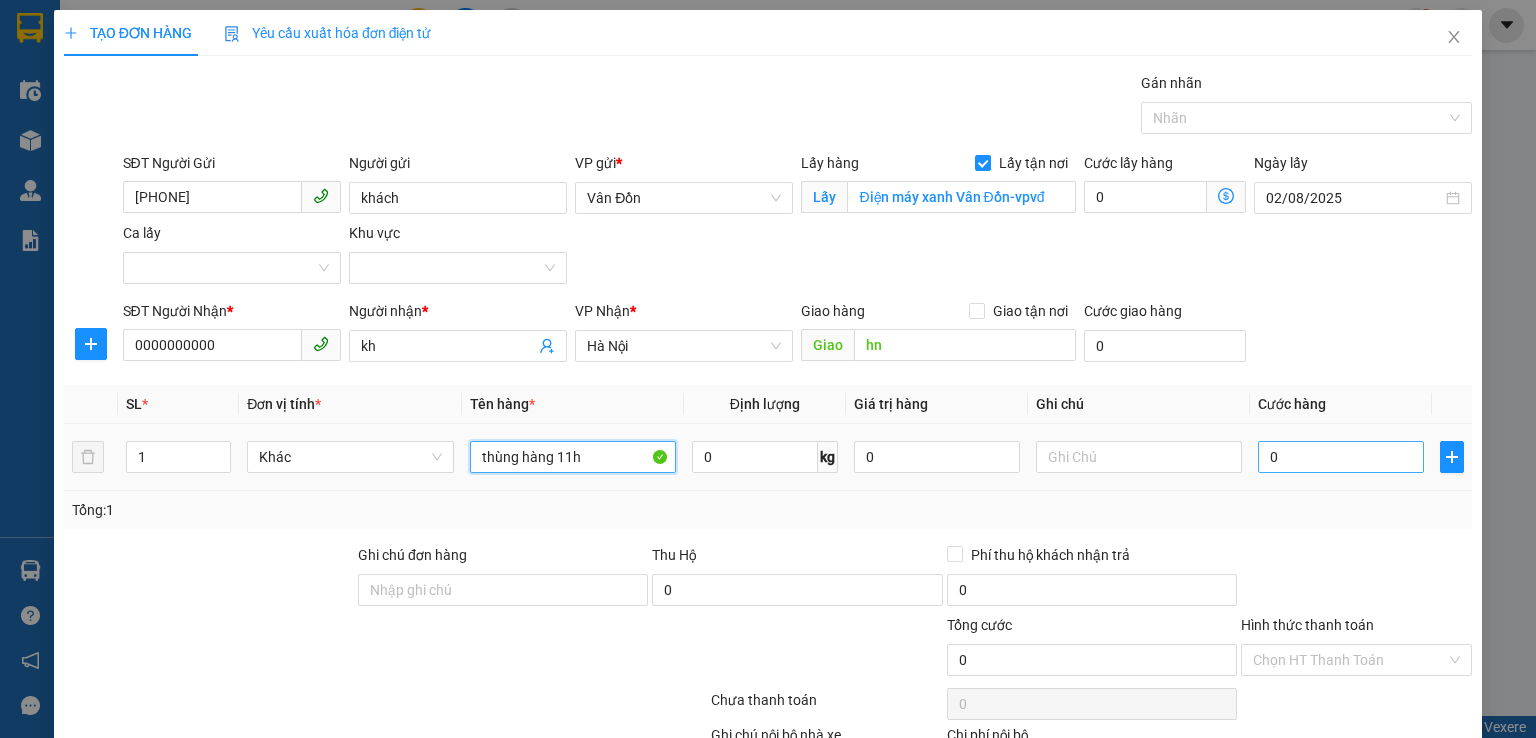 type on "thùng hàng 11h" 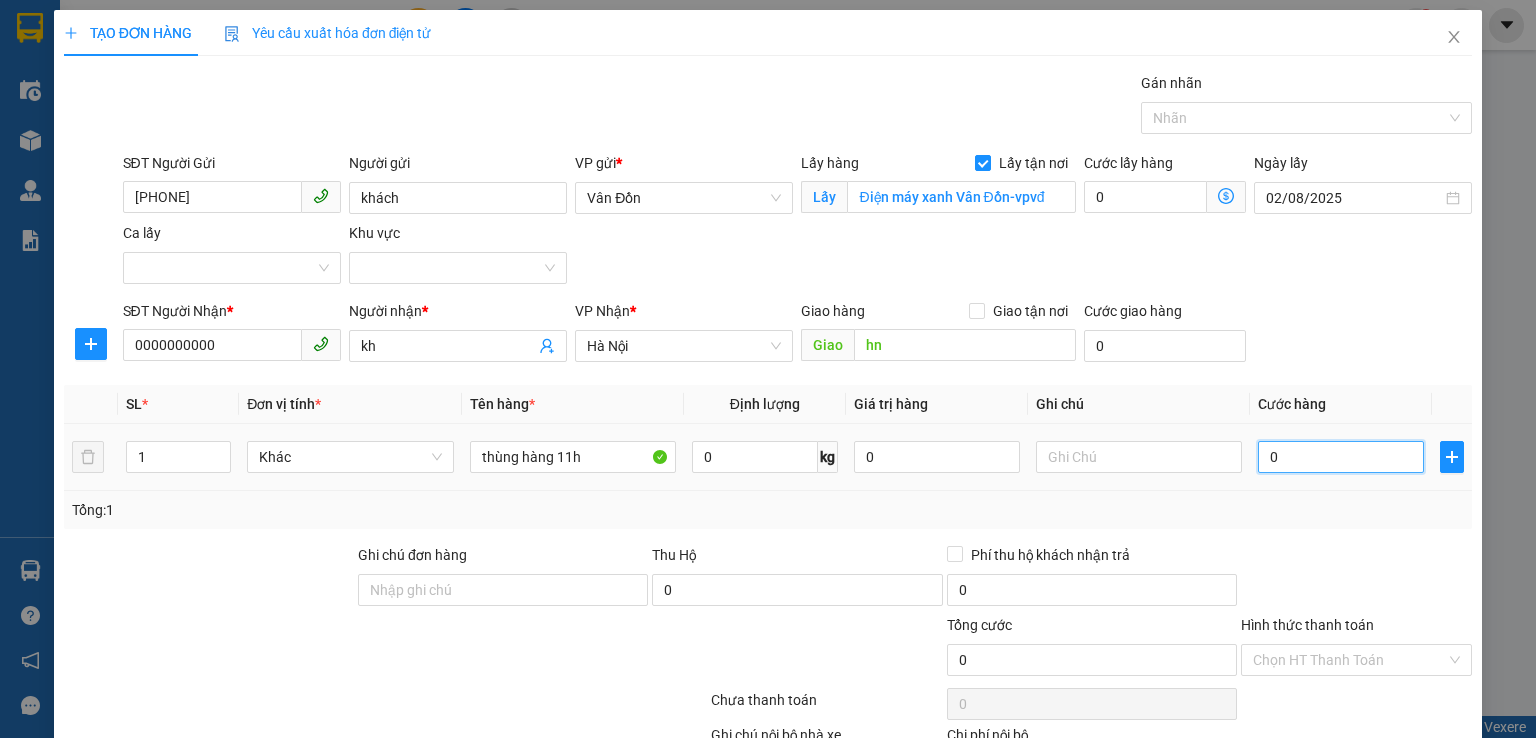 click on "0" at bounding box center [1341, 457] 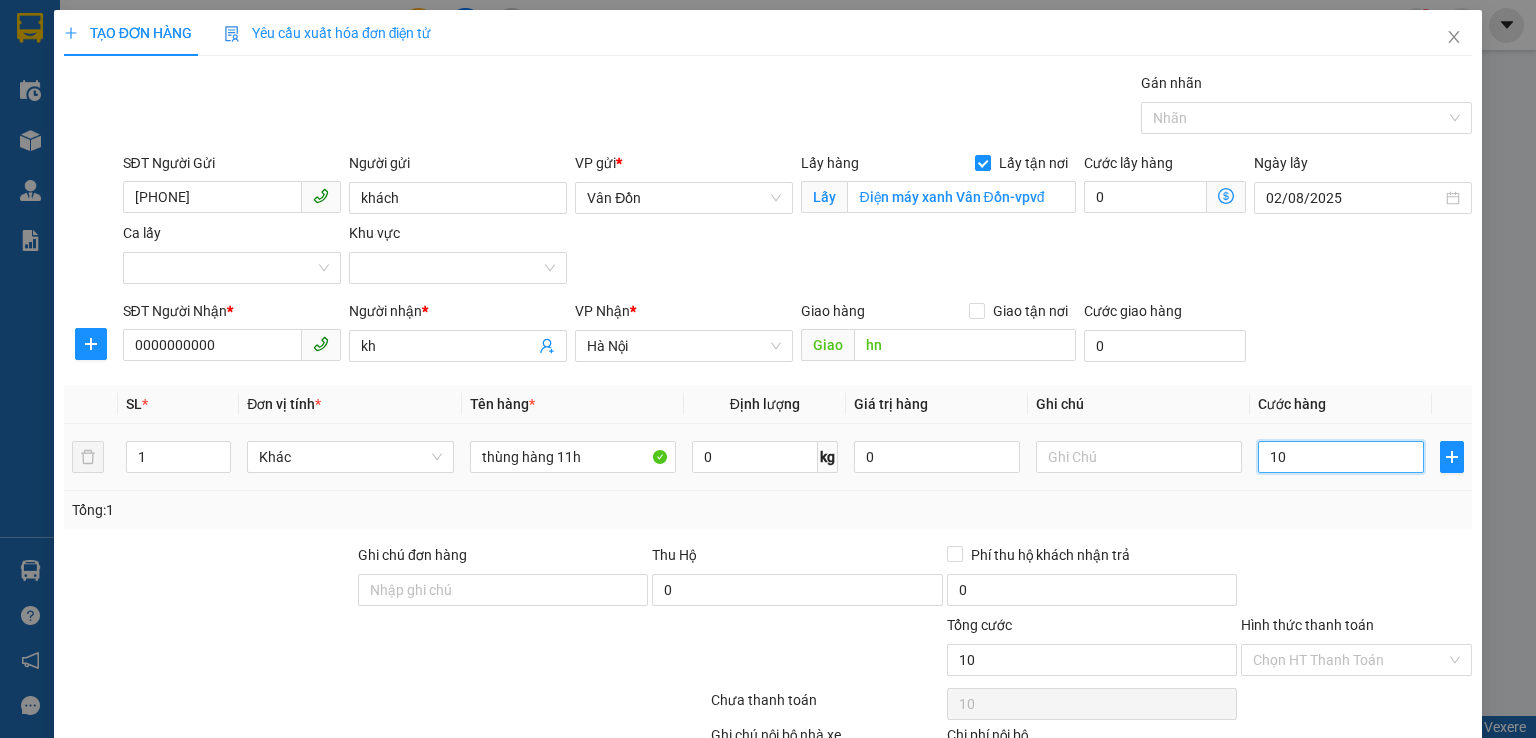 type on "100" 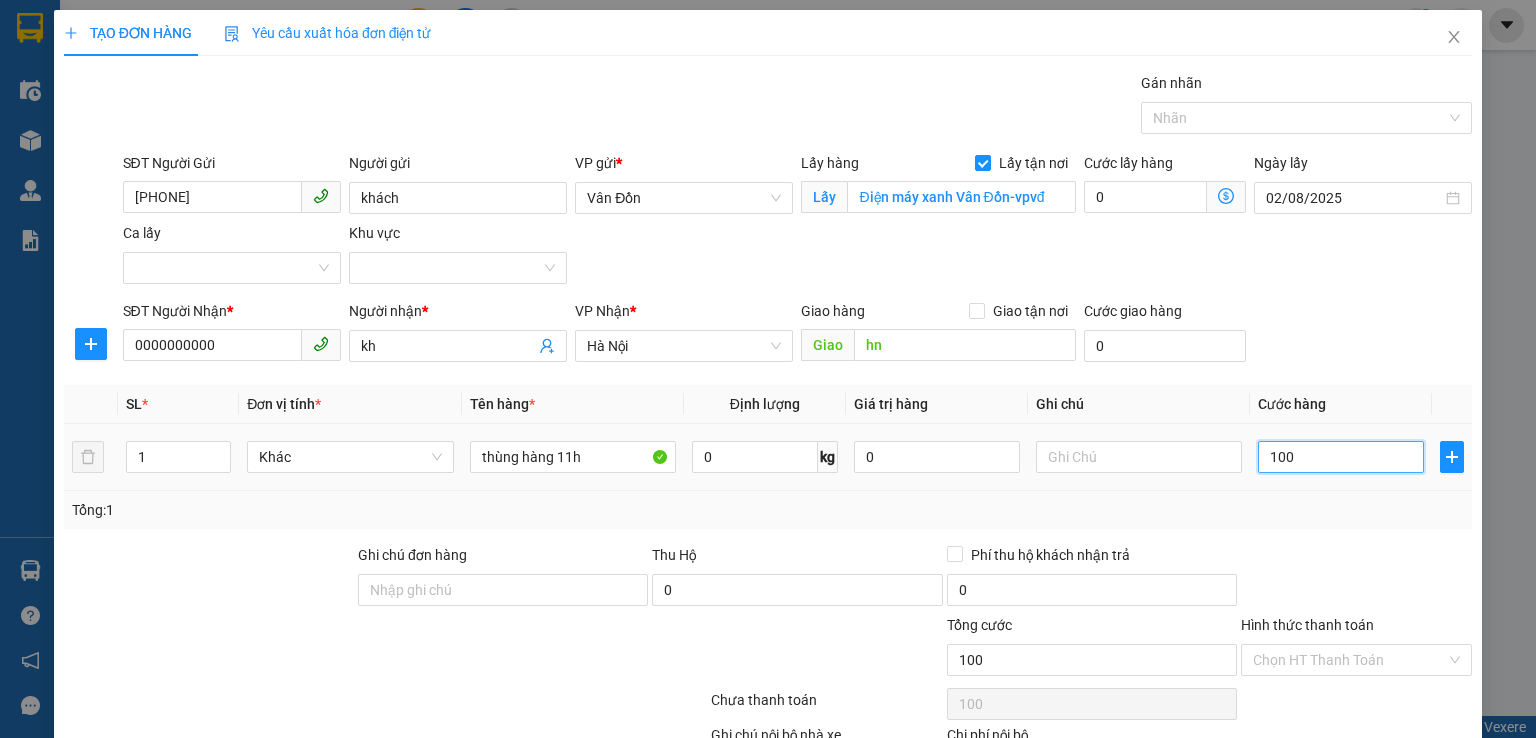 scroll, scrollTop: 132, scrollLeft: 0, axis: vertical 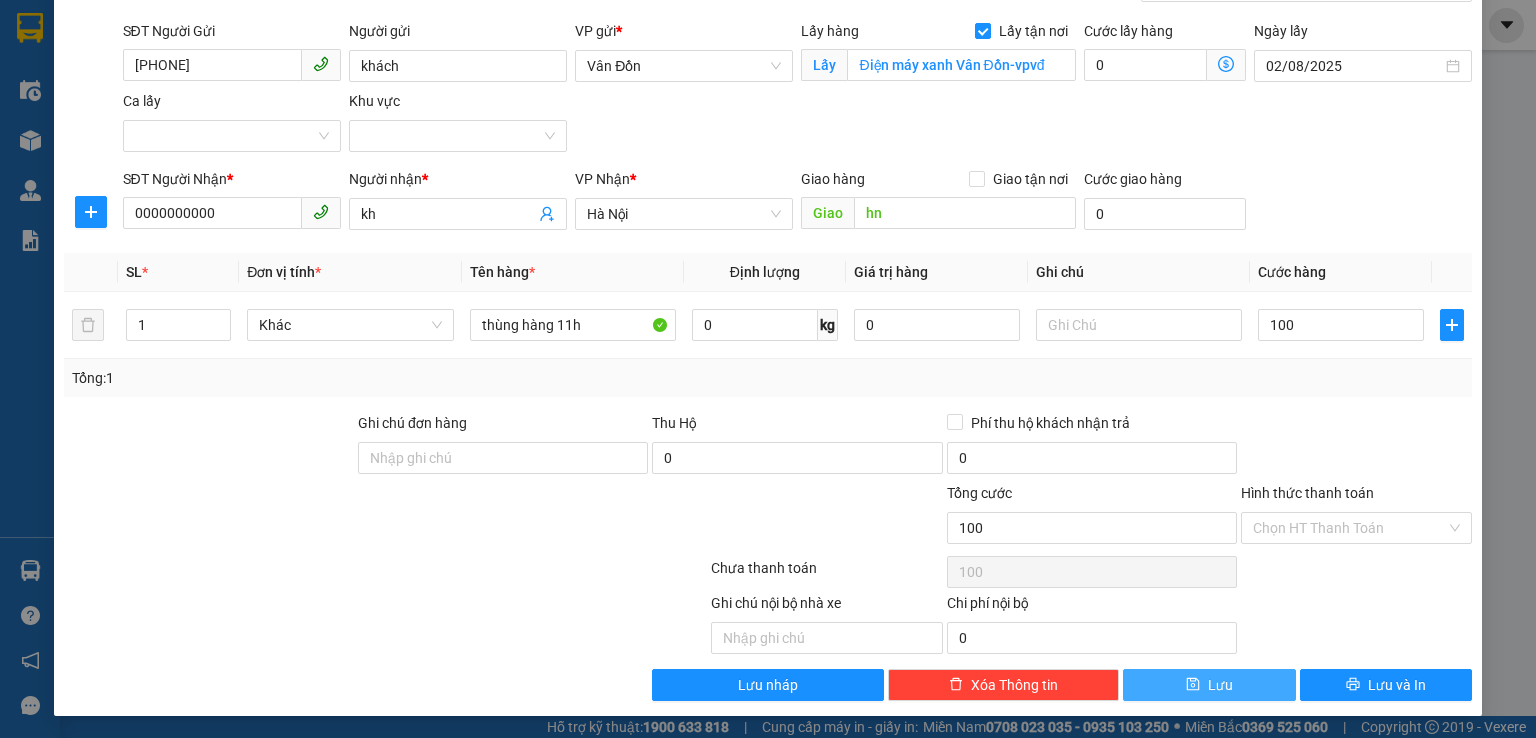 type on "100.000" 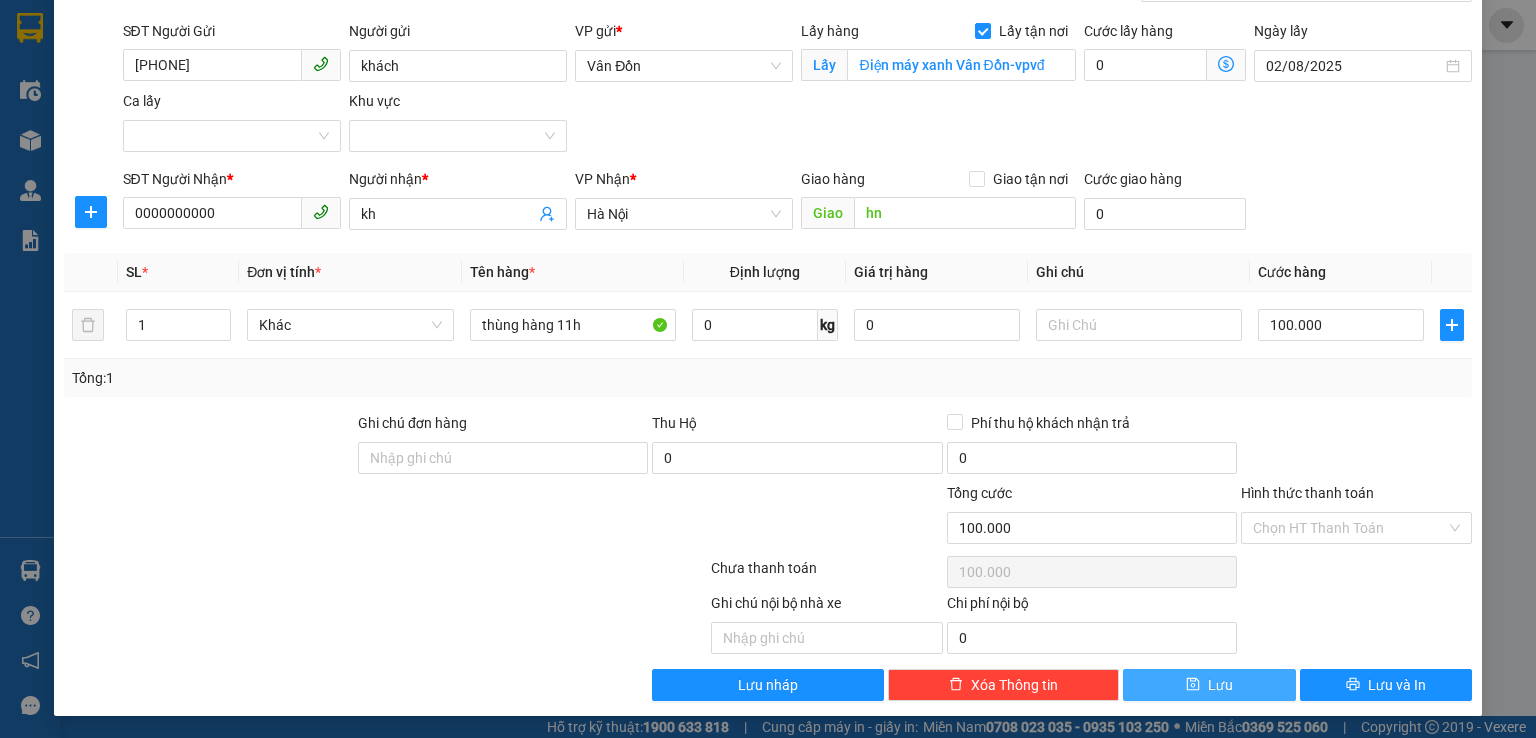 click on "Lưu" at bounding box center (1220, 685) 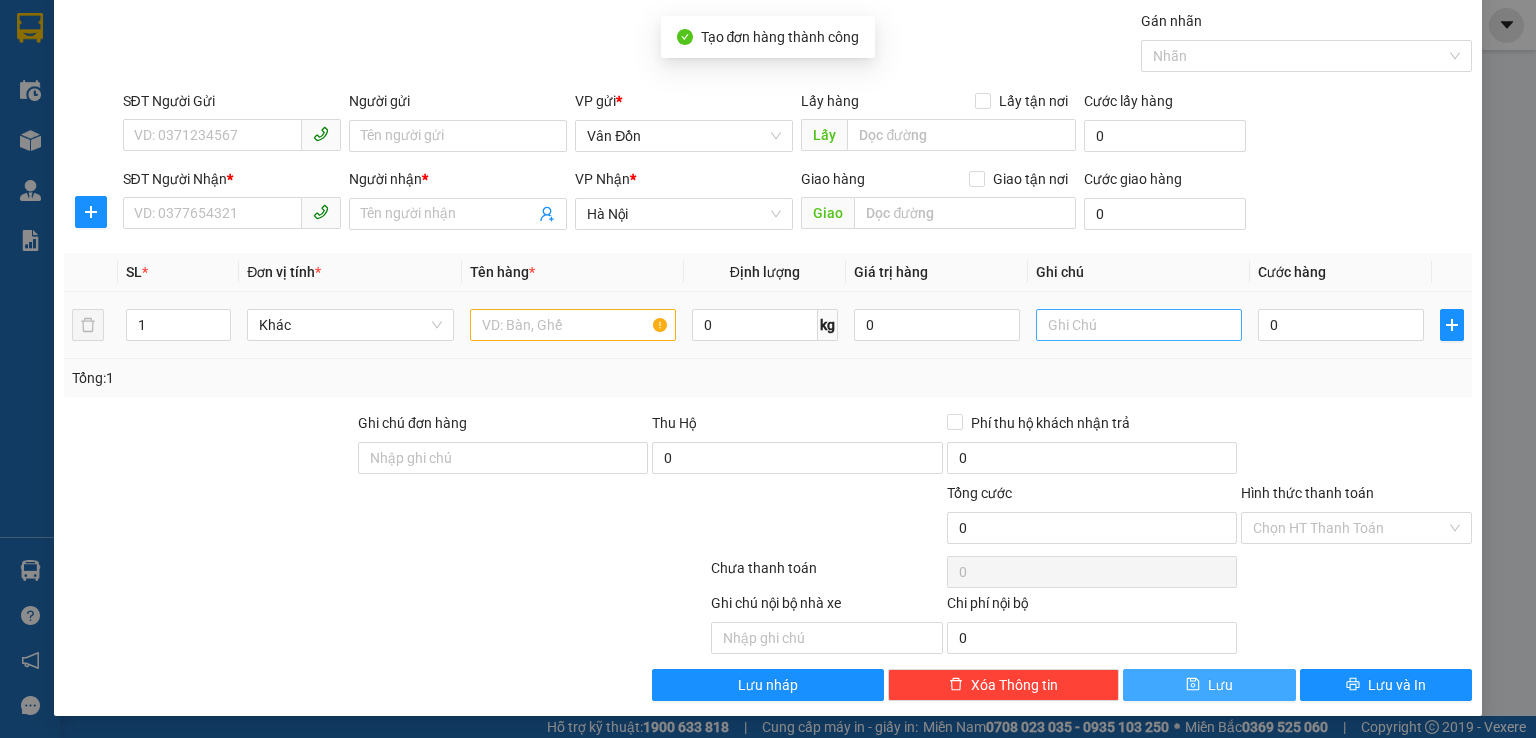 scroll, scrollTop: 0, scrollLeft: 0, axis: both 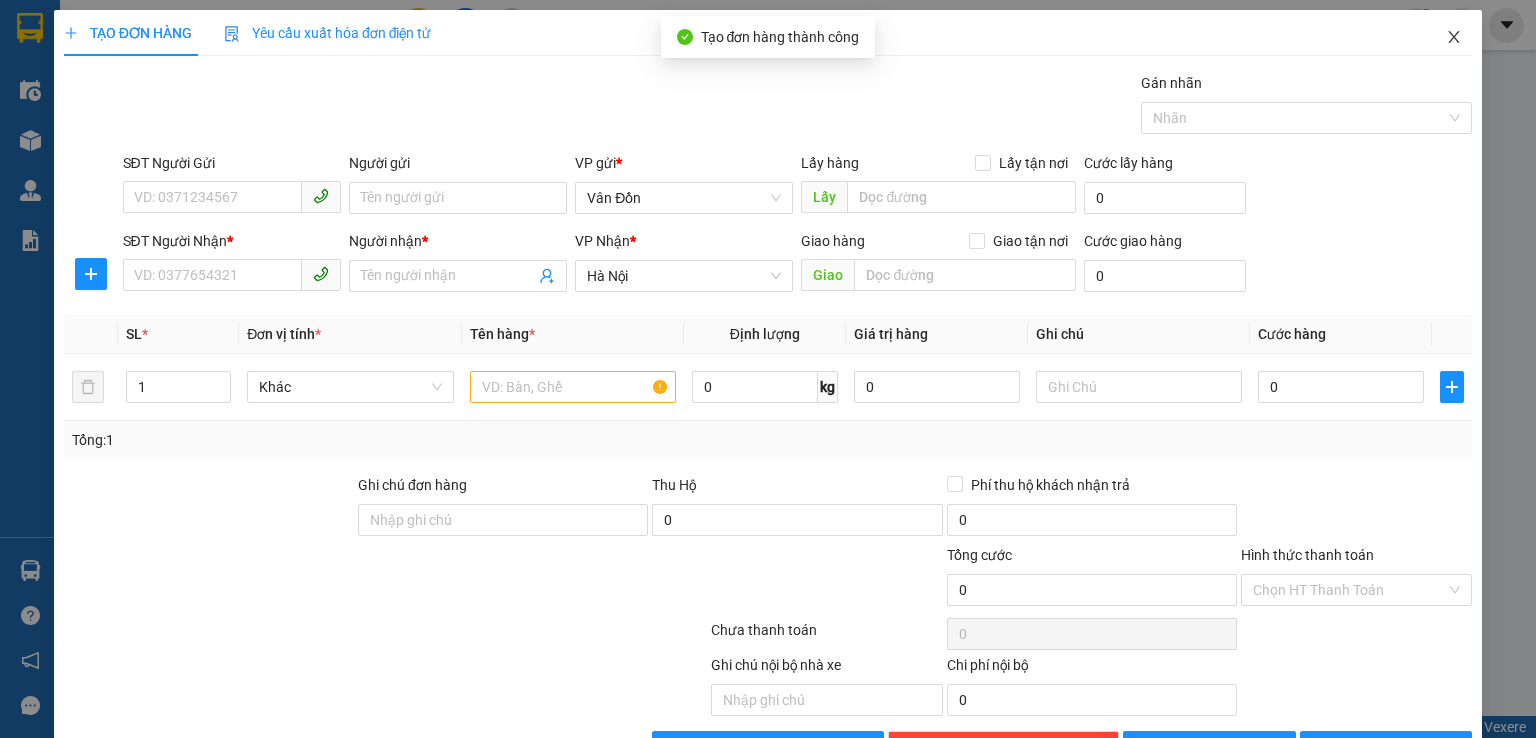 click at bounding box center (1454, 38) 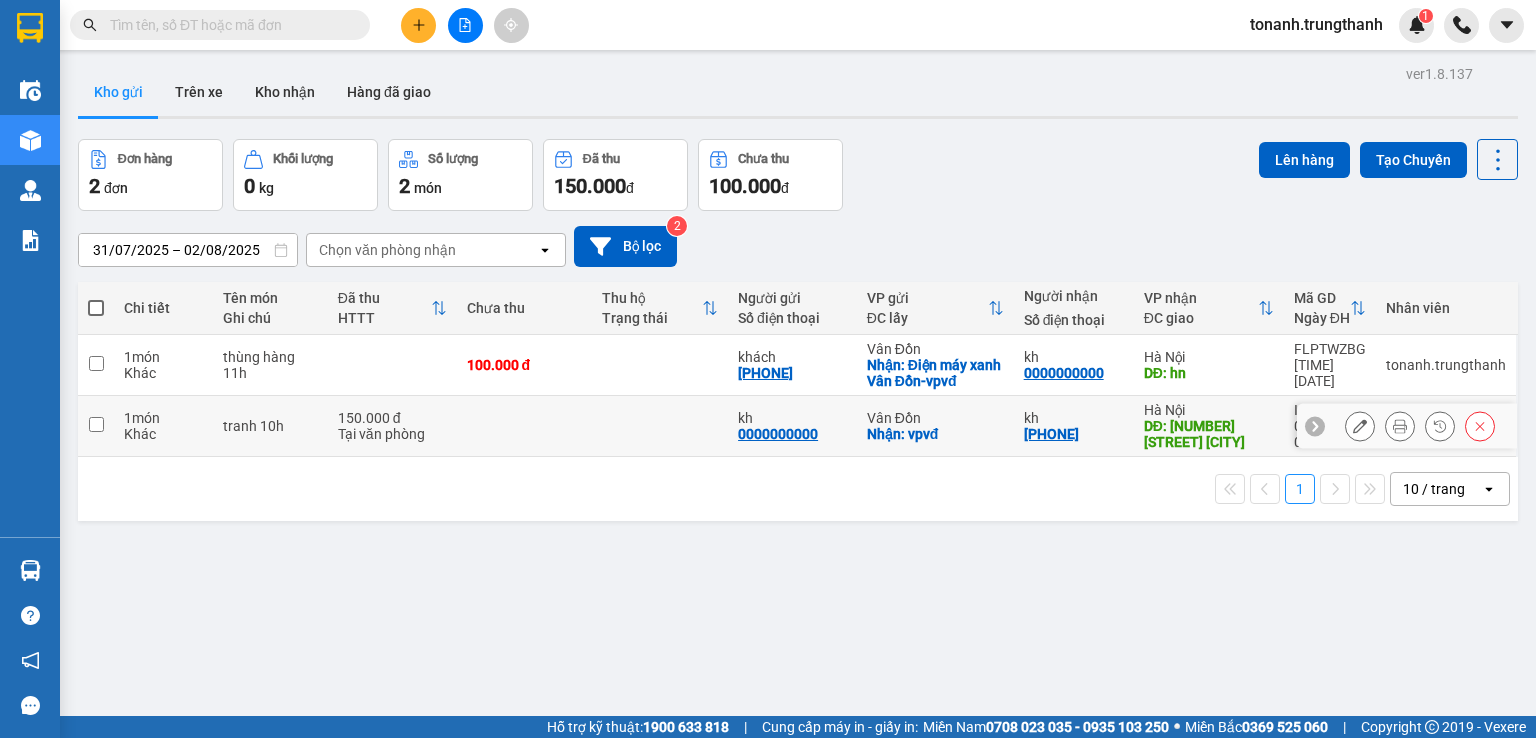 click at bounding box center [96, 424] 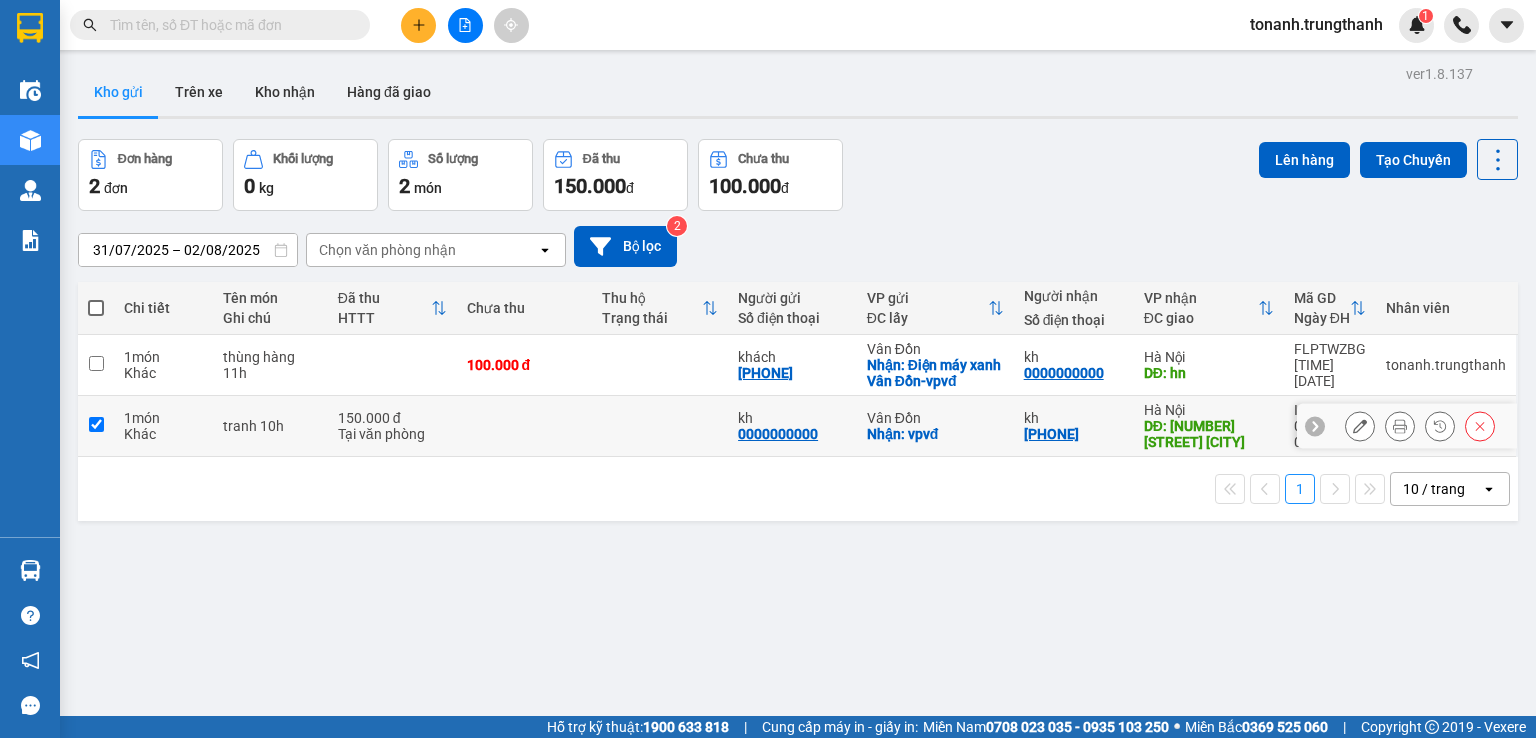checkbox on "true" 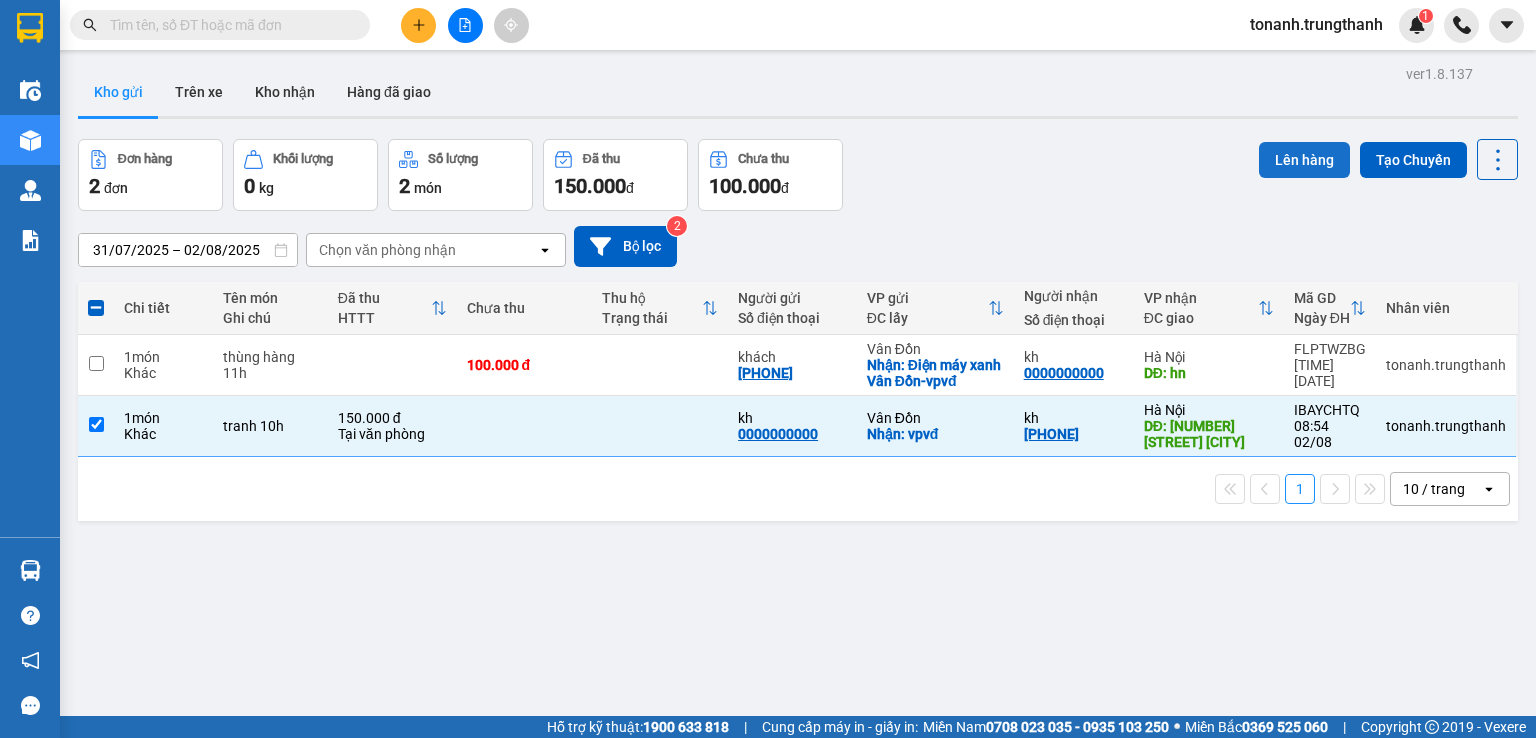 click on "Lên hàng" at bounding box center [1304, 160] 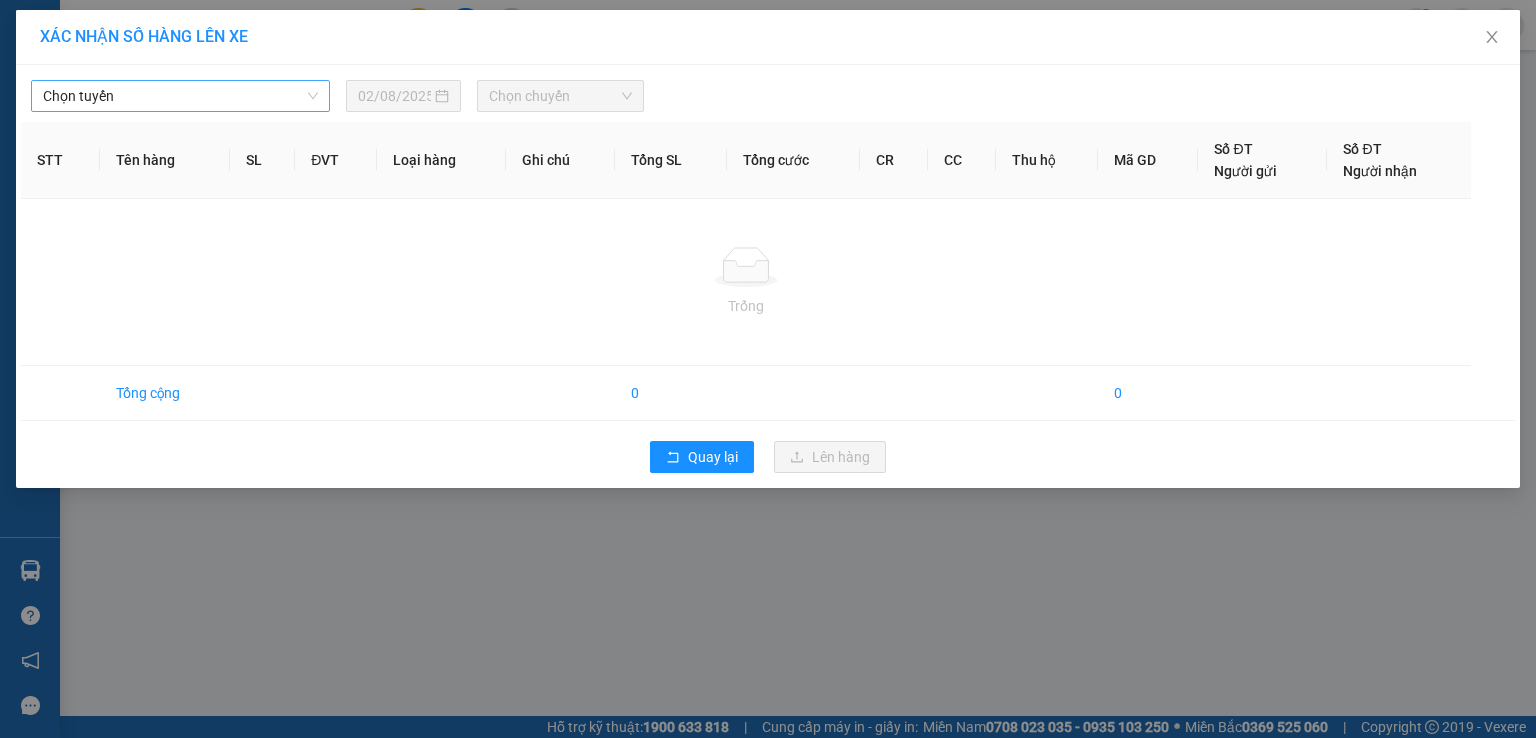 click on "Chọn tuyến" at bounding box center (180, 96) 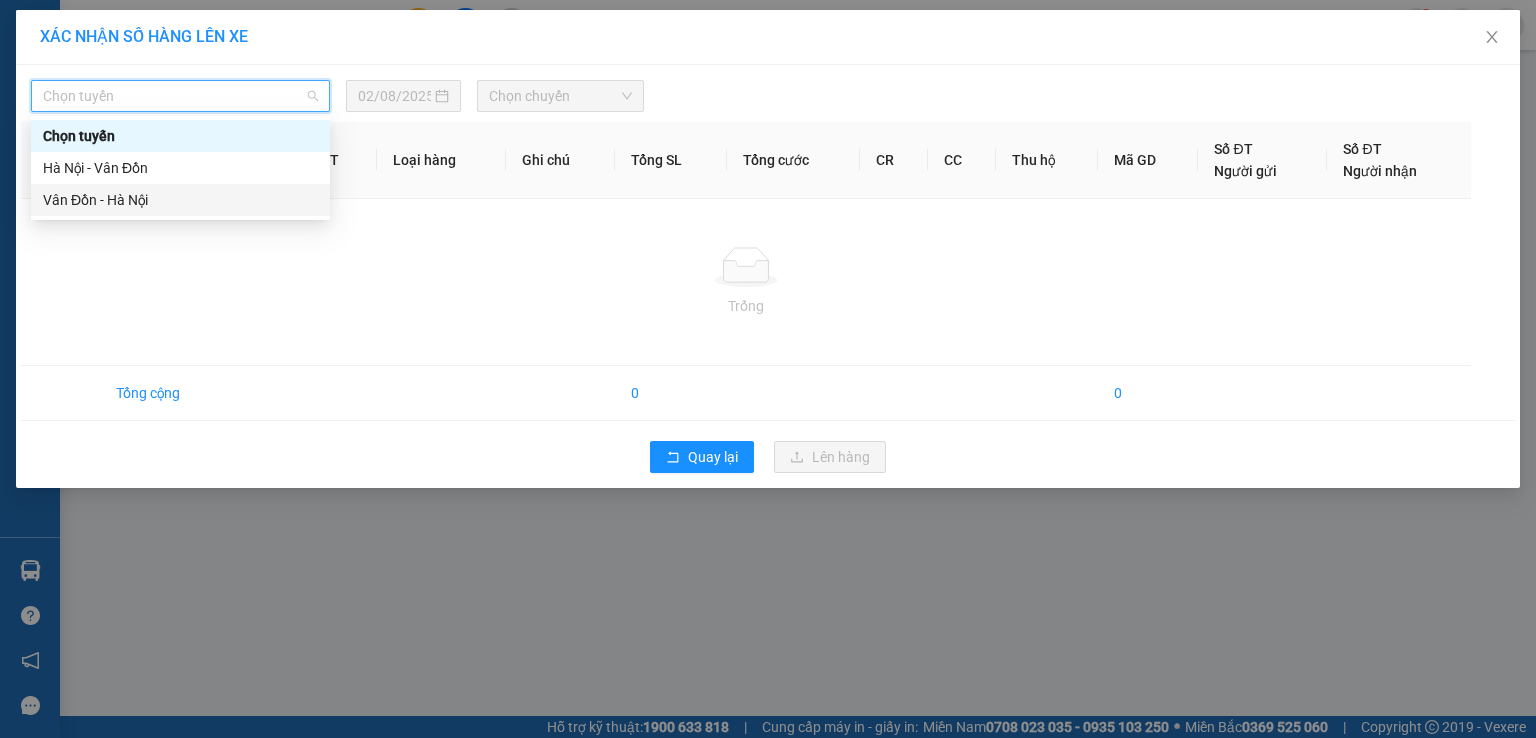 click on "Vân Đồn - Hà Nội" at bounding box center [180, 200] 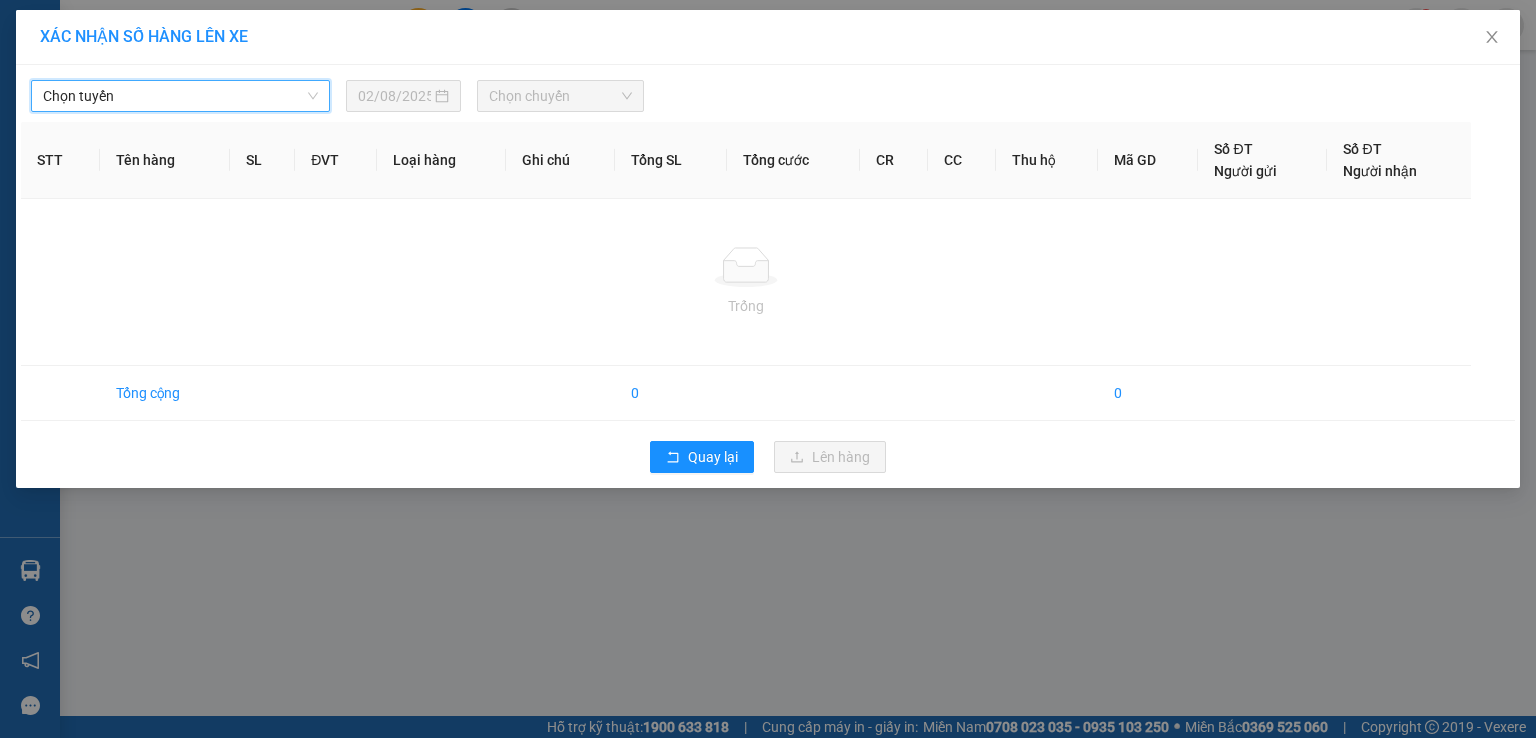 click on "Chọn chuyến" at bounding box center (561, 96) 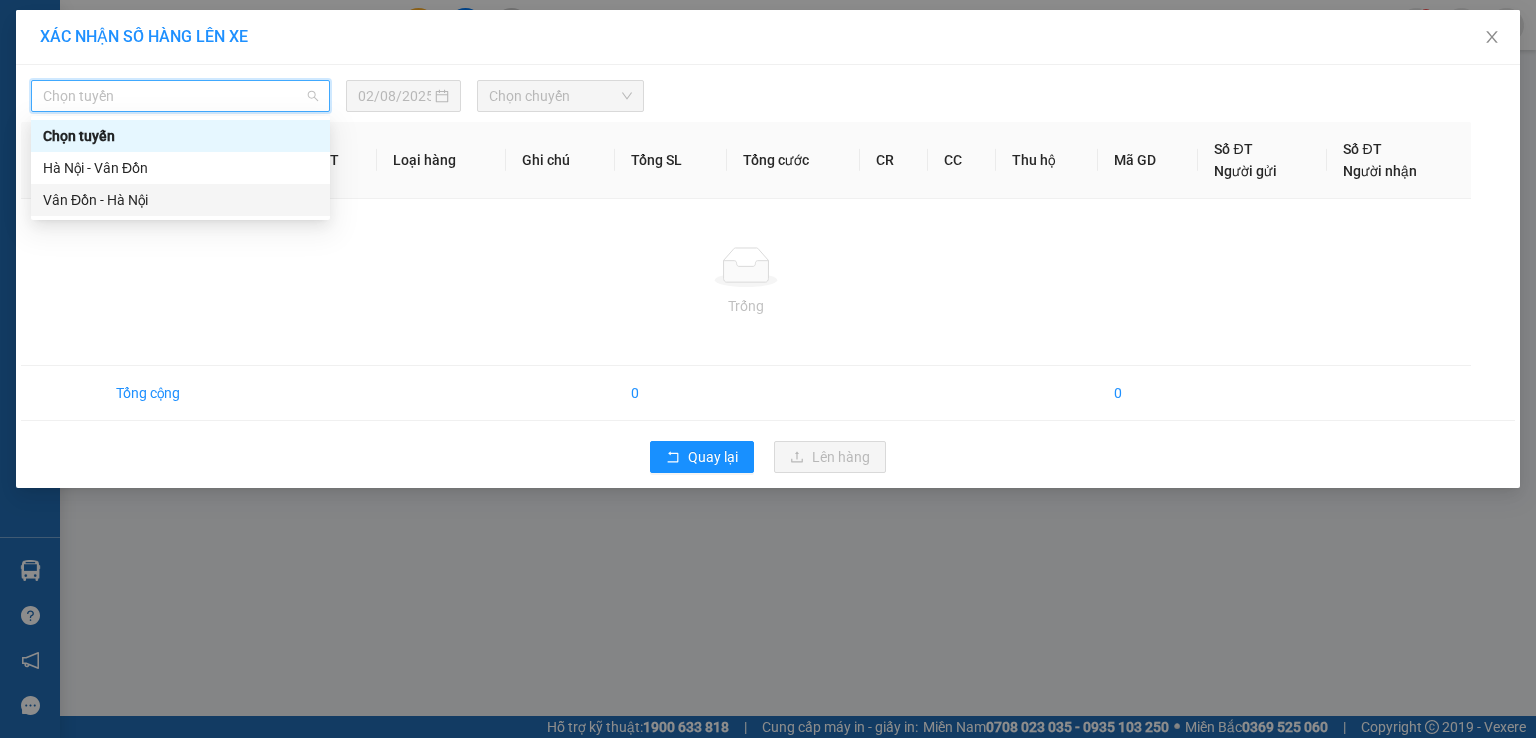 click on "Vân Đồn - Hà Nội" at bounding box center [180, 200] 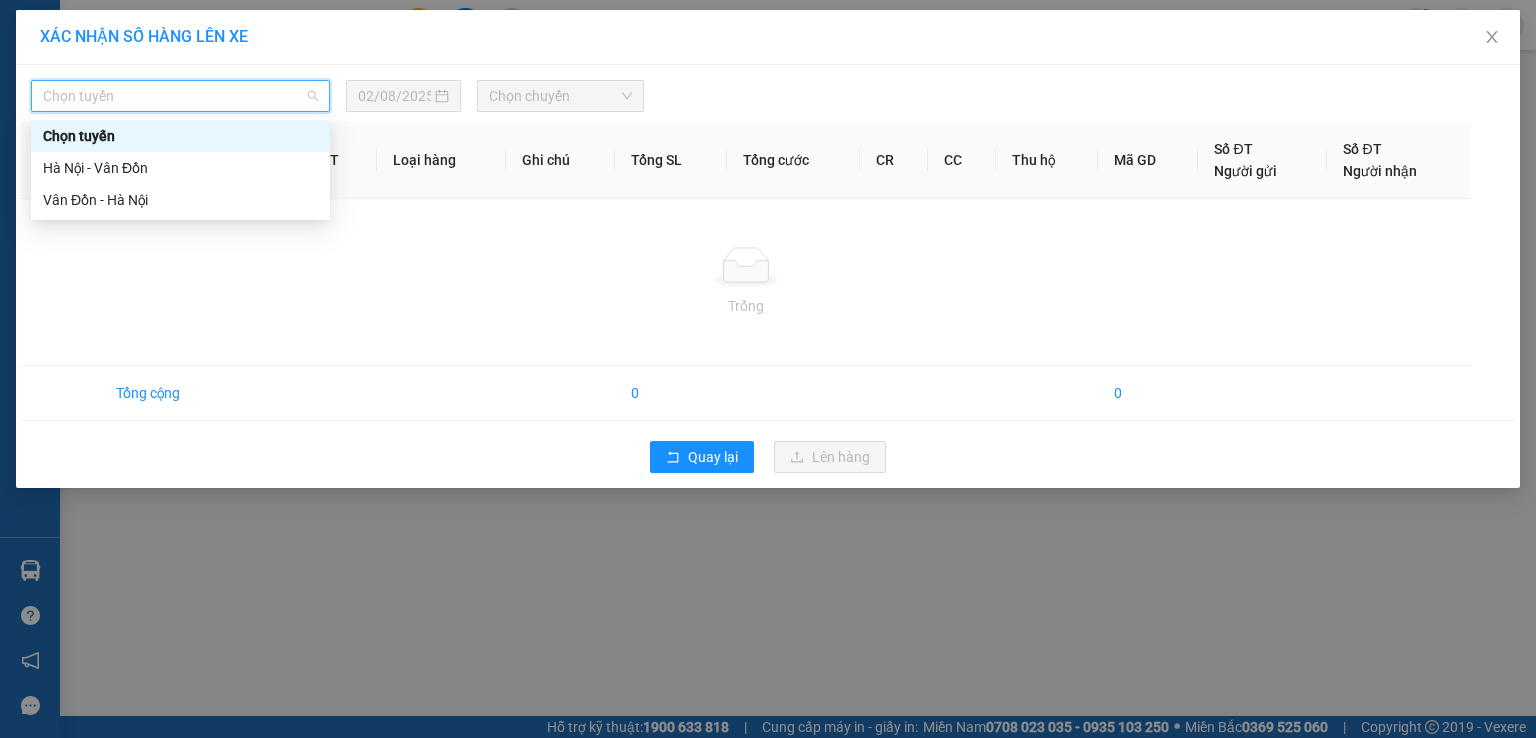 click on "Chọn tuyến" at bounding box center [180, 96] 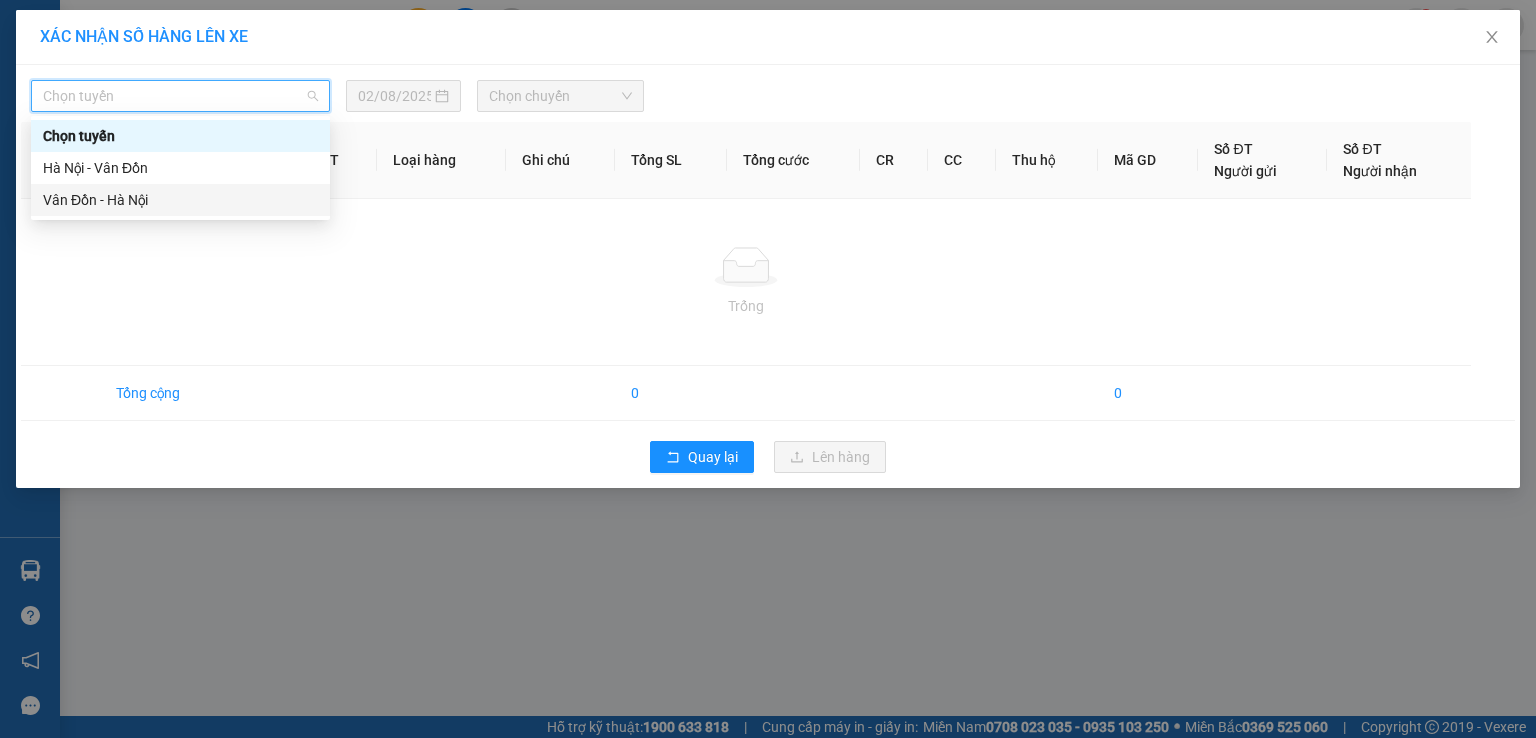 click on "Vân Đồn - Hà Nội" at bounding box center (180, 200) 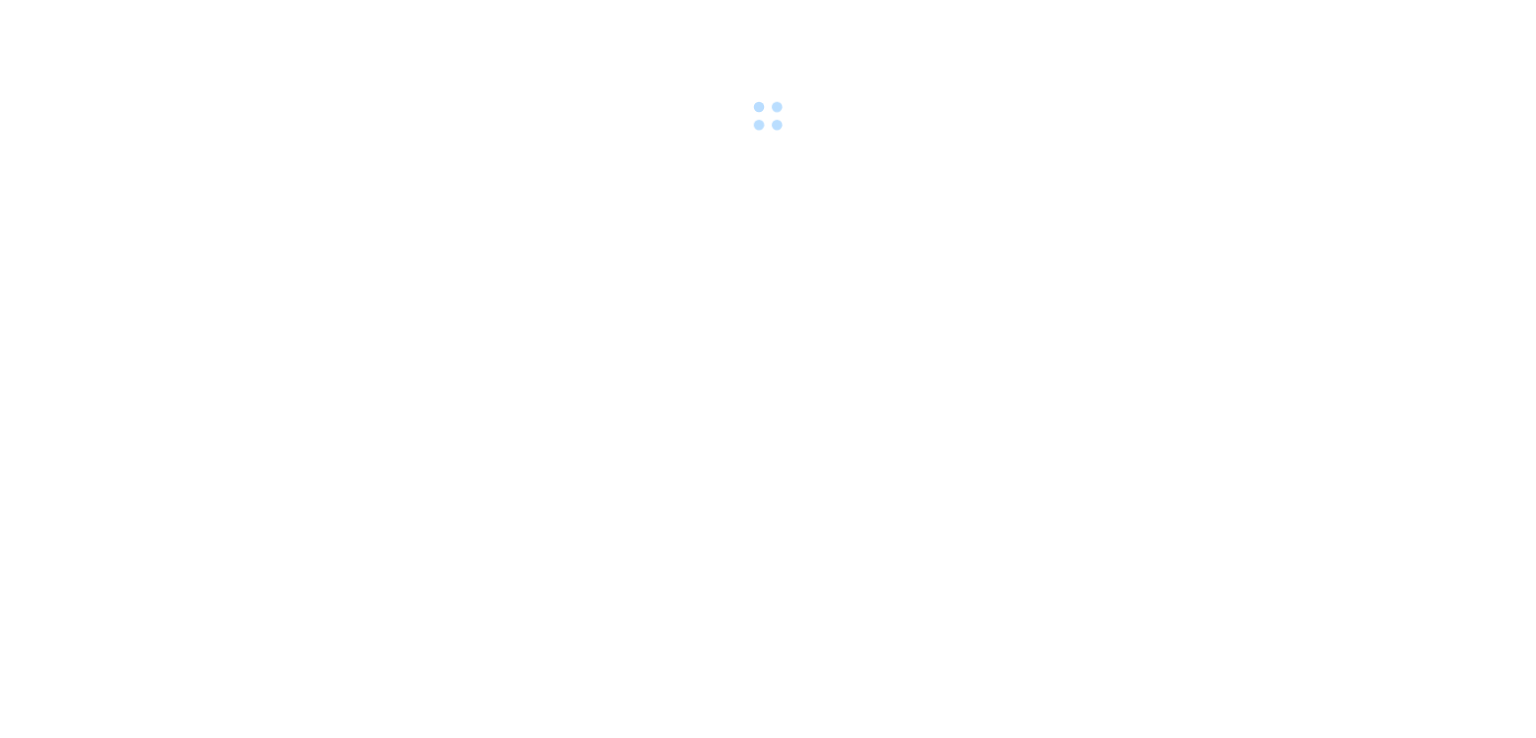 scroll, scrollTop: 0, scrollLeft: 0, axis: both 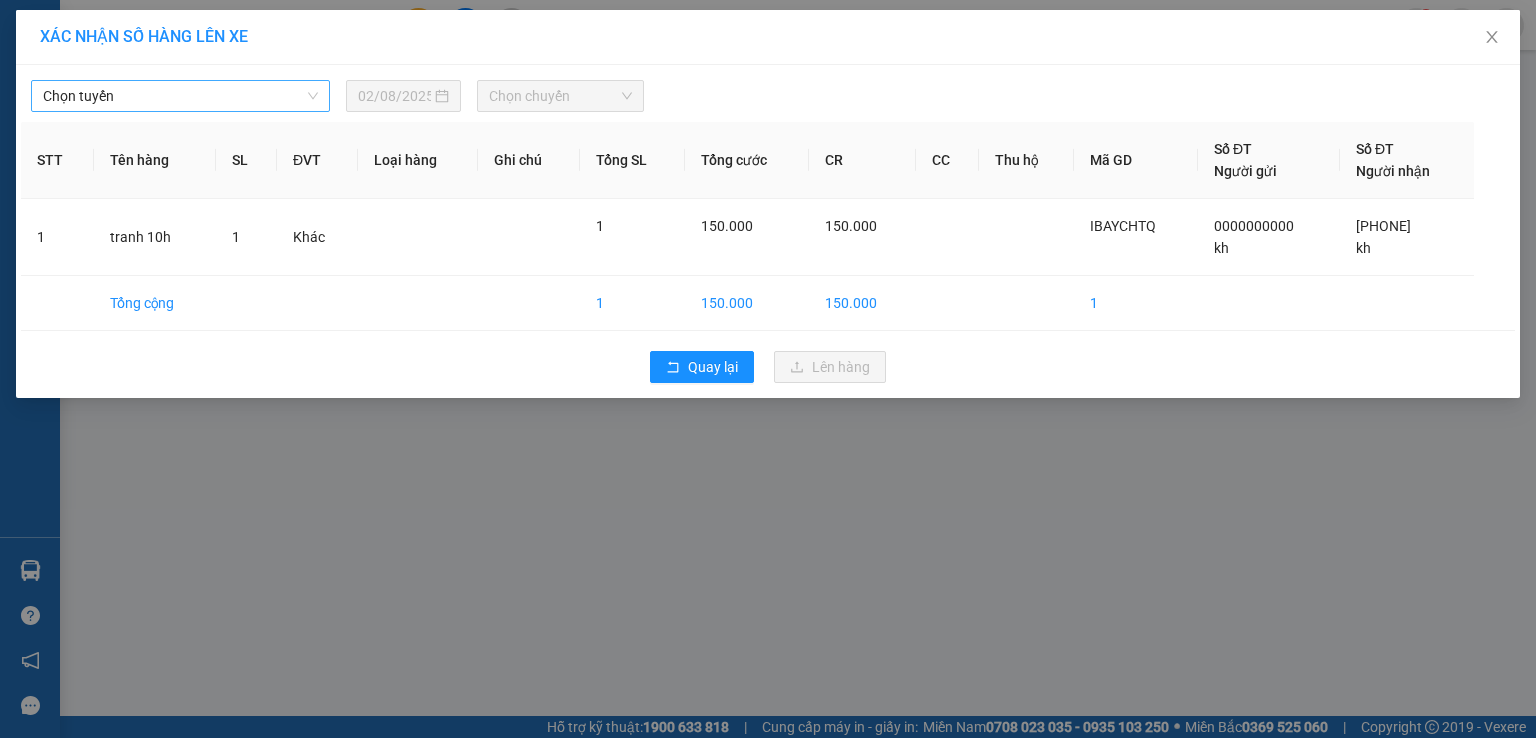 click on "Chọn tuyến" at bounding box center [180, 96] 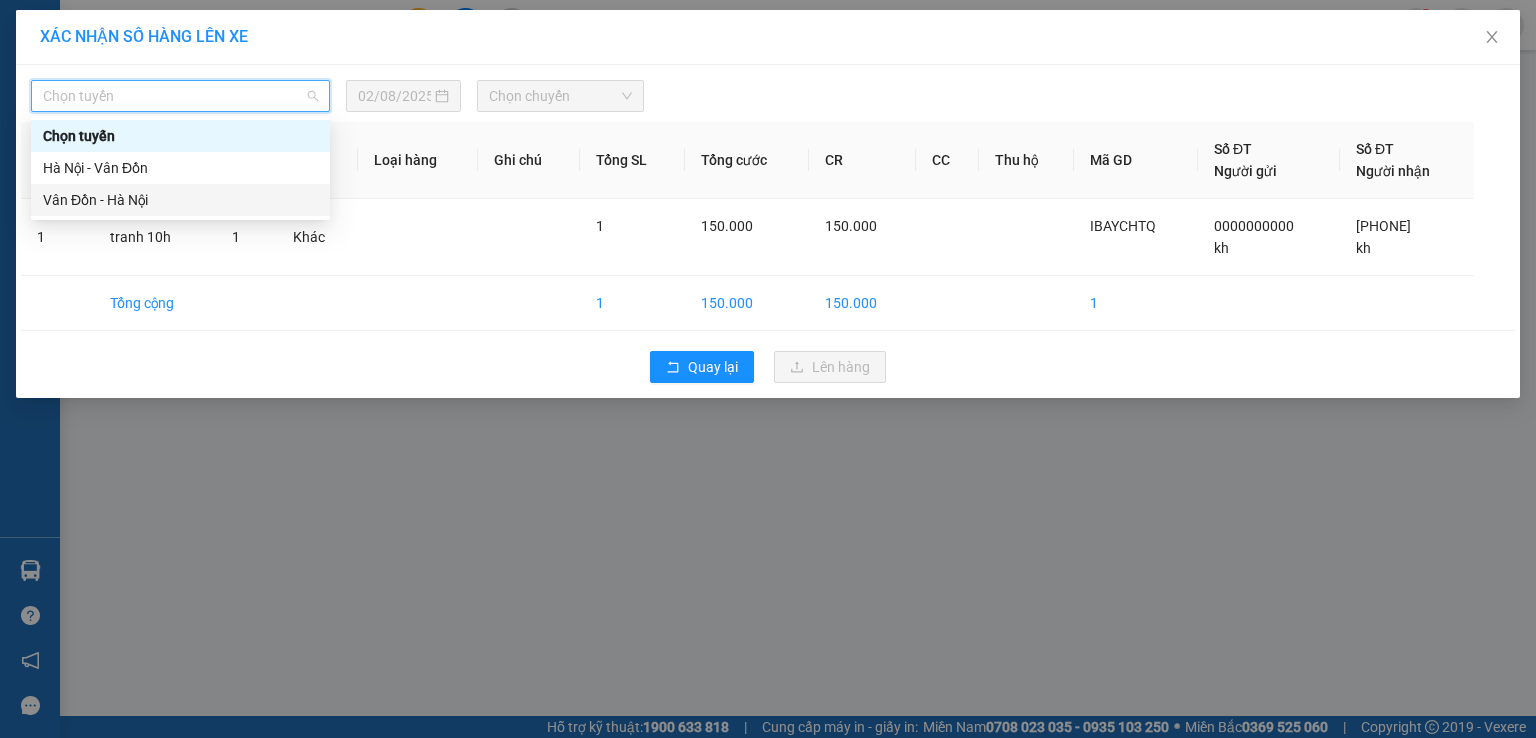 click on "Vân Đồn - Hà Nội" at bounding box center [180, 200] 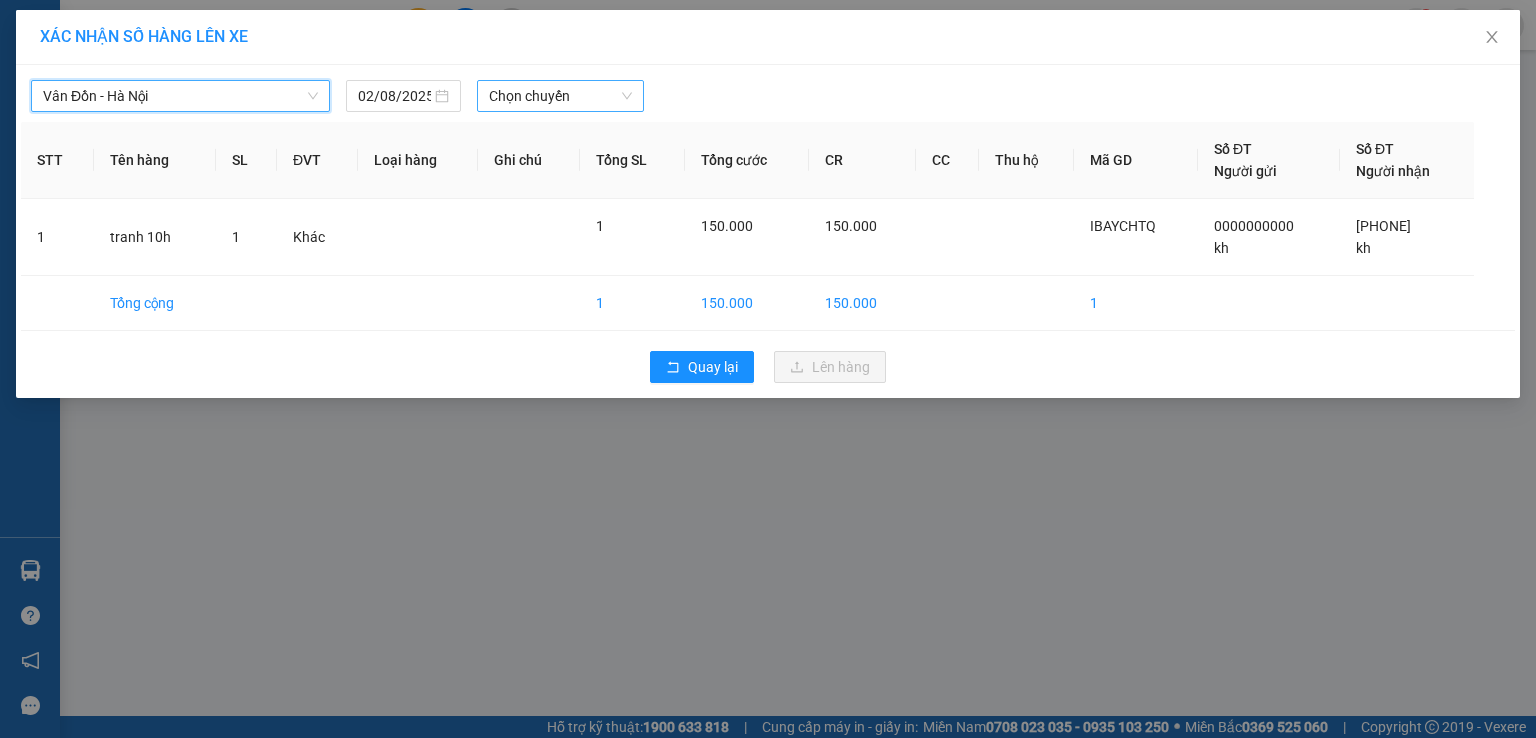 click on "Chọn chuyến" at bounding box center [561, 96] 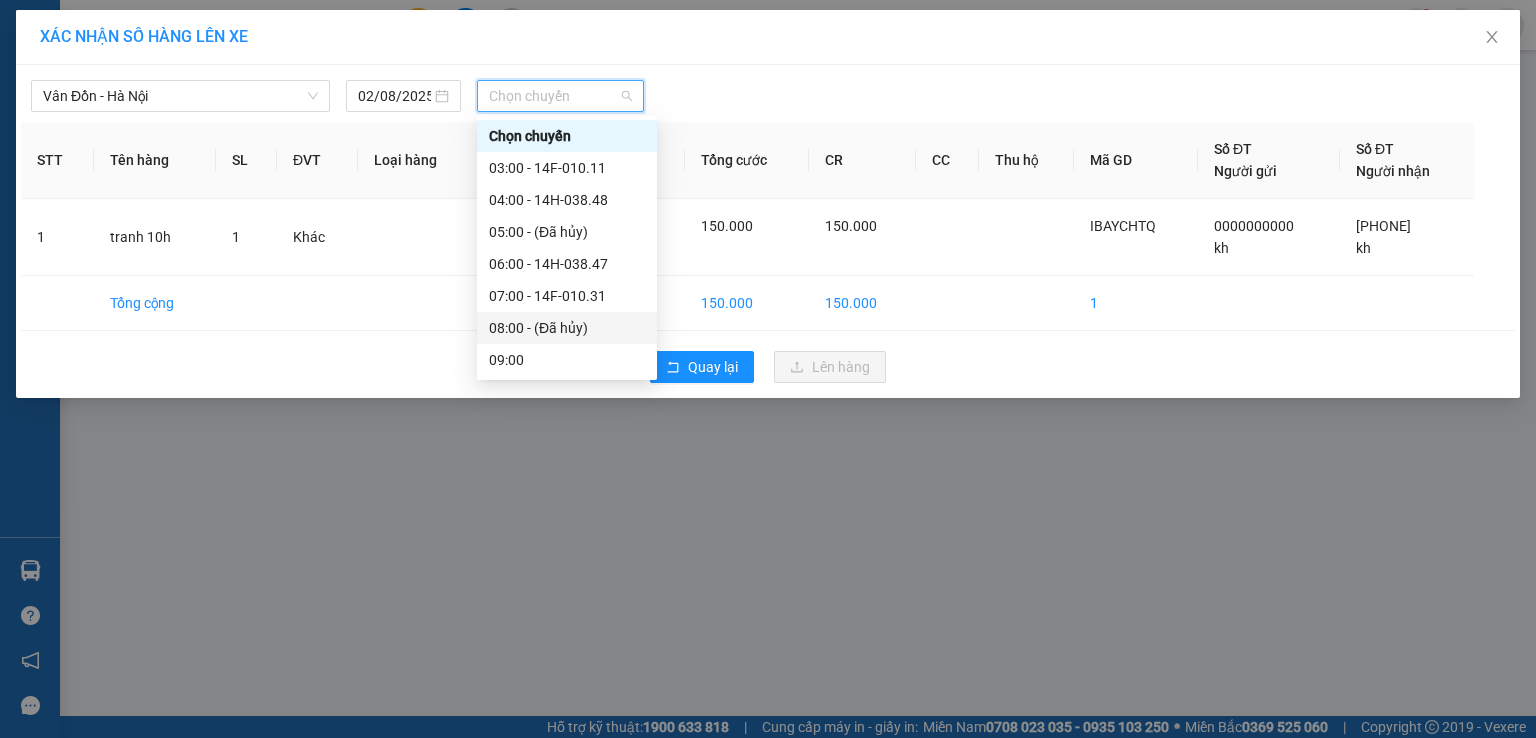 scroll, scrollTop: 66, scrollLeft: 0, axis: vertical 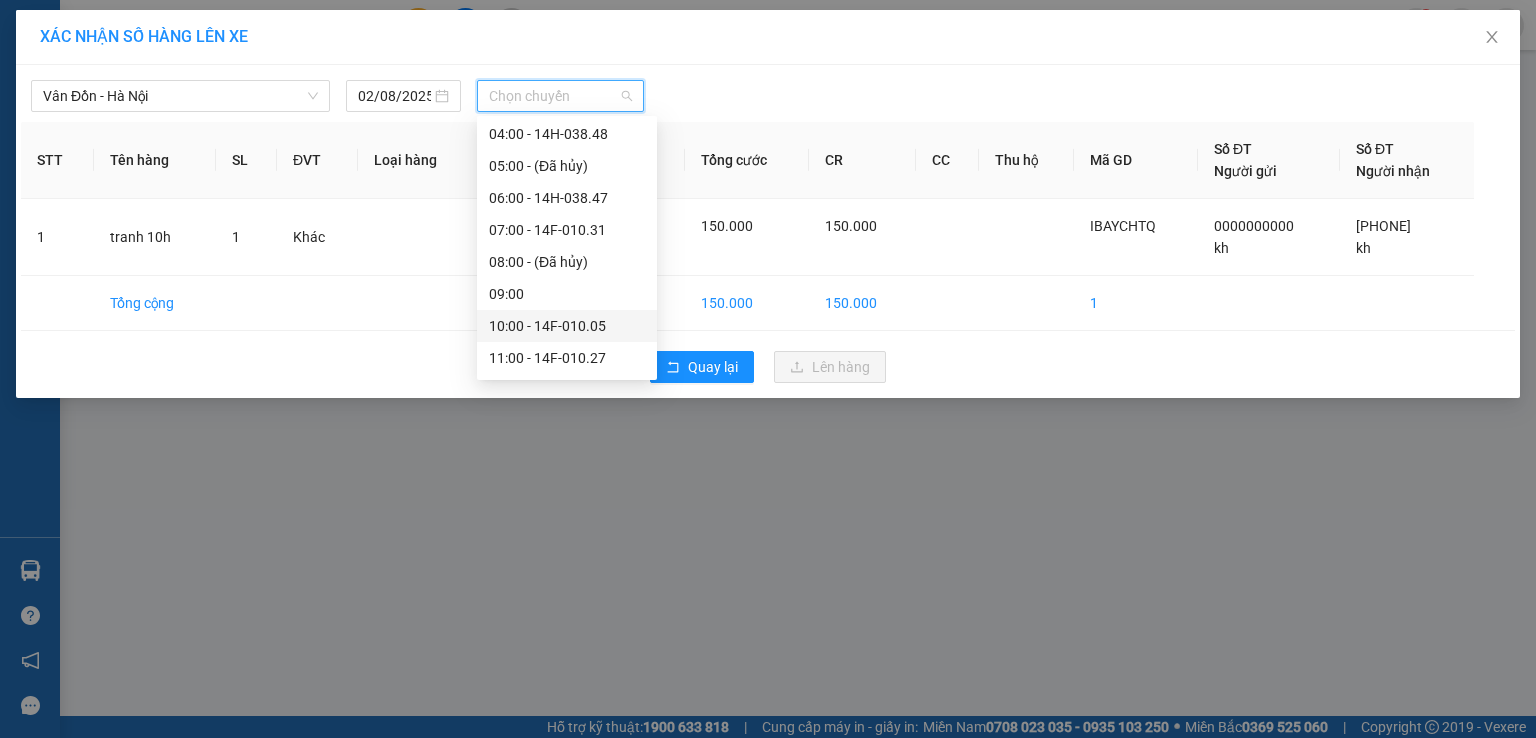 click on "10:00     - 14F-010.05" at bounding box center [567, 326] 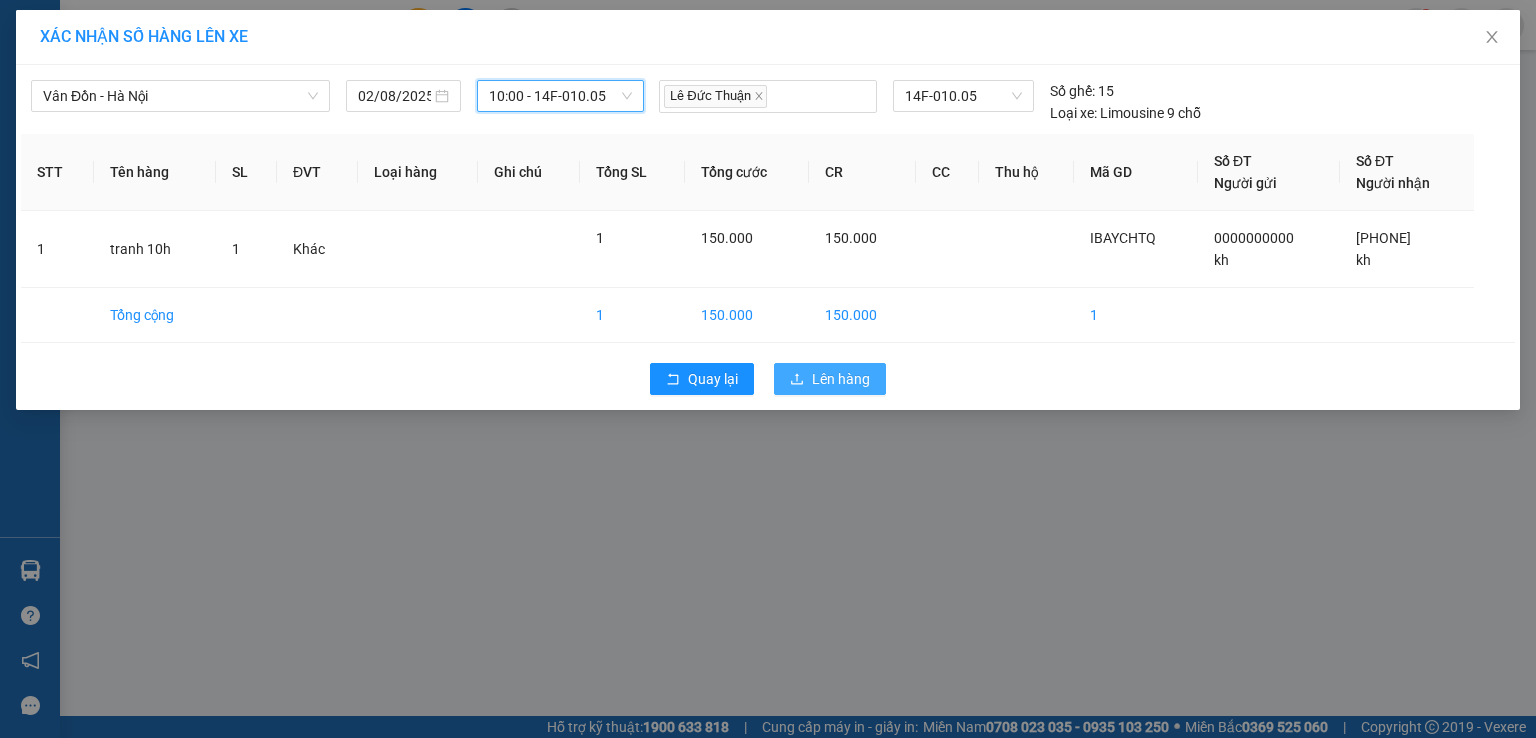 click on "Lên hàng" at bounding box center (841, 379) 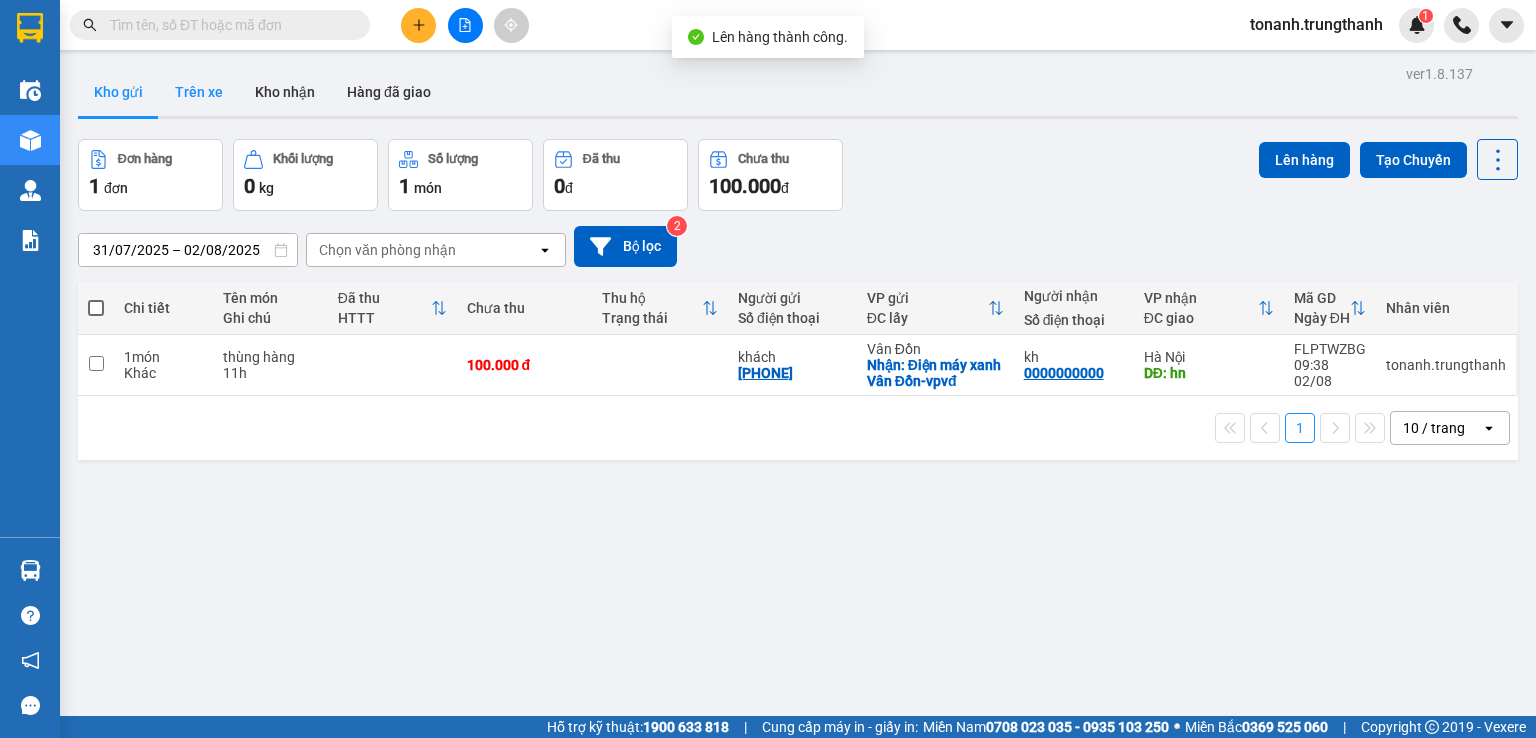 click on "Trên xe" at bounding box center [199, 92] 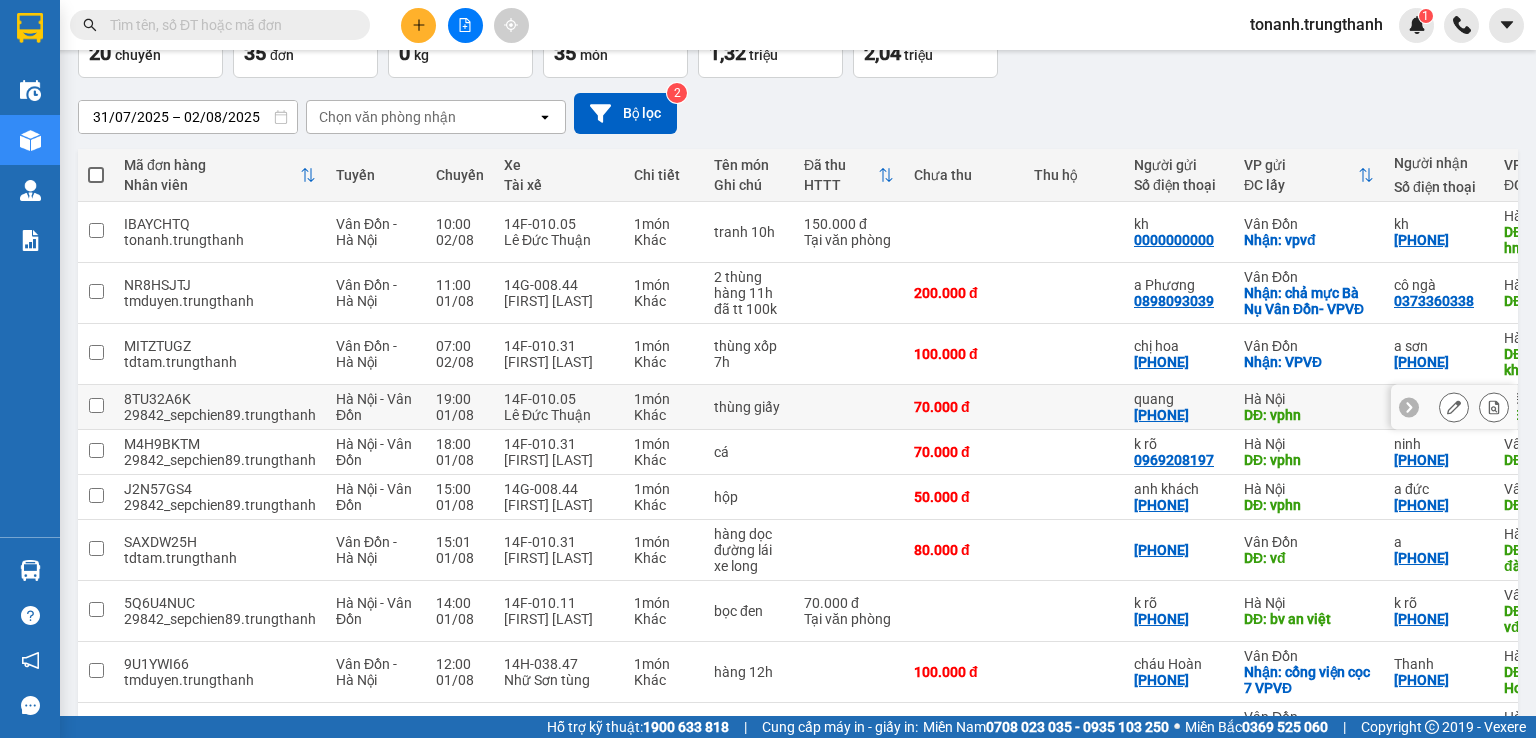 scroll, scrollTop: 0, scrollLeft: 0, axis: both 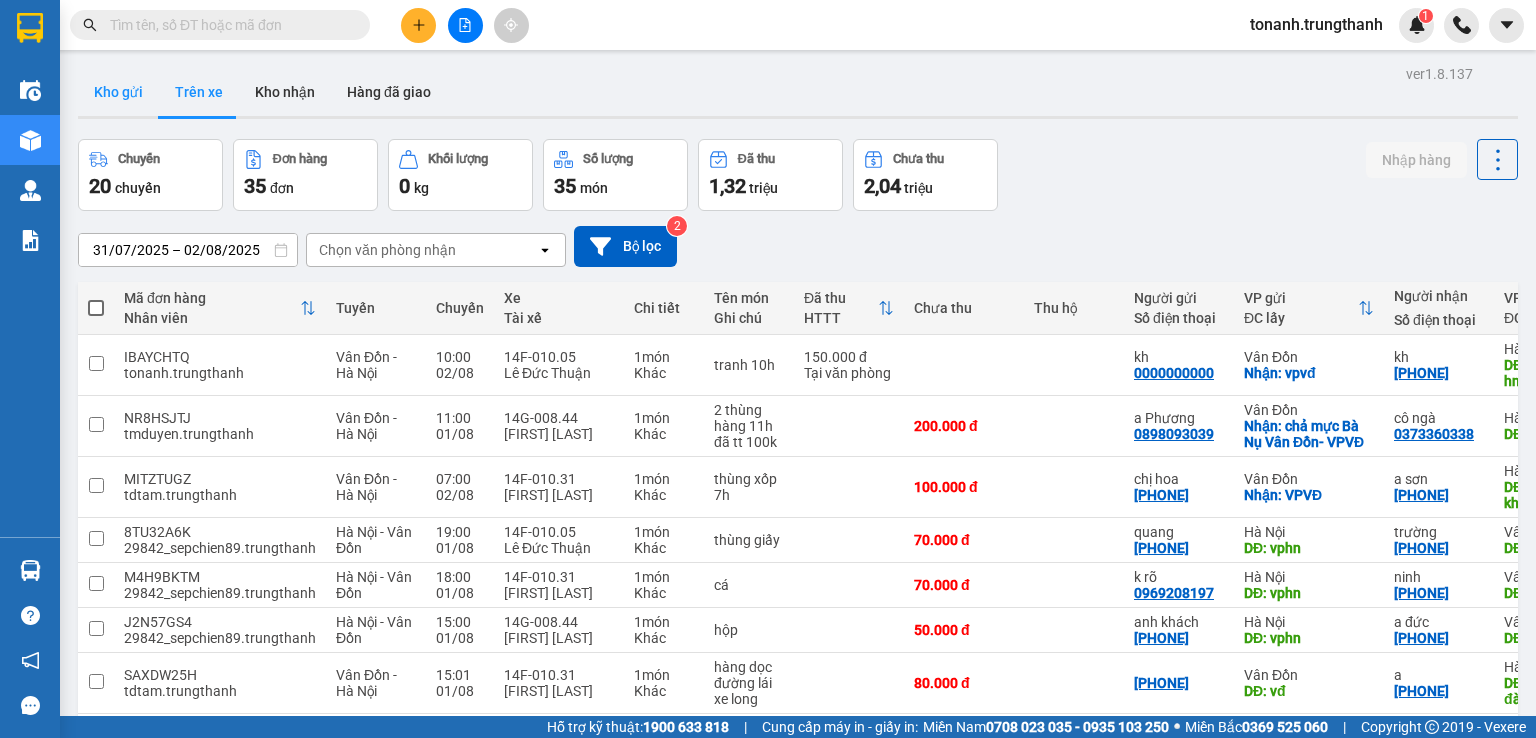 click on "Kho gửi" at bounding box center [118, 92] 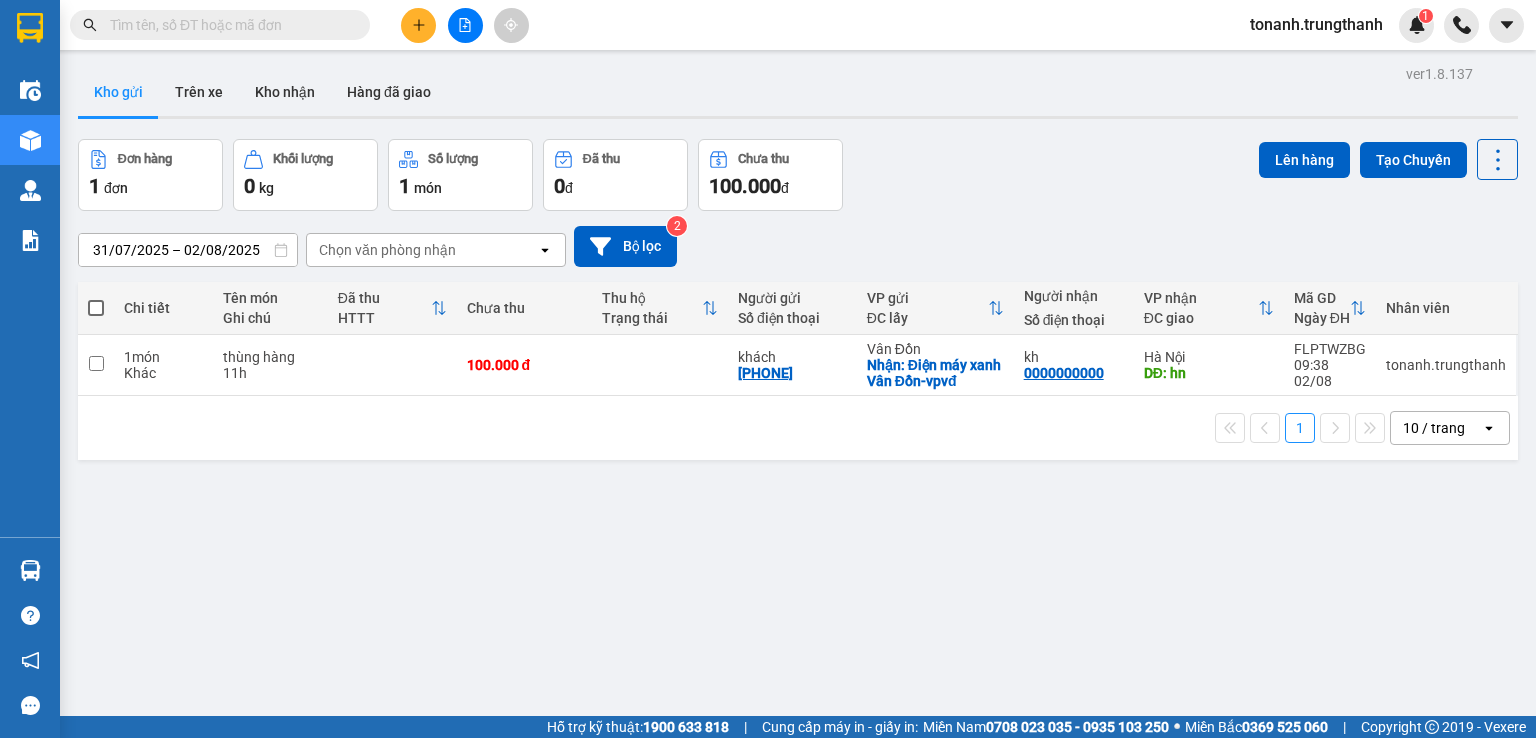click at bounding box center [418, 25] 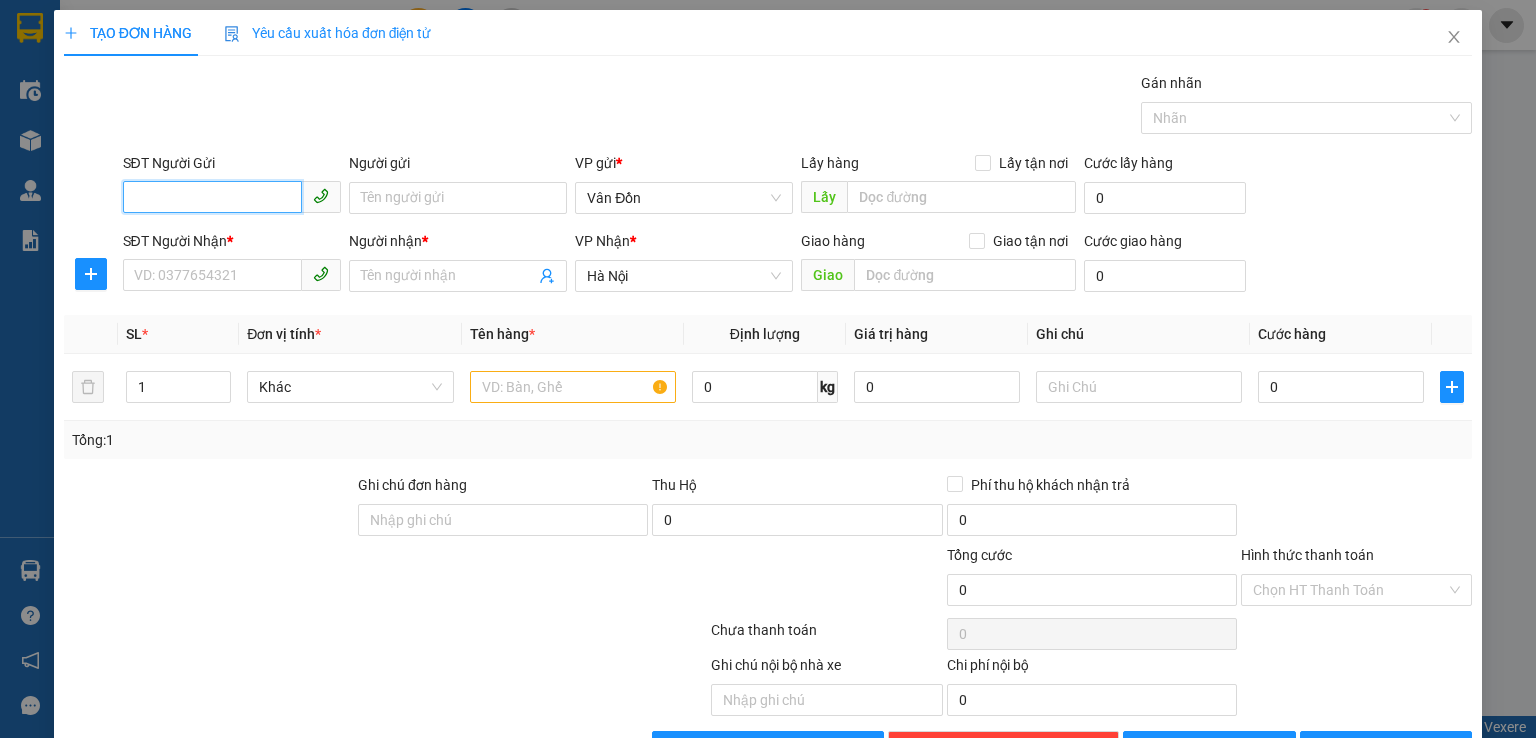 paste on "[PHONE]" 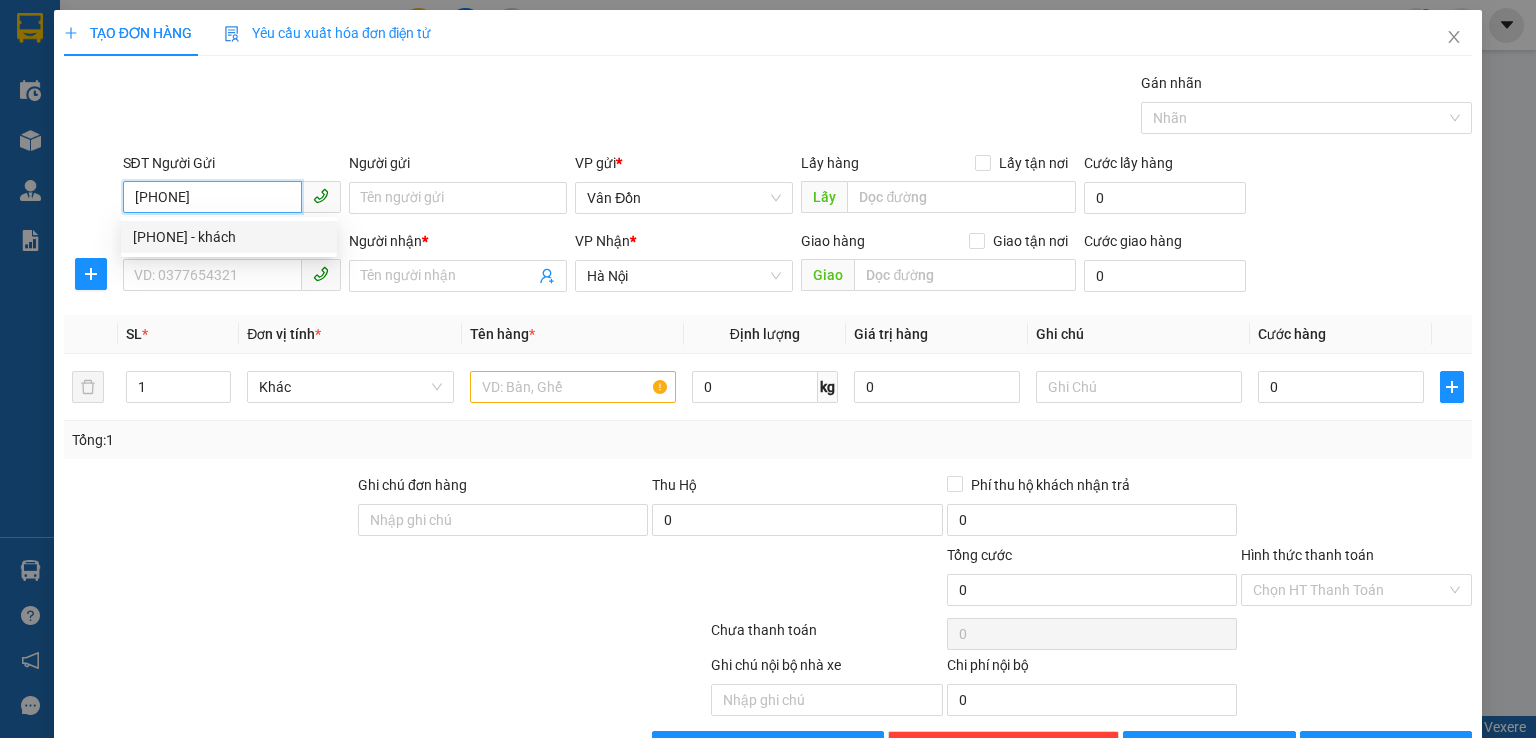click on "0397211219 - khách" at bounding box center (229, 237) 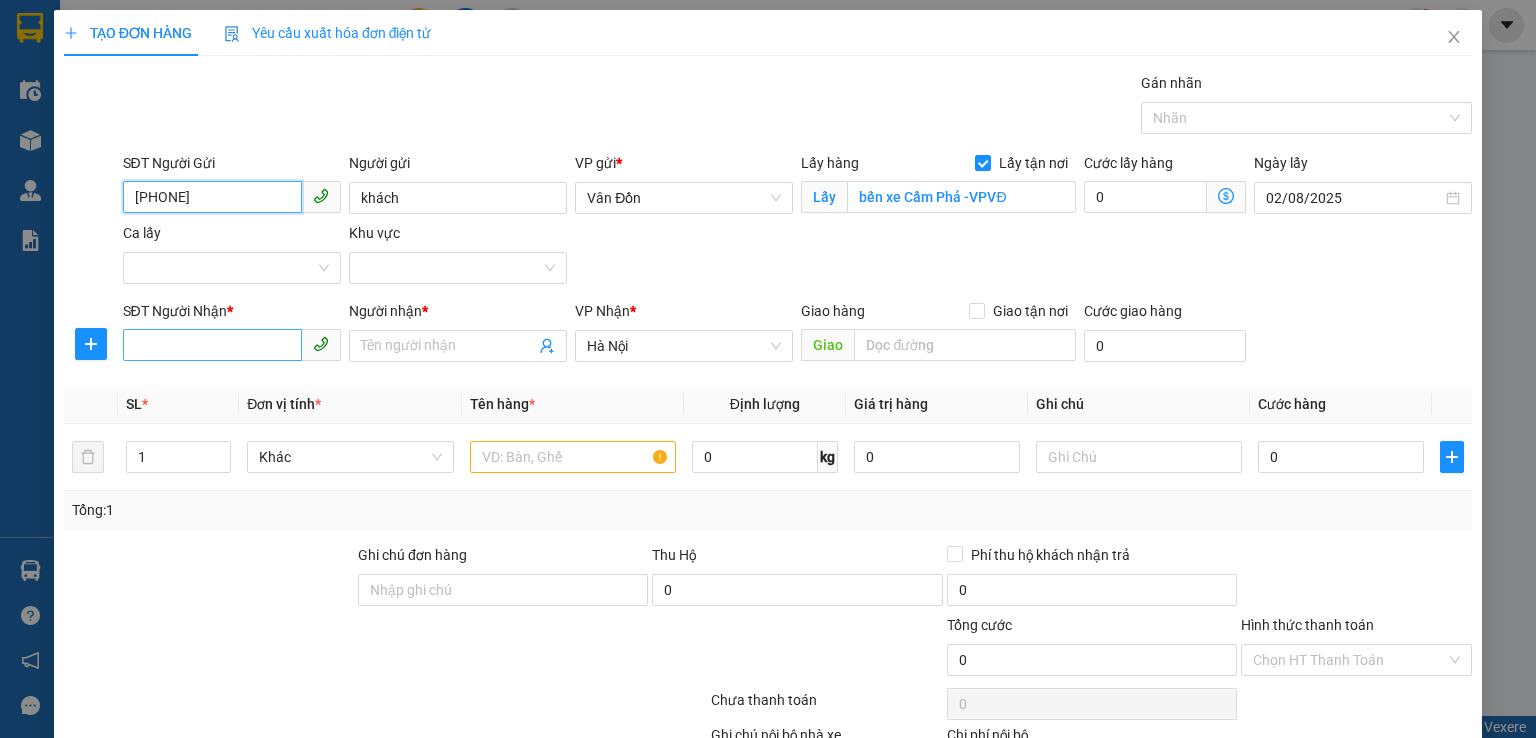 type on "[PHONE]" 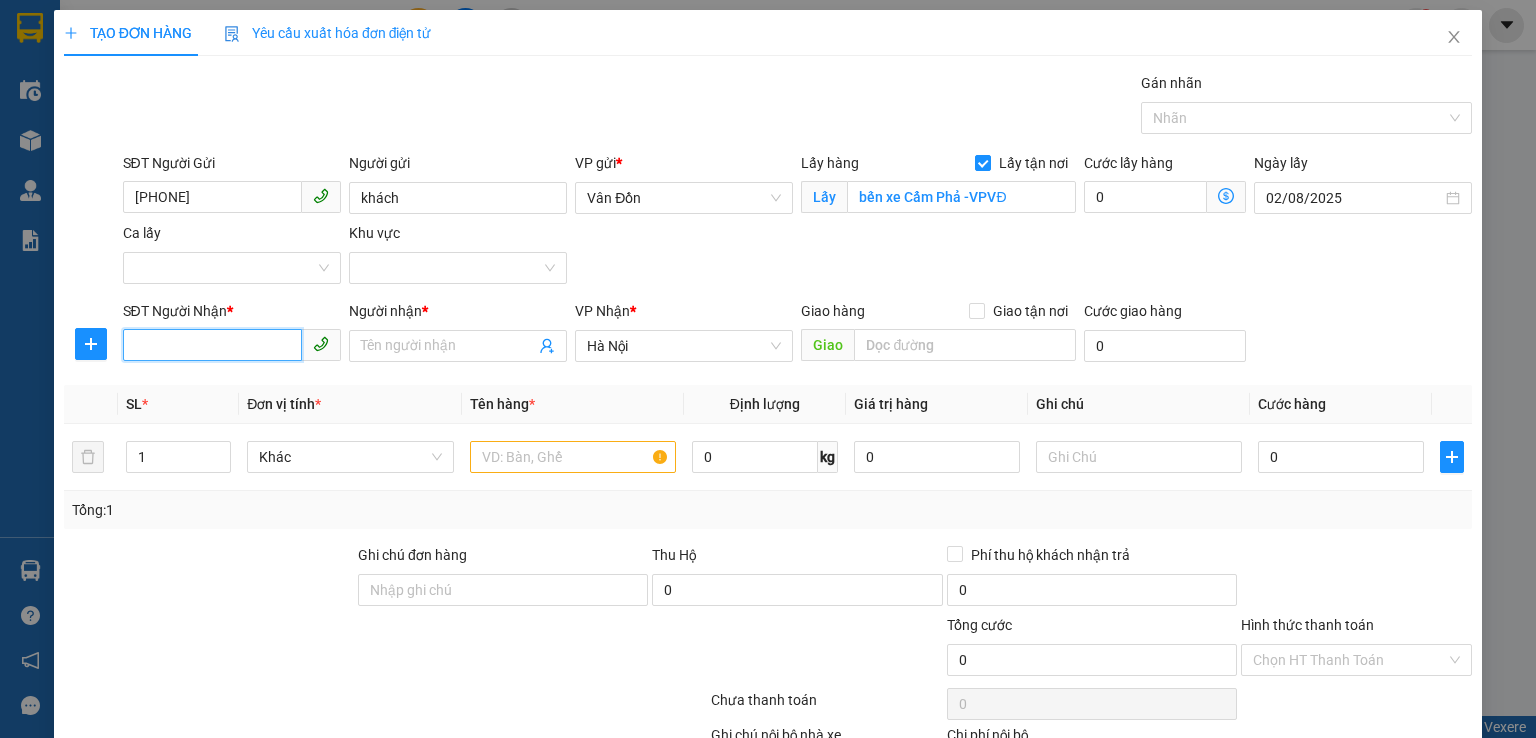 click on "SĐT Người Nhận  *" at bounding box center (212, 345) 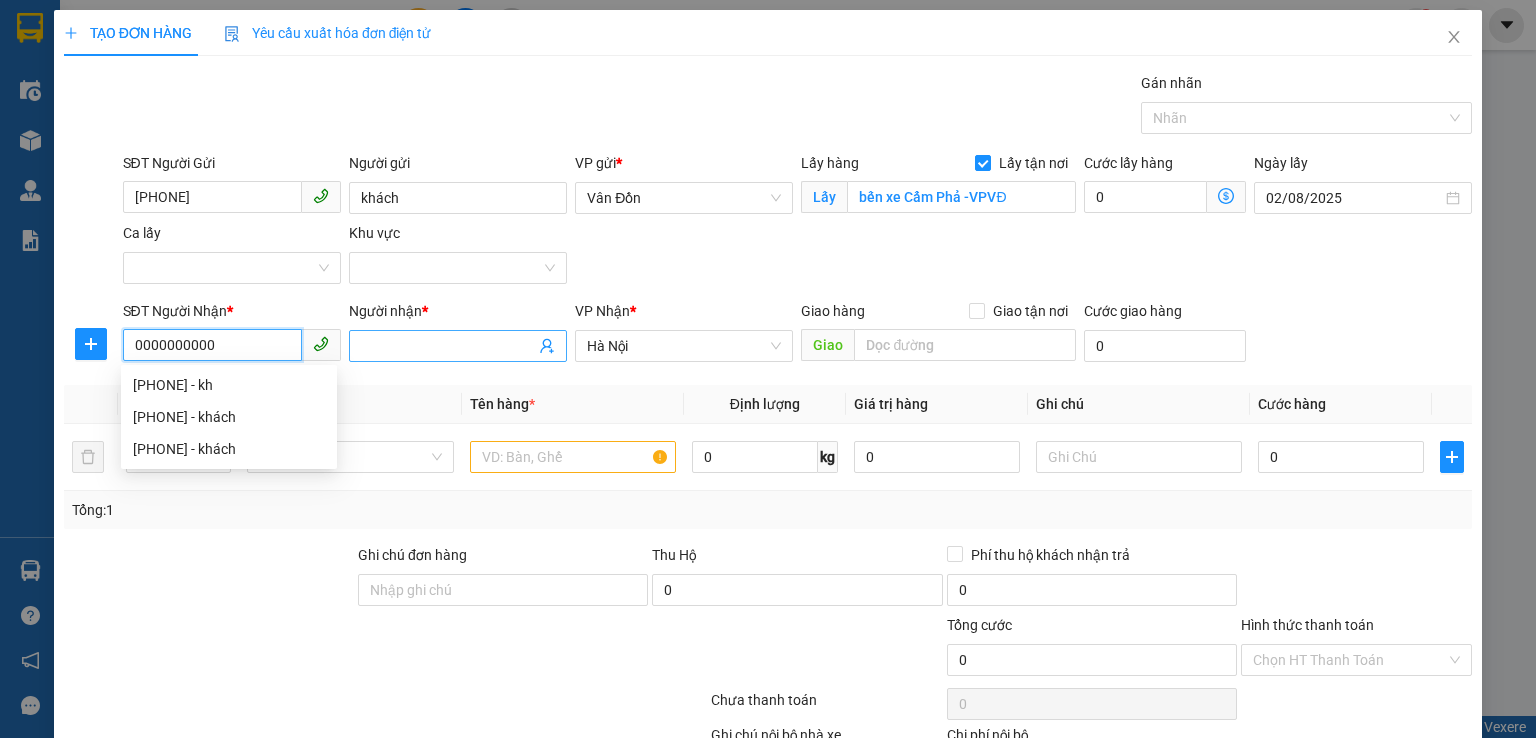 type on "0000000000" 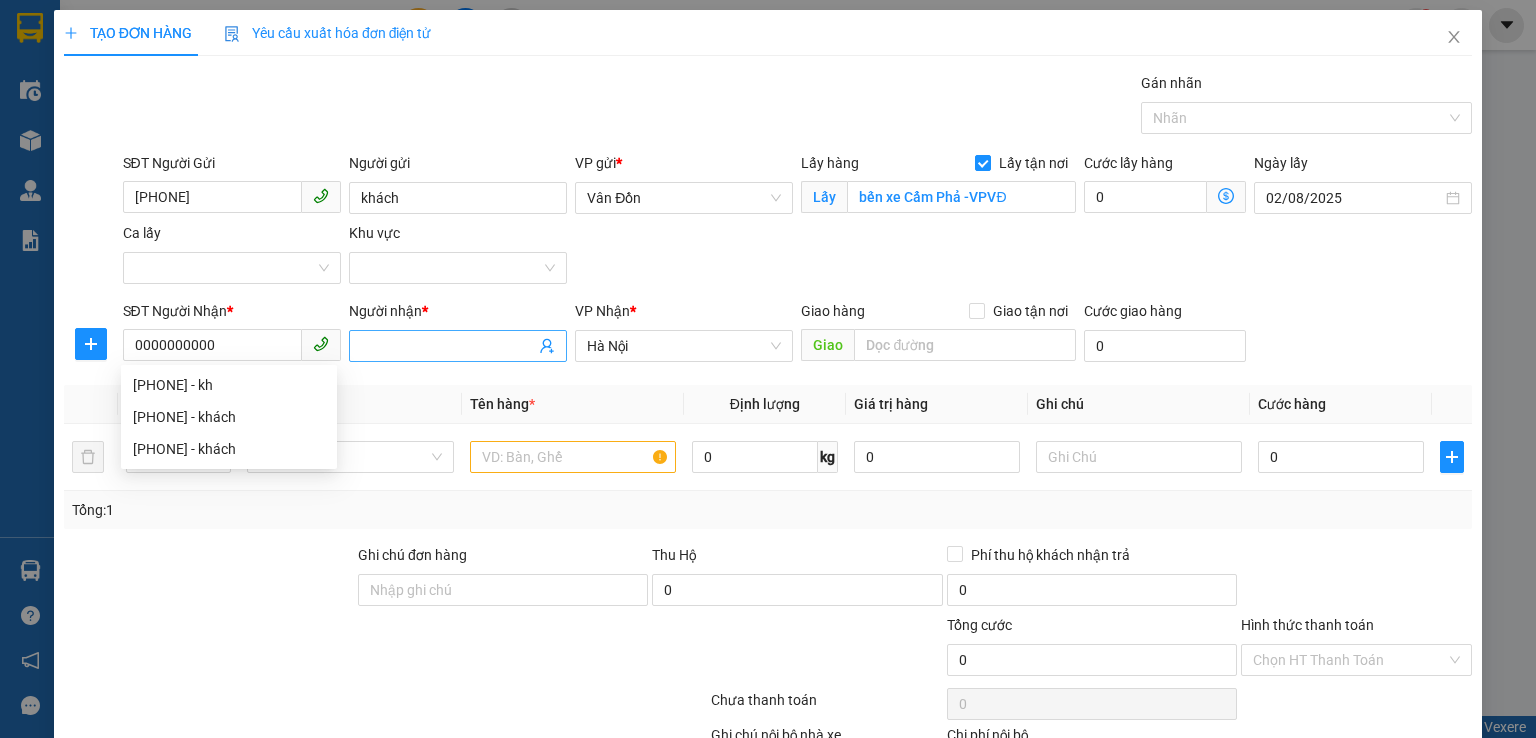 click on "Người nhận  *" at bounding box center (448, 346) 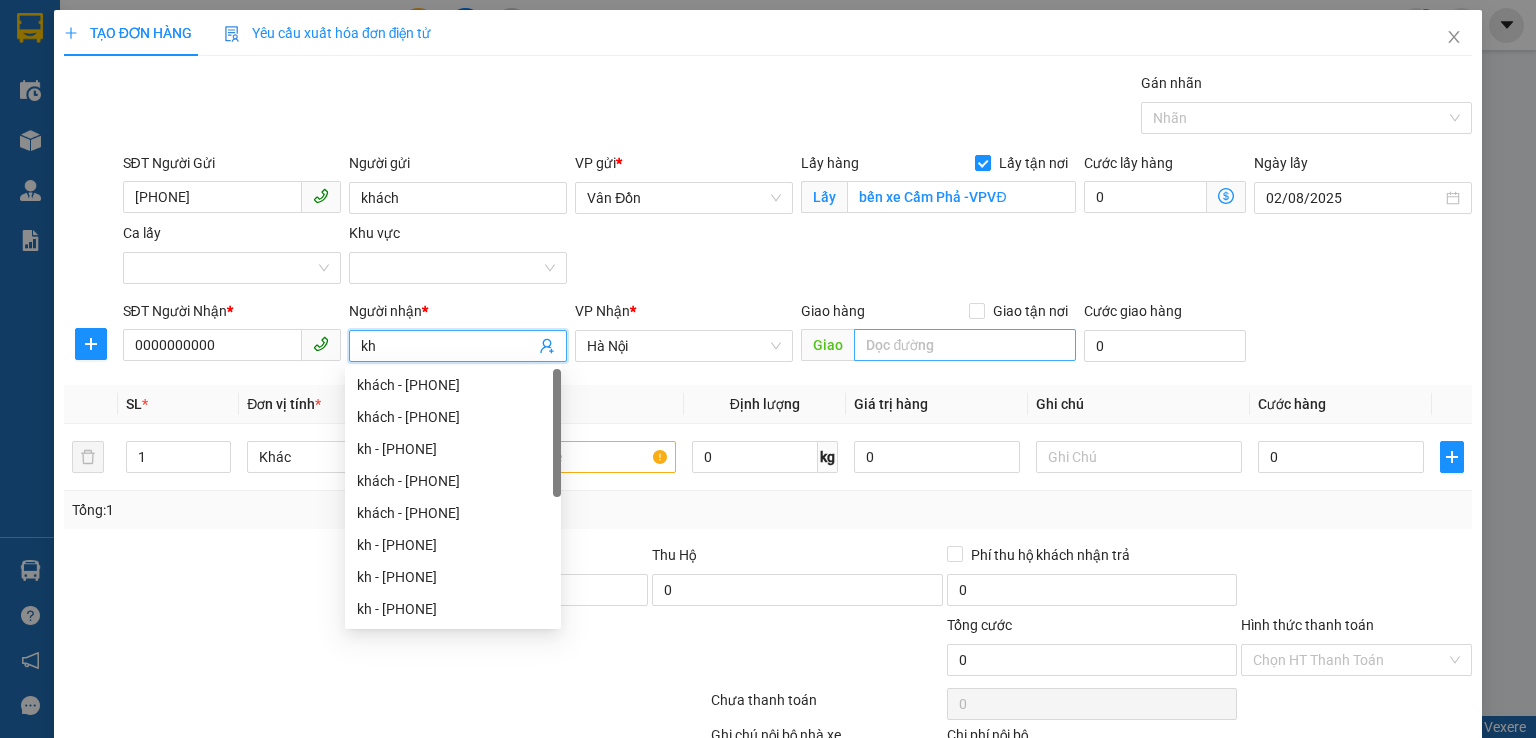 type on "kh" 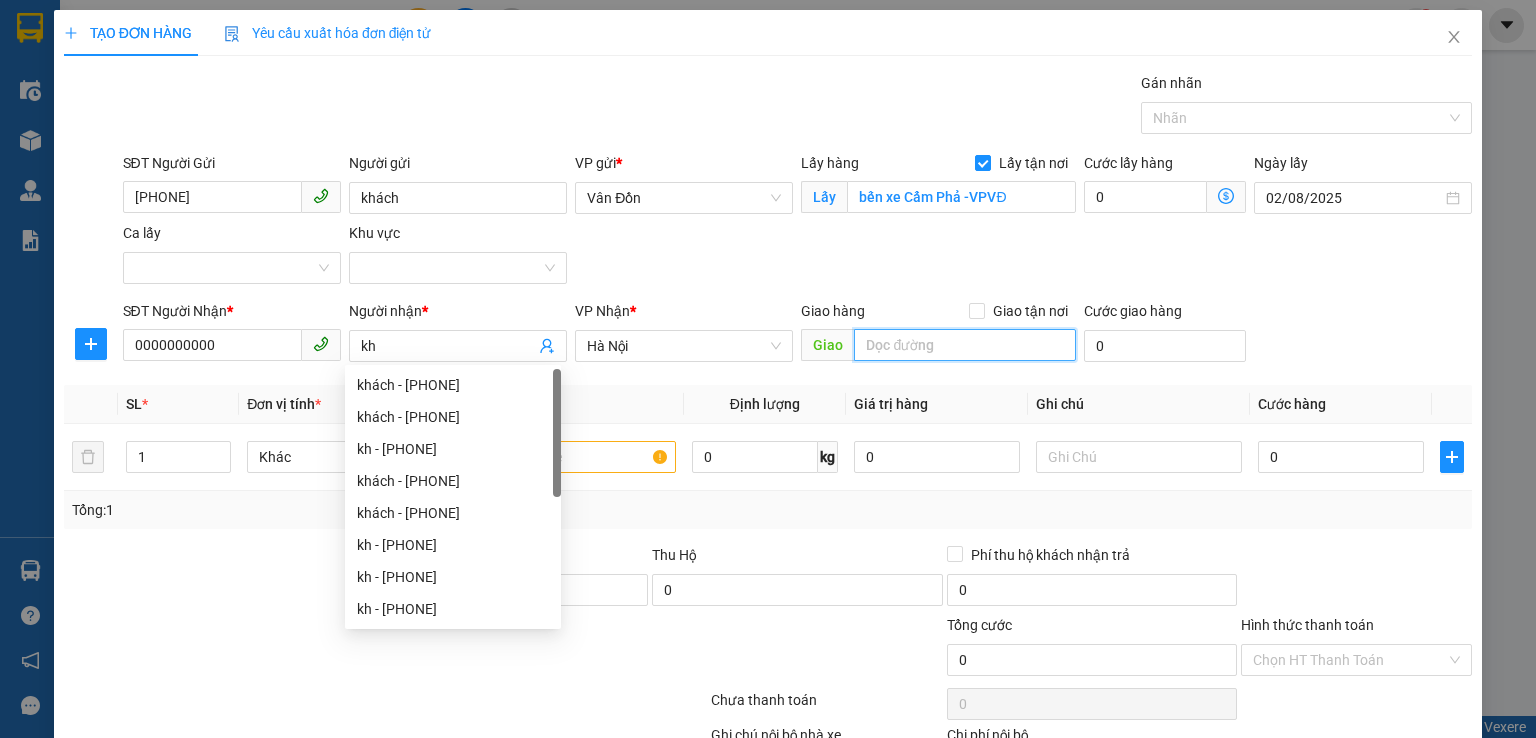 click at bounding box center [965, 345] 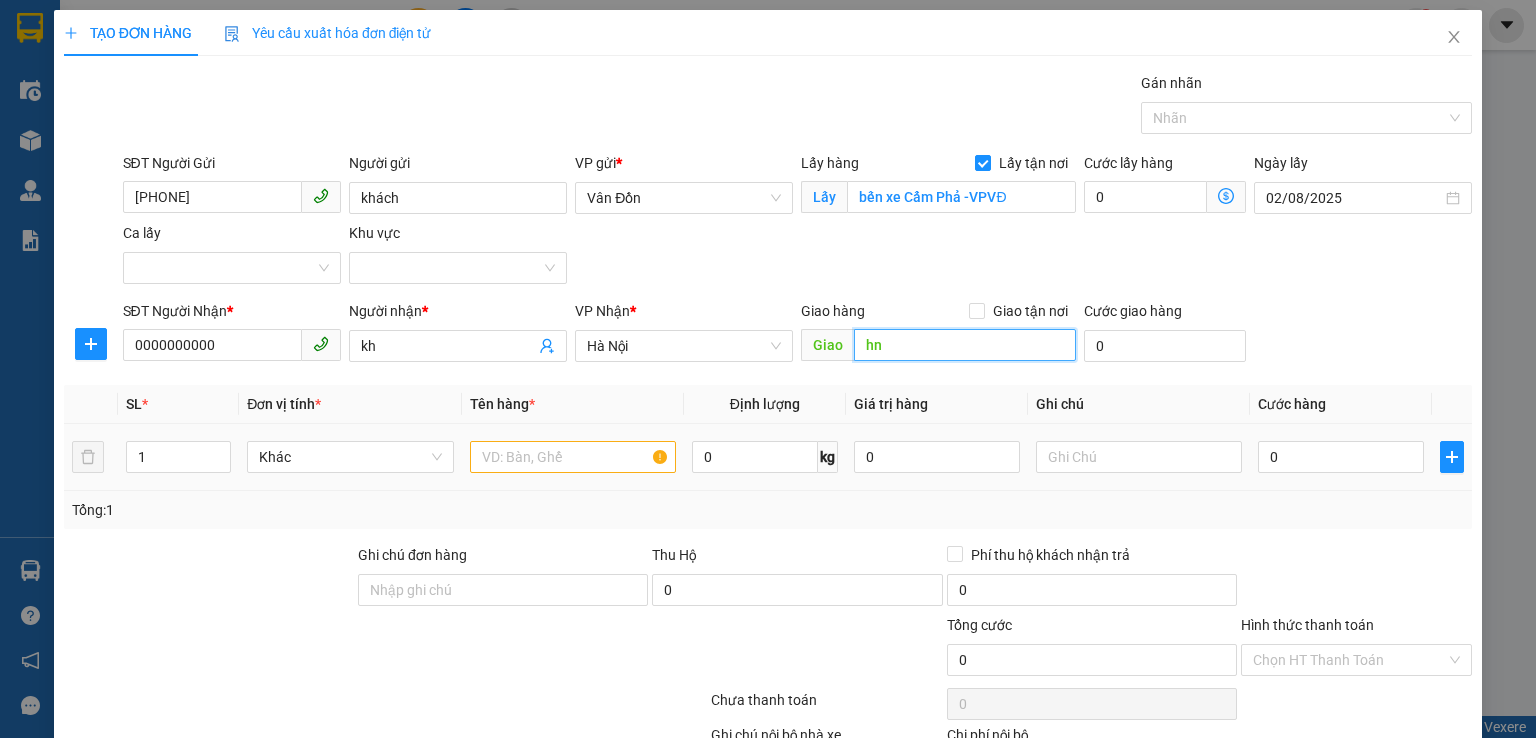 type on "hn" 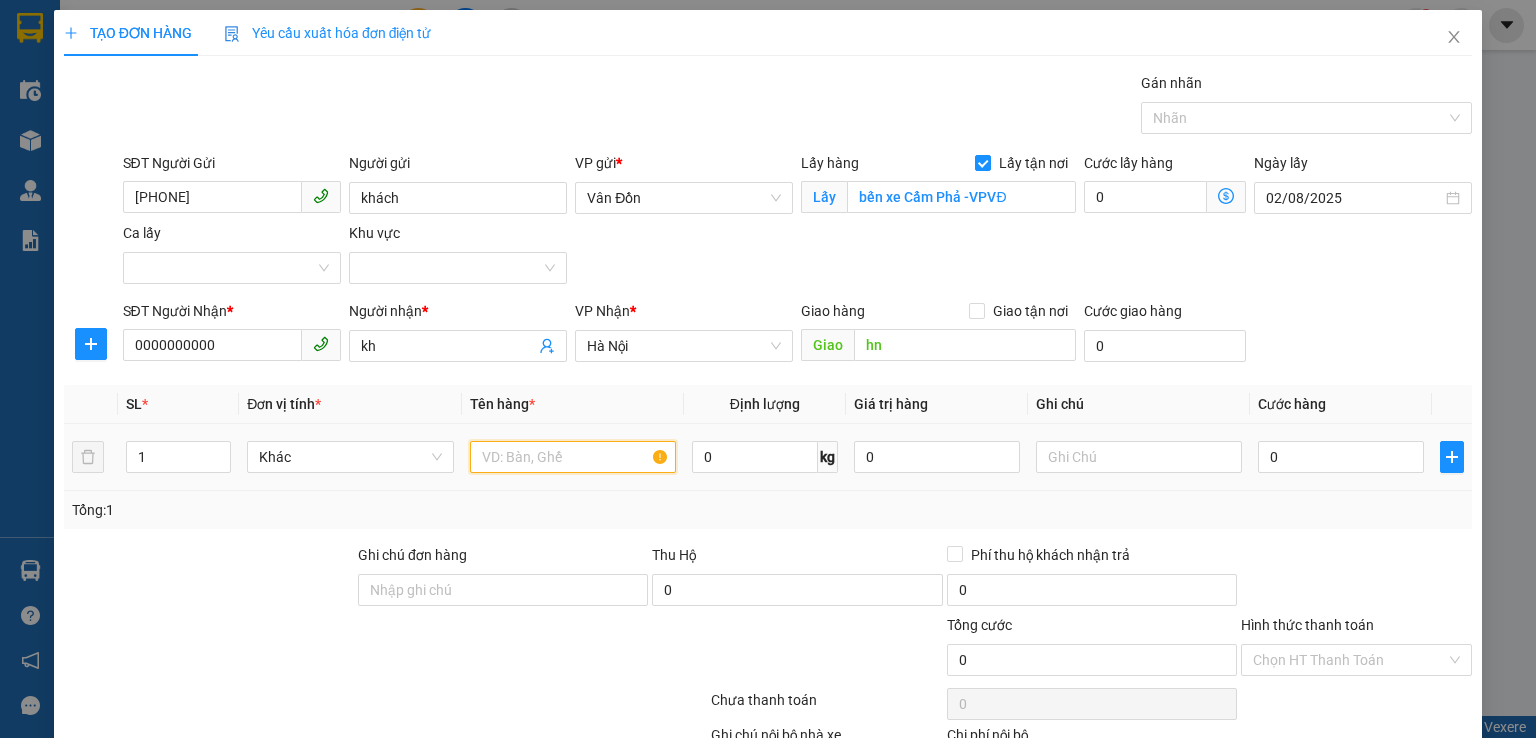 click at bounding box center (573, 457) 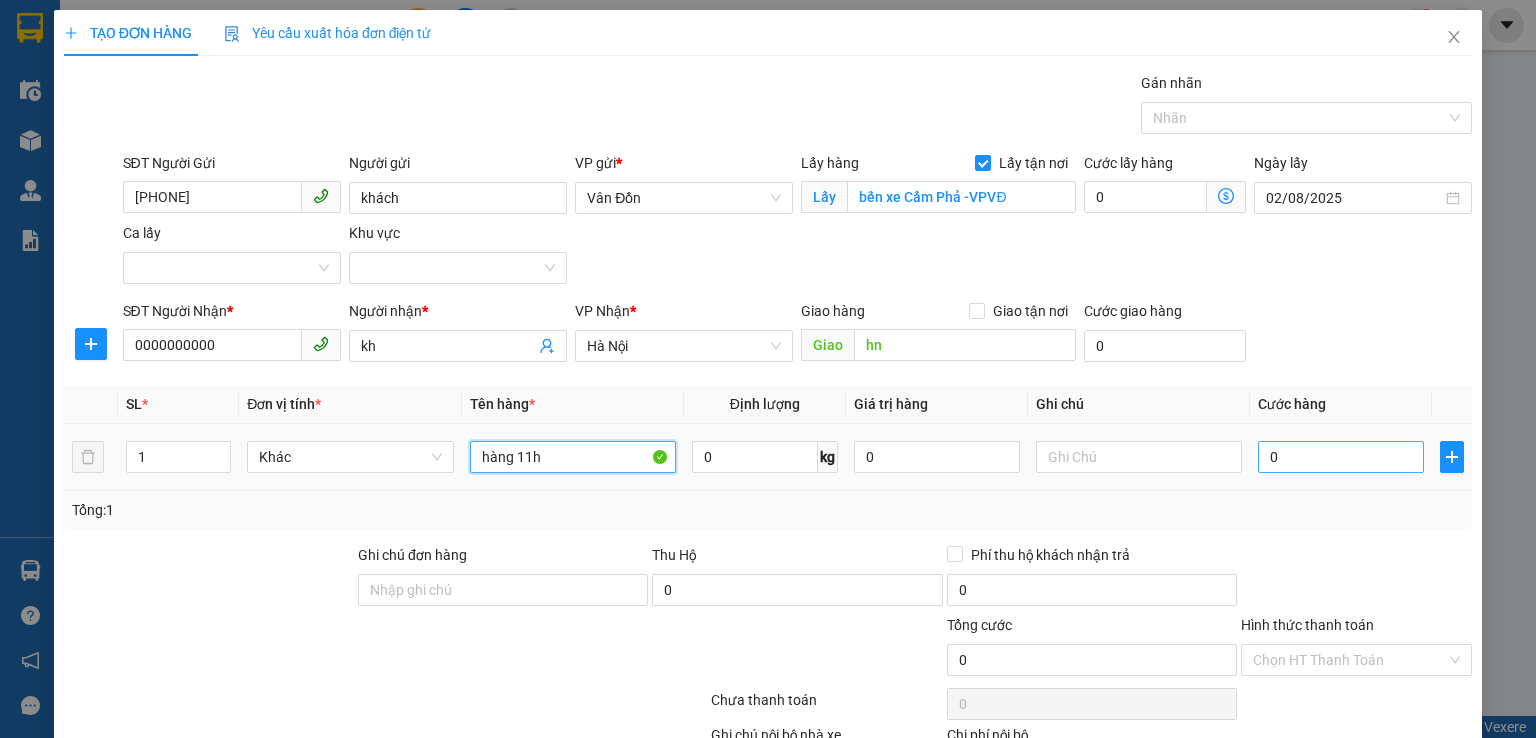 type on "hàng 11h" 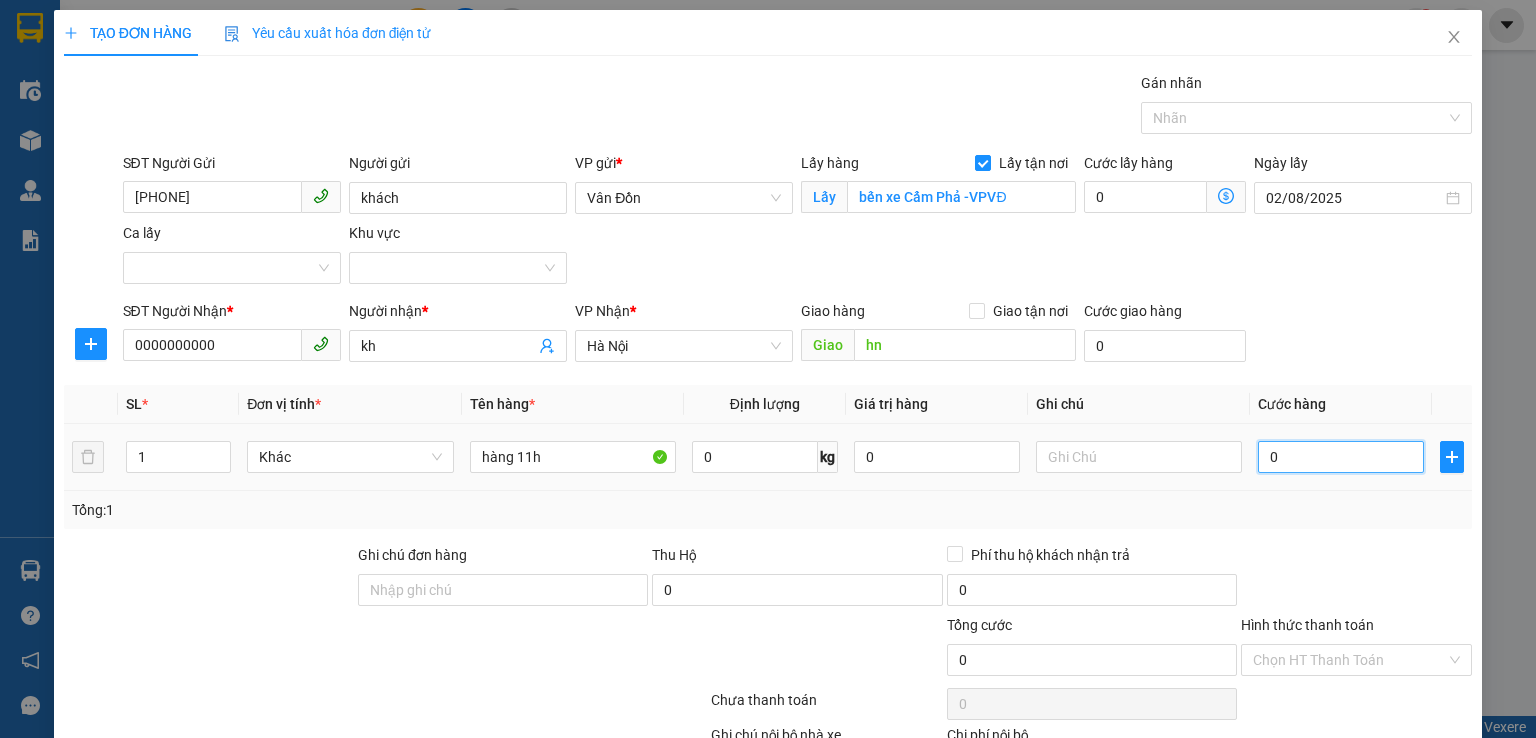 click on "0" at bounding box center [1341, 457] 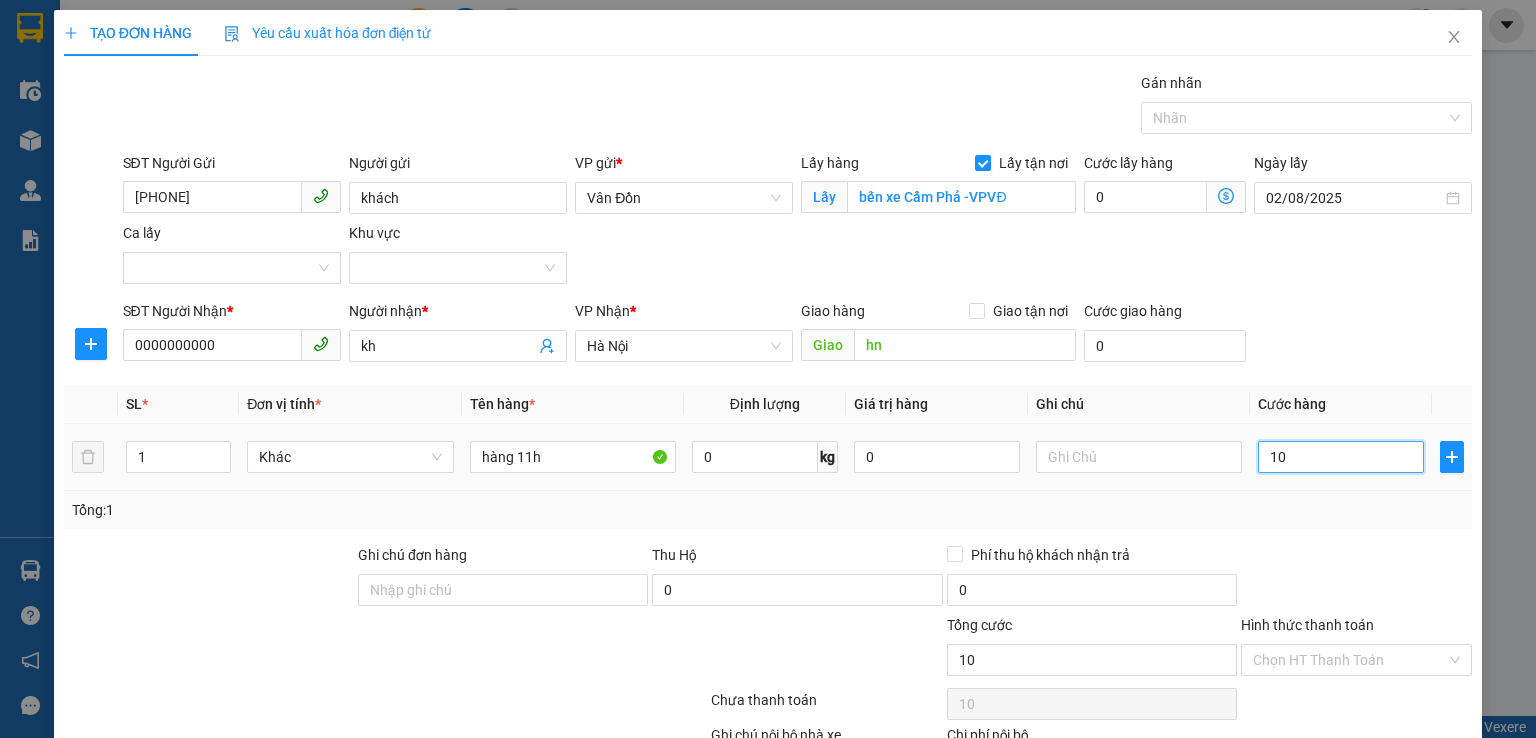 type on "100" 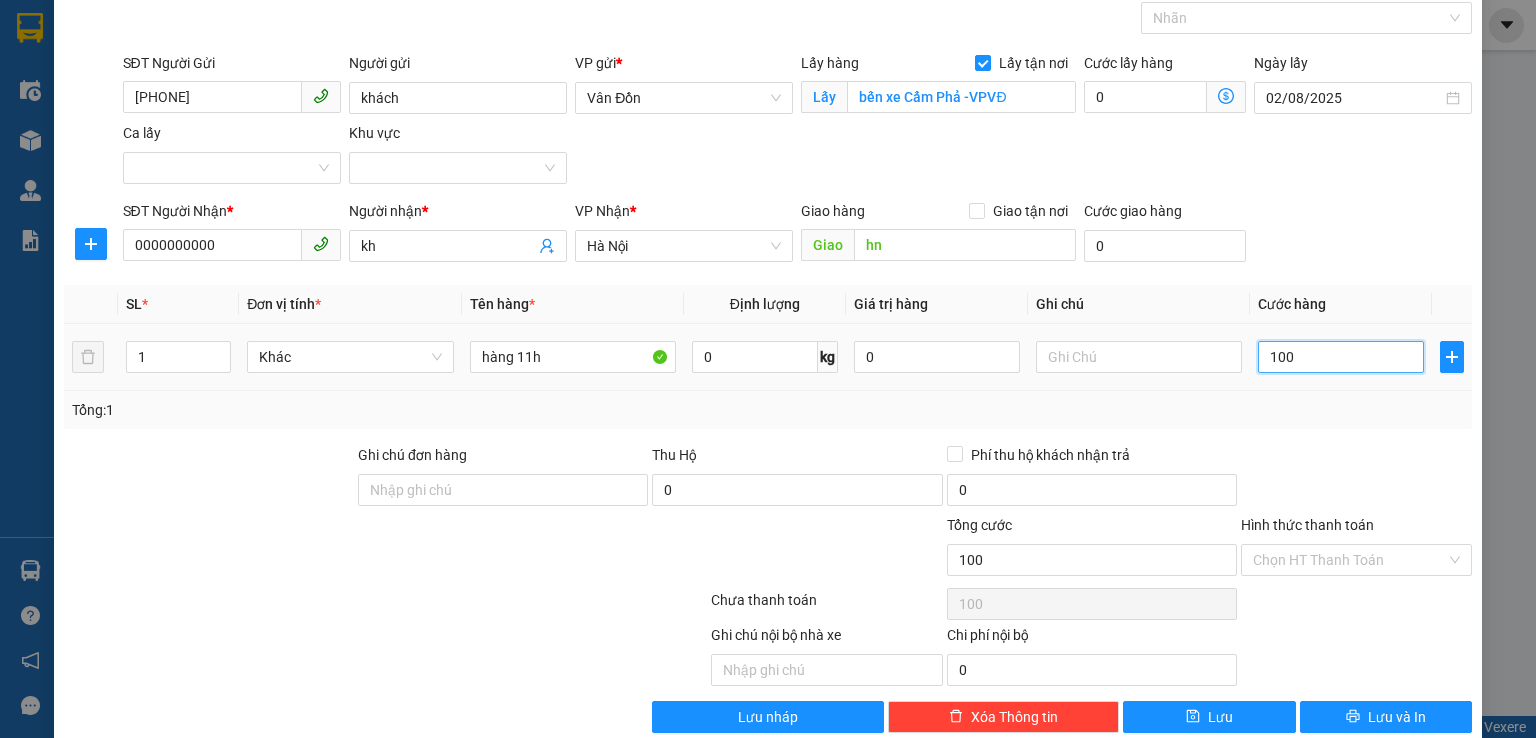 scroll, scrollTop: 132, scrollLeft: 0, axis: vertical 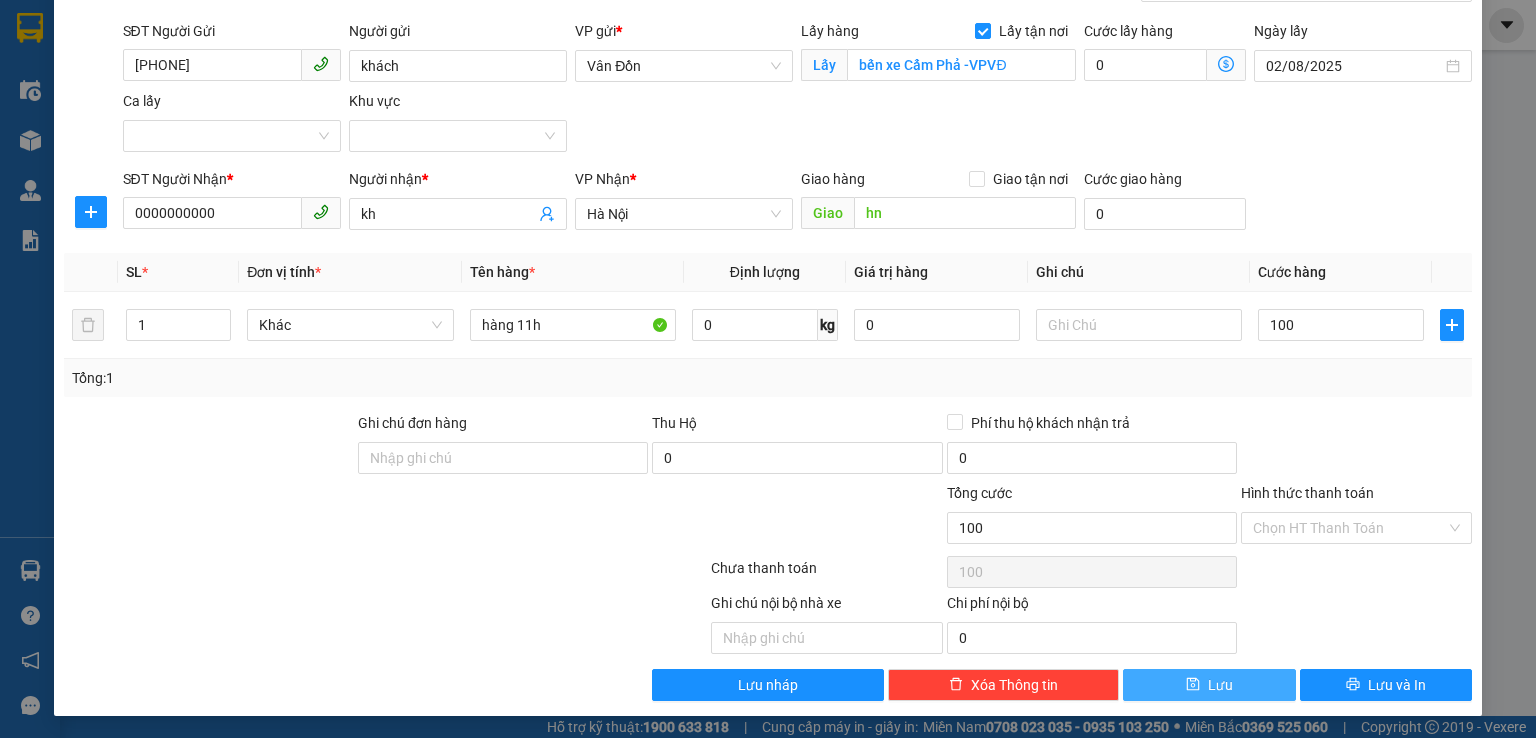 type on "100.000" 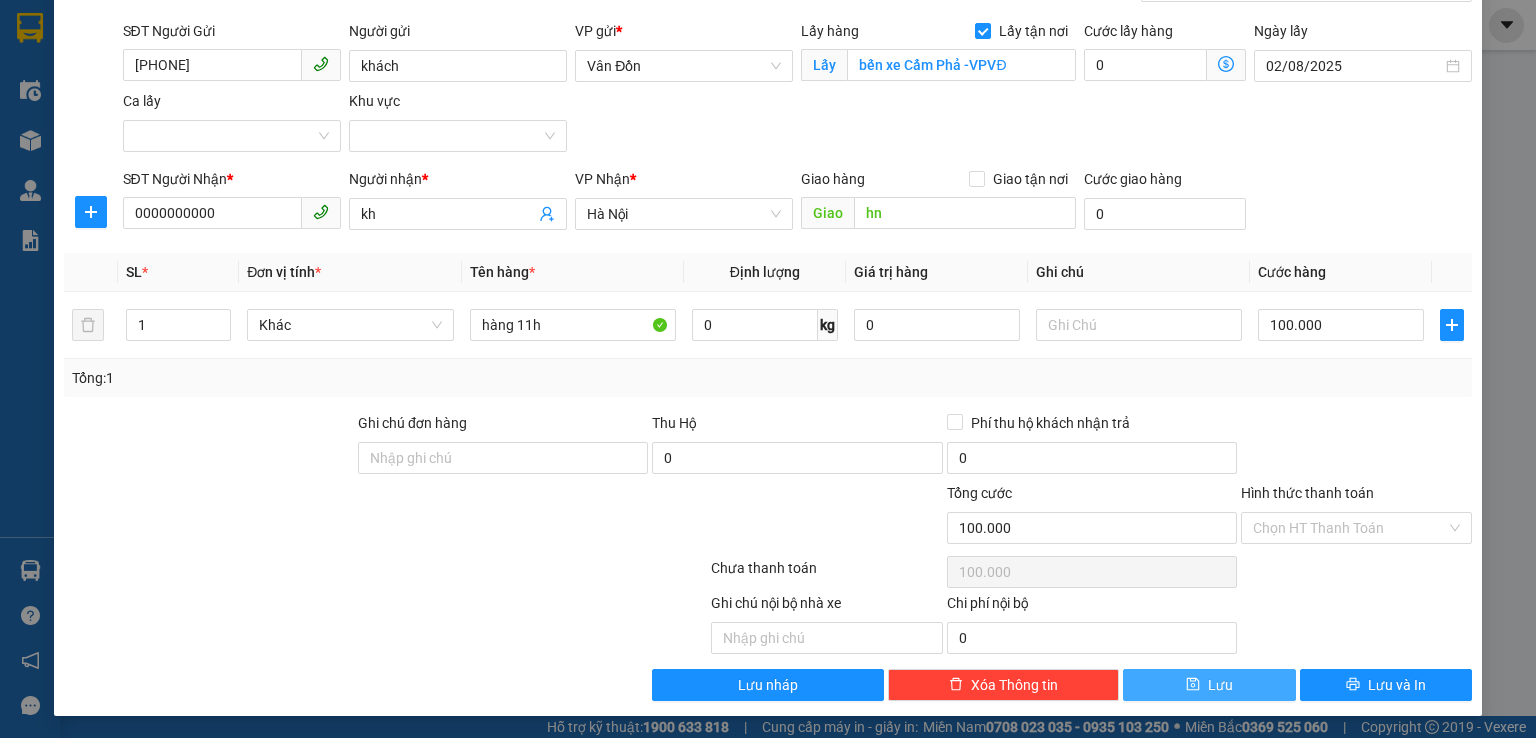 click on "Lưu" at bounding box center [1209, 685] 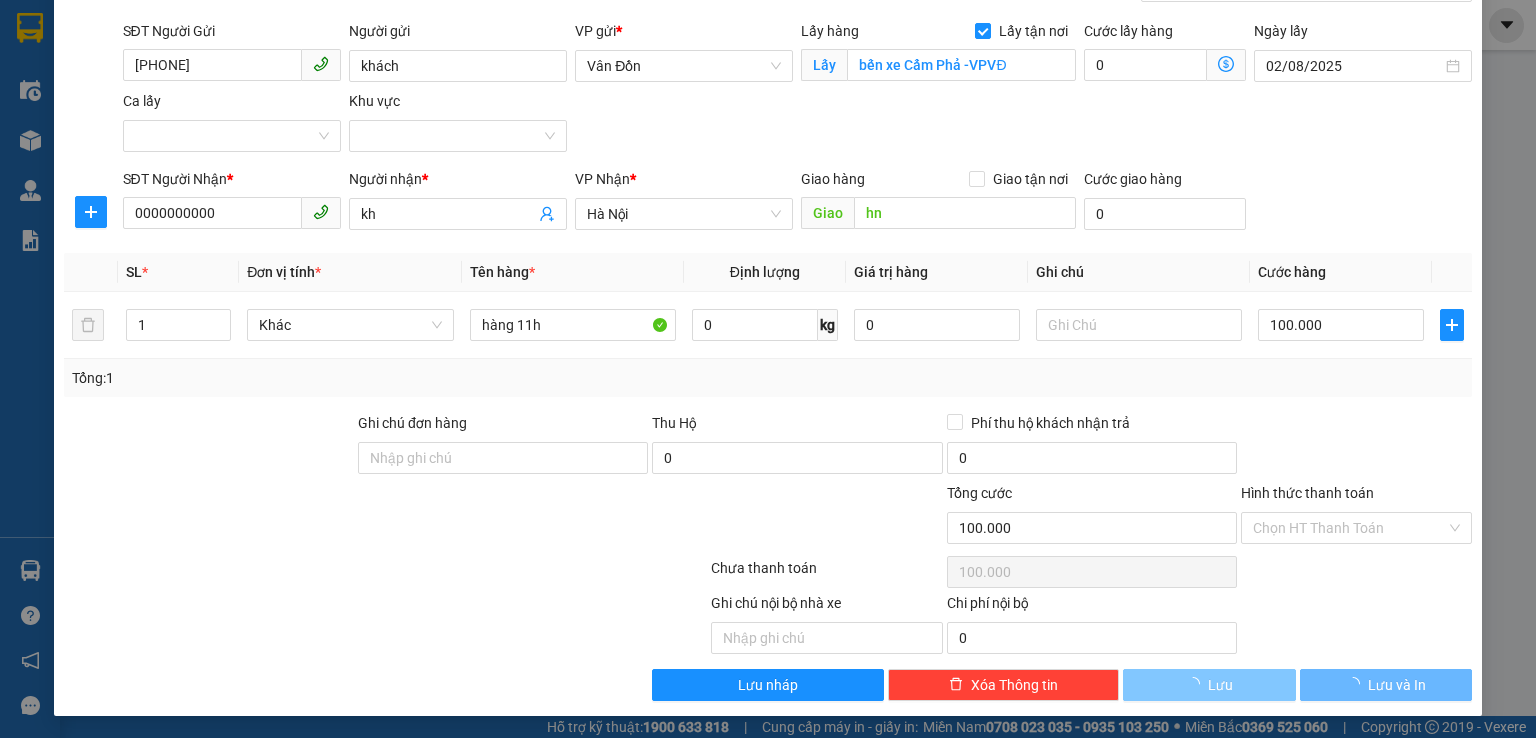 type 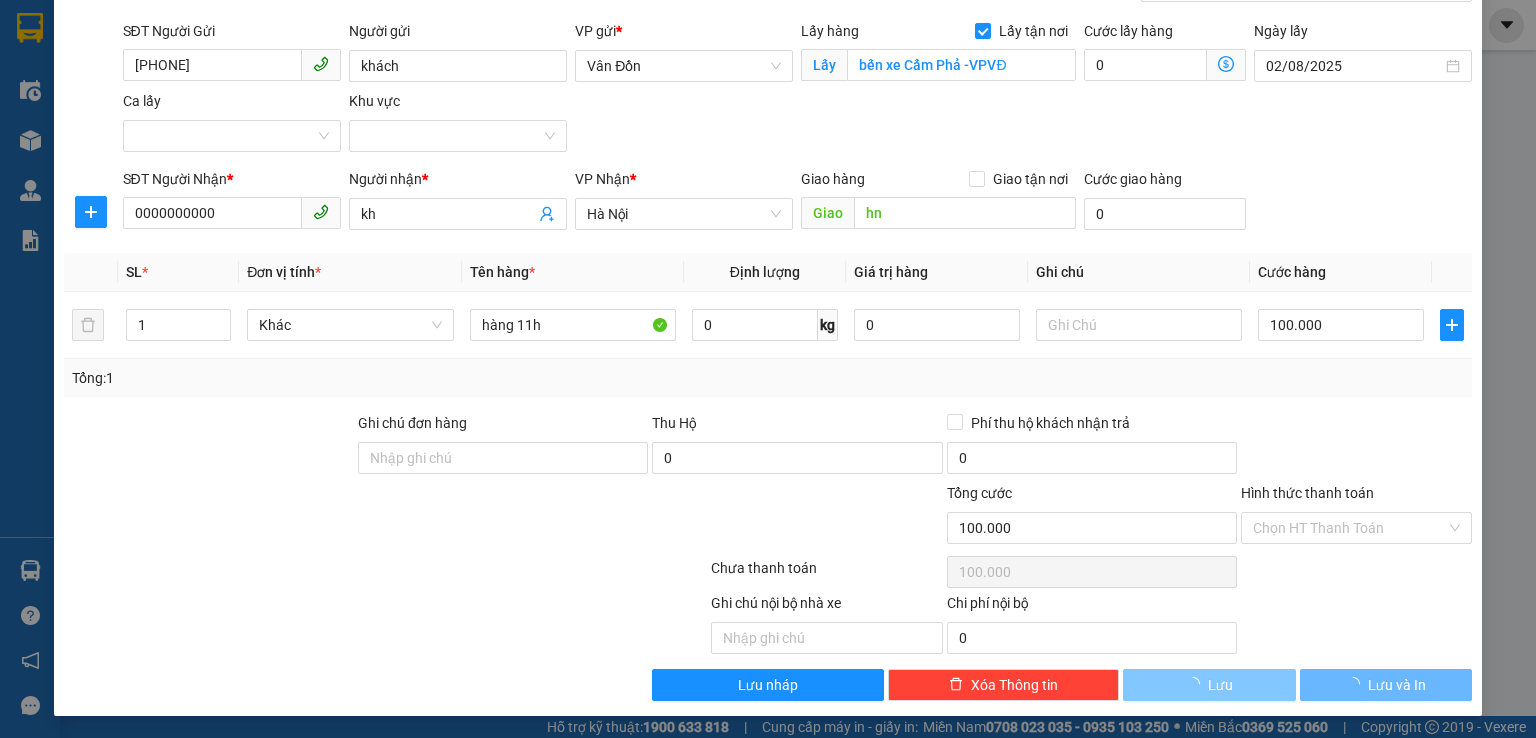 type 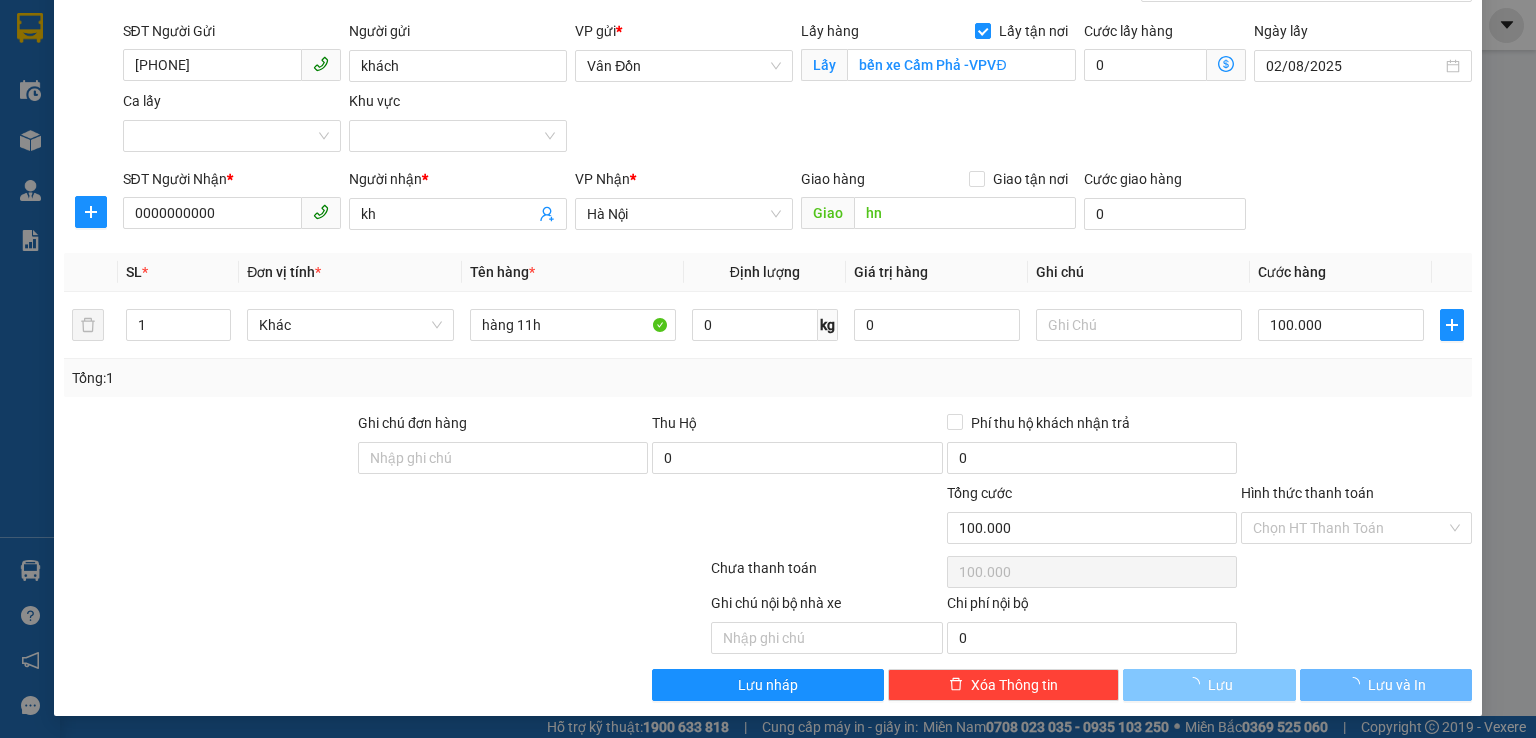 type 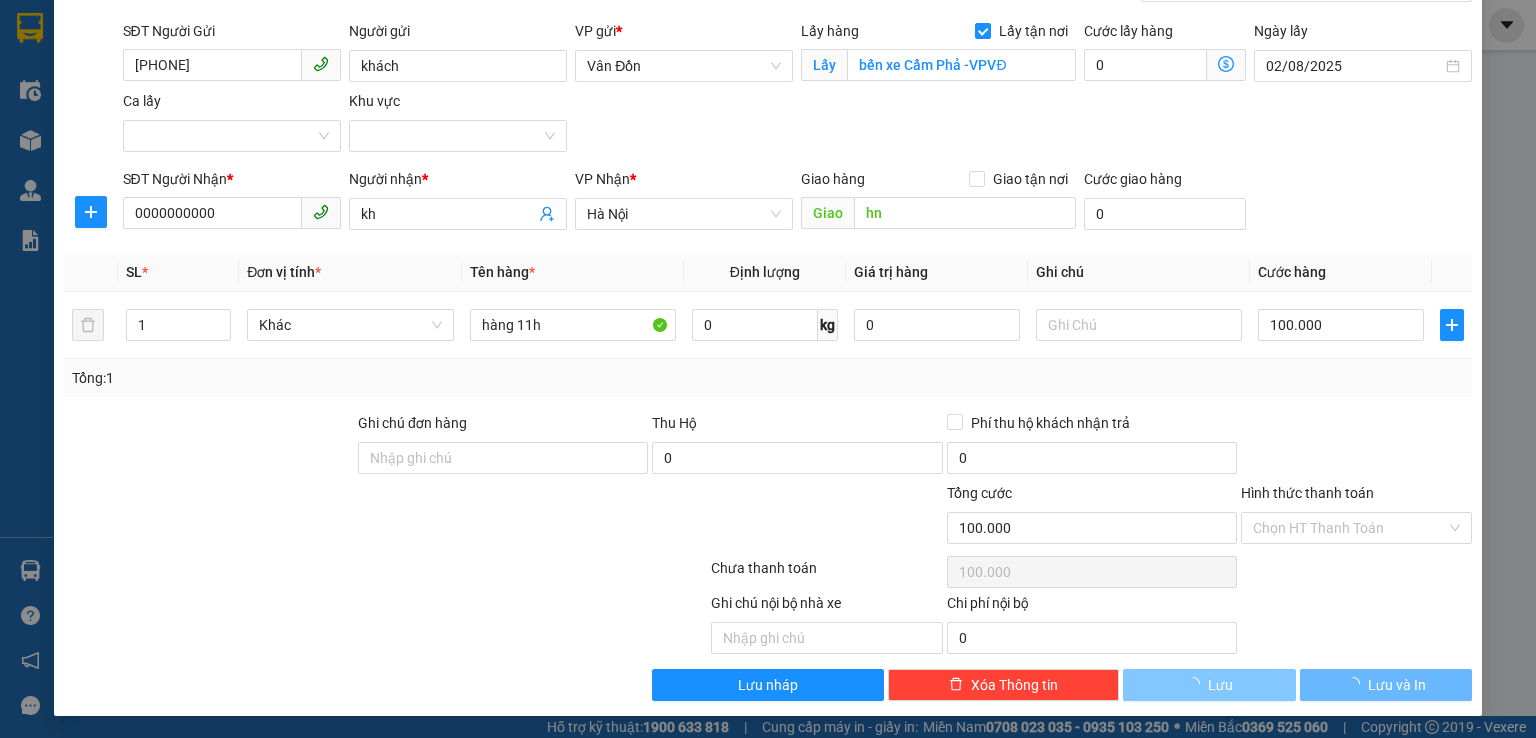 type 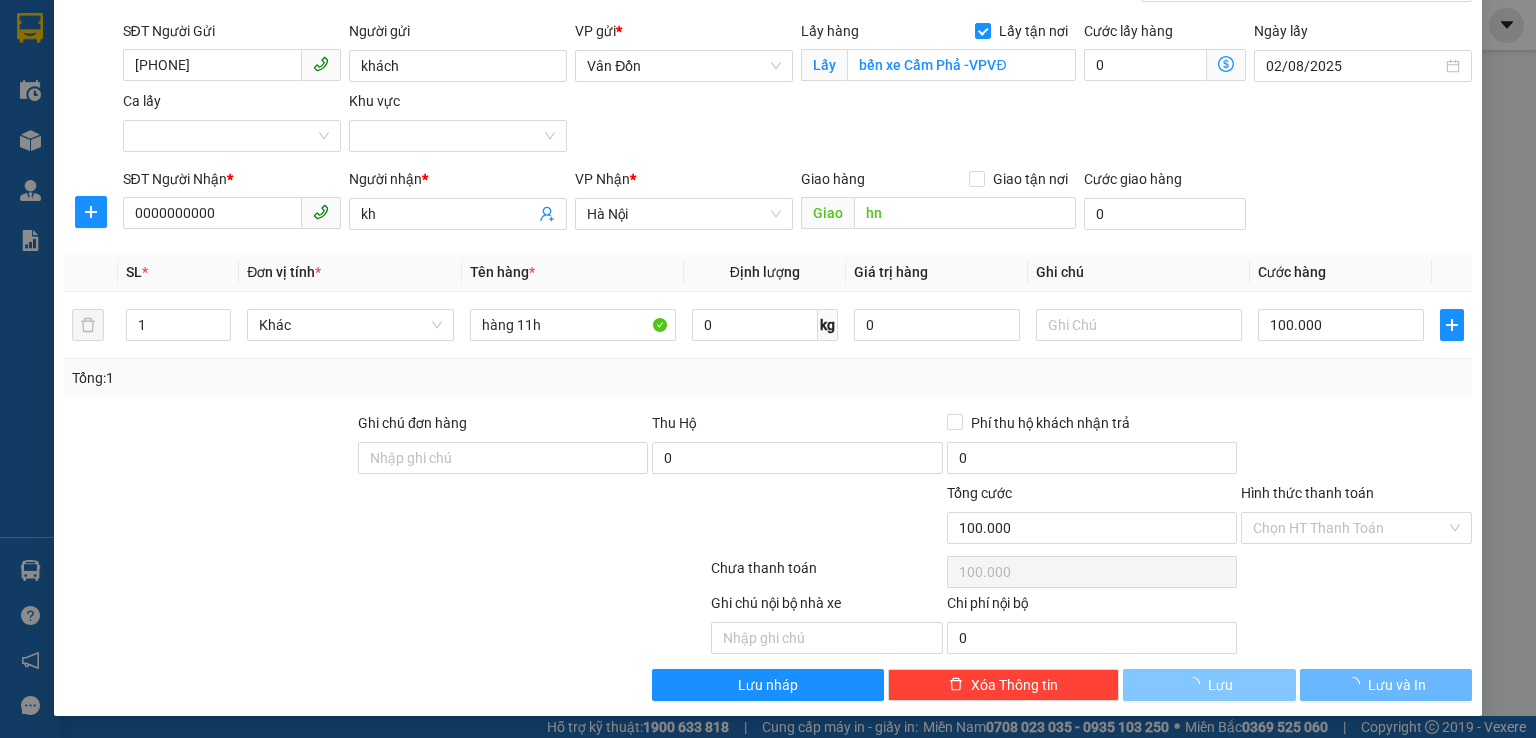 type on "0" 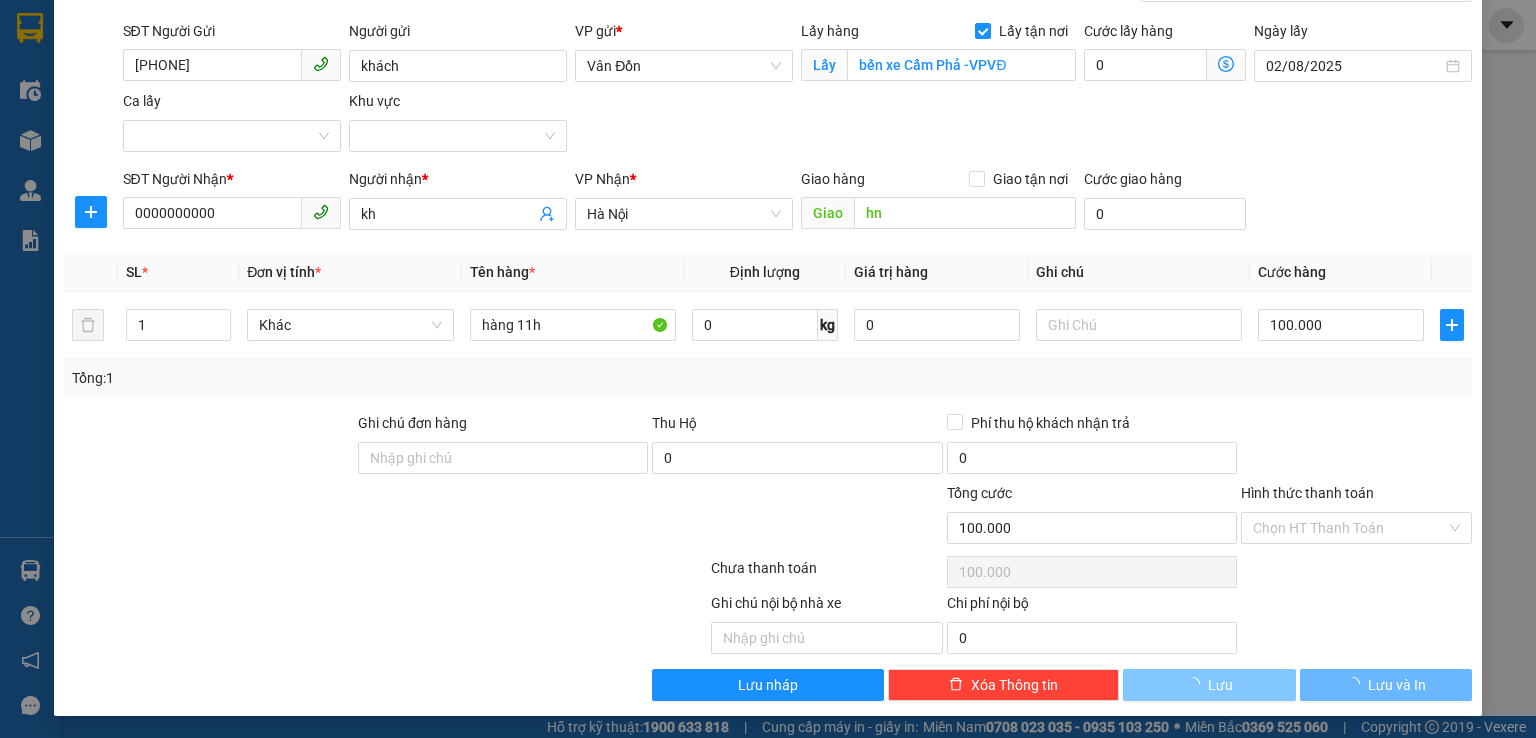 type on "0" 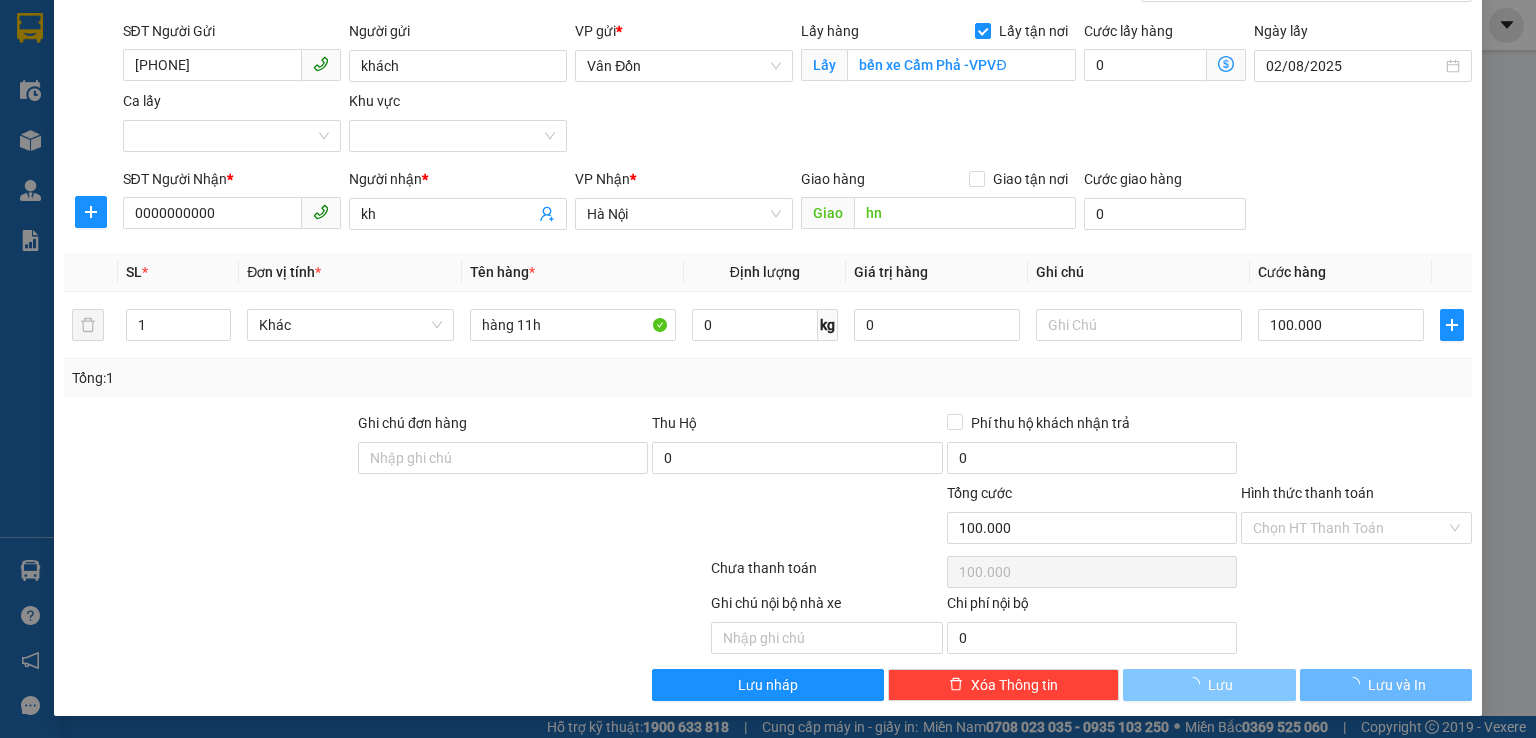 type on "0" 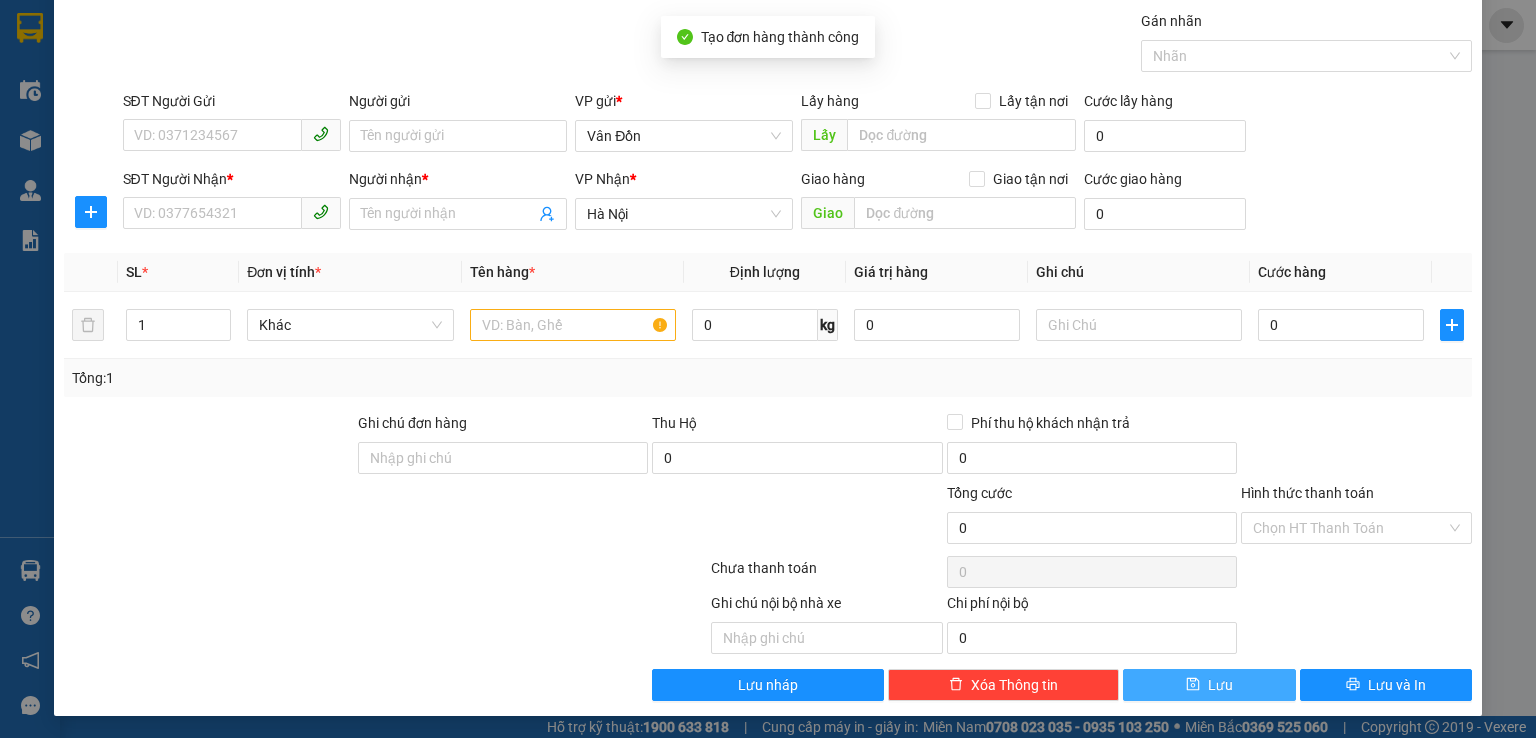 scroll, scrollTop: 0, scrollLeft: 0, axis: both 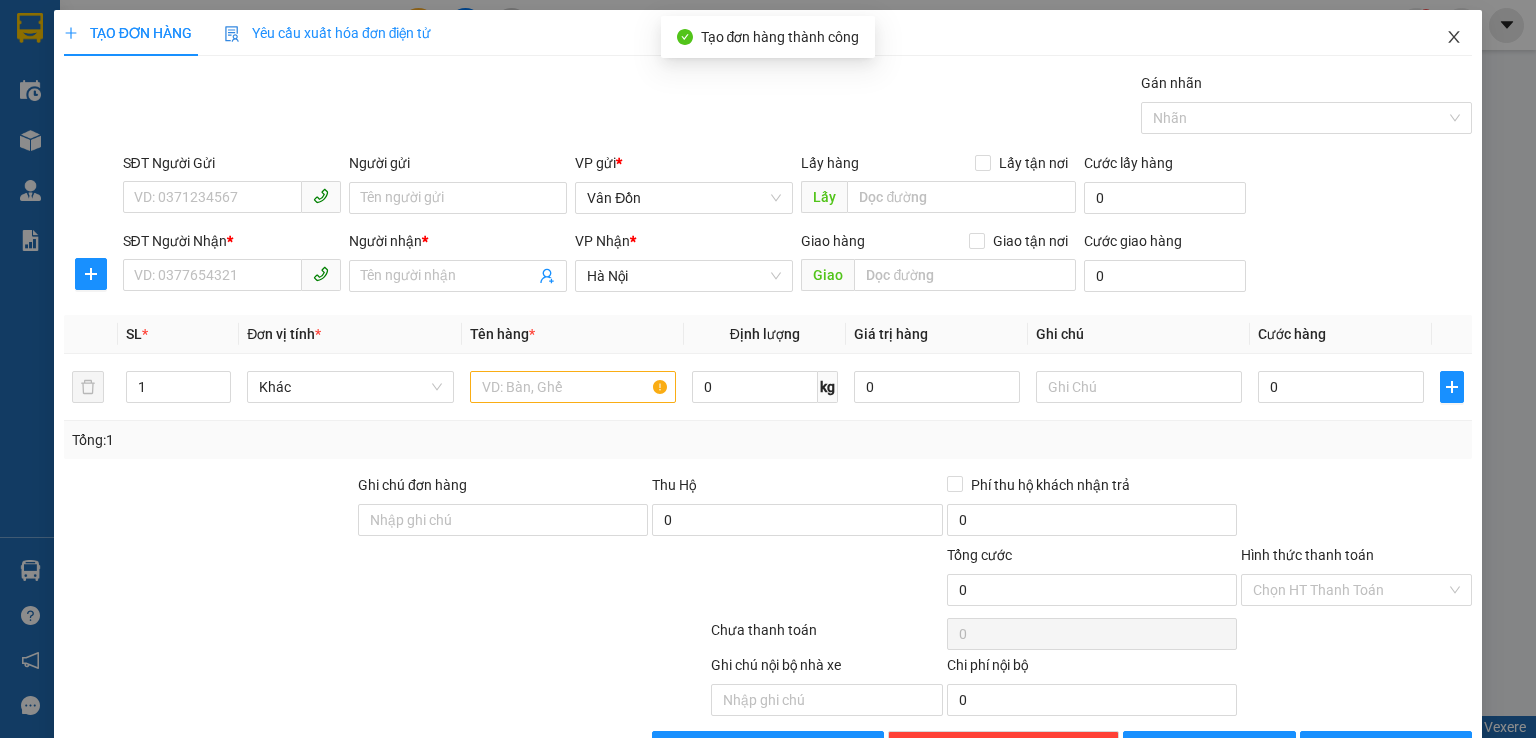click 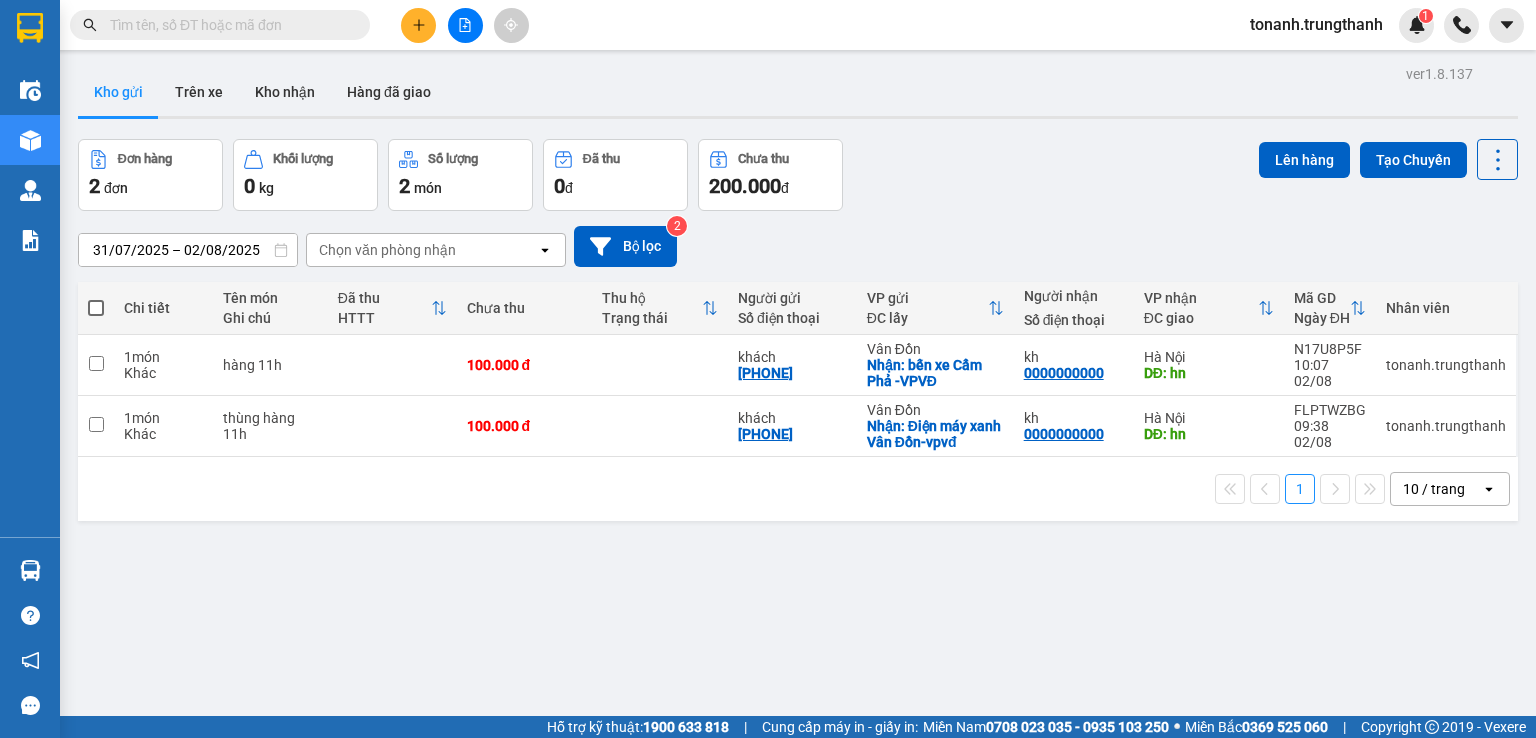 click at bounding box center [418, 25] 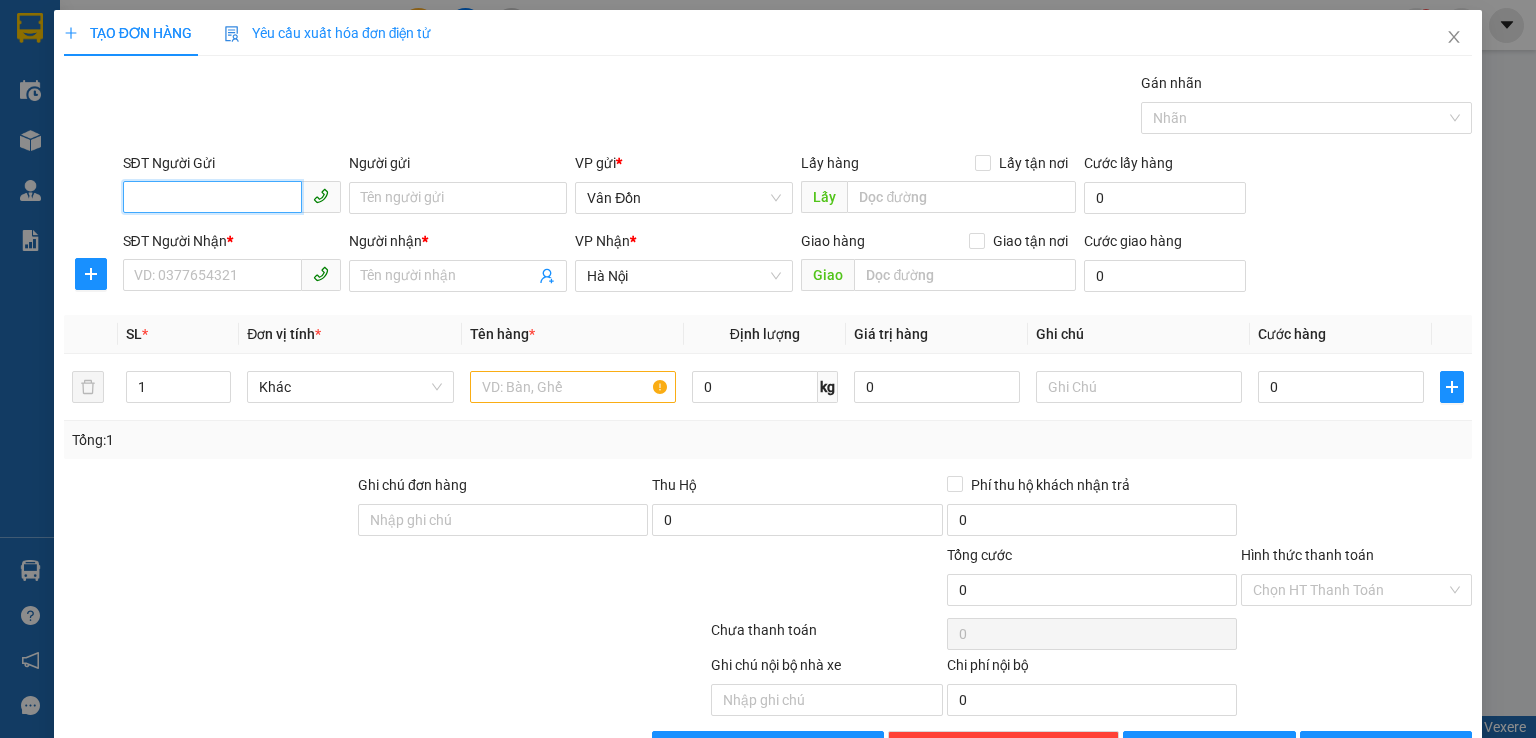 paste on "0972828454" 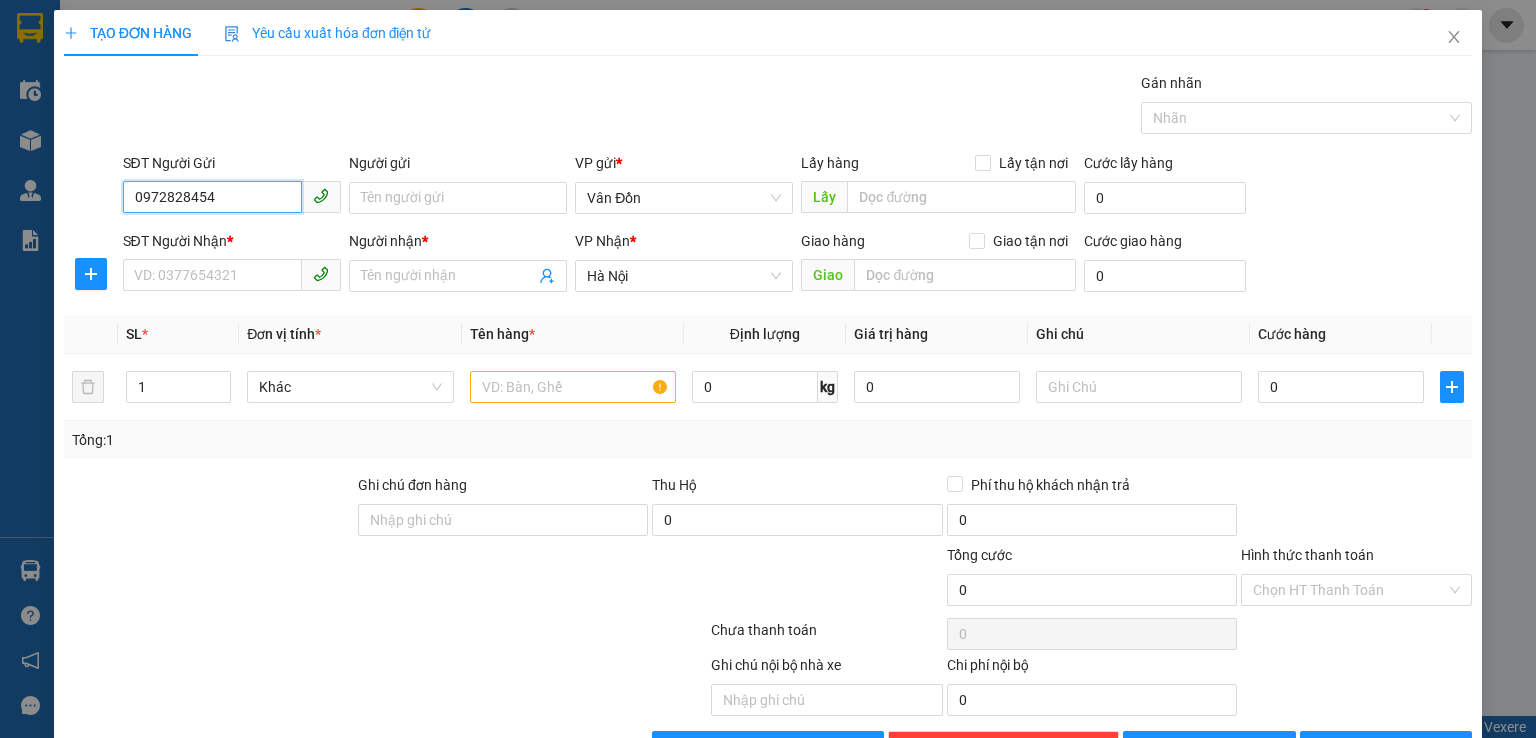 type on "0972828454" 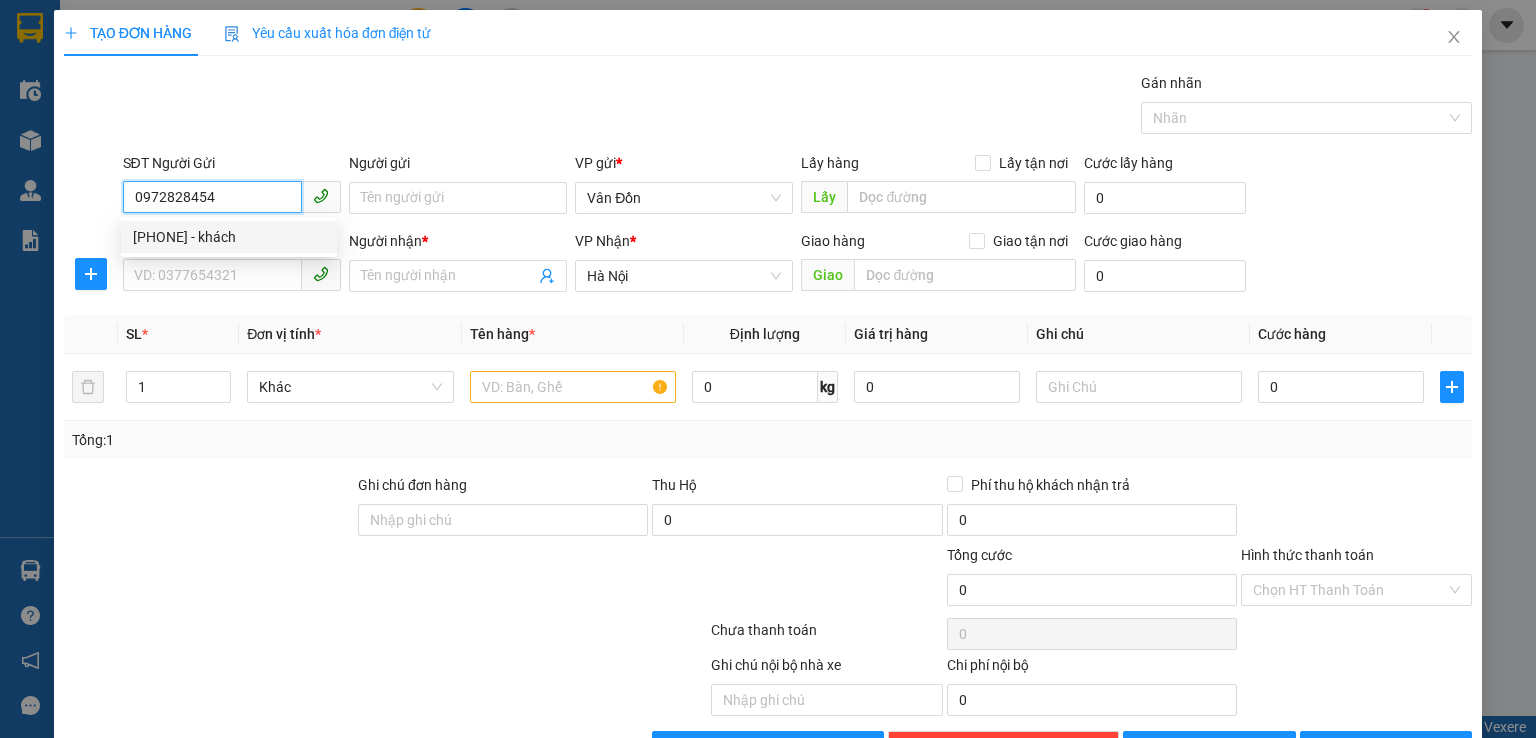 click on "0972828454 - khách" at bounding box center (229, 237) 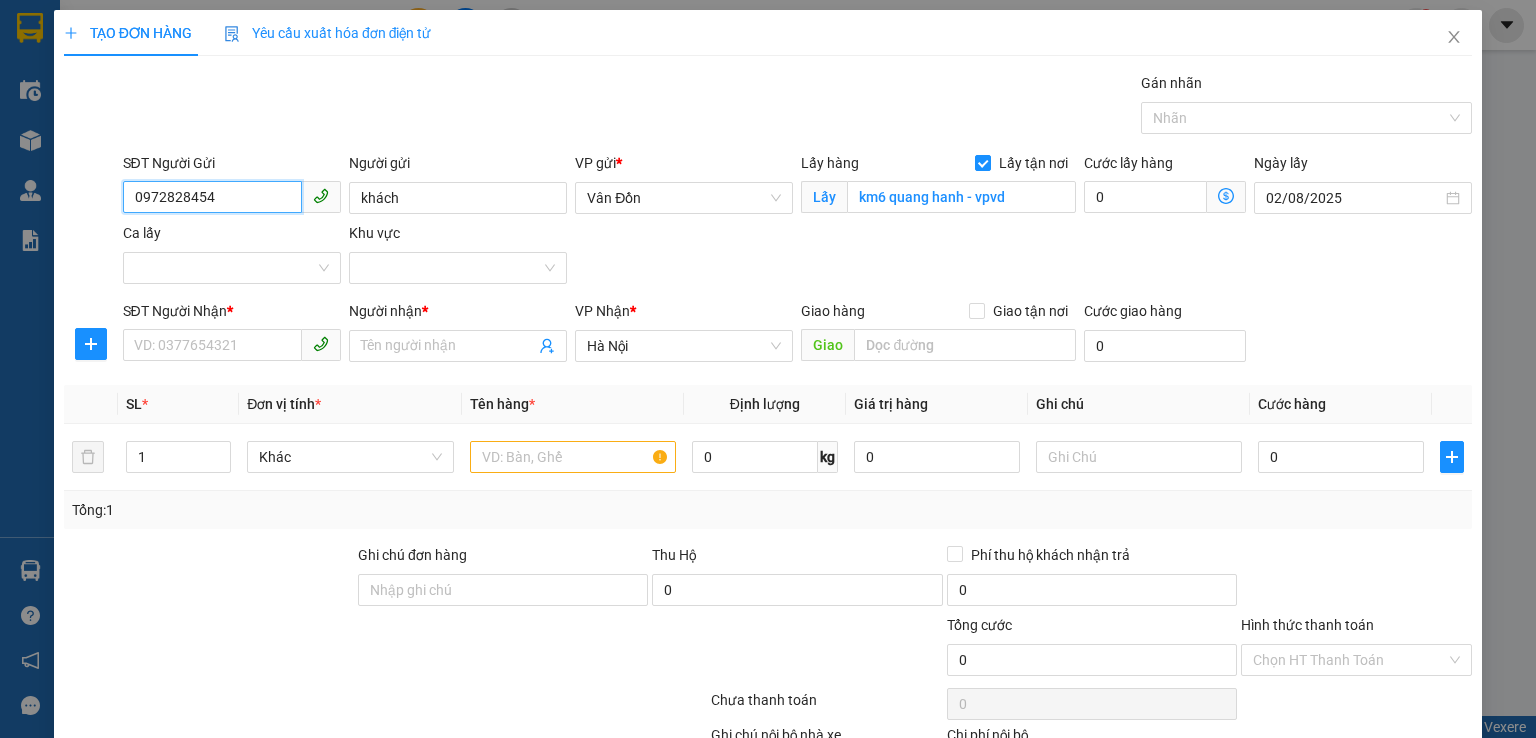 type on "0972828454" 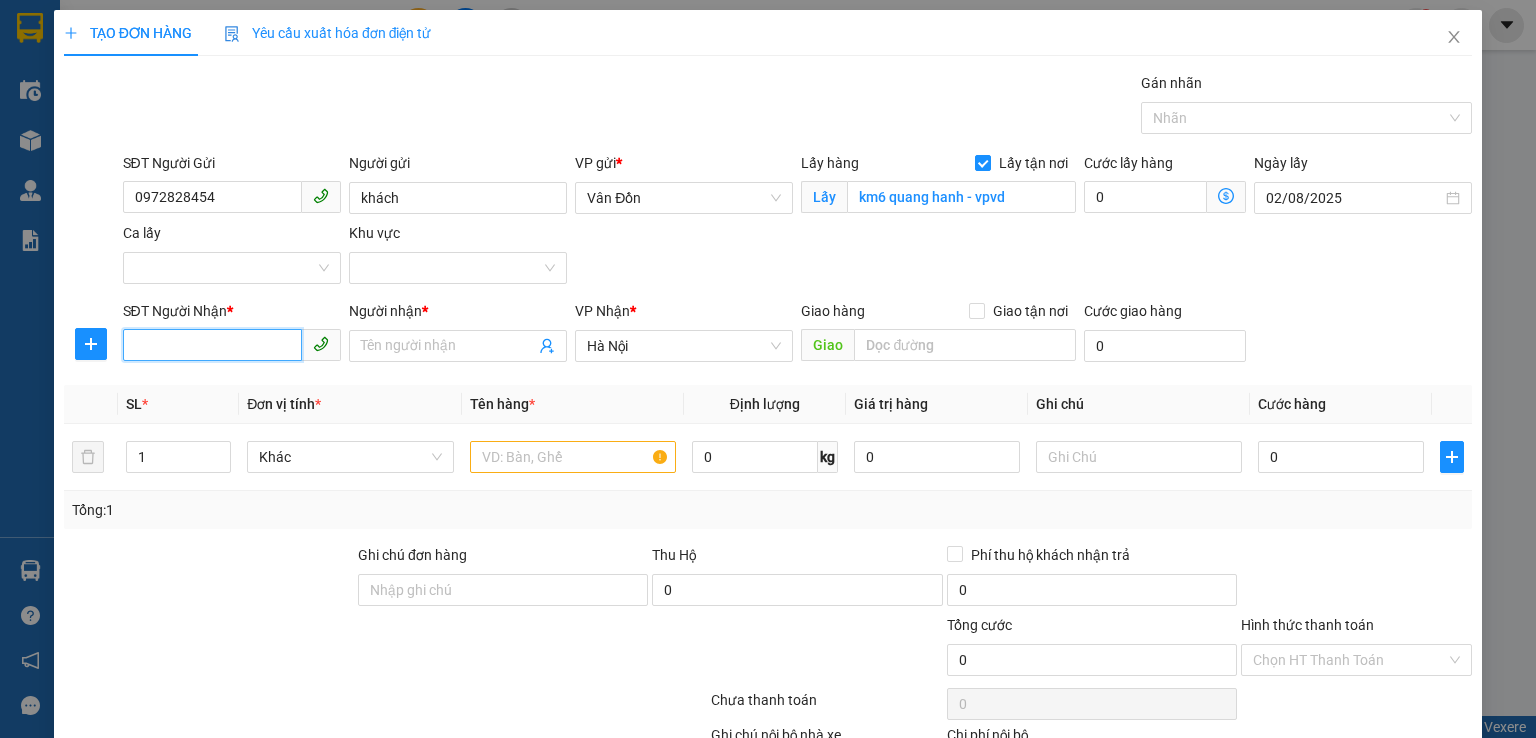 click on "SĐT Người Nhận  *" at bounding box center [212, 345] 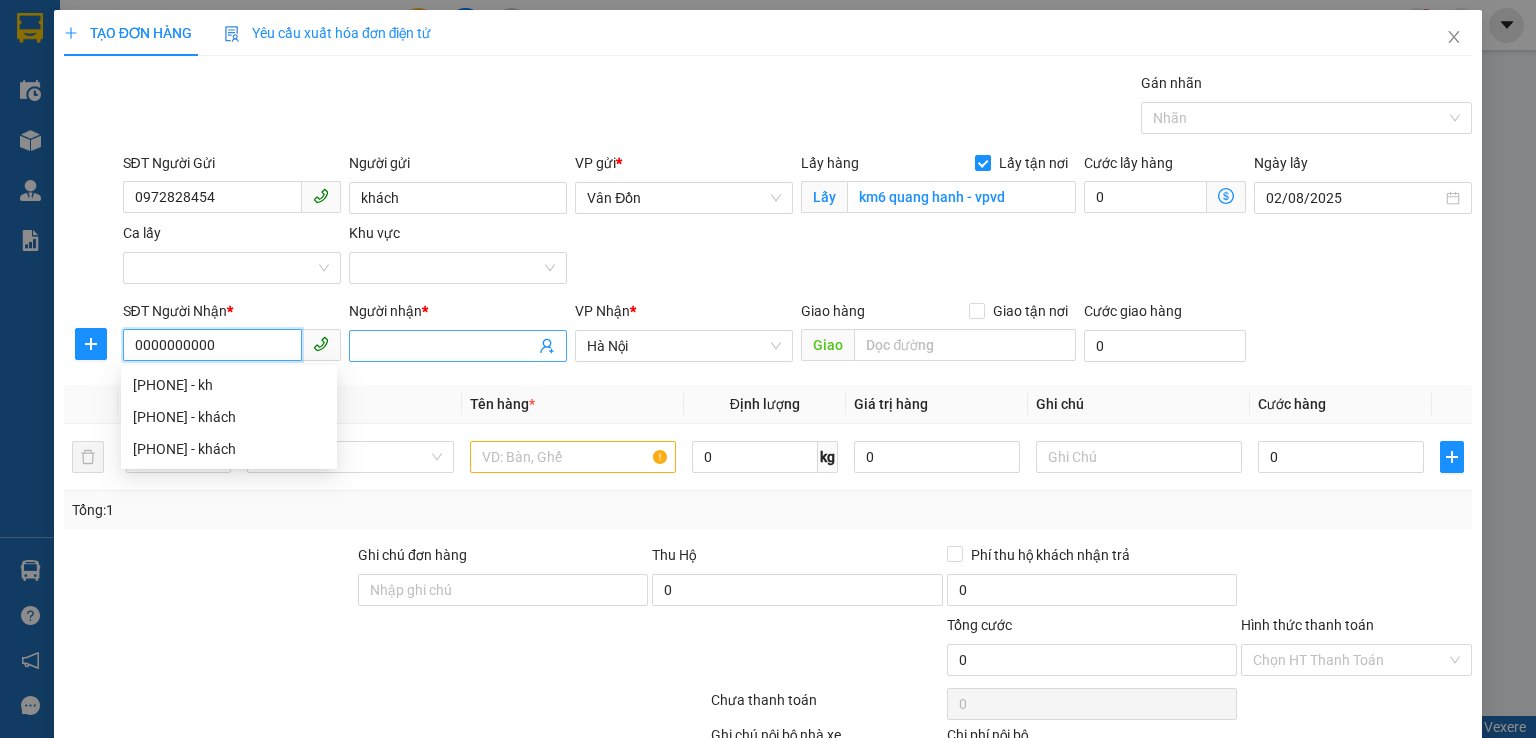 type on "0000000000" 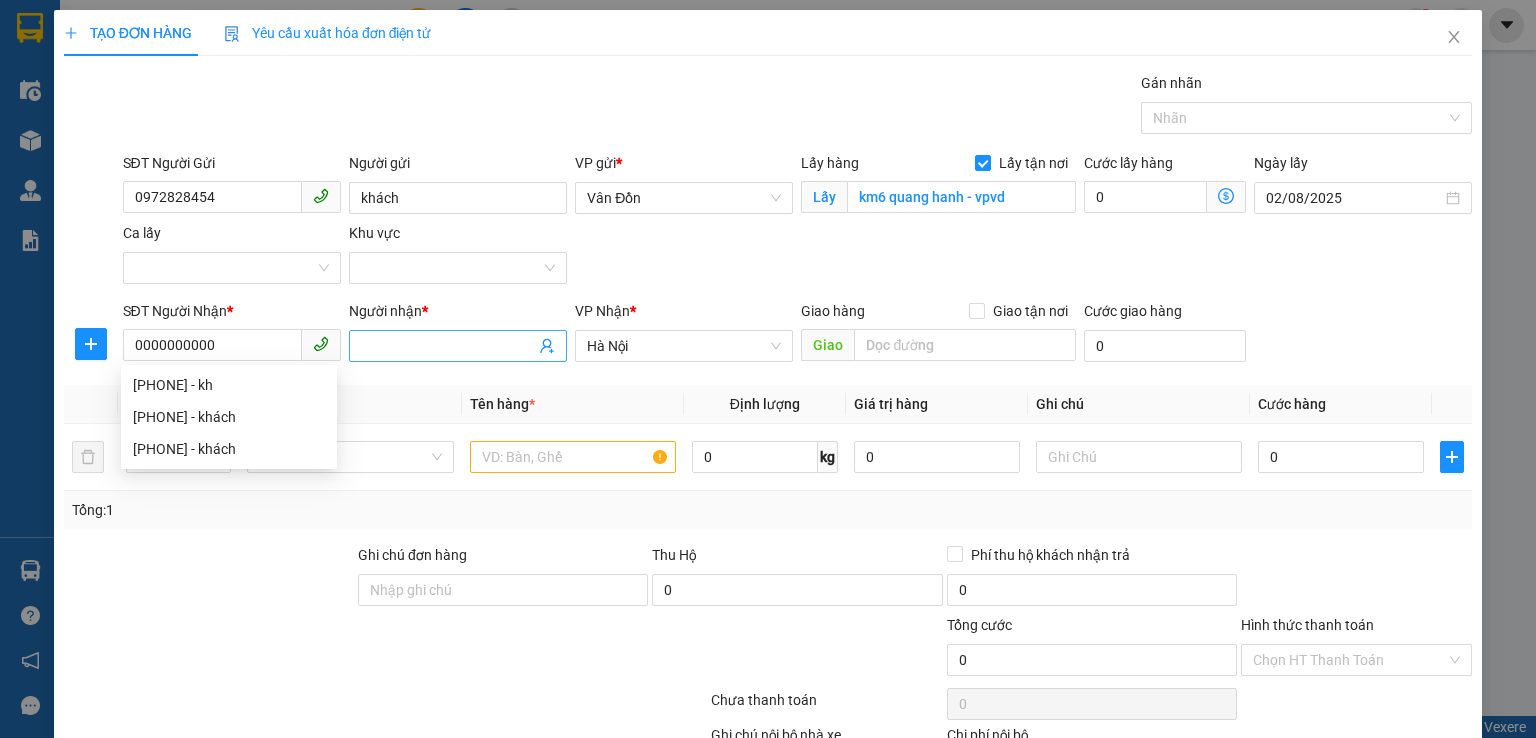 click on "Người nhận  *" at bounding box center (448, 346) 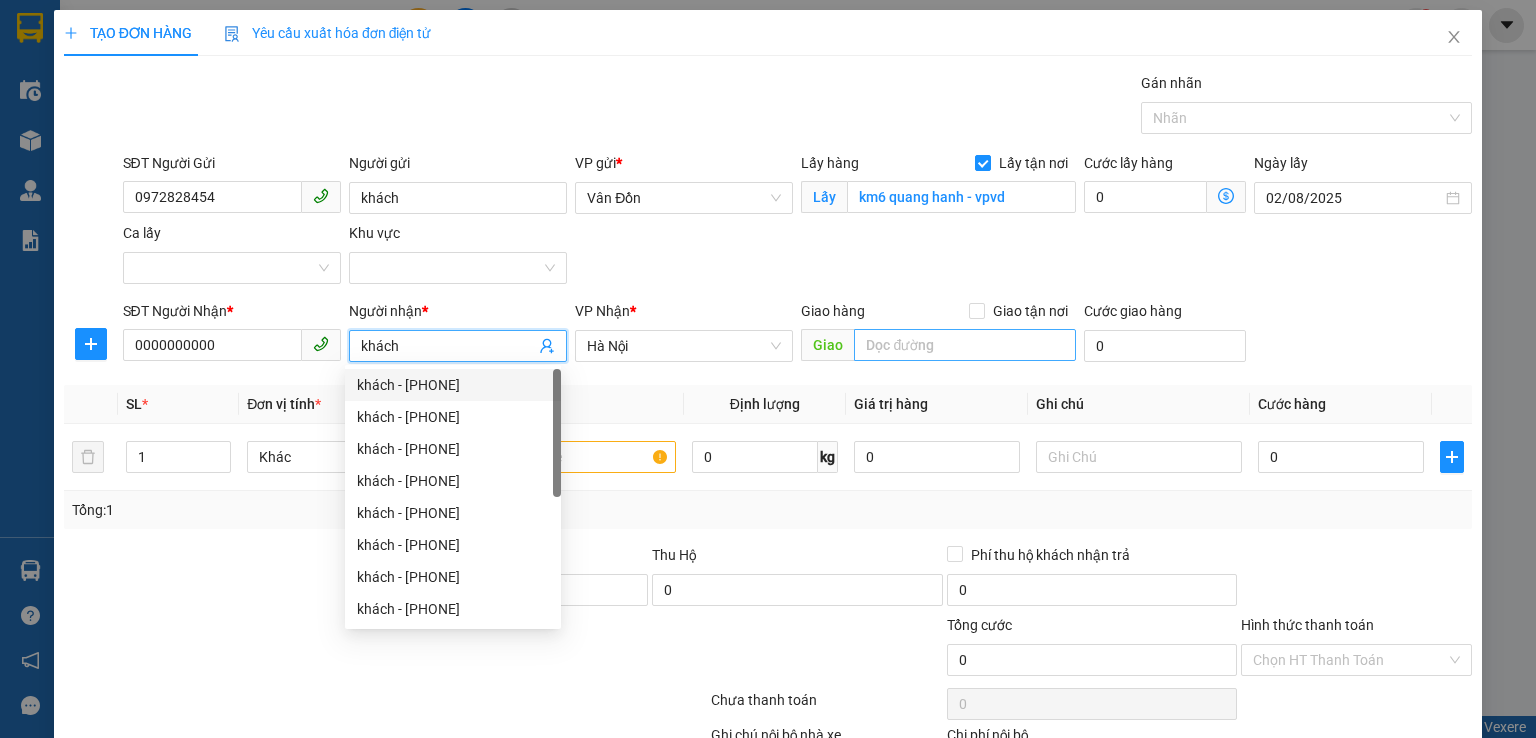 type on "khách" 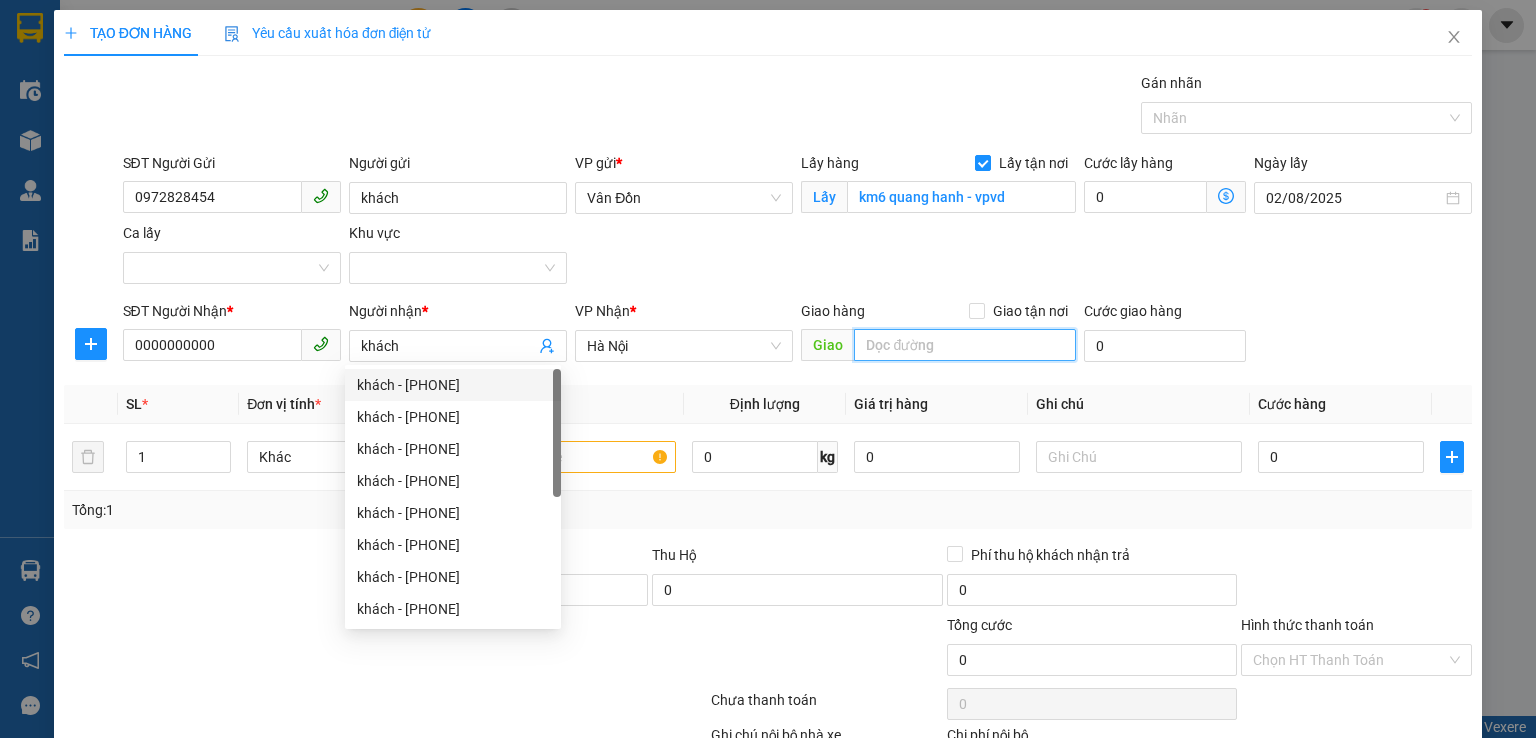 click at bounding box center (965, 345) 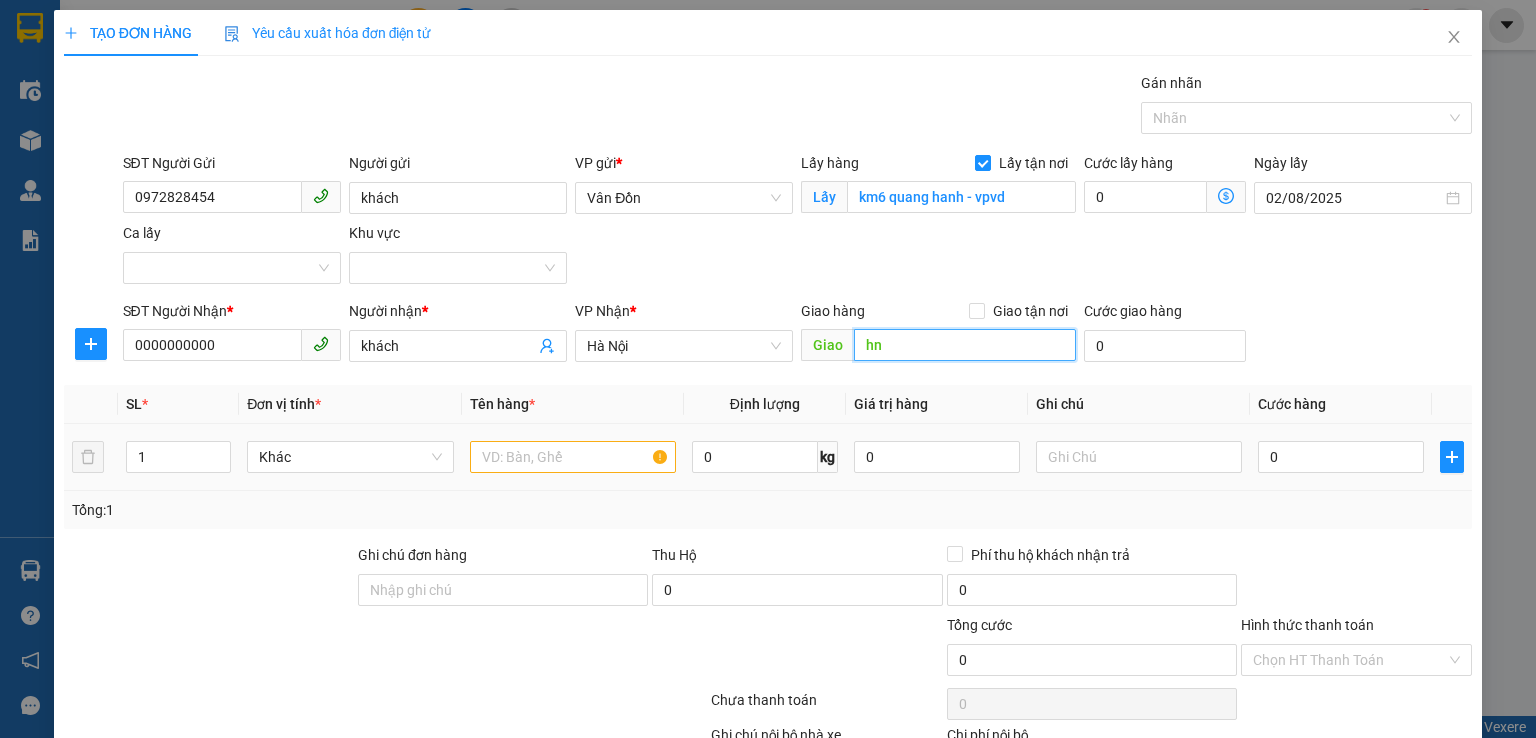 type on "hn" 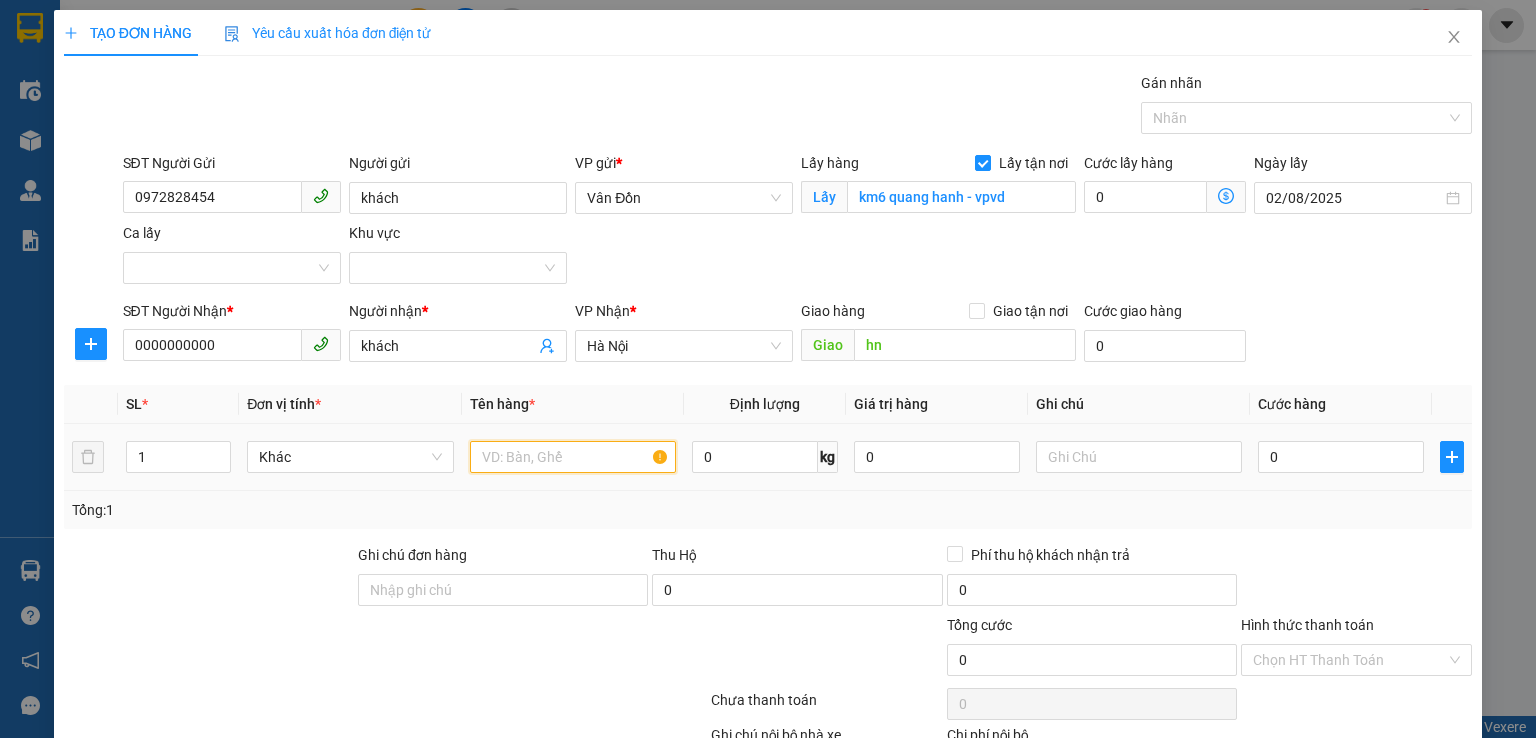 click at bounding box center [573, 457] 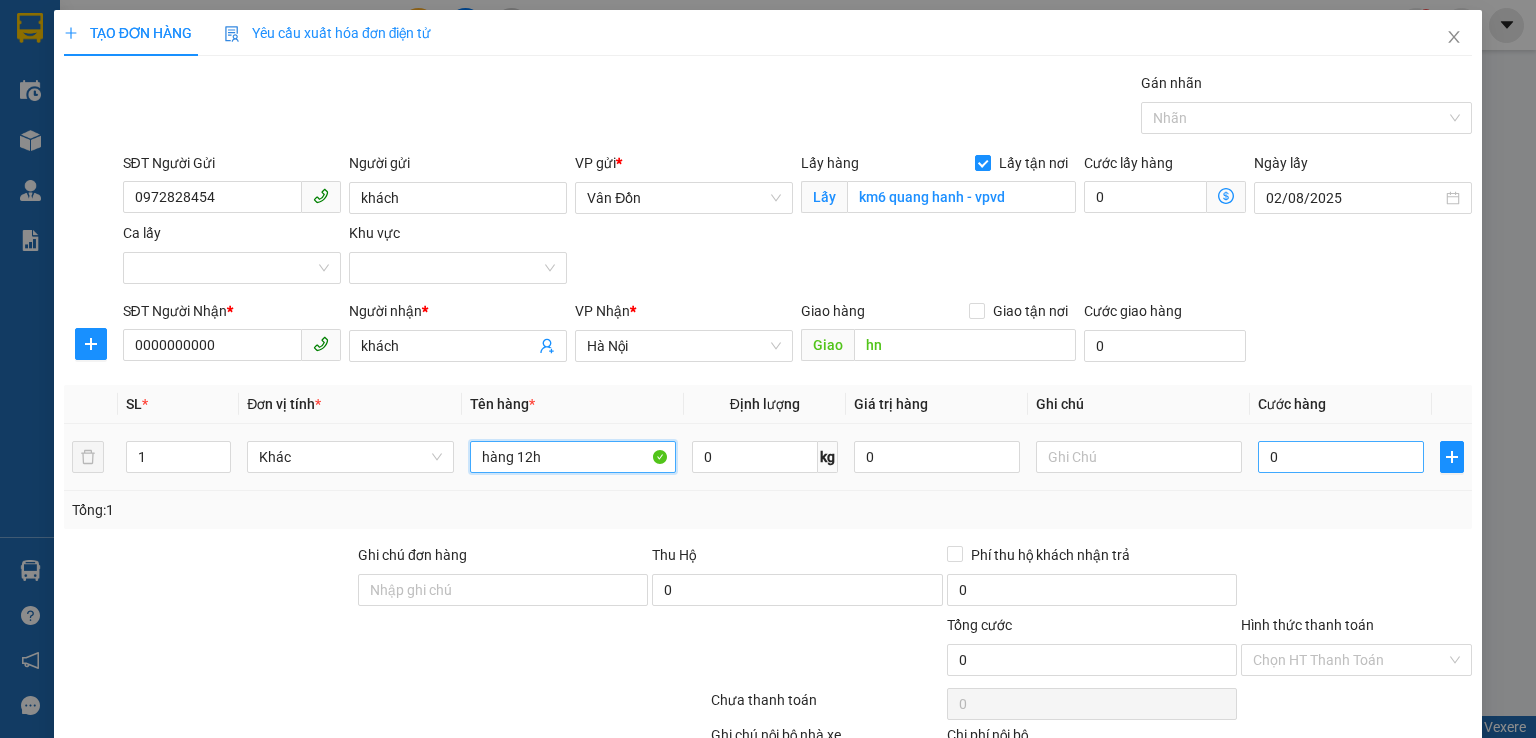 type on "hàng 12h" 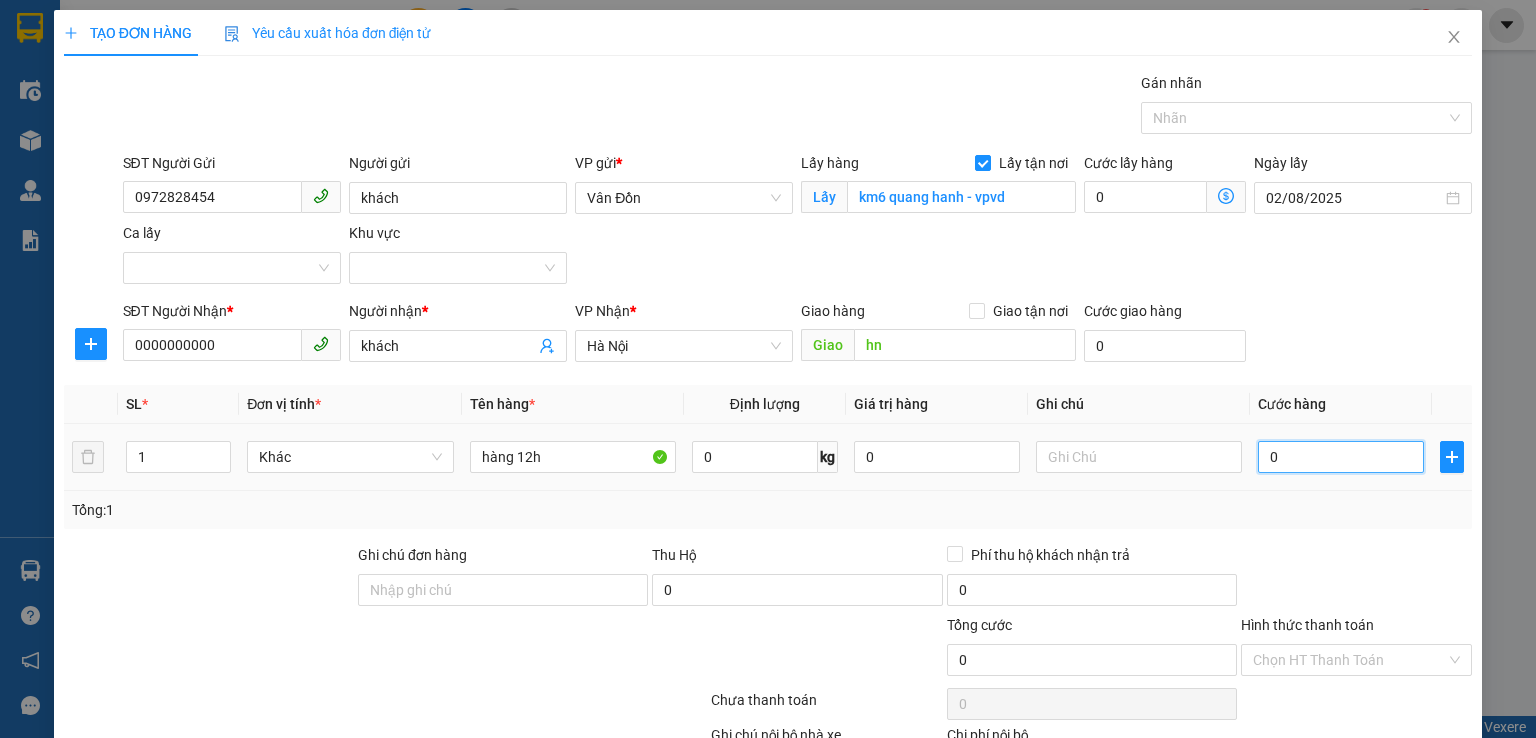click on "0" at bounding box center [1341, 457] 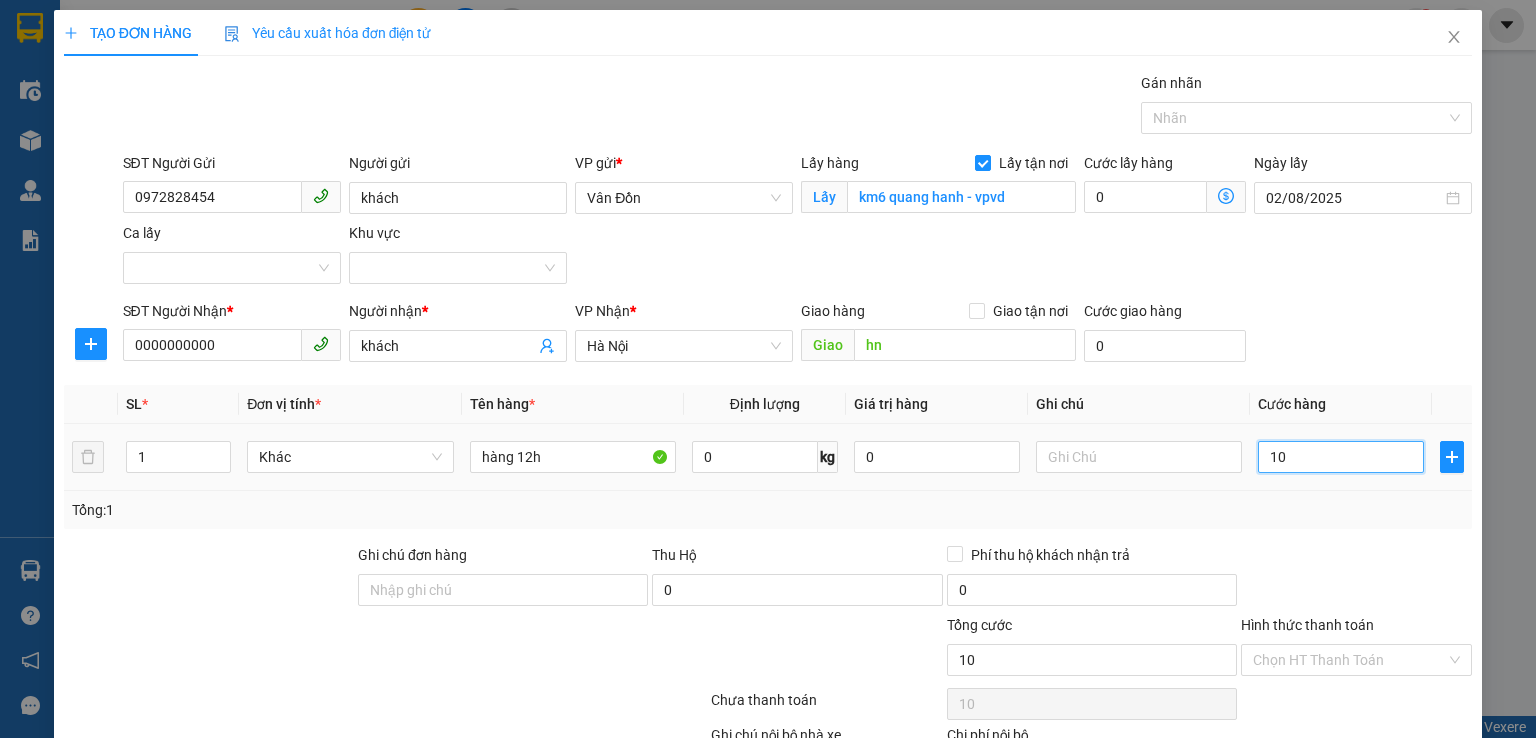 type on "100" 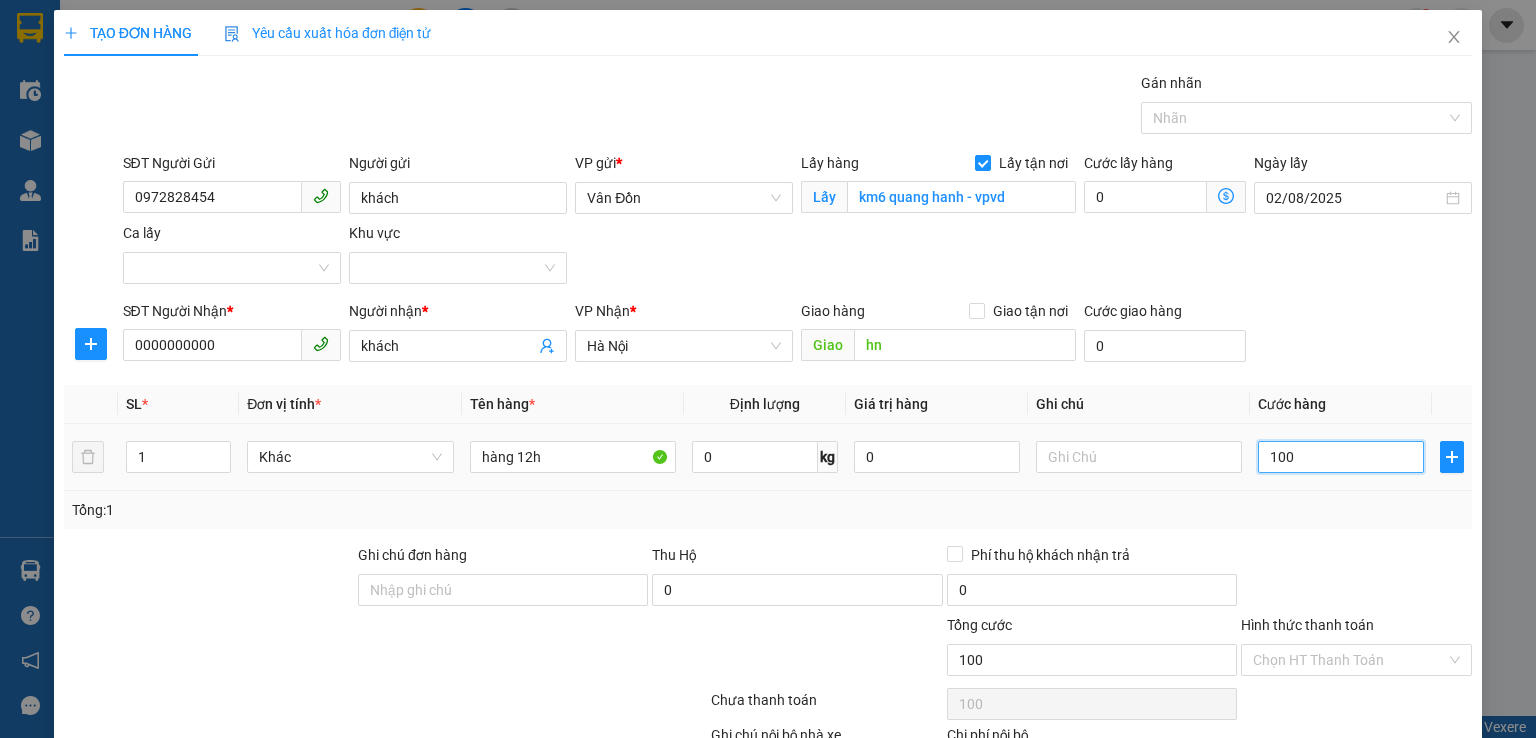 scroll, scrollTop: 132, scrollLeft: 0, axis: vertical 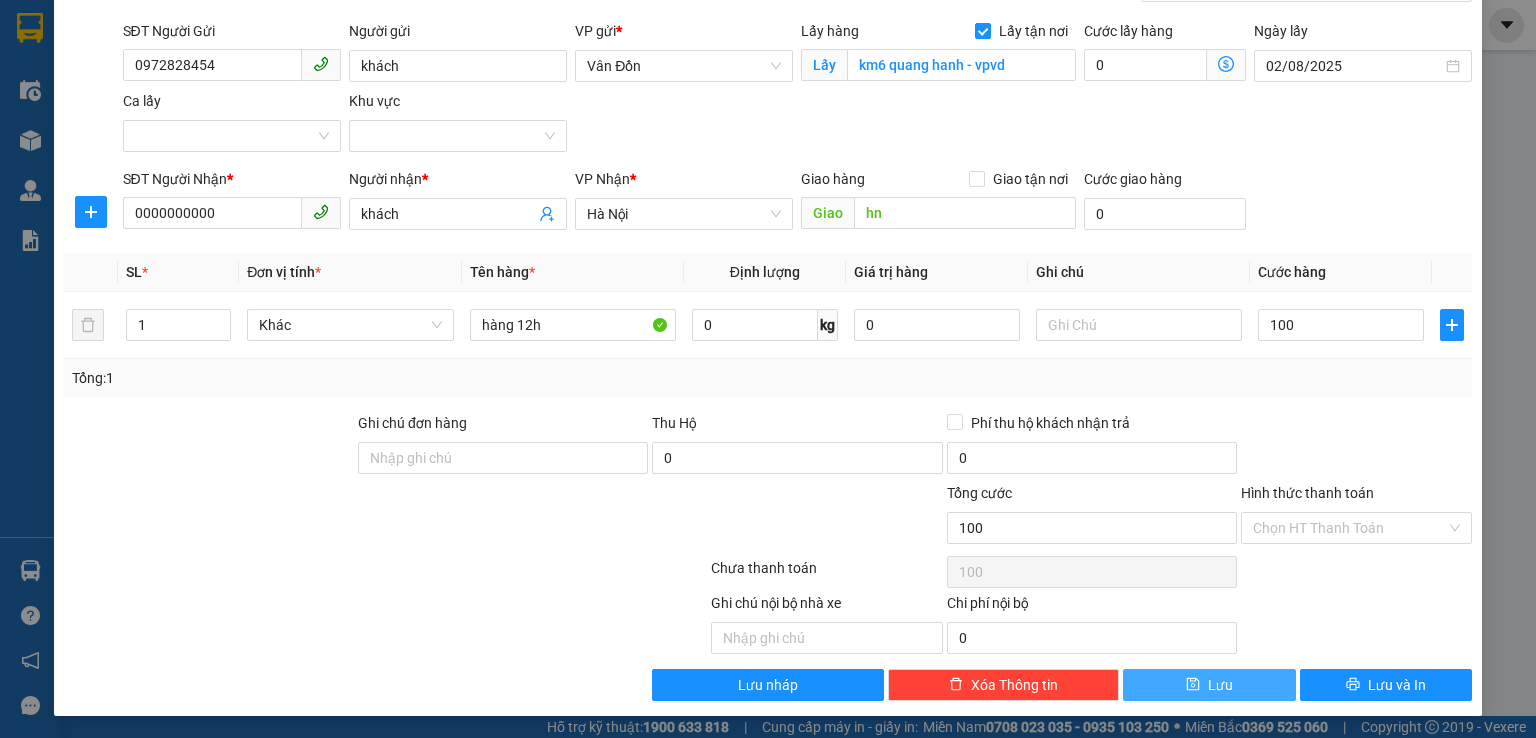 type on "100.000" 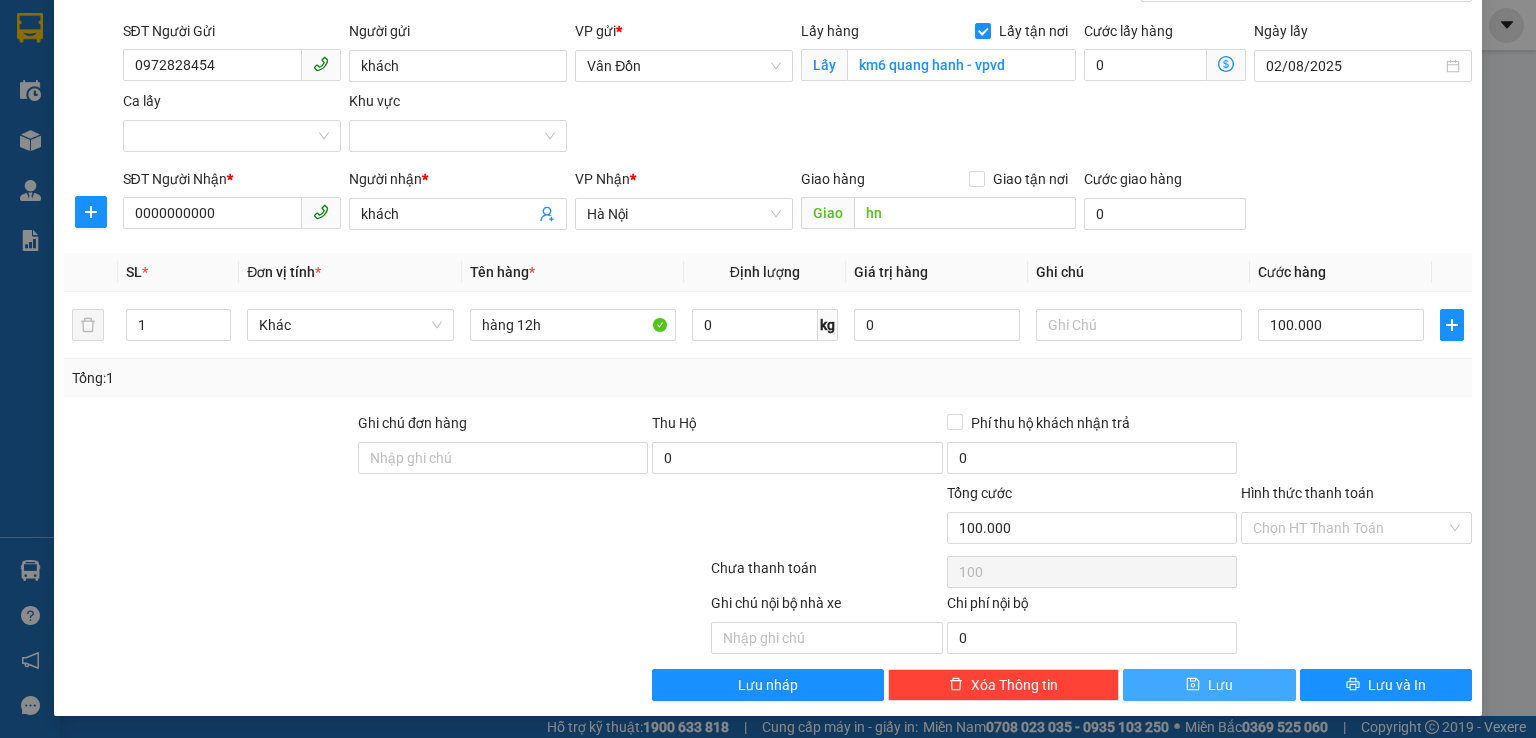 type on "100.000" 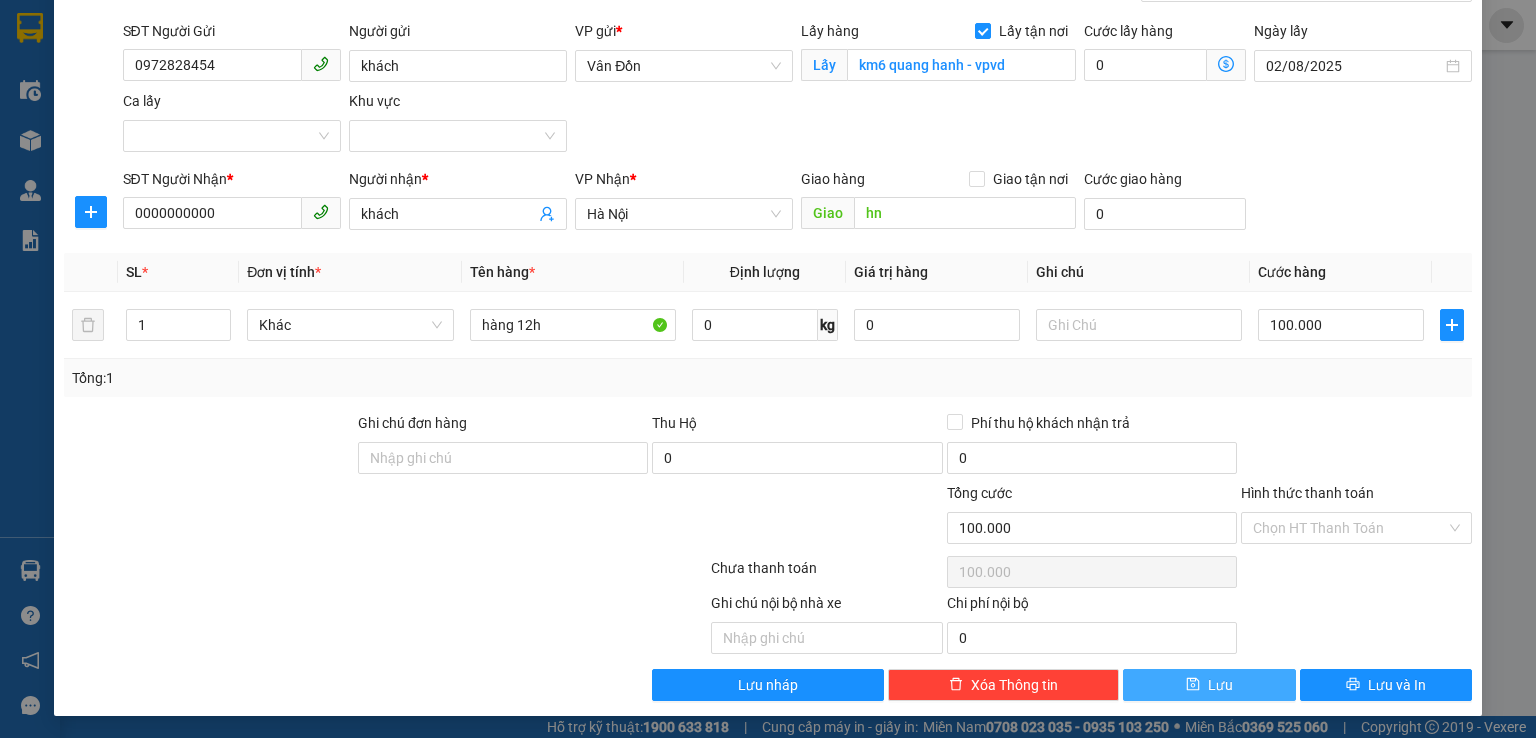 click on "Lưu" at bounding box center [1209, 685] 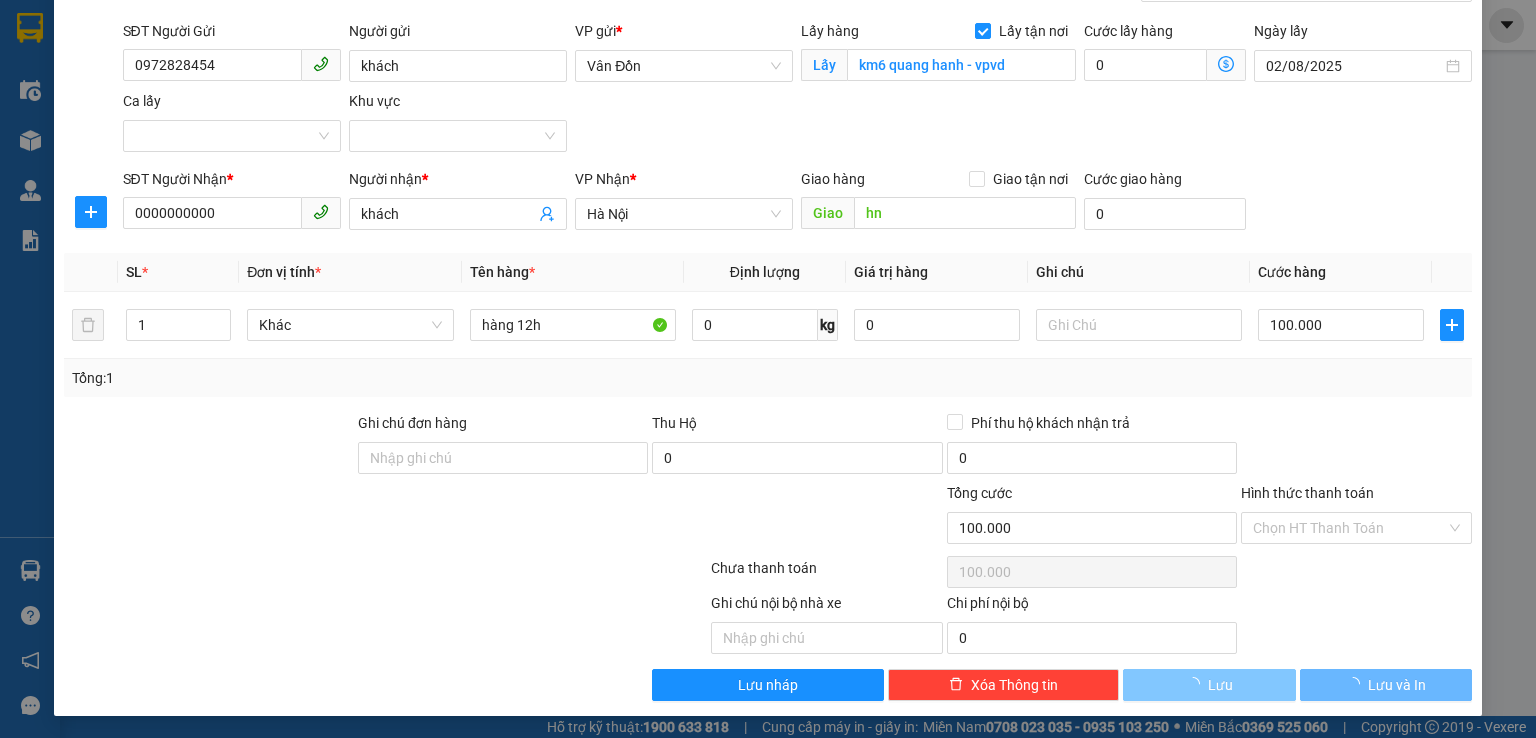 type 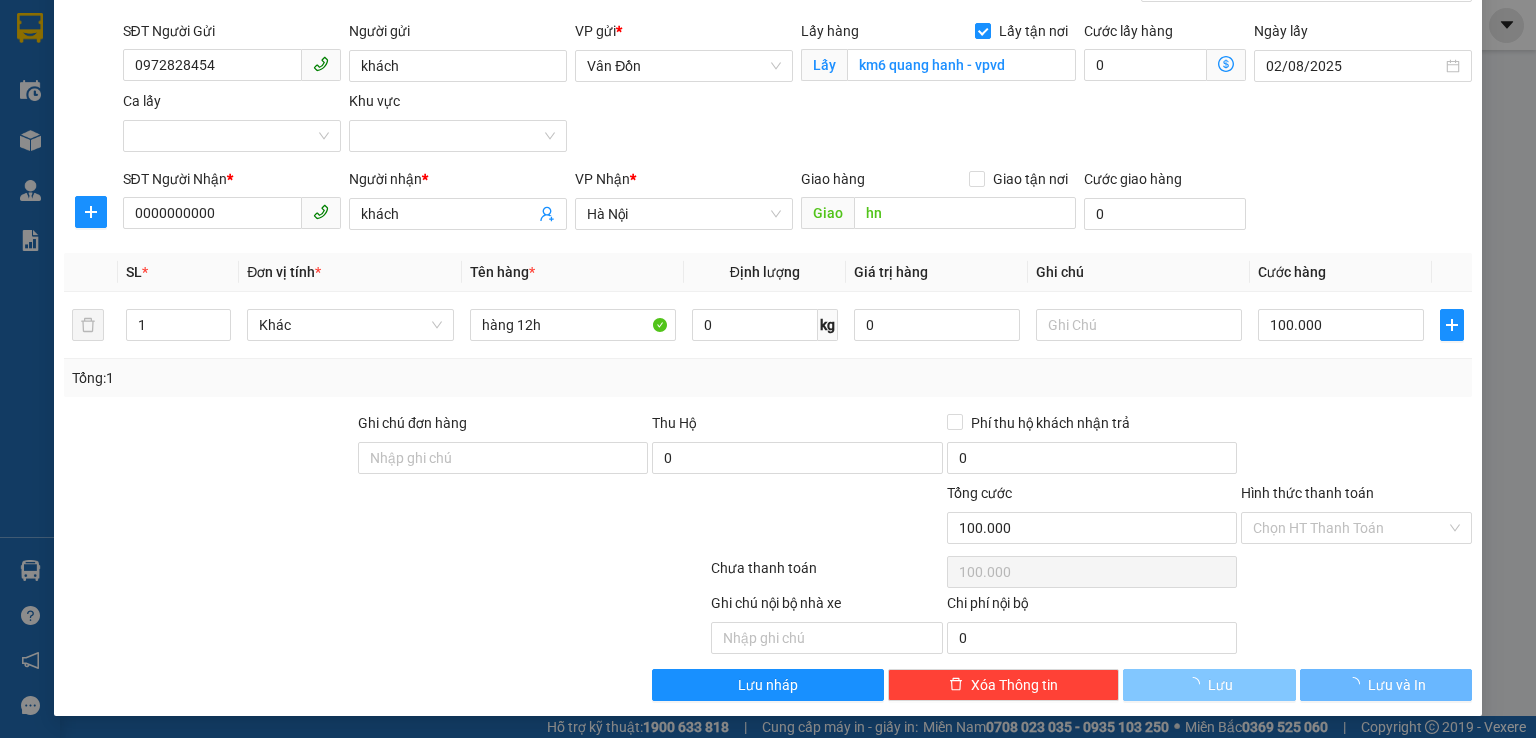 type 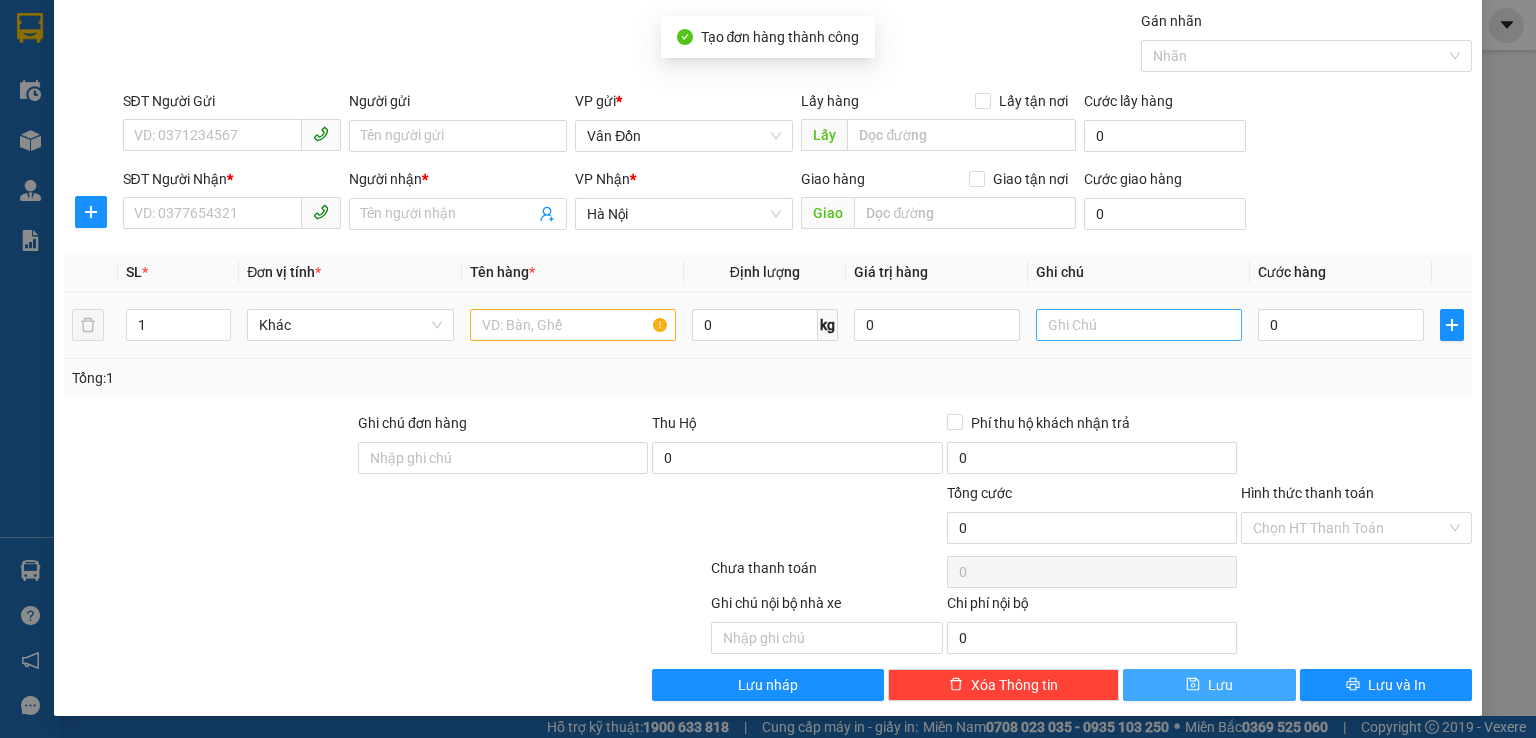 scroll, scrollTop: 0, scrollLeft: 0, axis: both 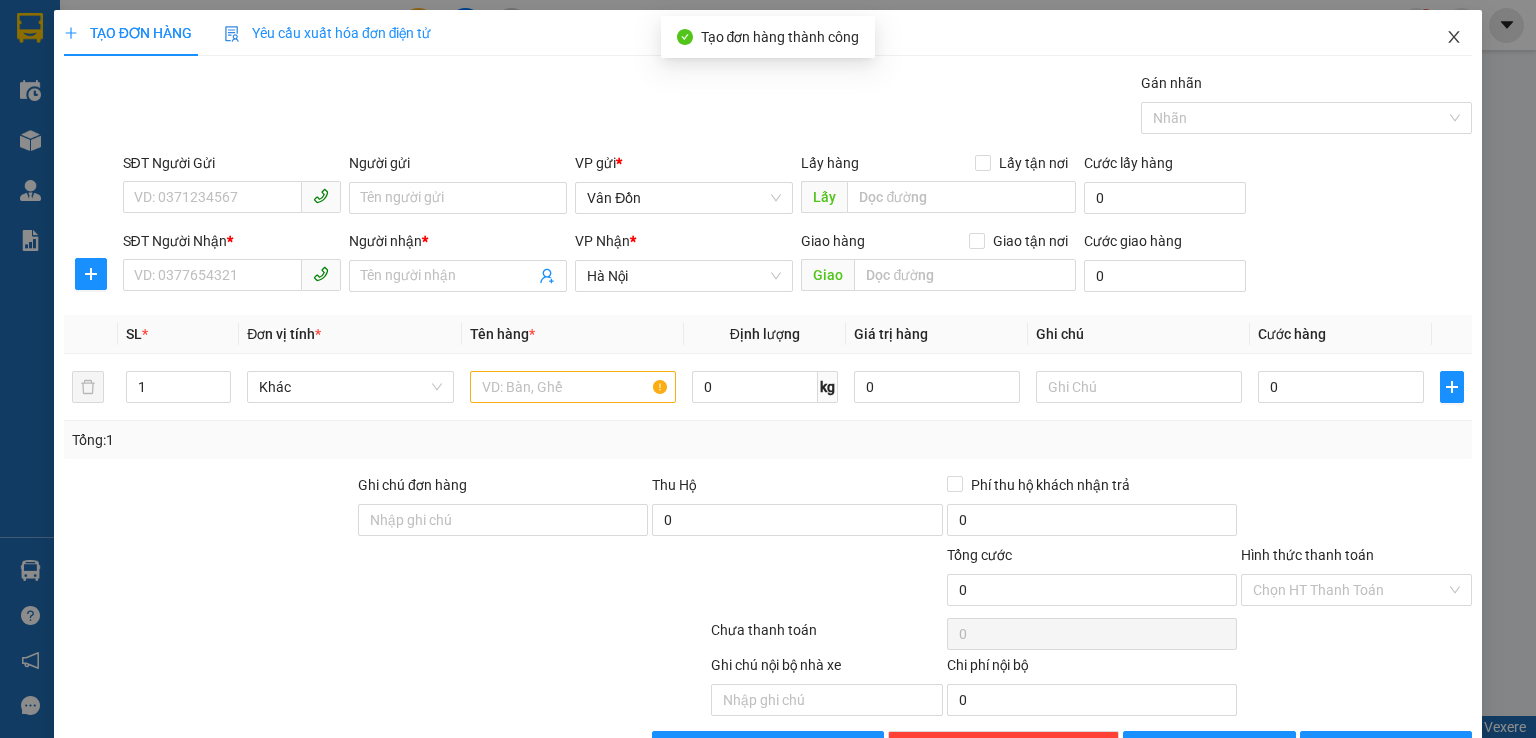 click 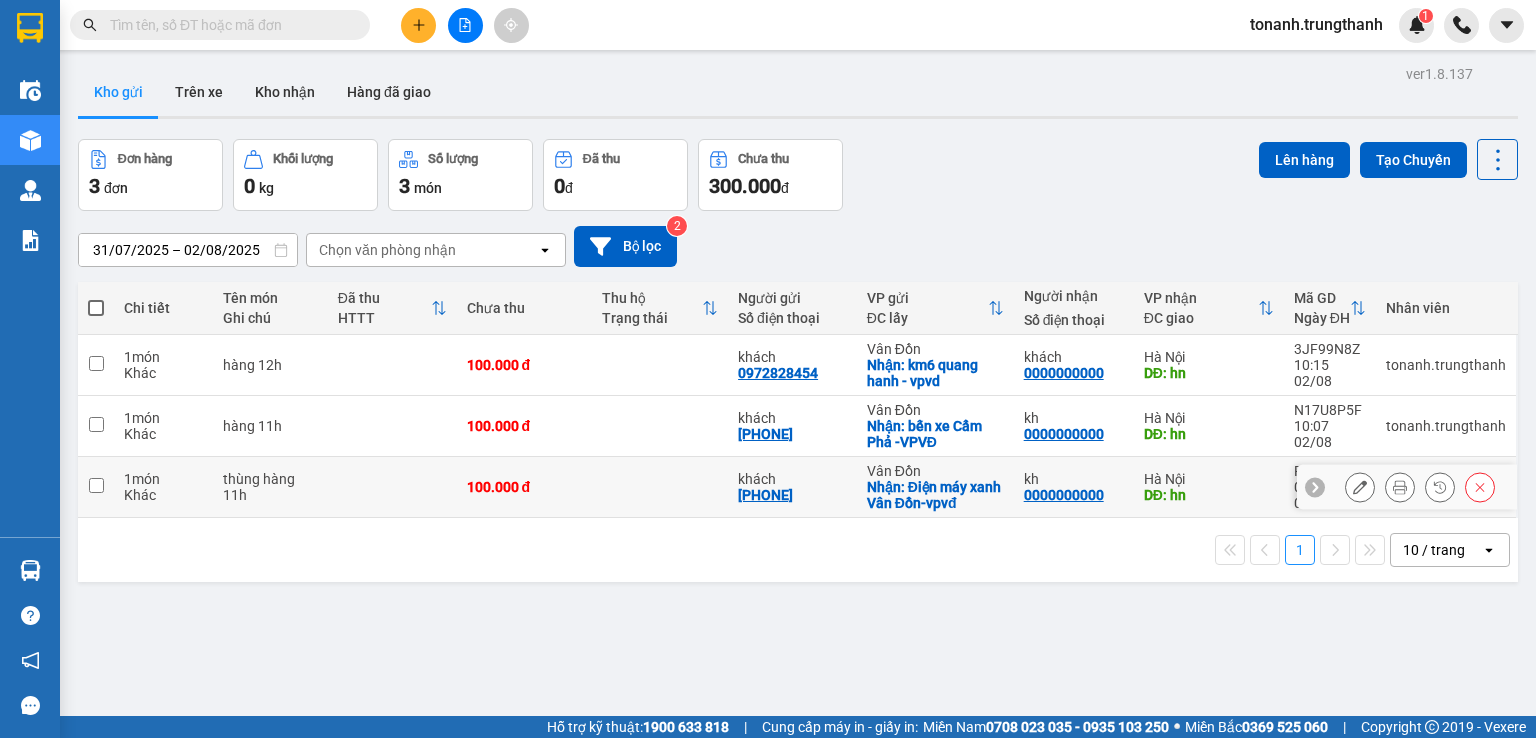 click at bounding box center (1360, 487) 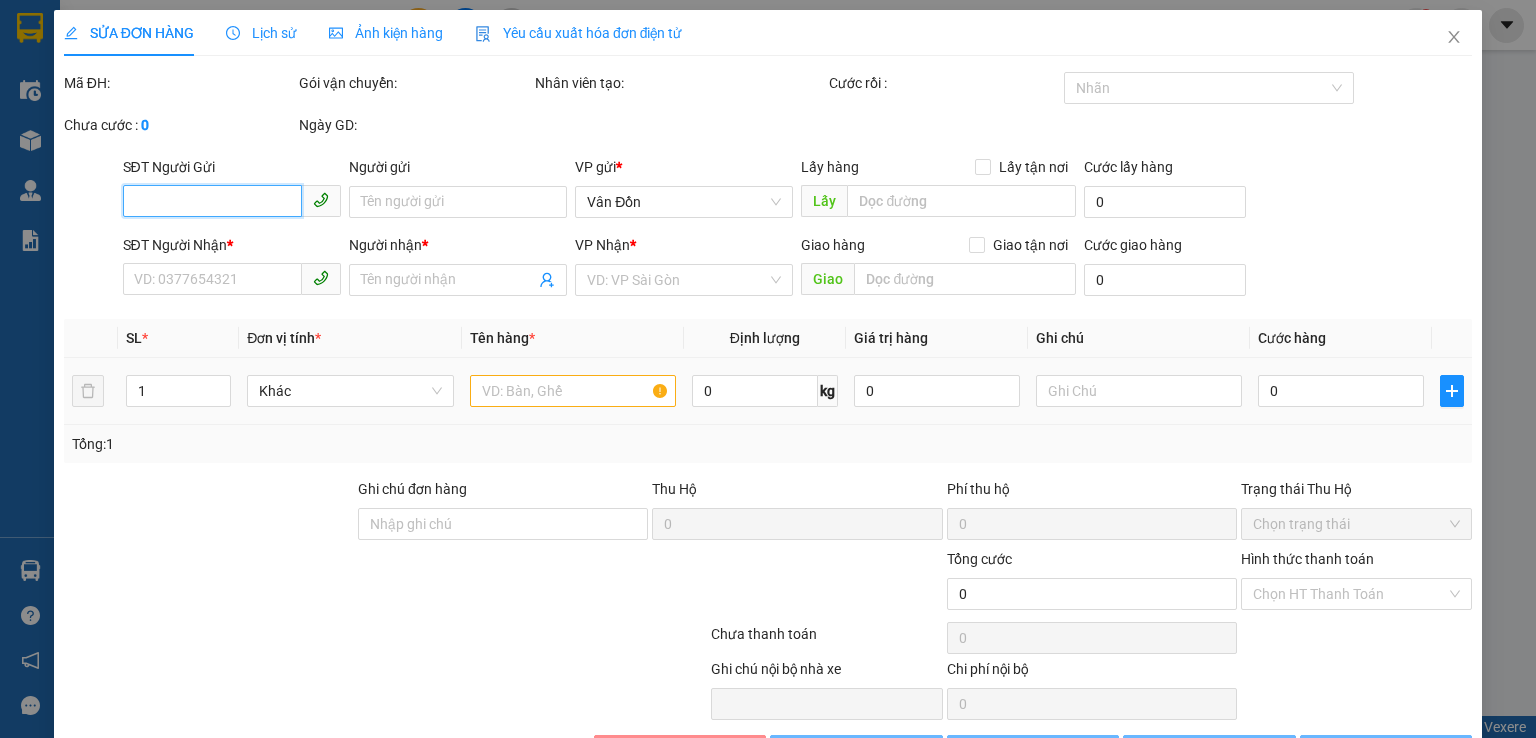 type on "[PHONE]" 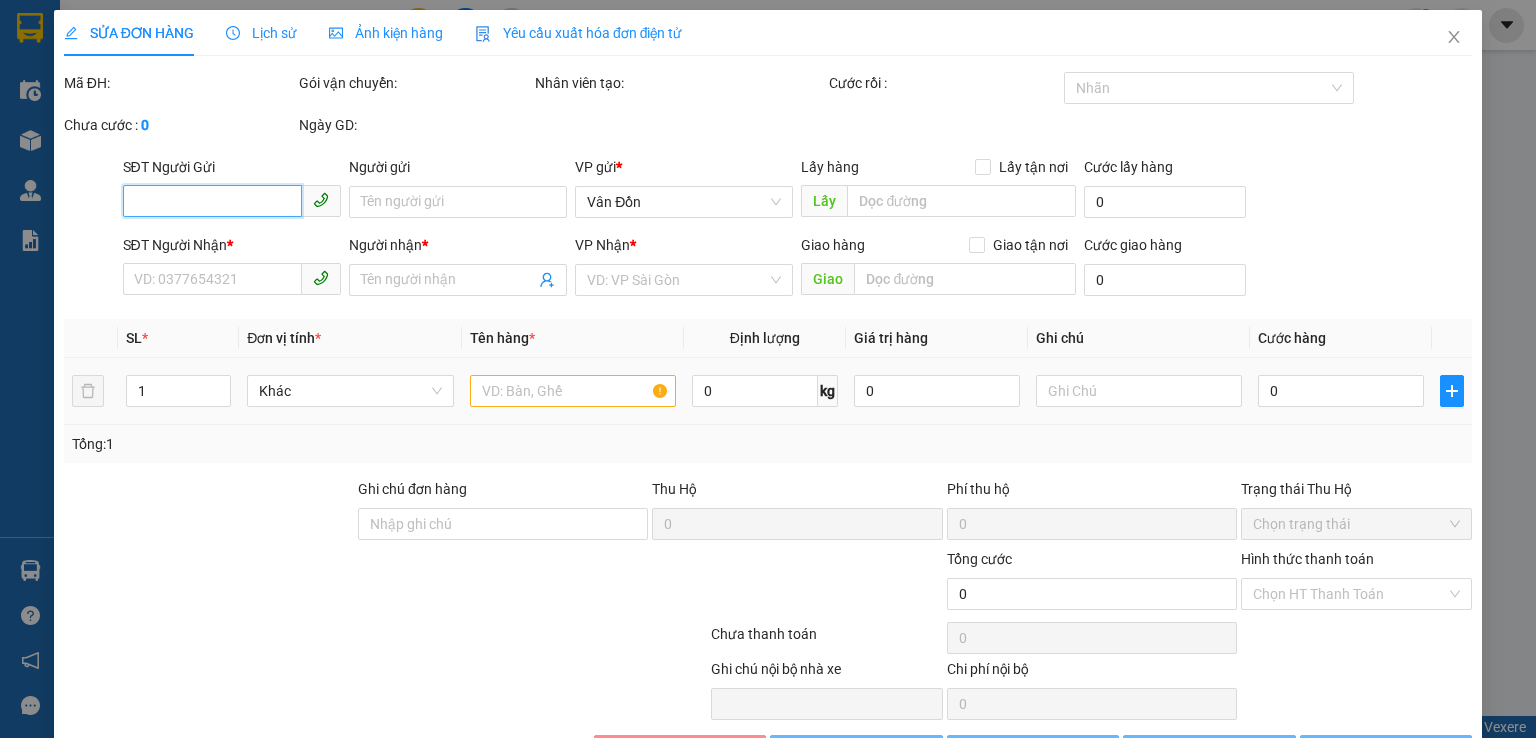 type on "khách" 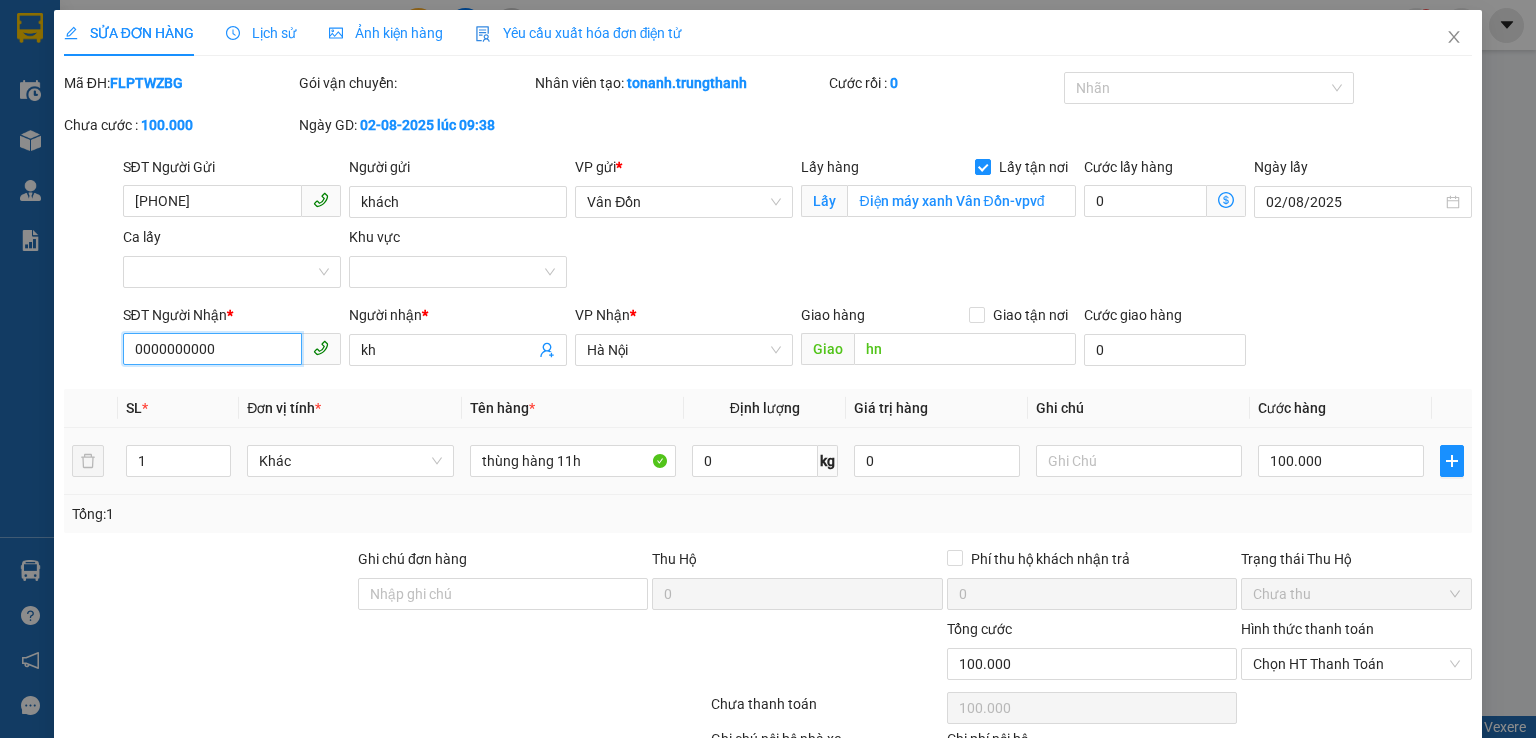 drag, startPoint x: 243, startPoint y: 345, endPoint x: 0, endPoint y: 346, distance: 243.00206 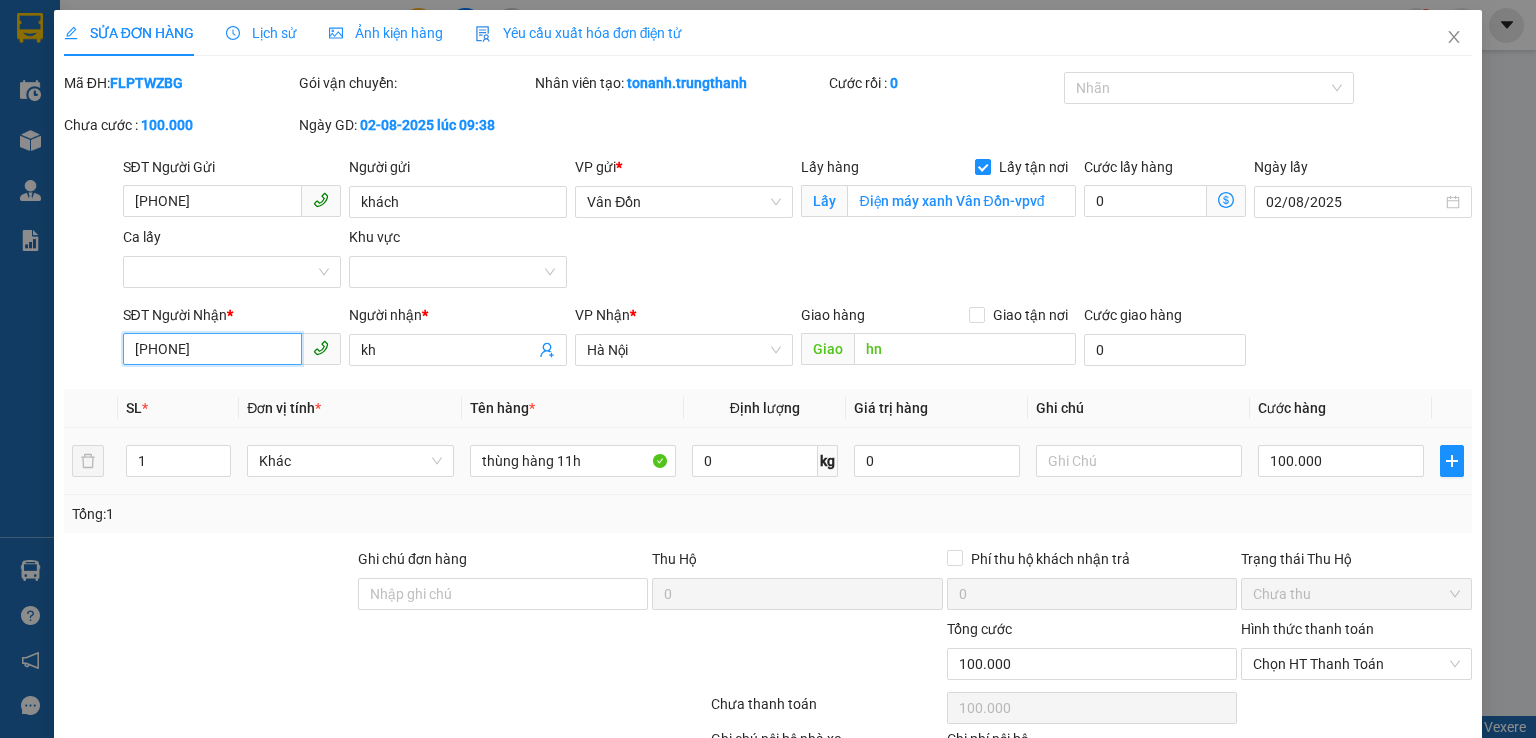 type on "[PHONE]" 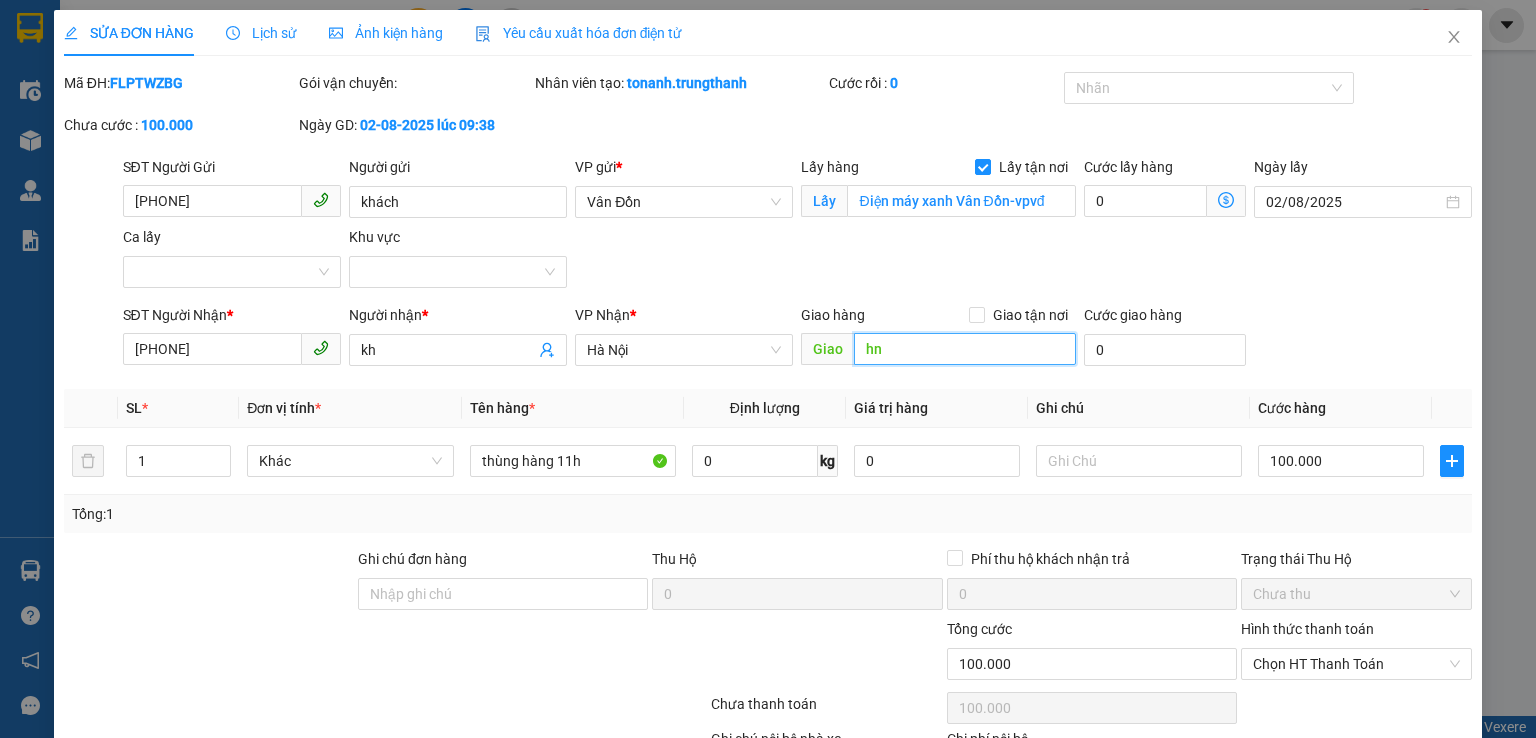 click on "hn" at bounding box center [965, 349] 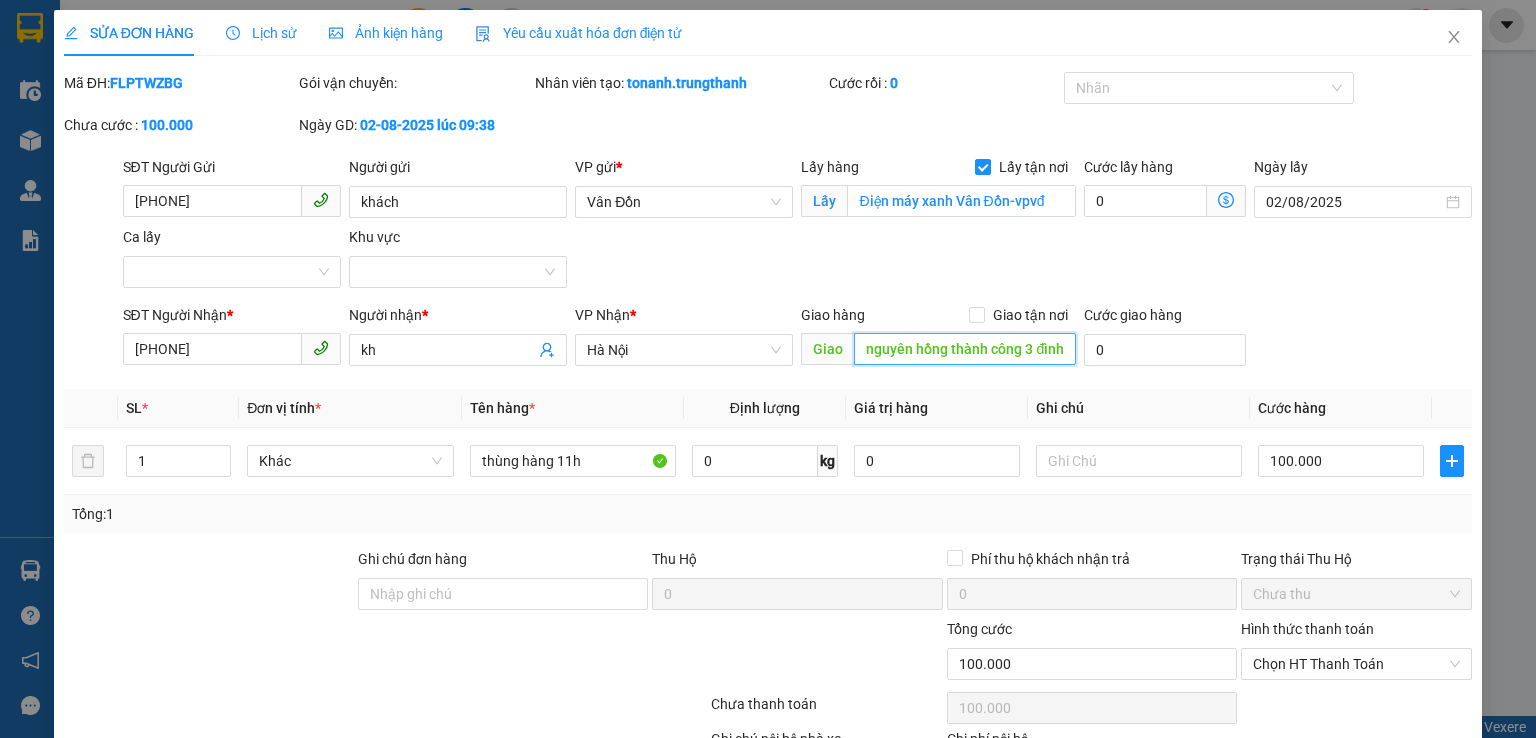 scroll, scrollTop: 0, scrollLeft: 8, axis: horizontal 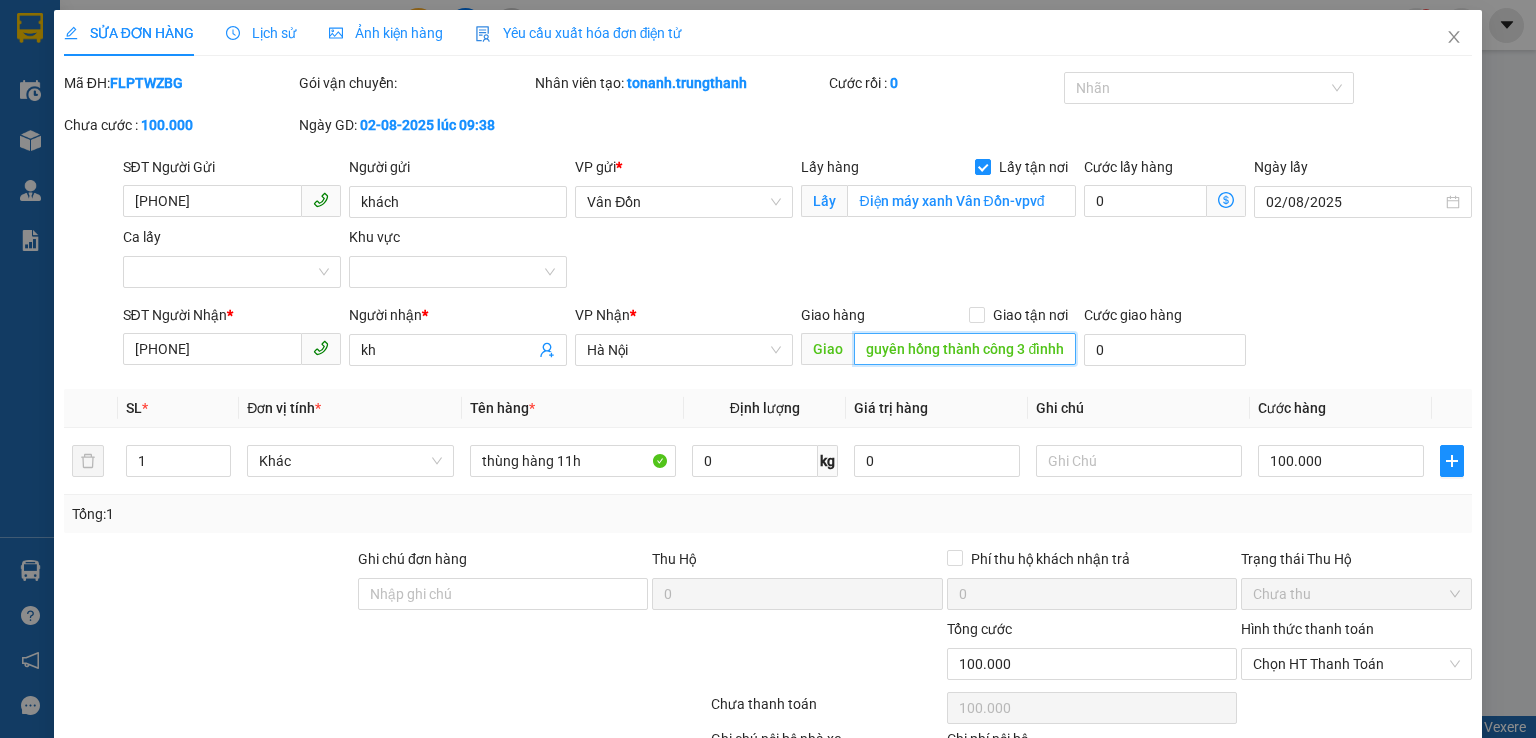 type on "nguyên hồng thành công 3 đìnhhn" 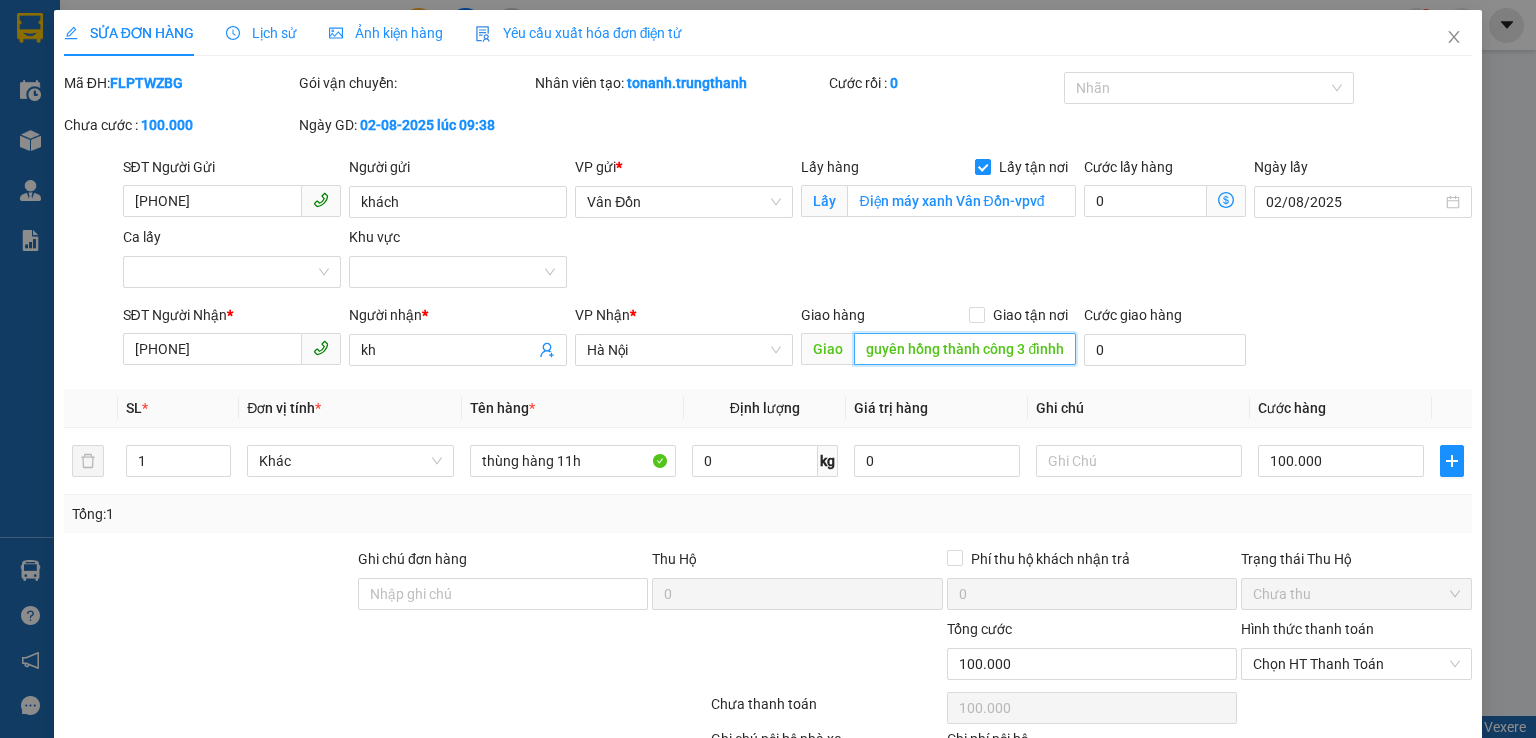 scroll, scrollTop: 0, scrollLeft: 0, axis: both 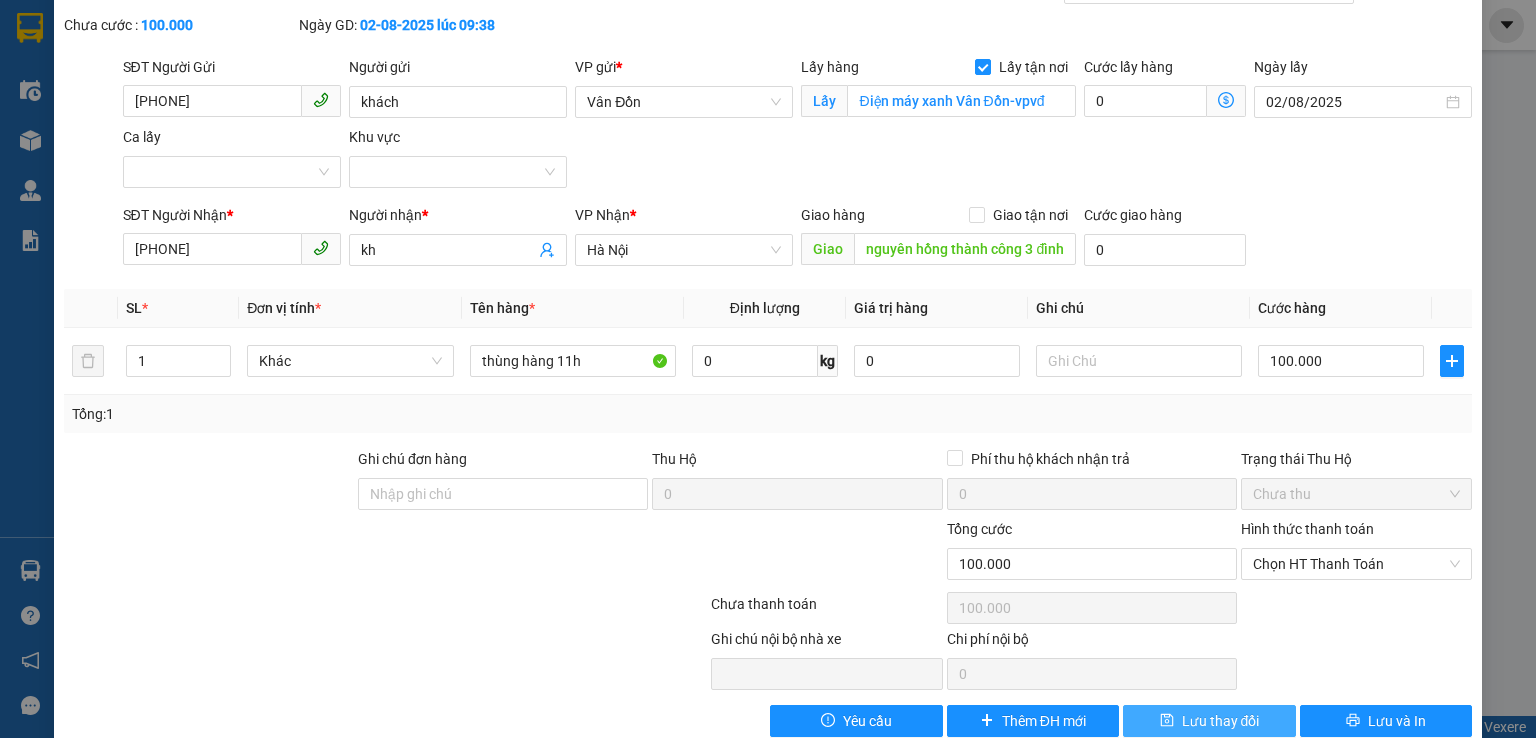 click on "Lưu thay đổi" at bounding box center (1209, 721) 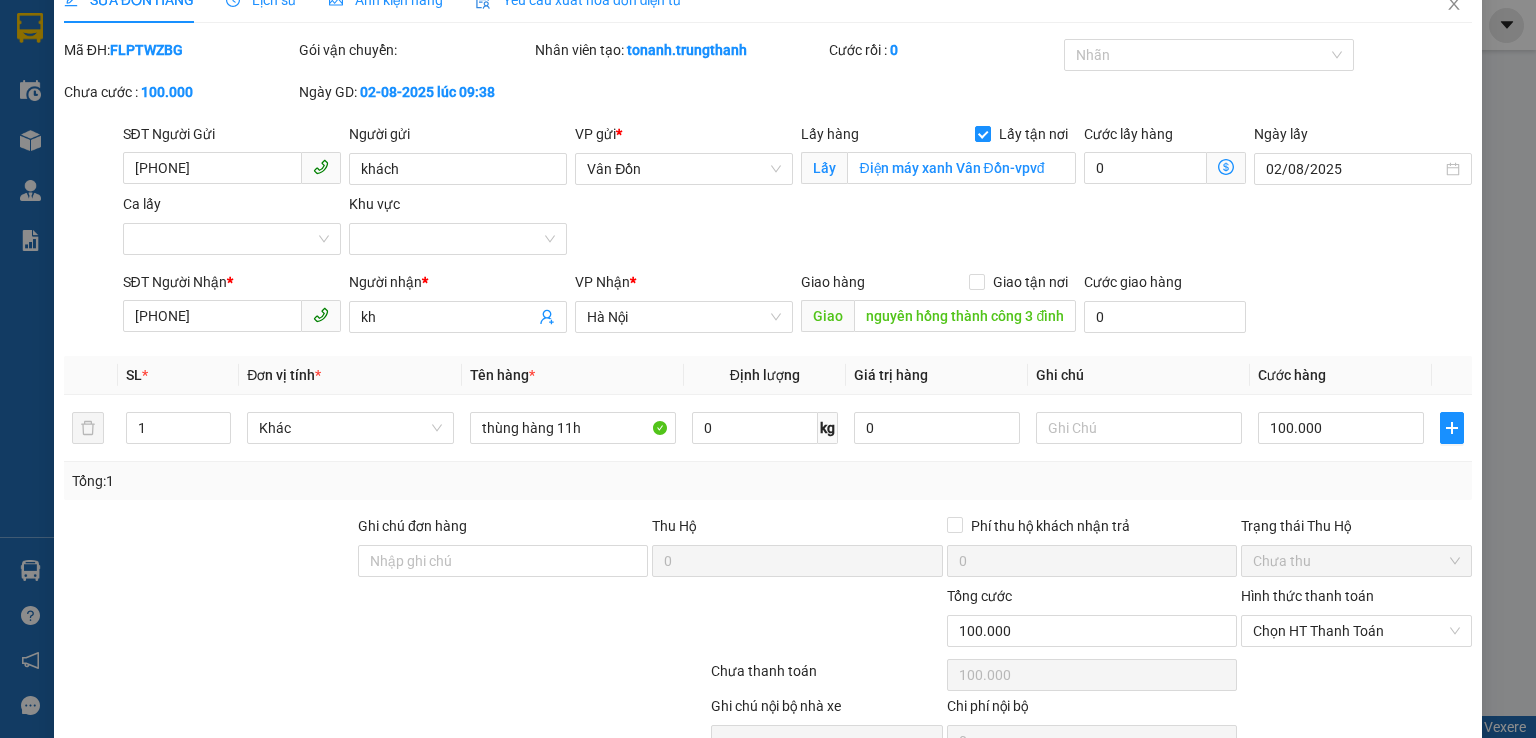 scroll, scrollTop: 0, scrollLeft: 0, axis: both 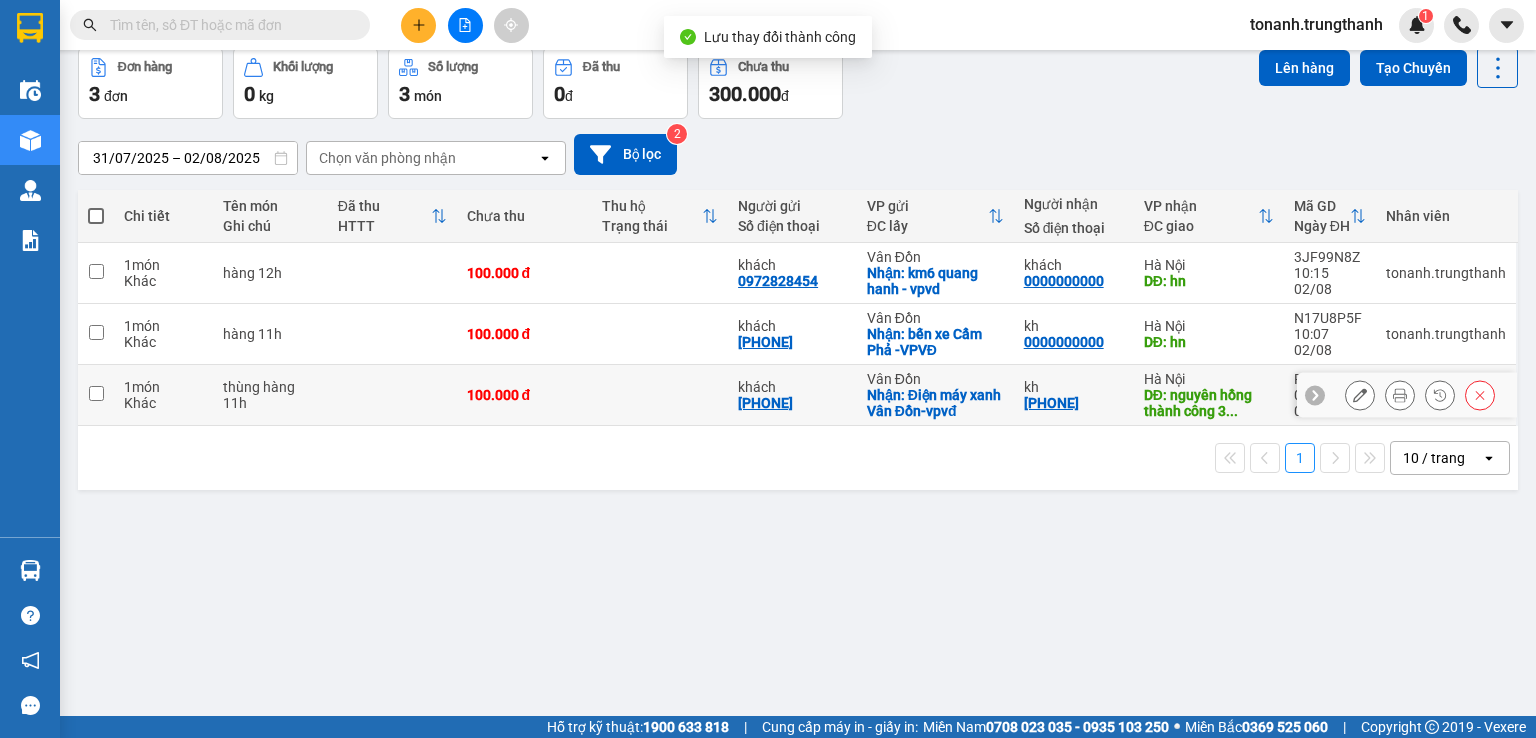 click at bounding box center (96, 393) 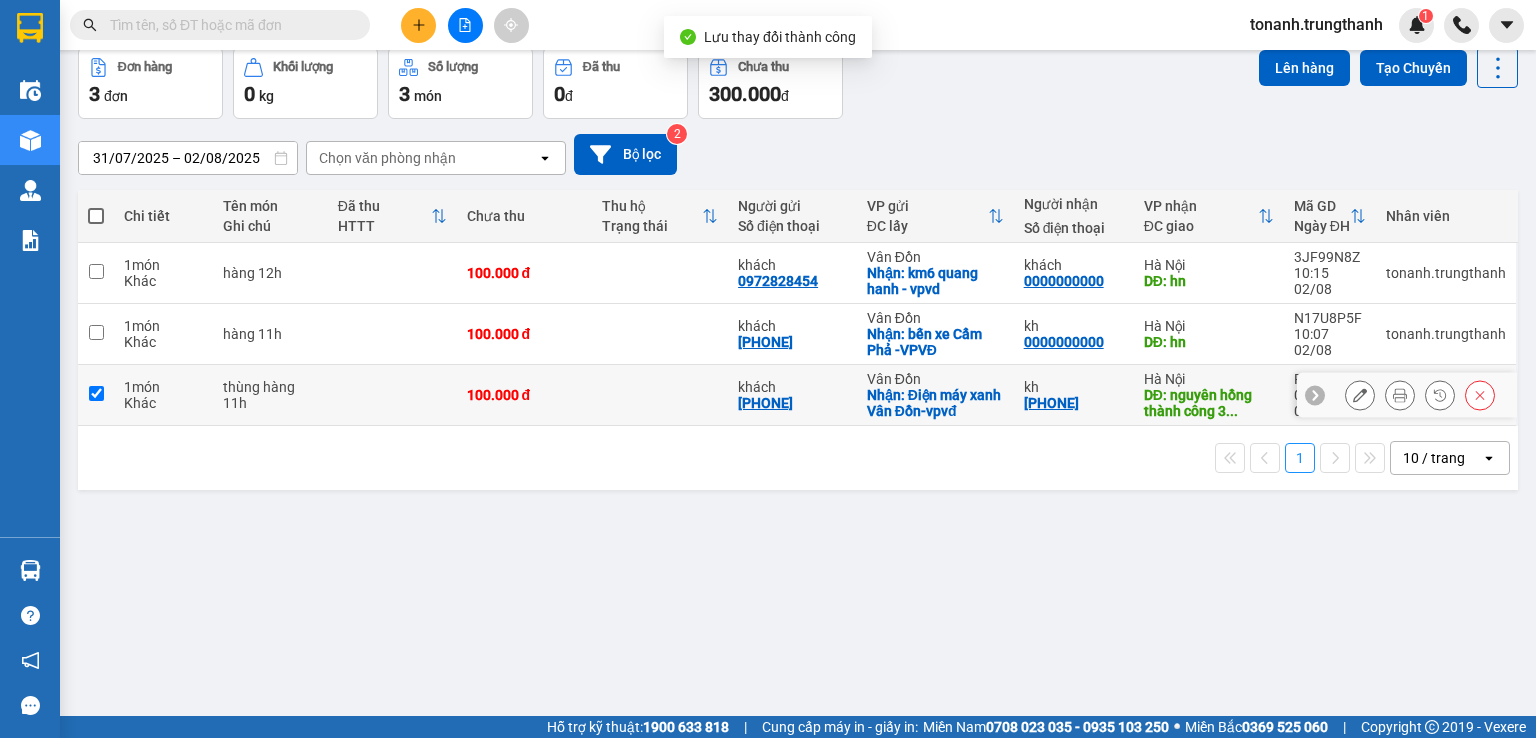 checkbox on "true" 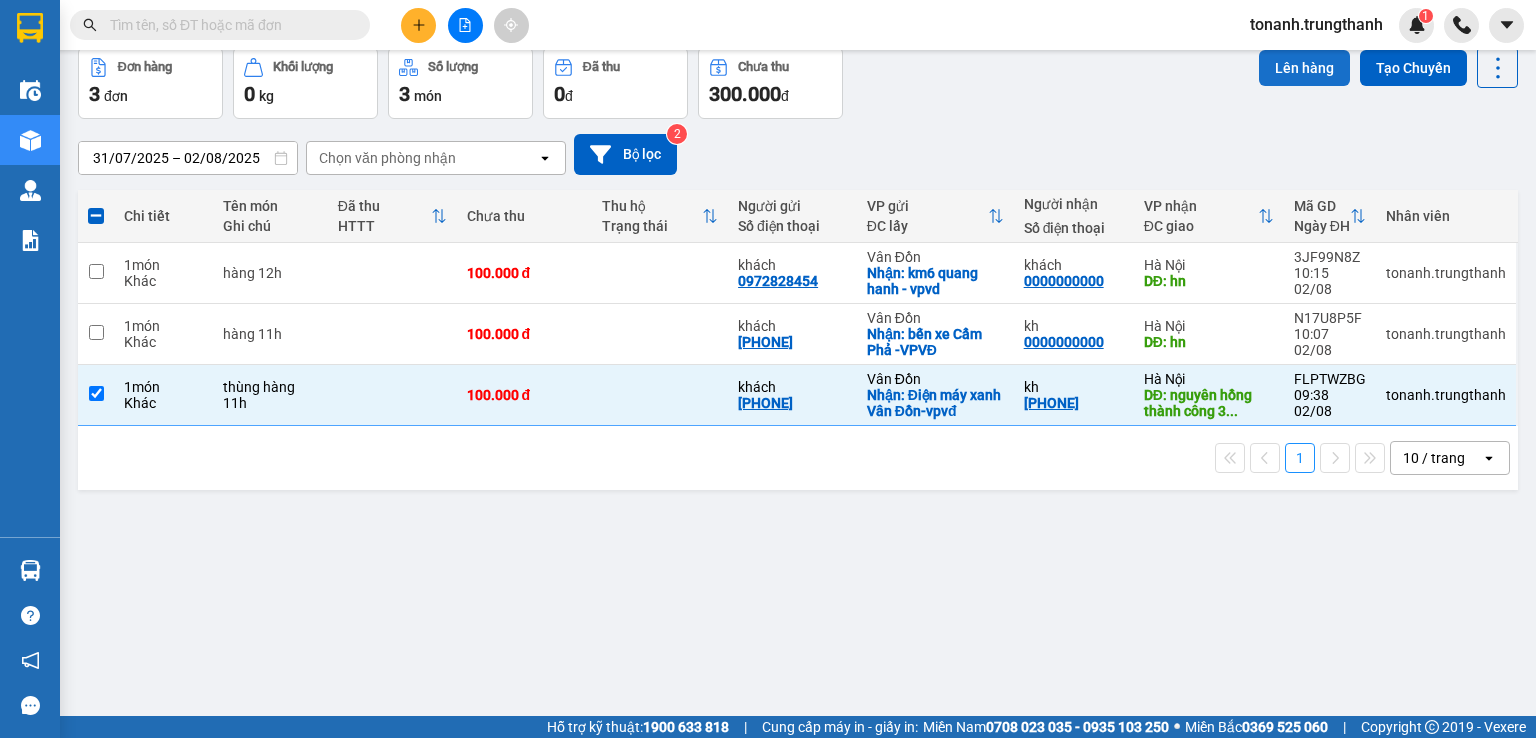 click on "Lên hàng" at bounding box center (1304, 68) 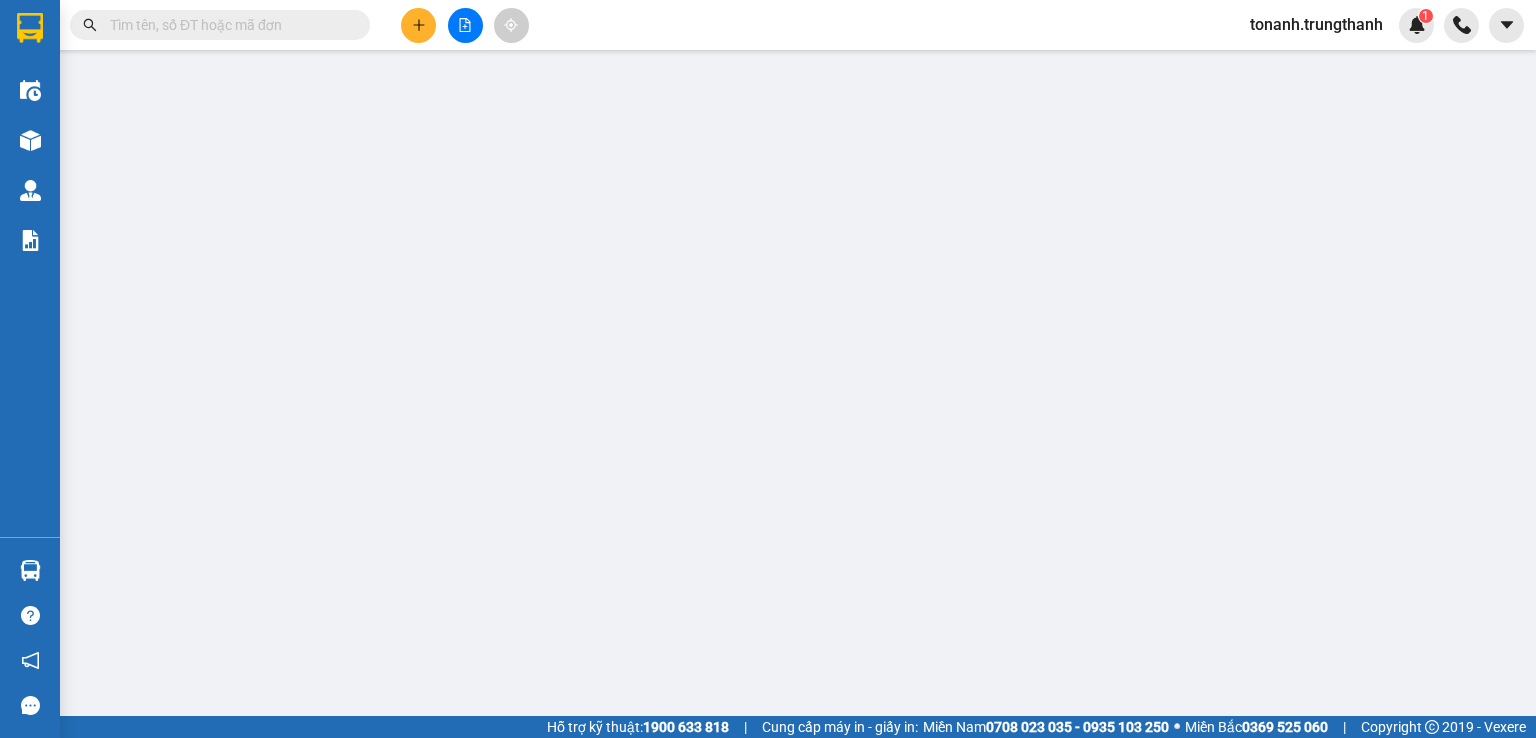 scroll, scrollTop: 0, scrollLeft: 0, axis: both 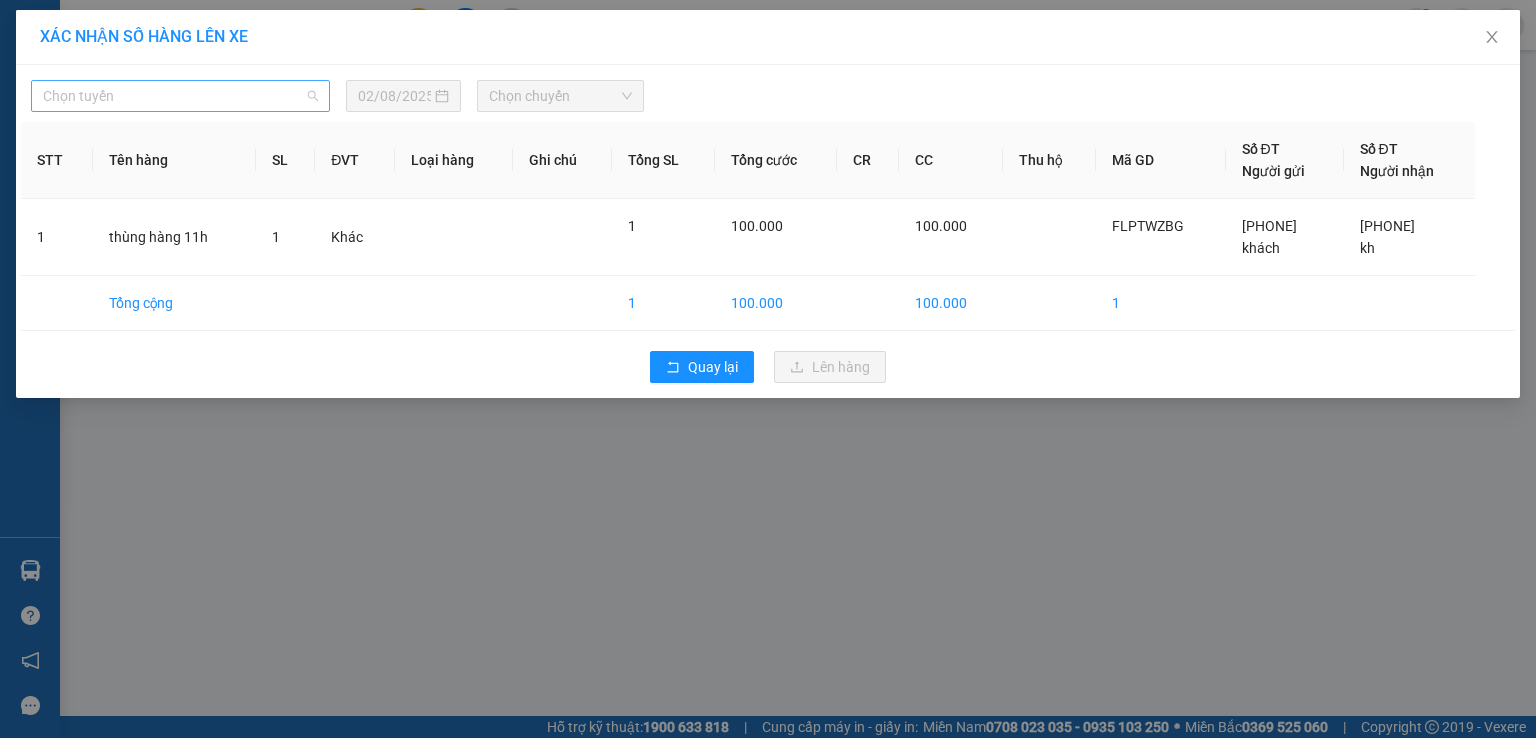 click on "Chọn tuyến" at bounding box center [180, 96] 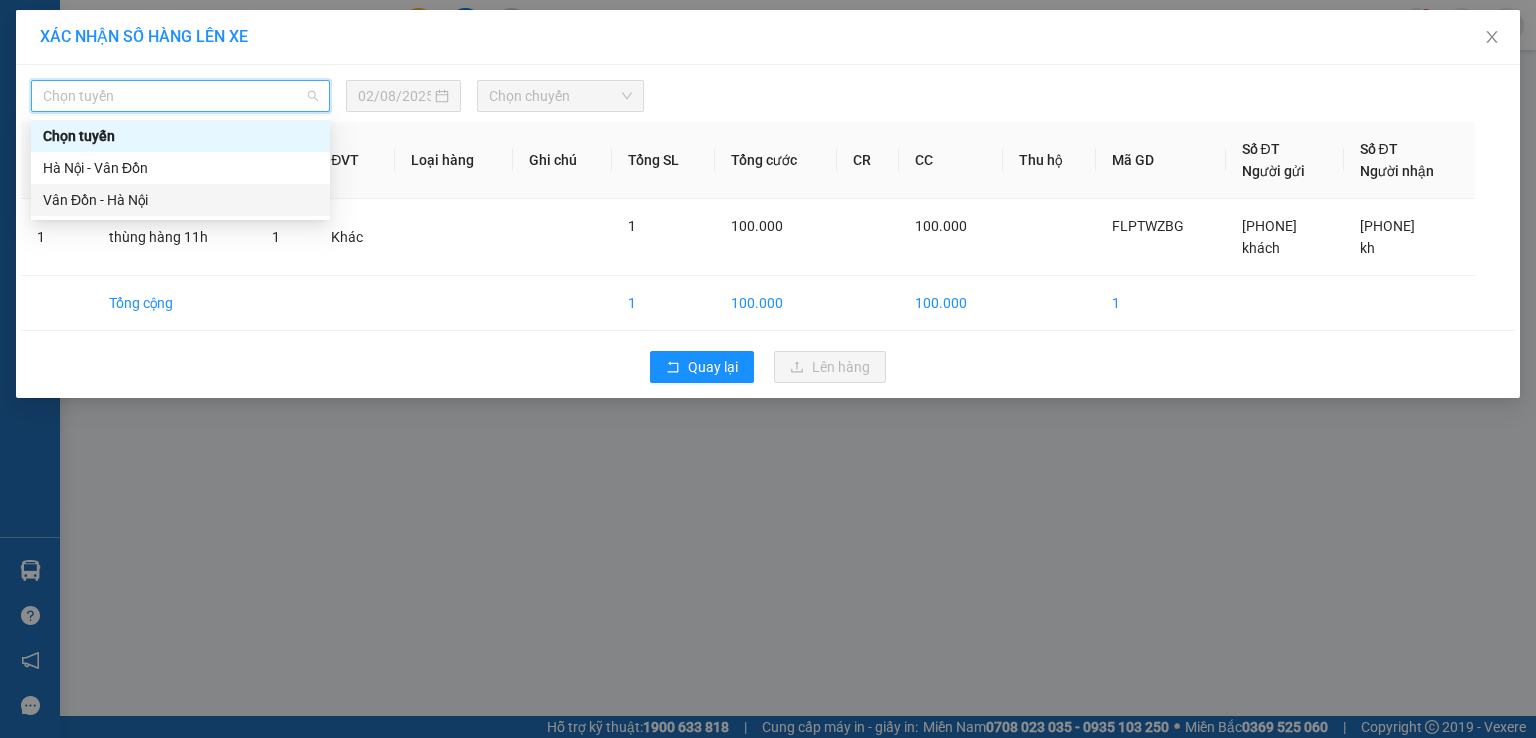 click on "Vân Đồn - Hà Nội" at bounding box center (180, 200) 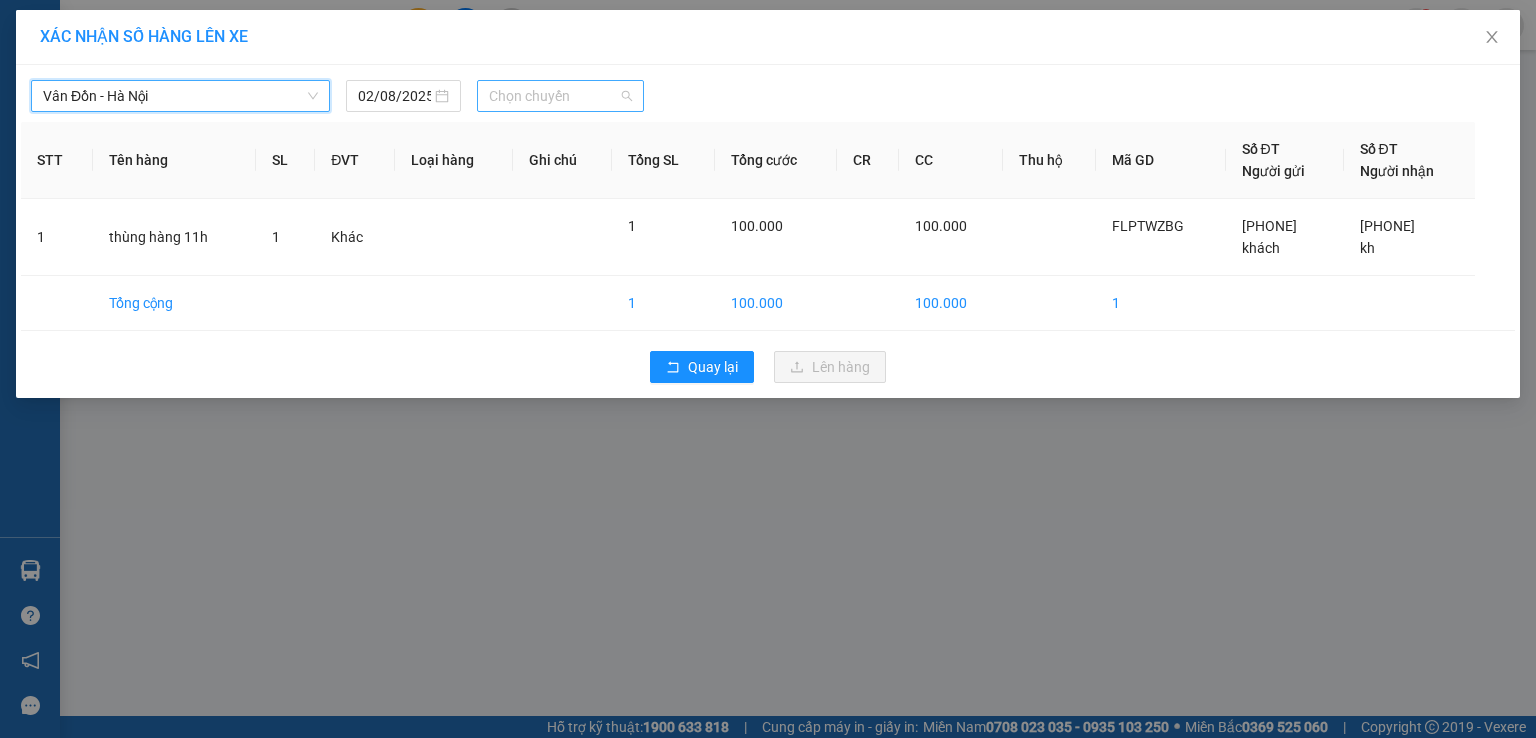 click on "Chọn chuyến" at bounding box center [561, 96] 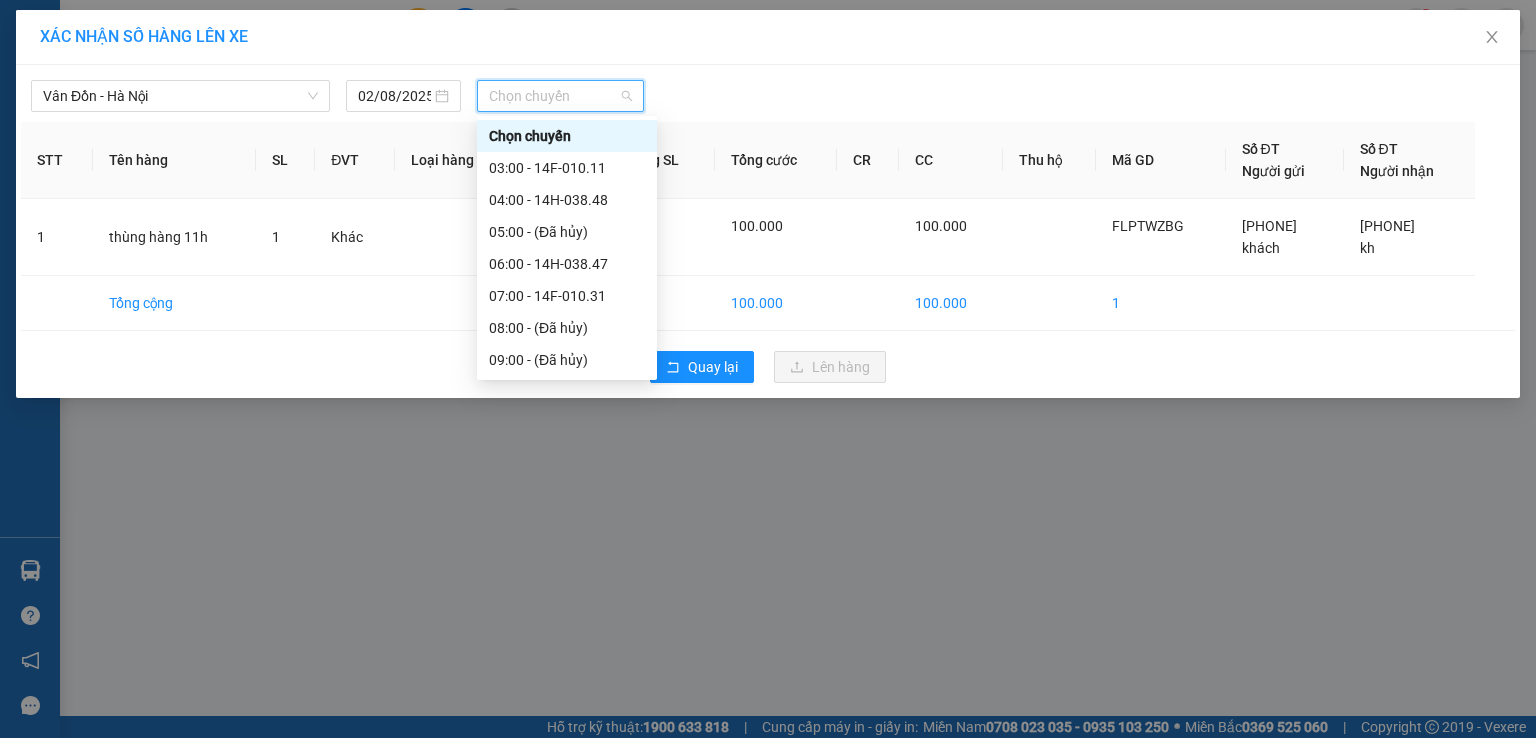 scroll, scrollTop: 100, scrollLeft: 0, axis: vertical 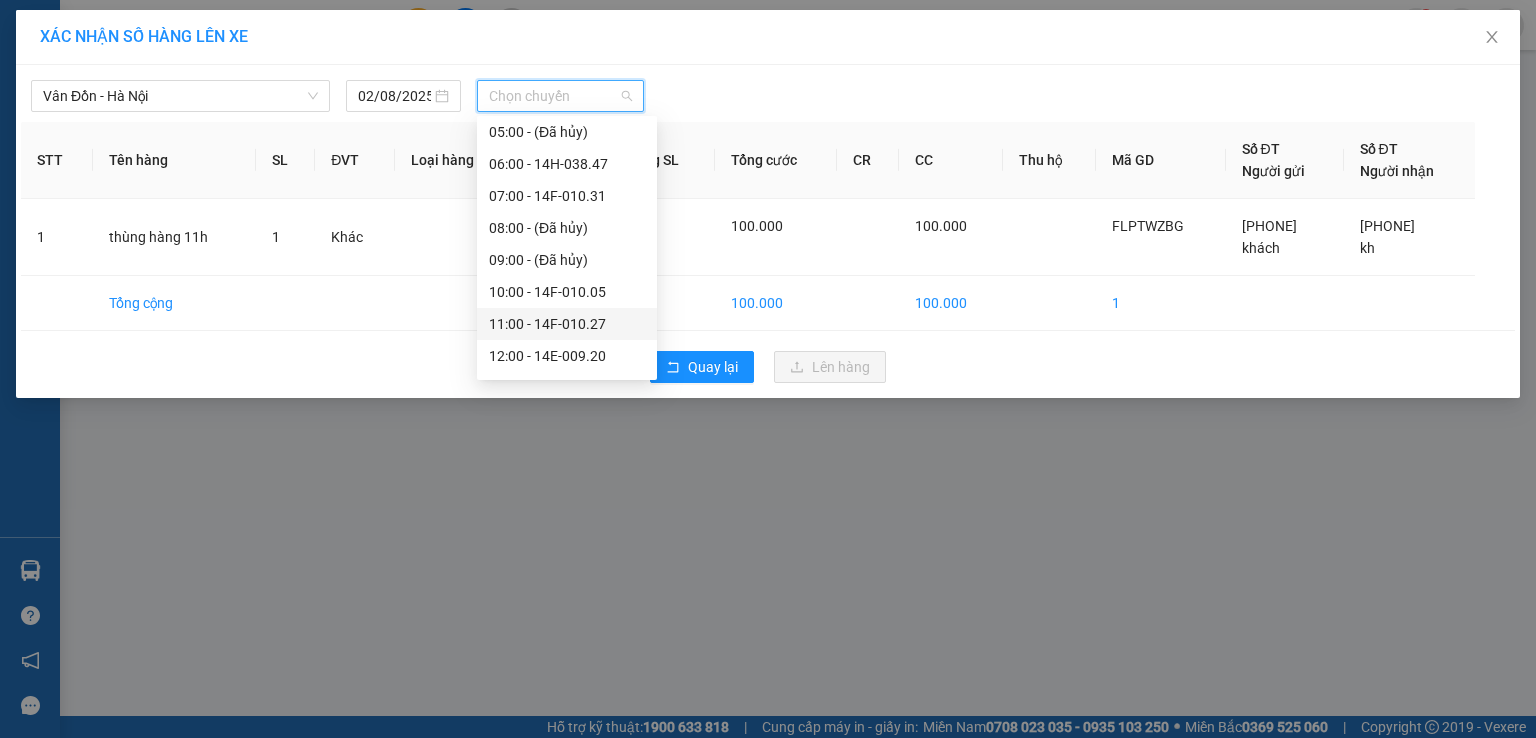 drag, startPoint x: 540, startPoint y: 326, endPoint x: 567, endPoint y: 346, distance: 33.600594 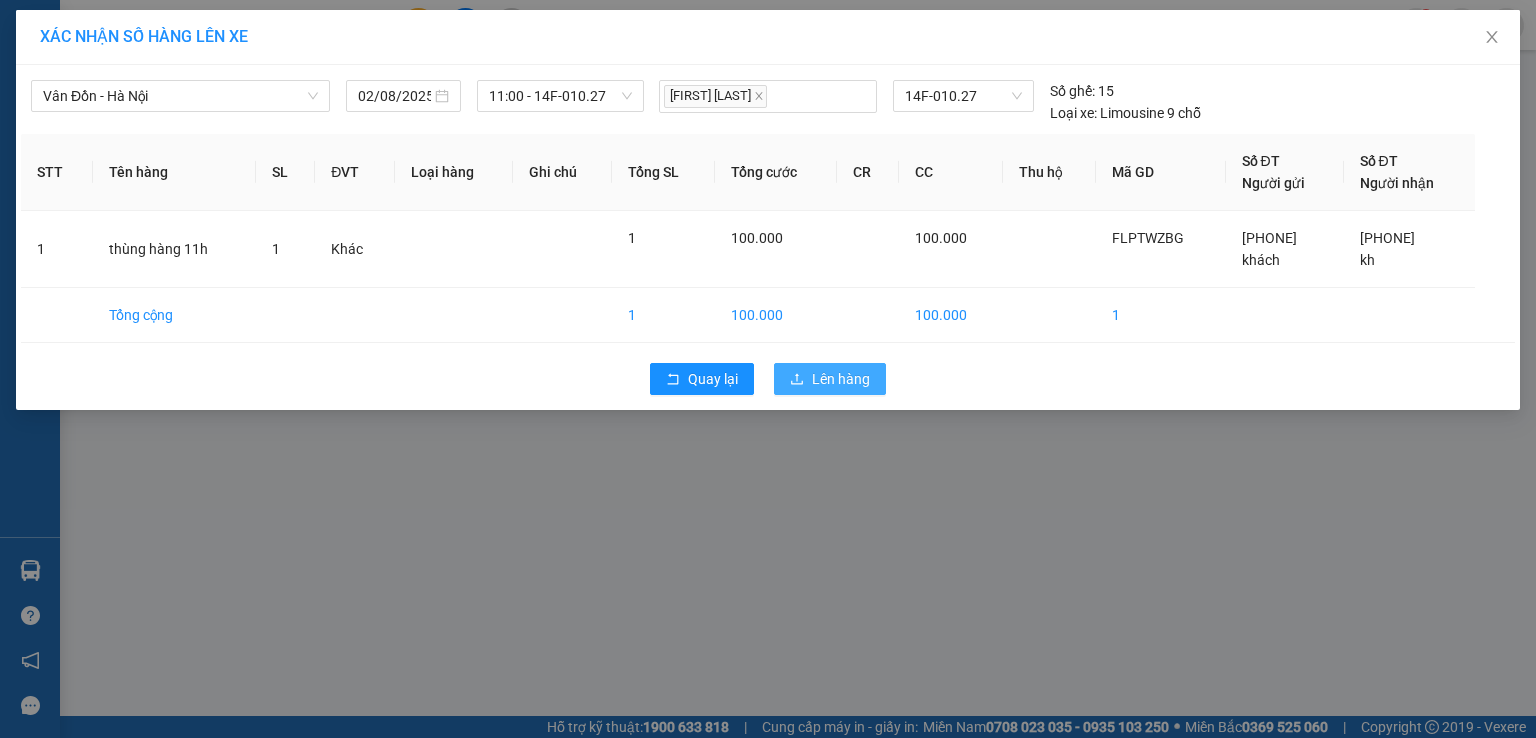 click on "Lên hàng" at bounding box center [830, 379] 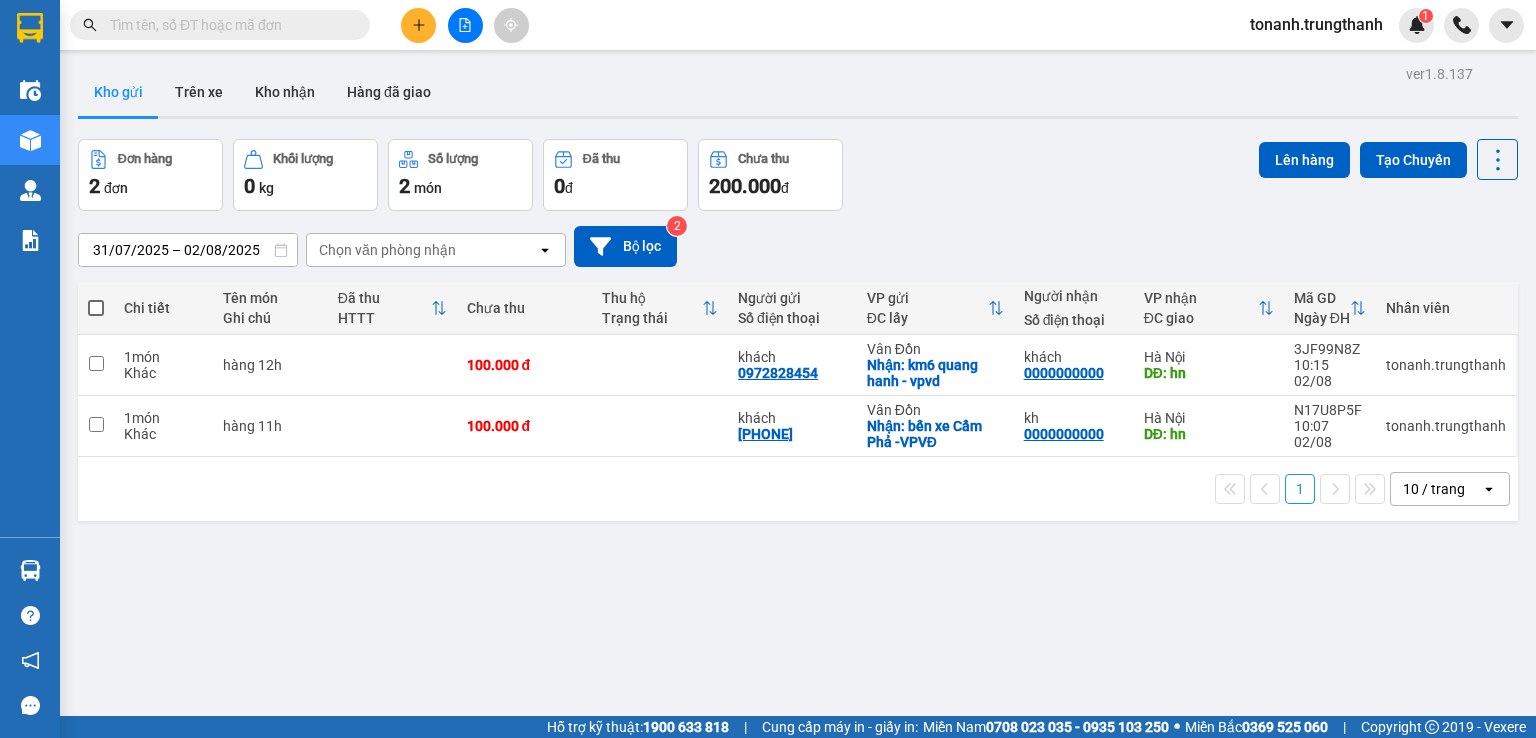 click at bounding box center [418, 25] 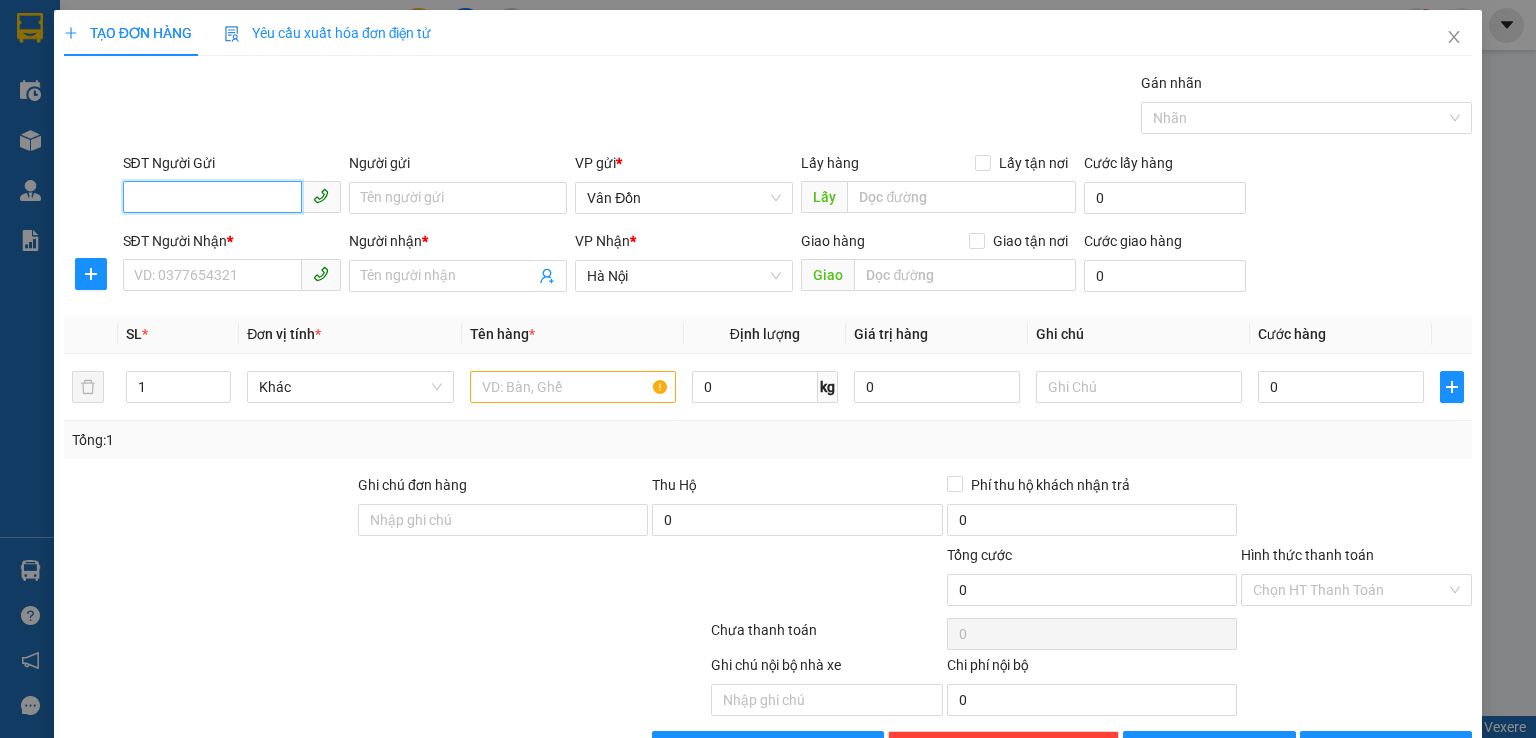 paste on "0974621666" 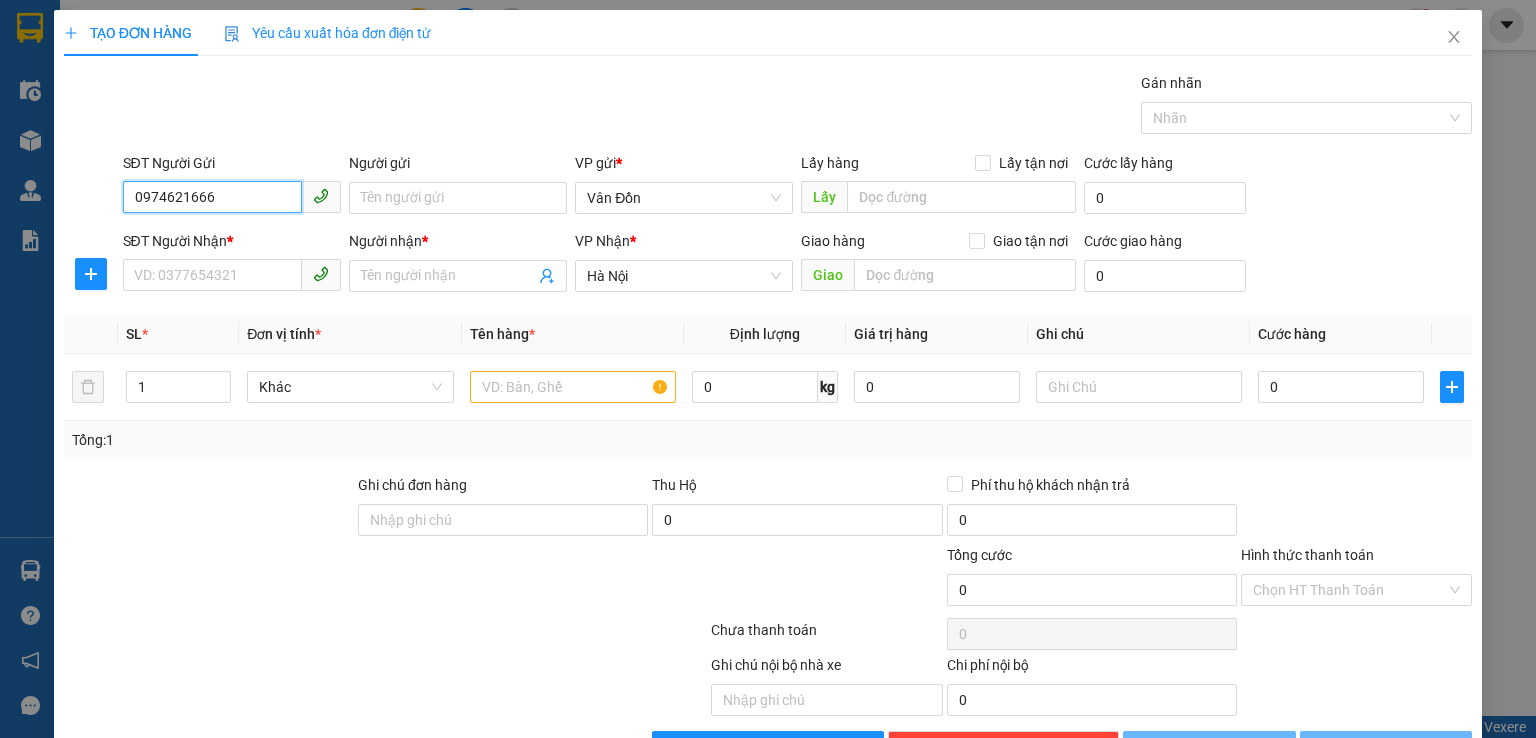click on "0974621666" at bounding box center (212, 197) 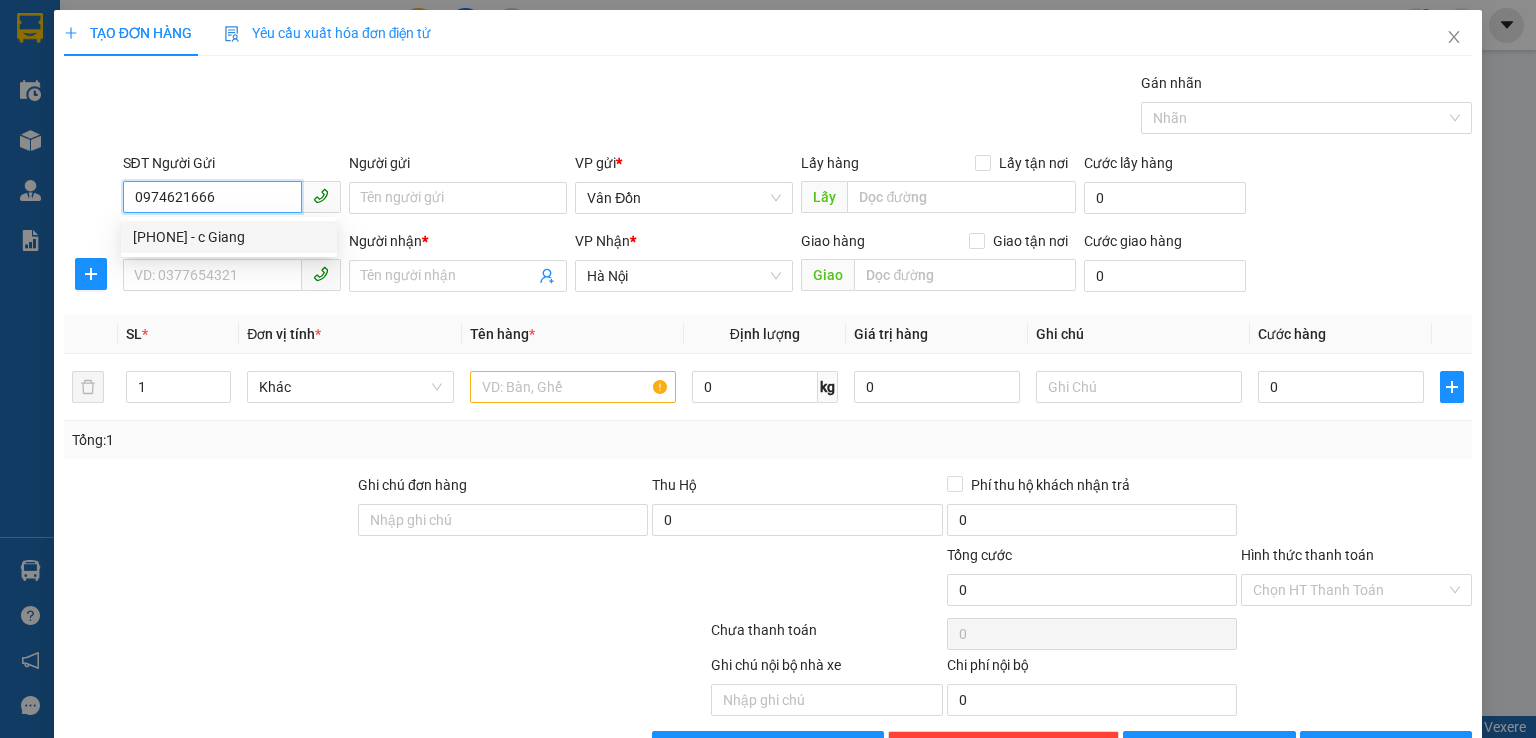 click on "0974621666 - c Giang" at bounding box center (229, 237) 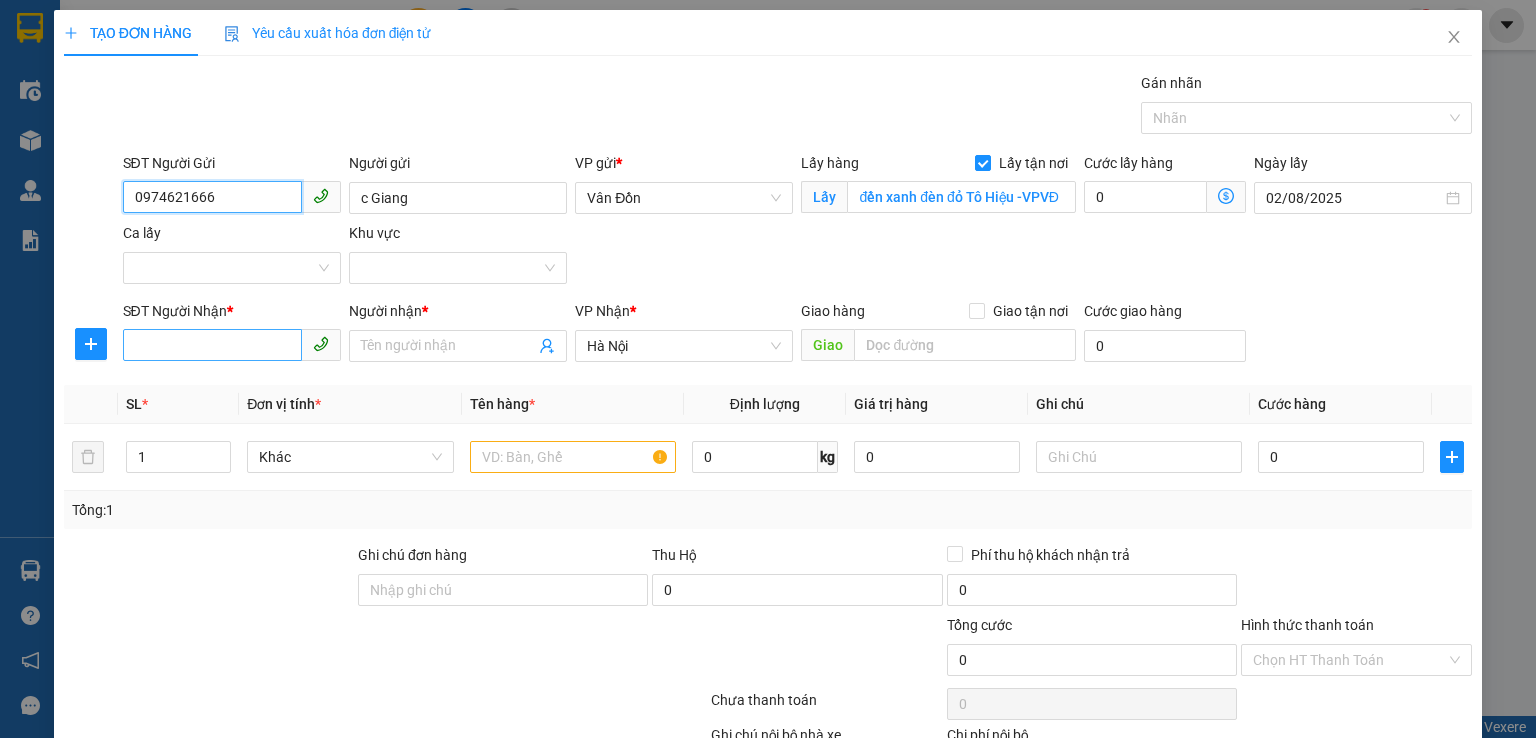 type on "0974621666" 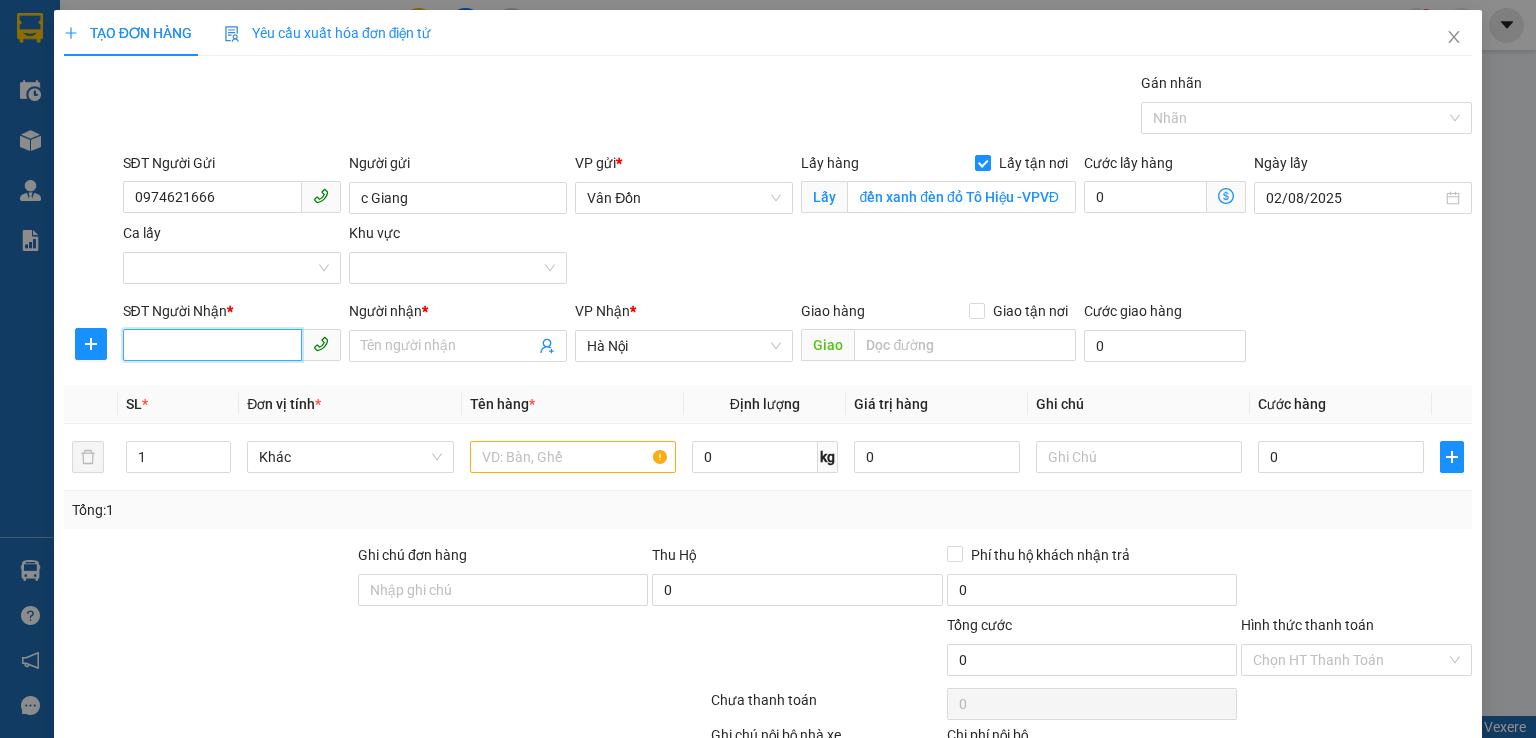 click on "SĐT Người Nhận  *" at bounding box center (212, 345) 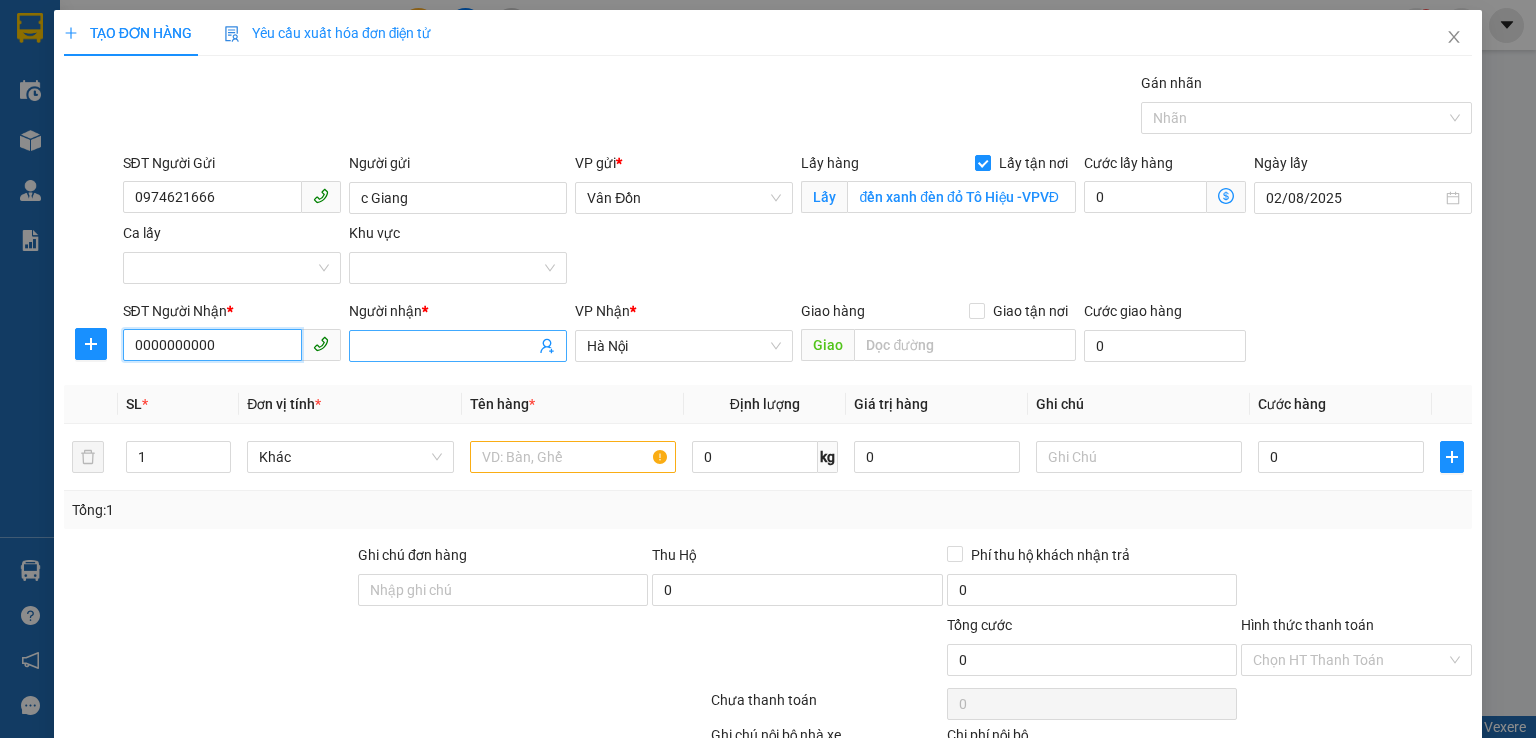 type on "0000000000" 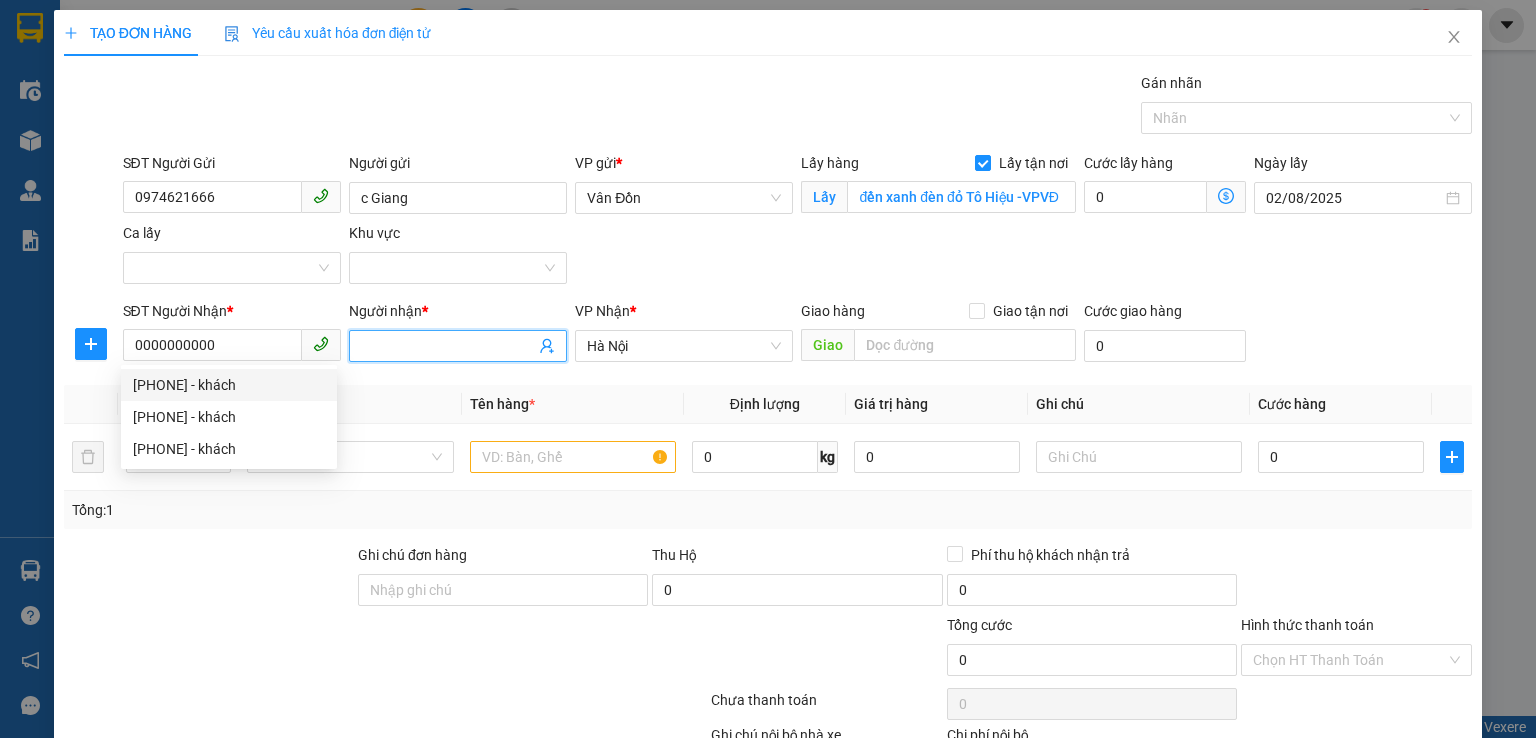 click on "Người nhận  *" at bounding box center [448, 346] 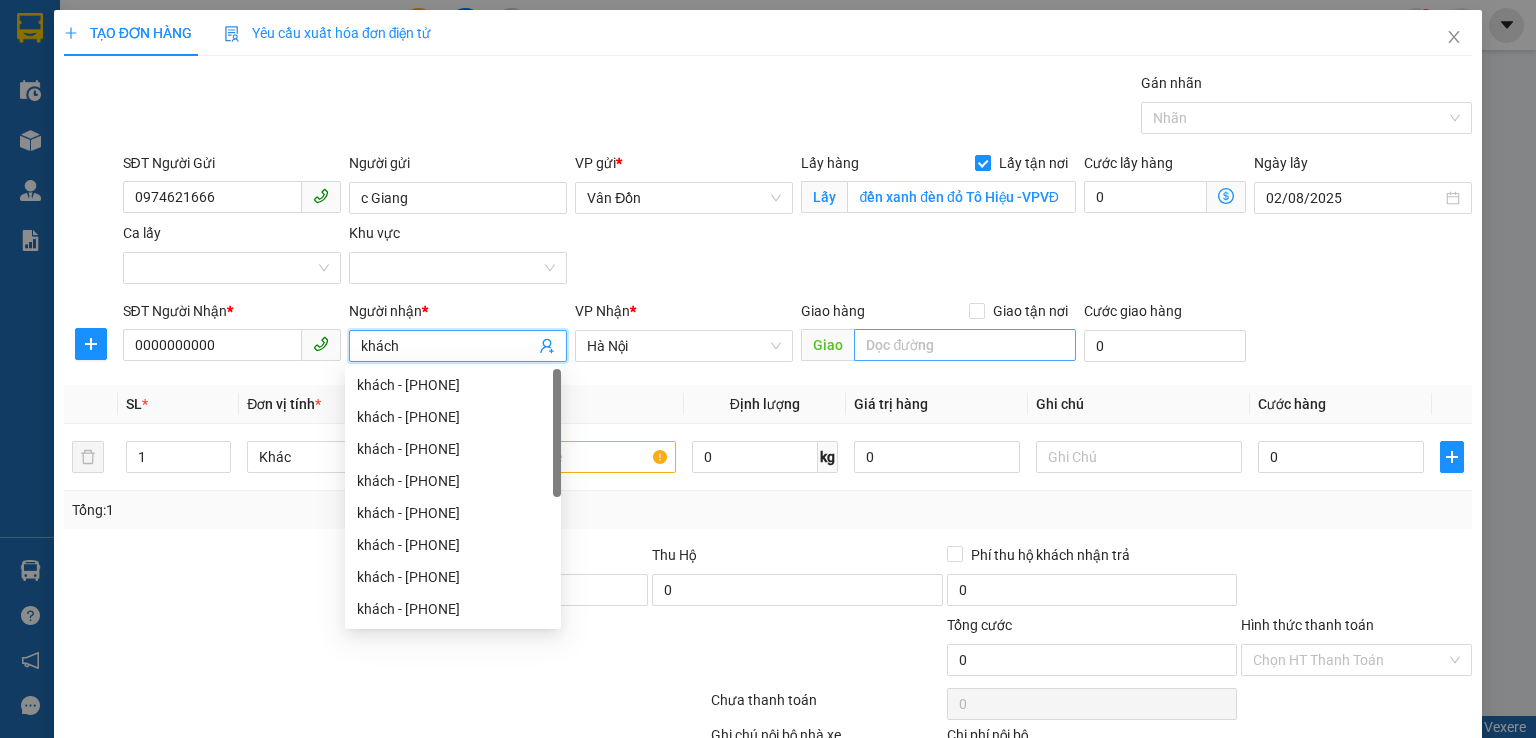 type on "khách" 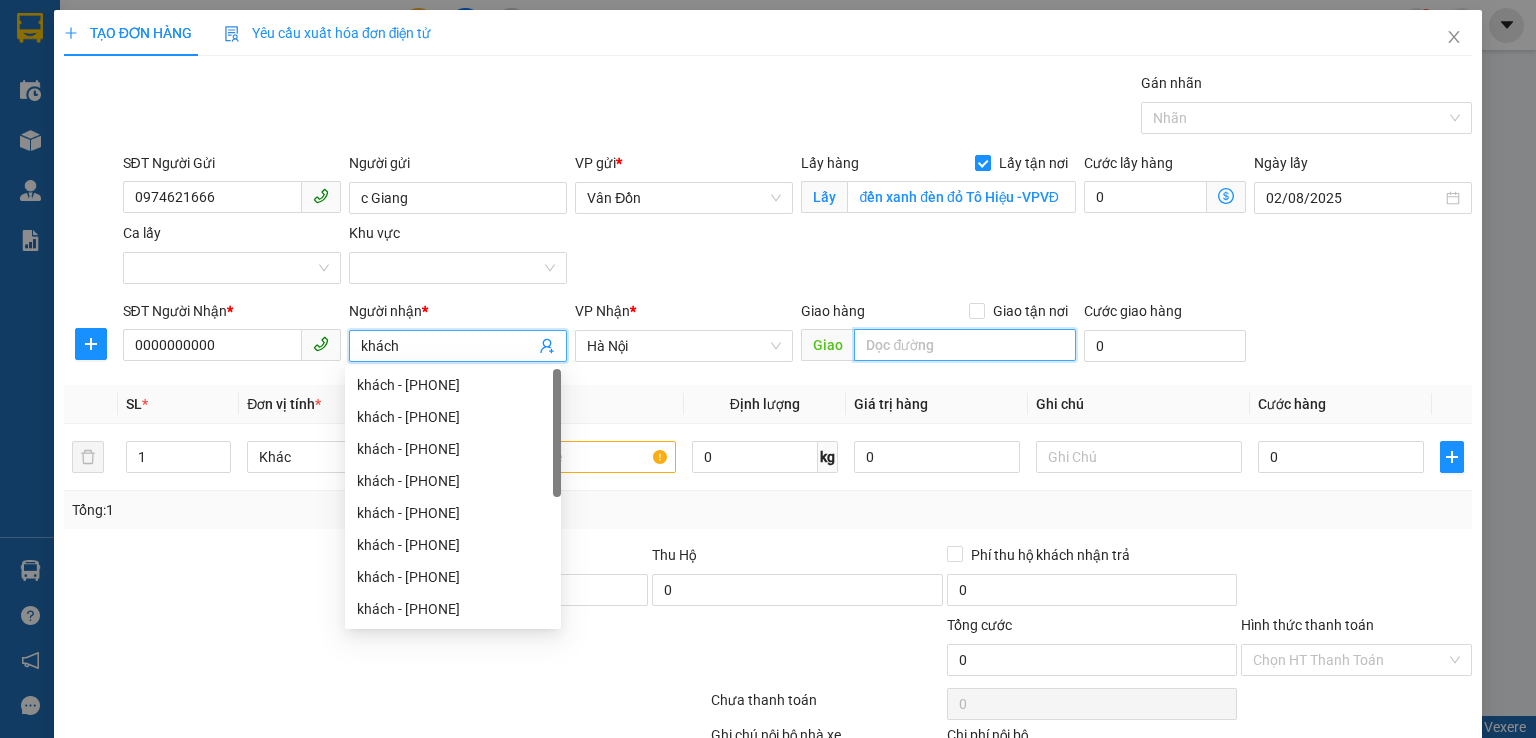 click at bounding box center (965, 345) 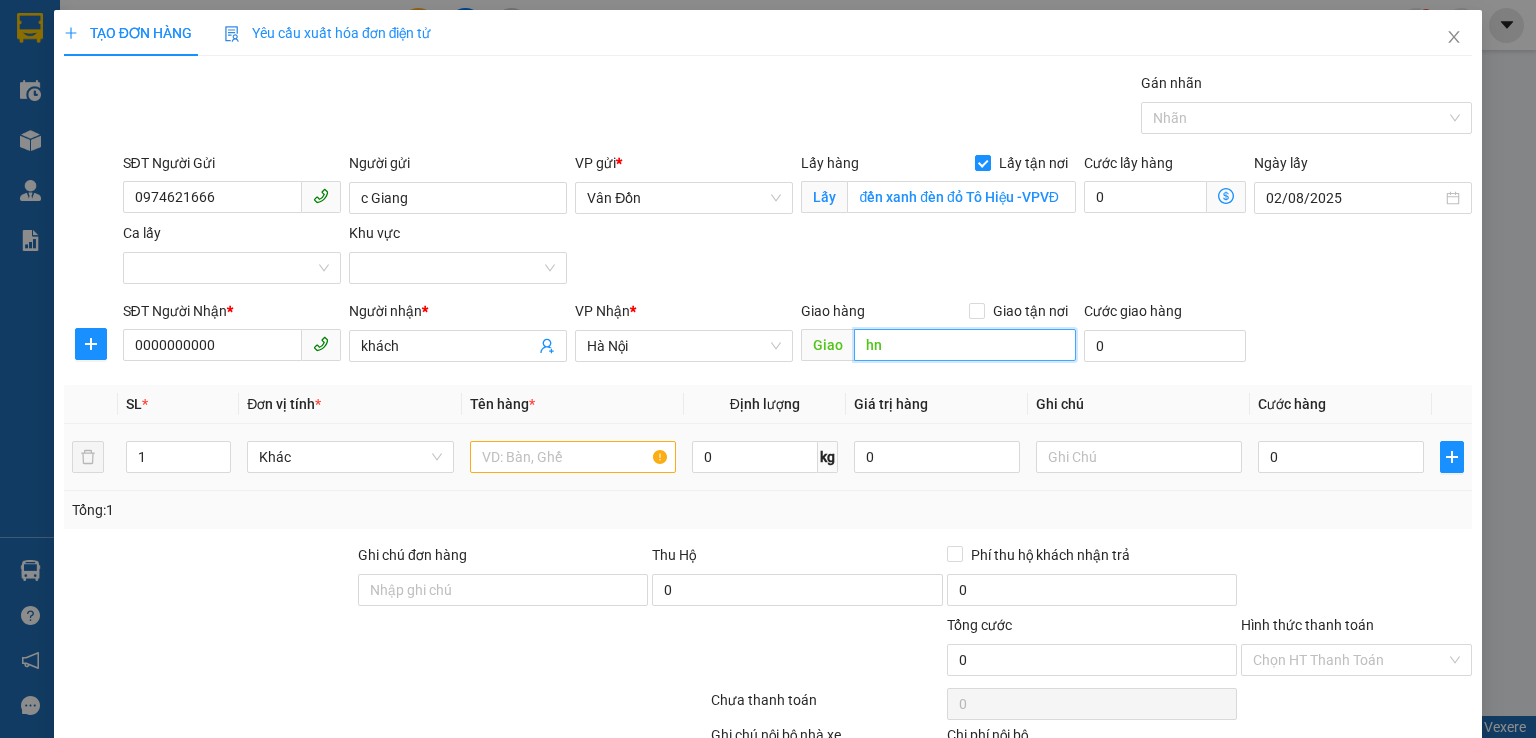 type on "hn" 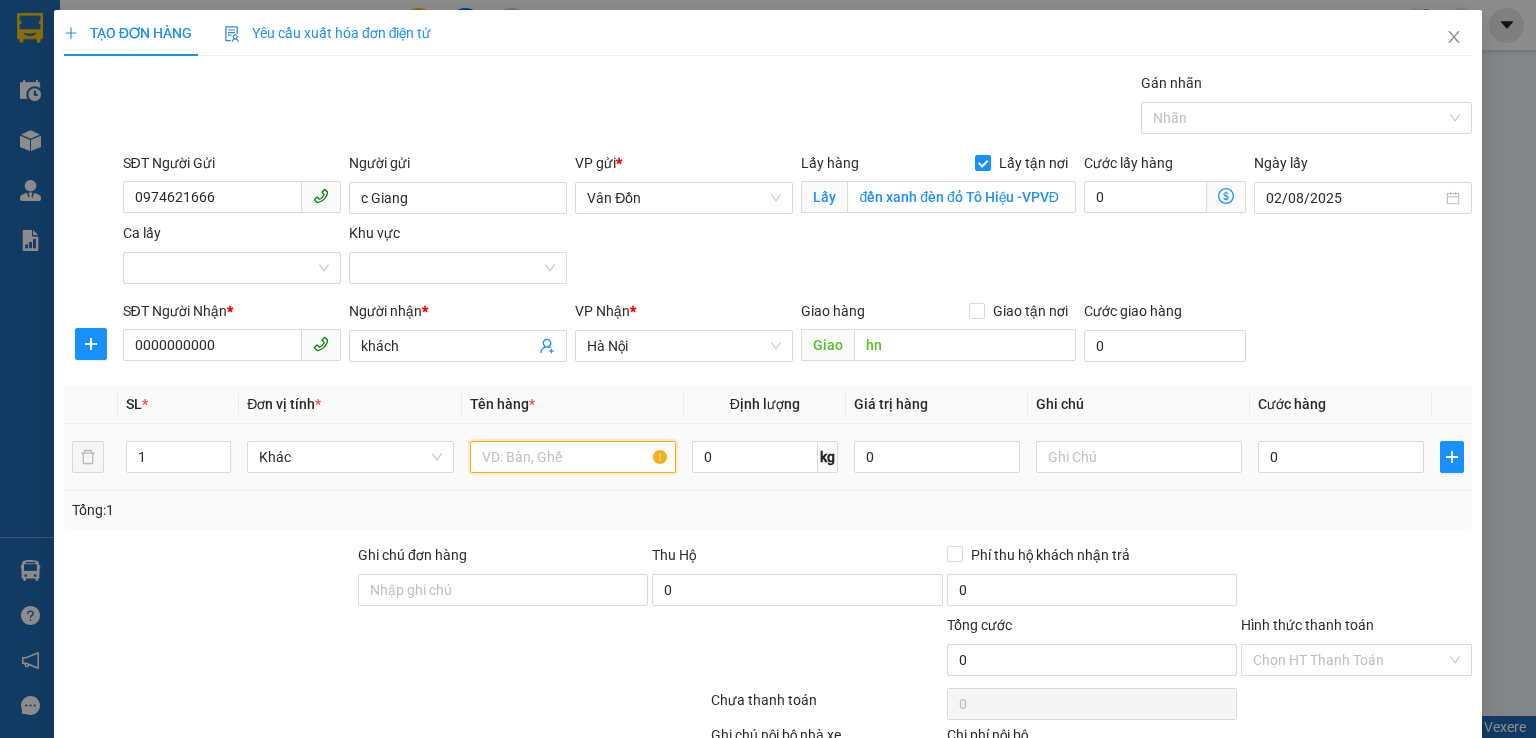 click at bounding box center (573, 457) 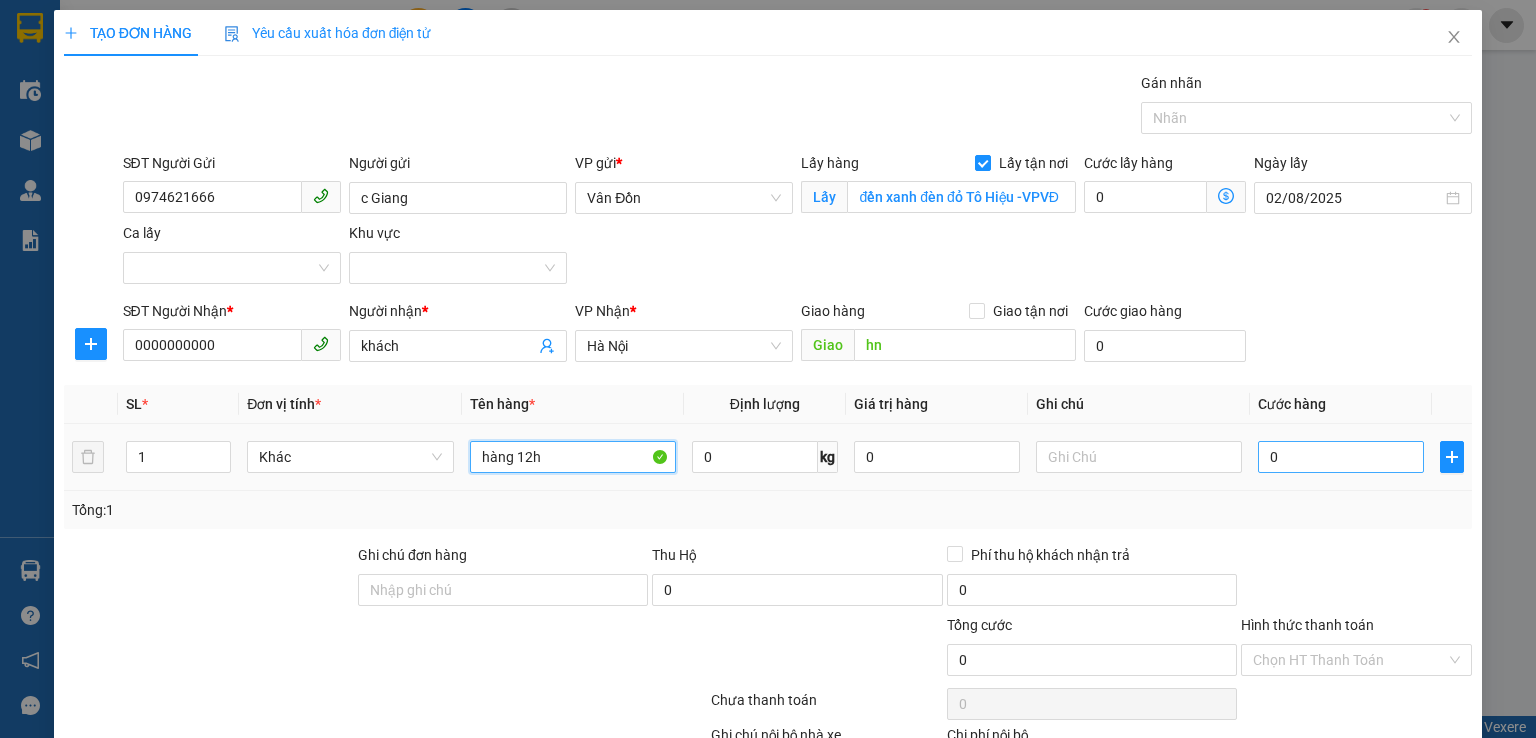 type on "hàng 12h" 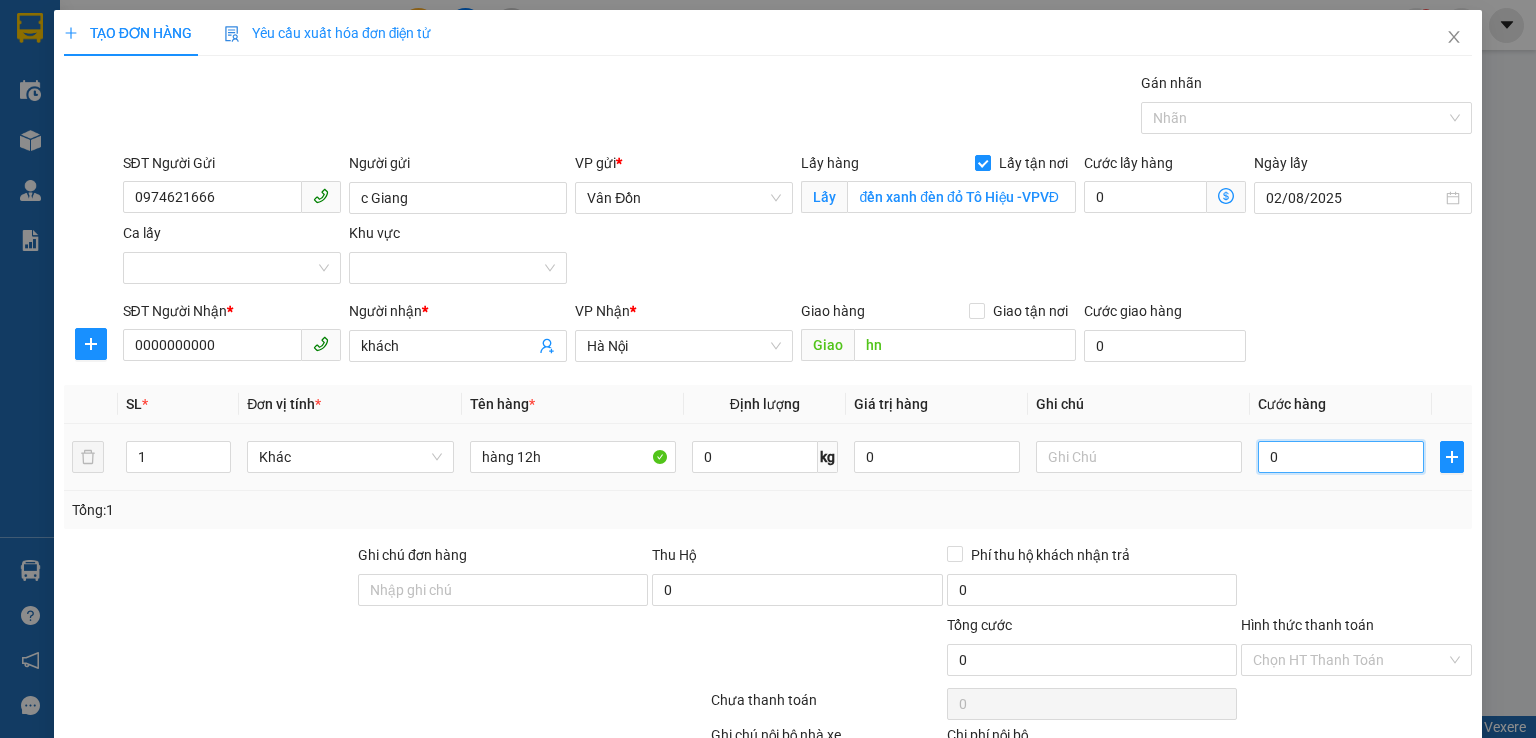 click on "0" at bounding box center (1341, 457) 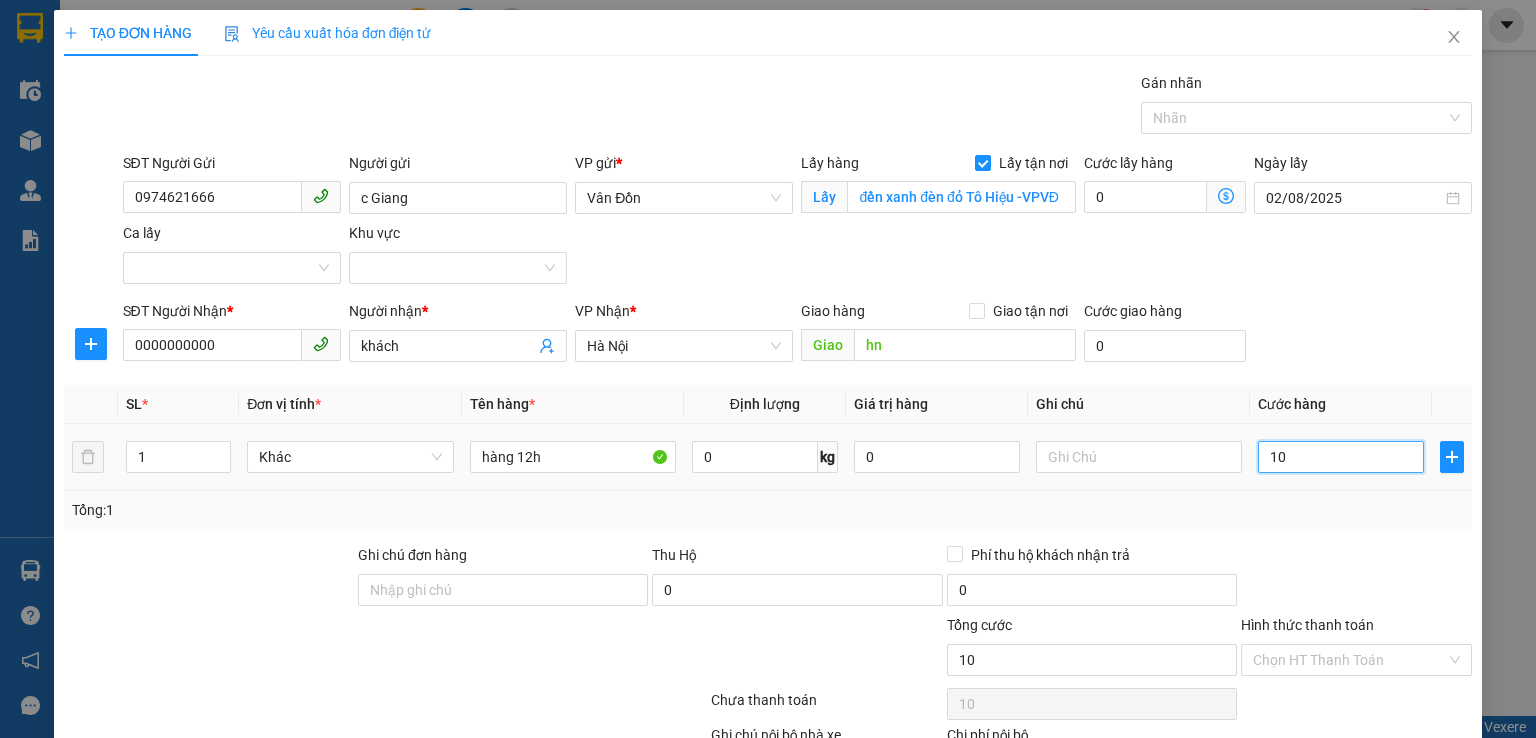 type on "100" 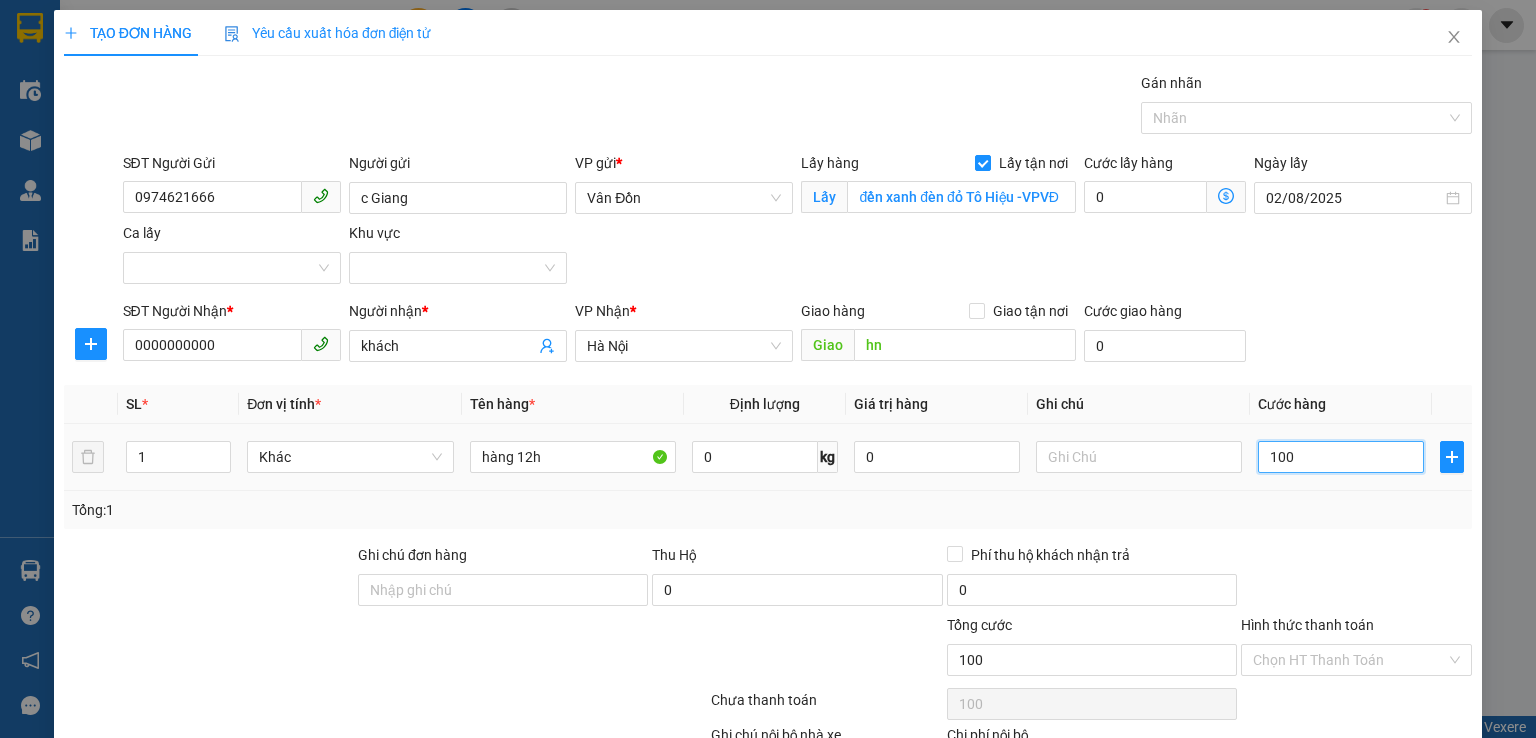 scroll, scrollTop: 132, scrollLeft: 0, axis: vertical 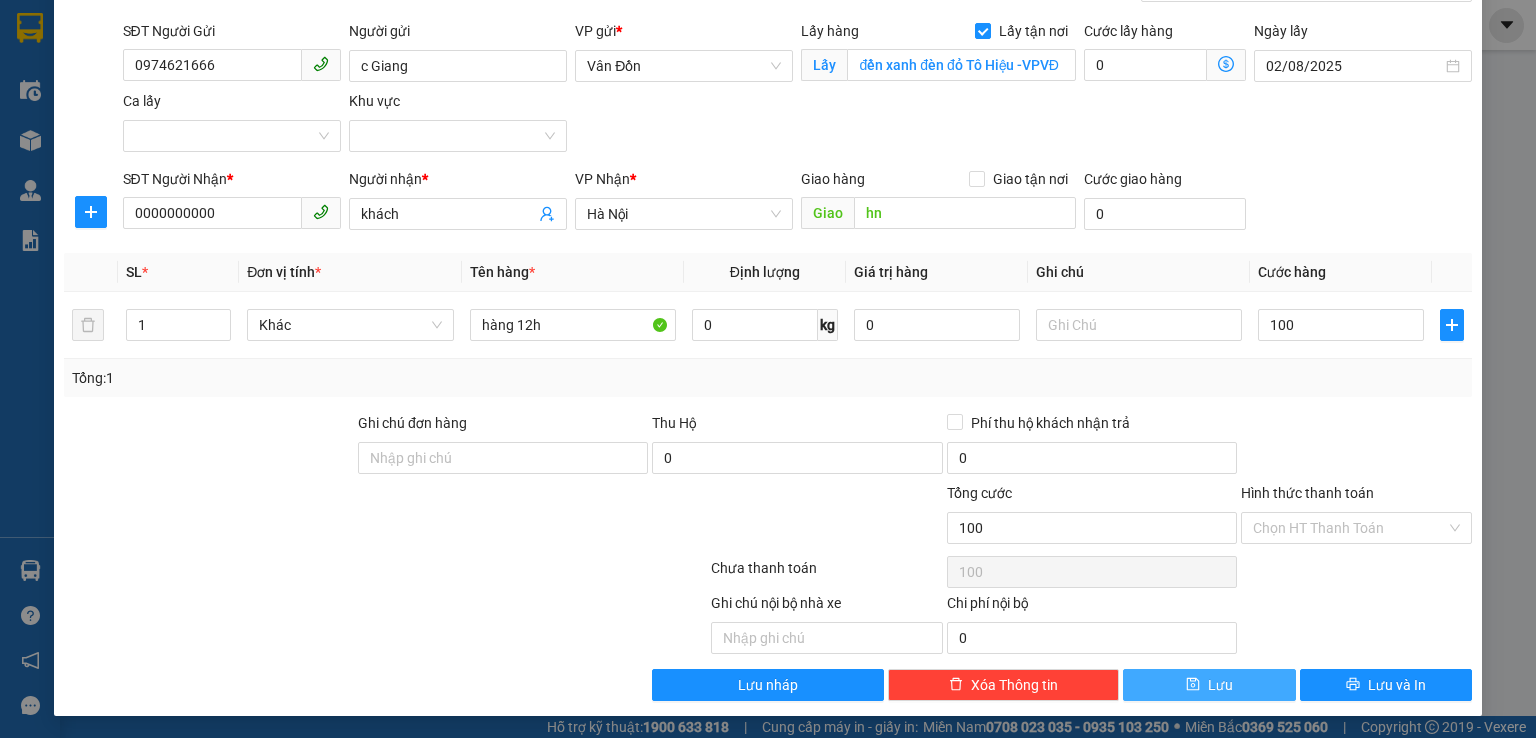 type on "100.000" 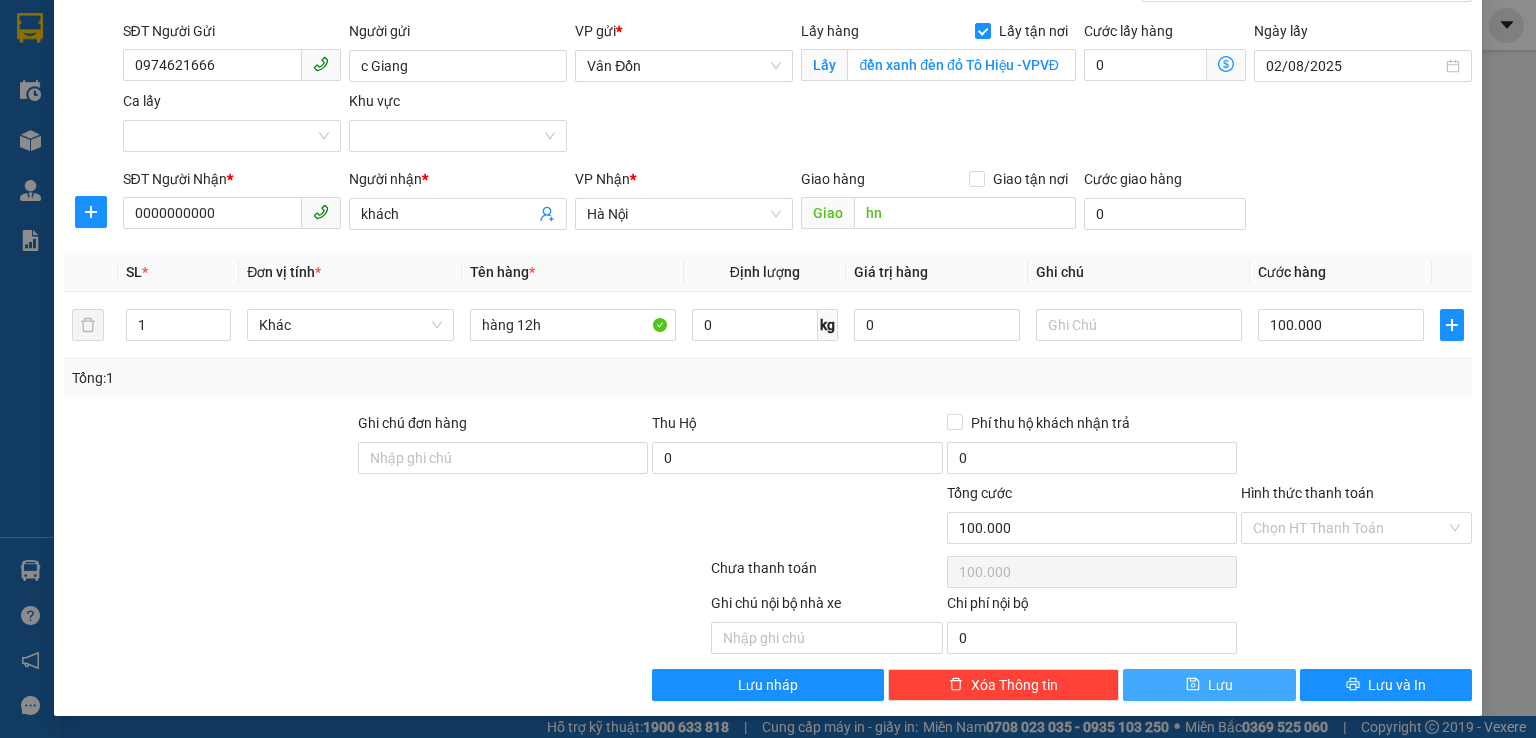 click on "Lưu" at bounding box center (1220, 685) 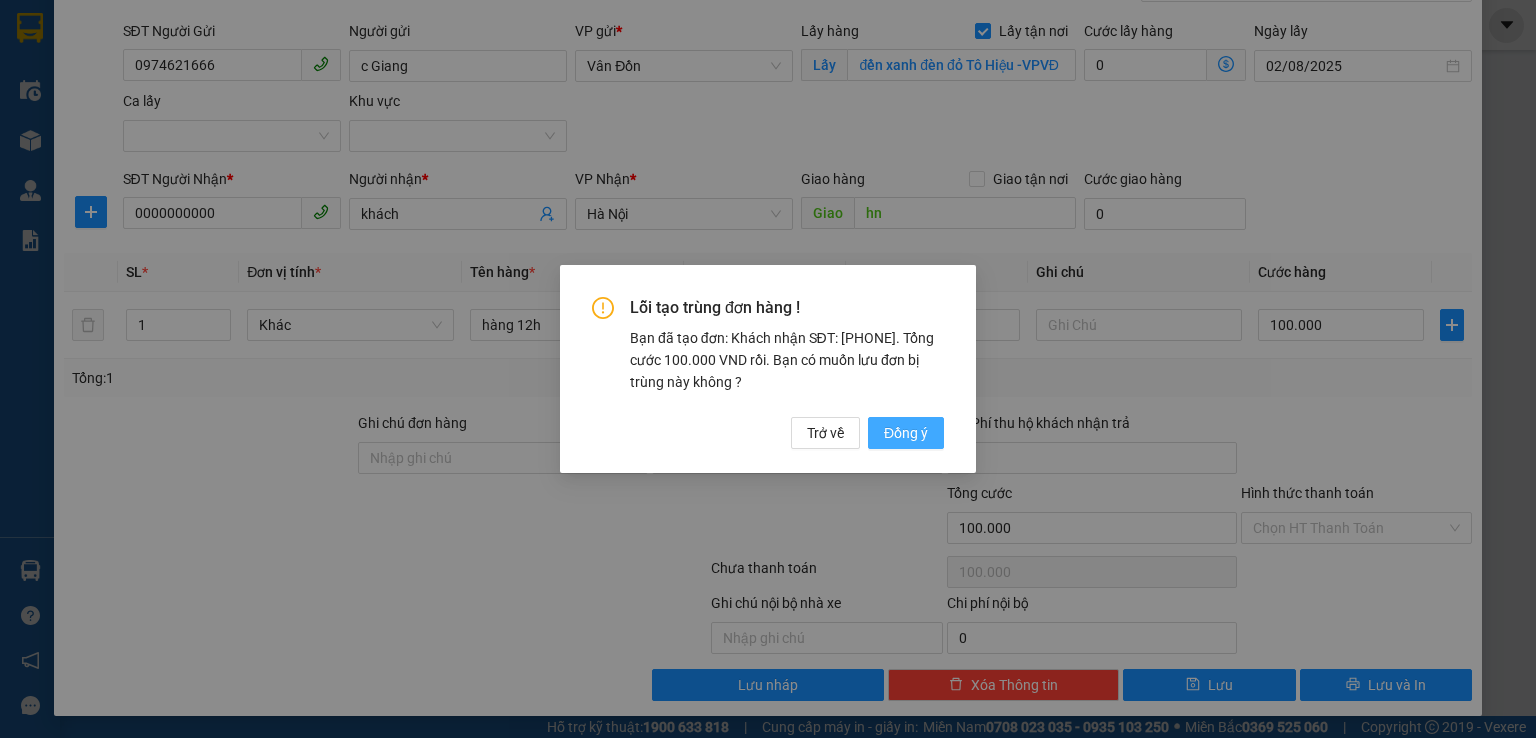 click on "Đồng ý" at bounding box center (906, 433) 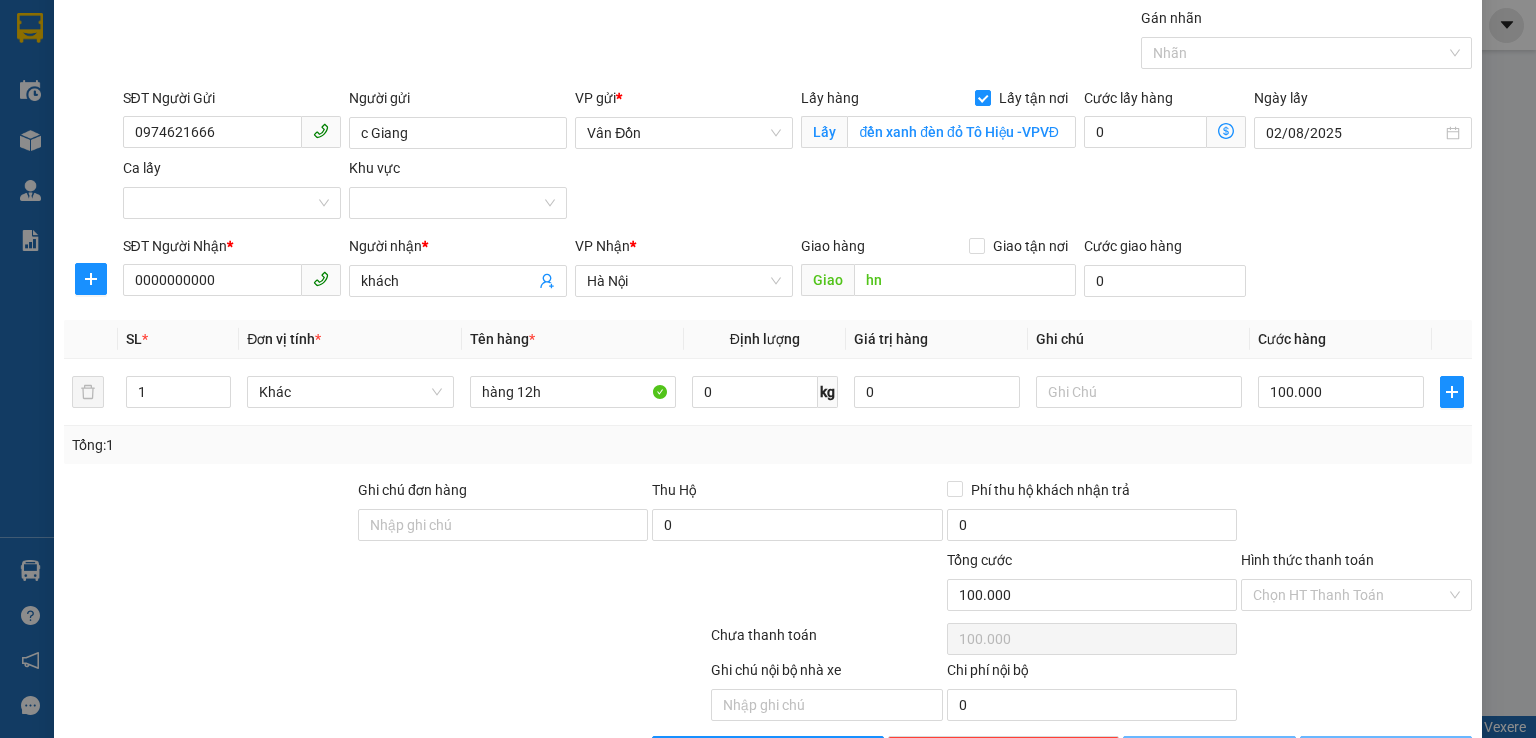 scroll, scrollTop: 132, scrollLeft: 0, axis: vertical 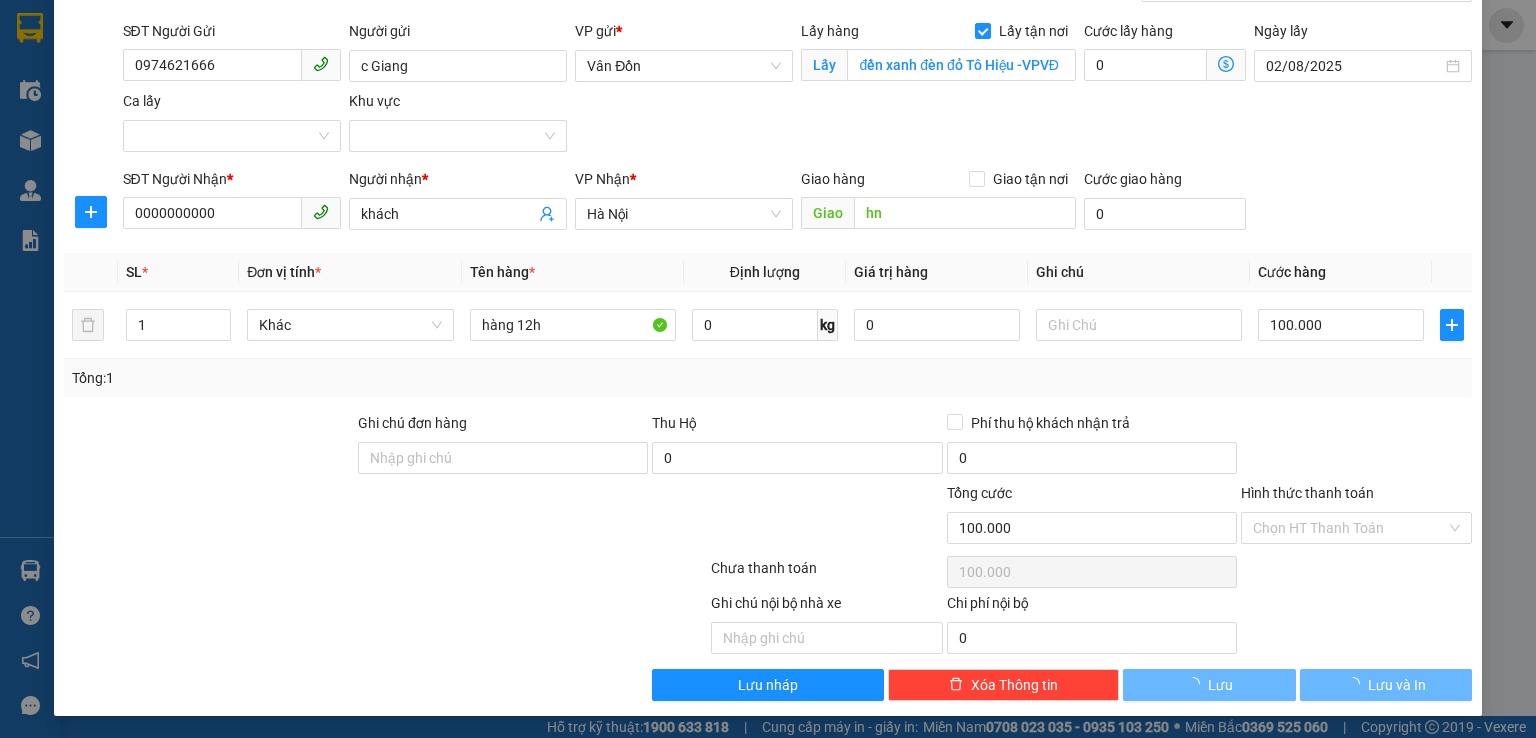 type 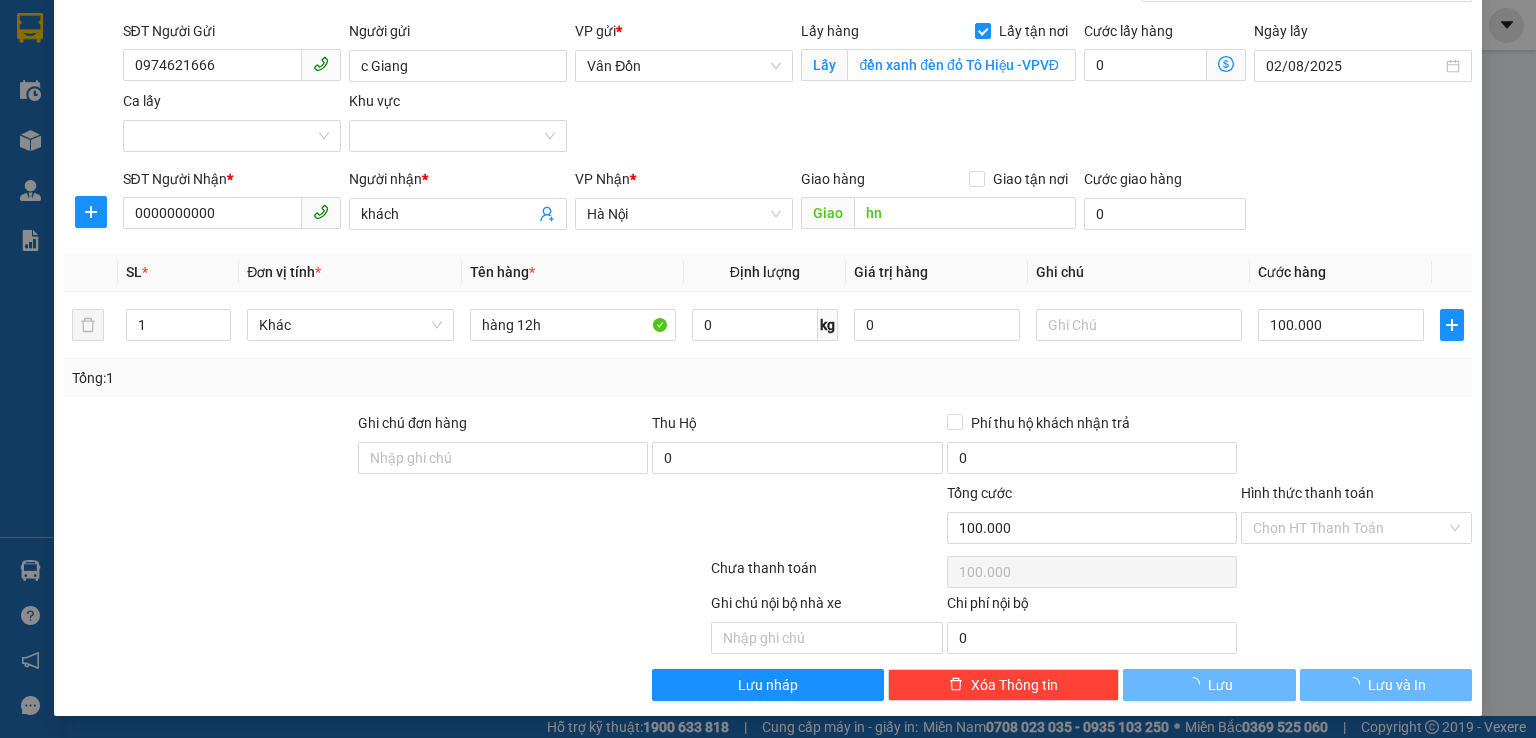 type 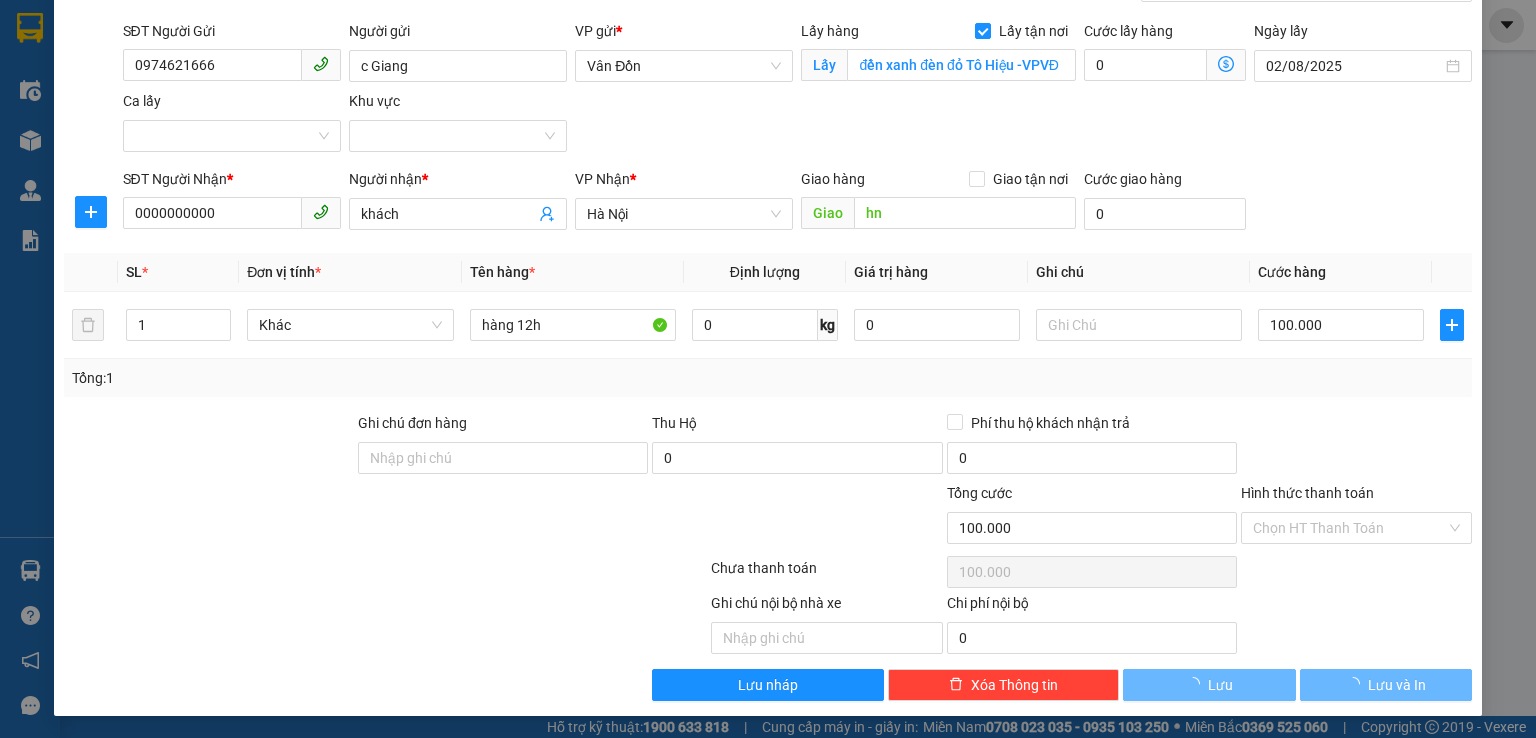 type on "0" 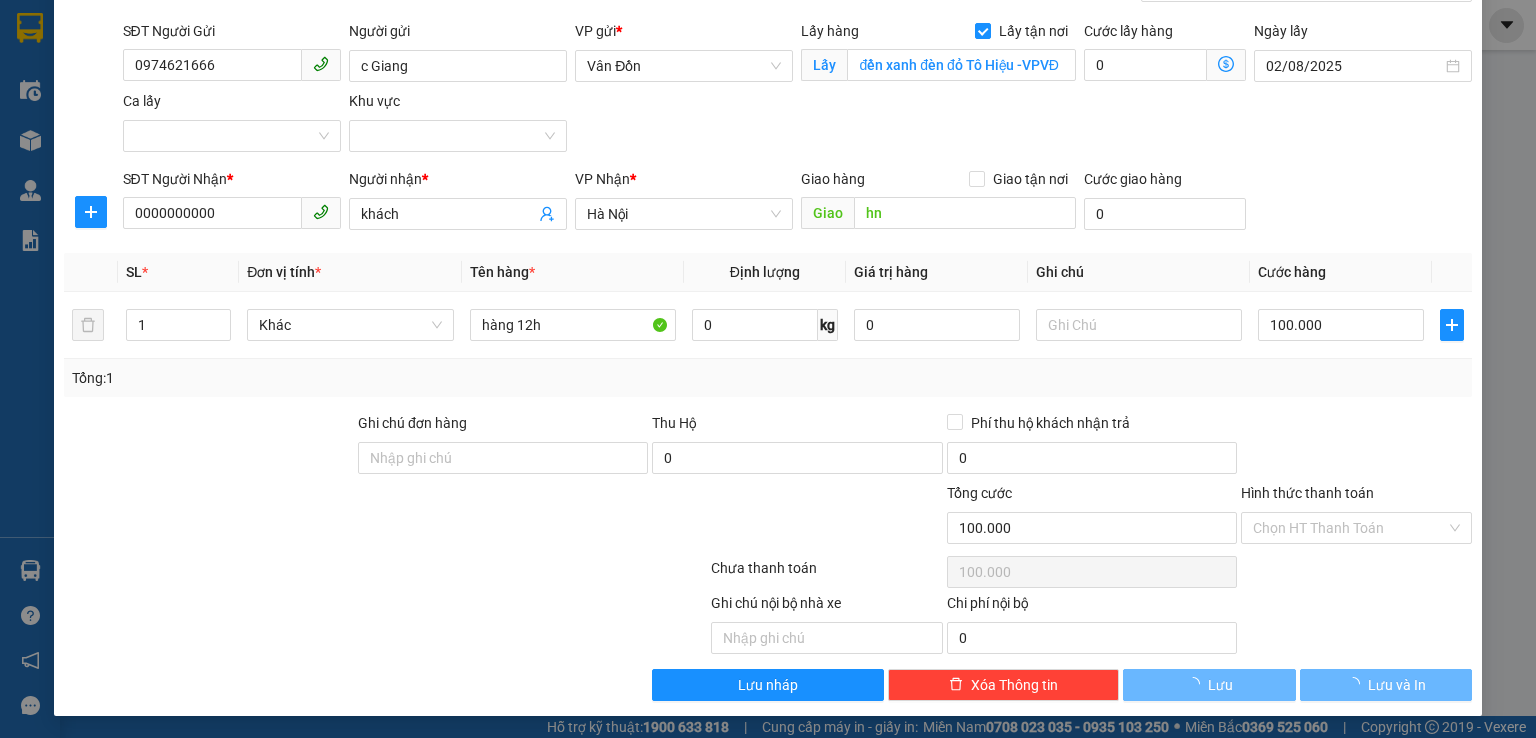 type on "0" 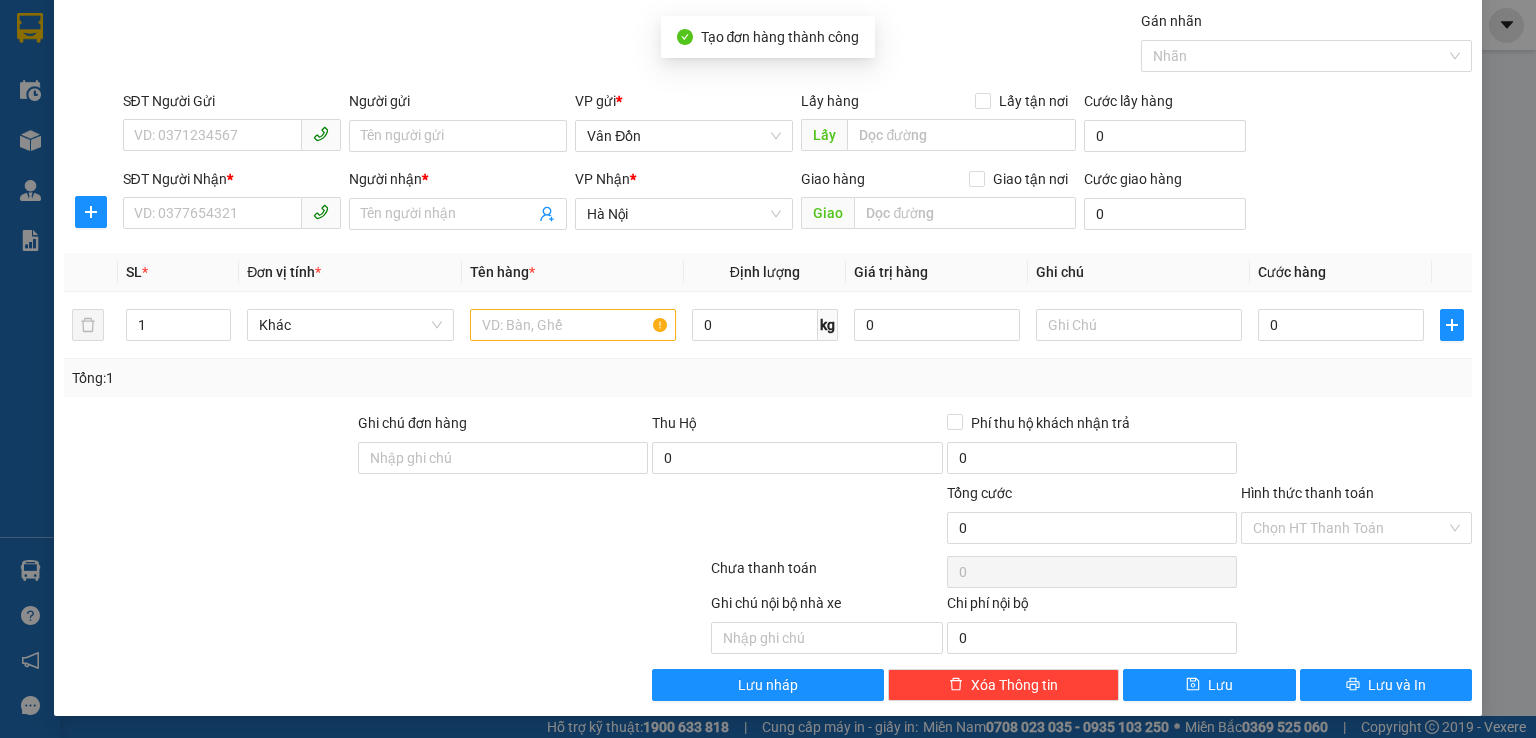 scroll, scrollTop: 0, scrollLeft: 0, axis: both 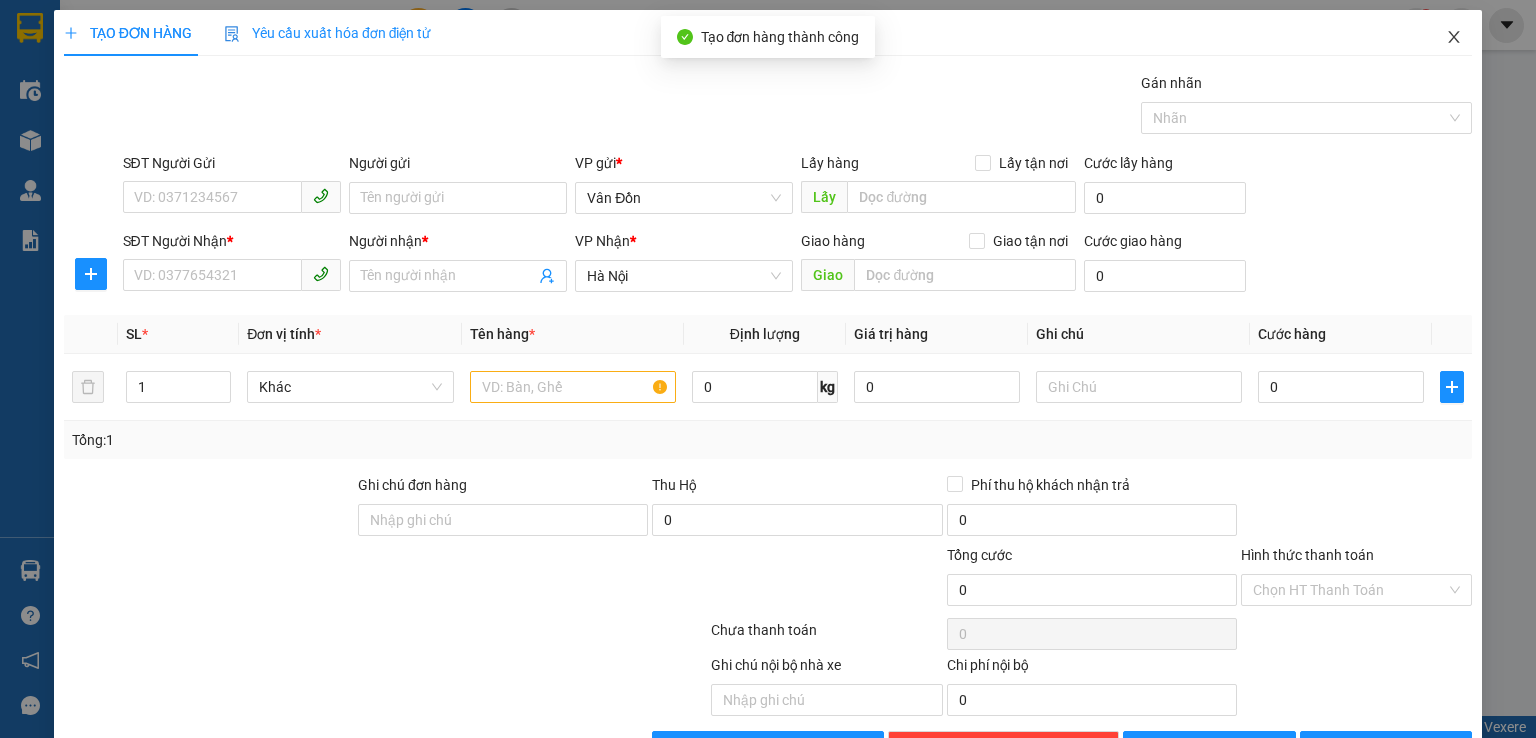 click 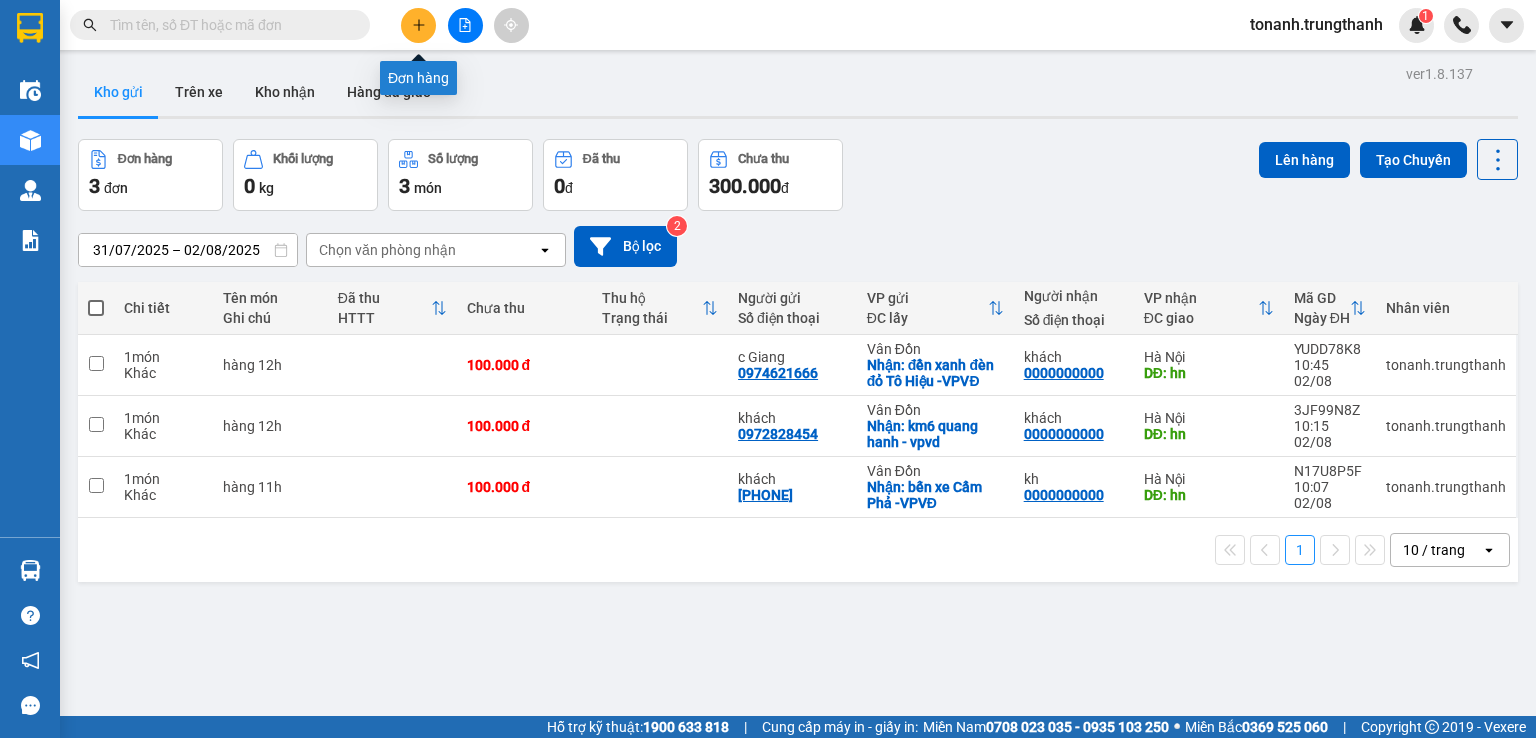 click at bounding box center [418, 25] 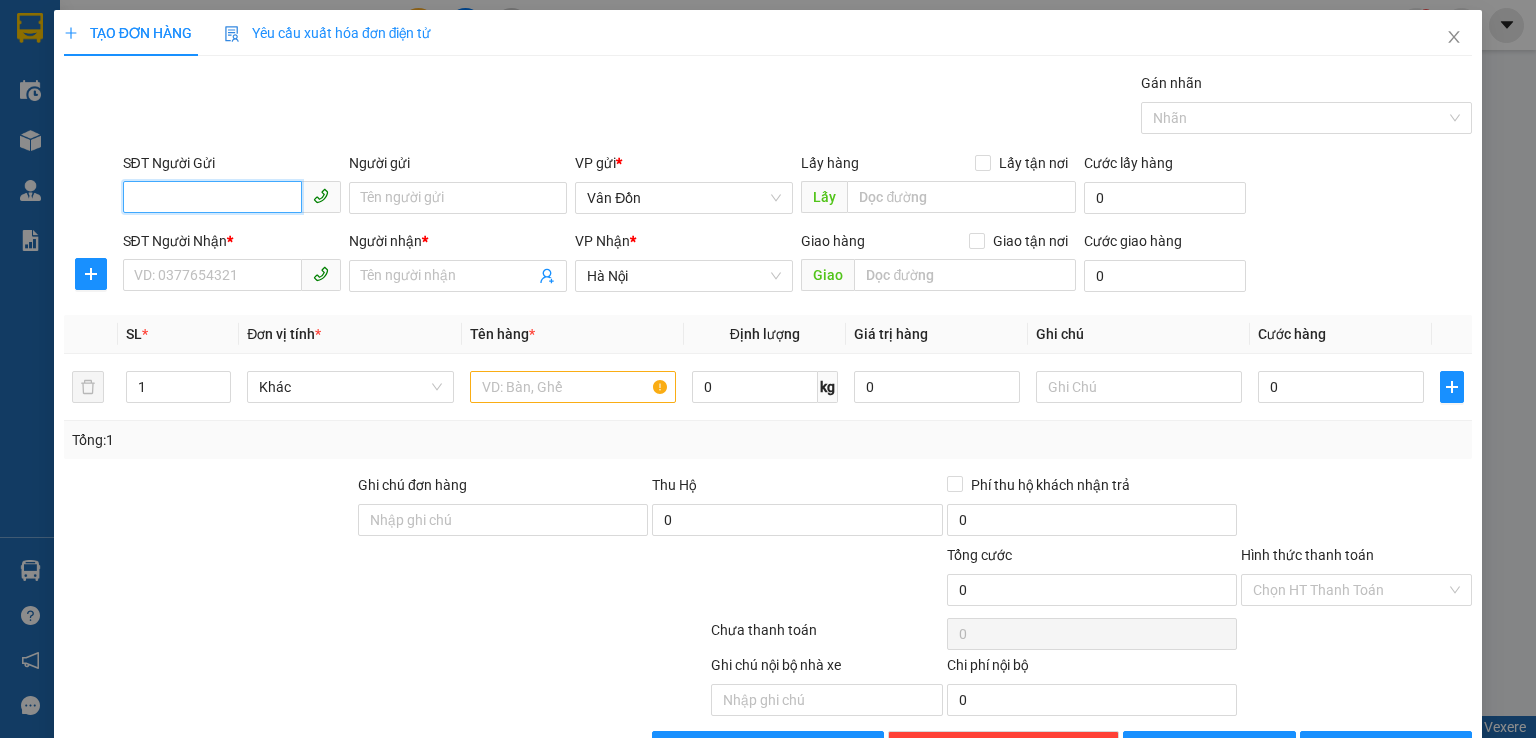 paste on "[PHONE]" 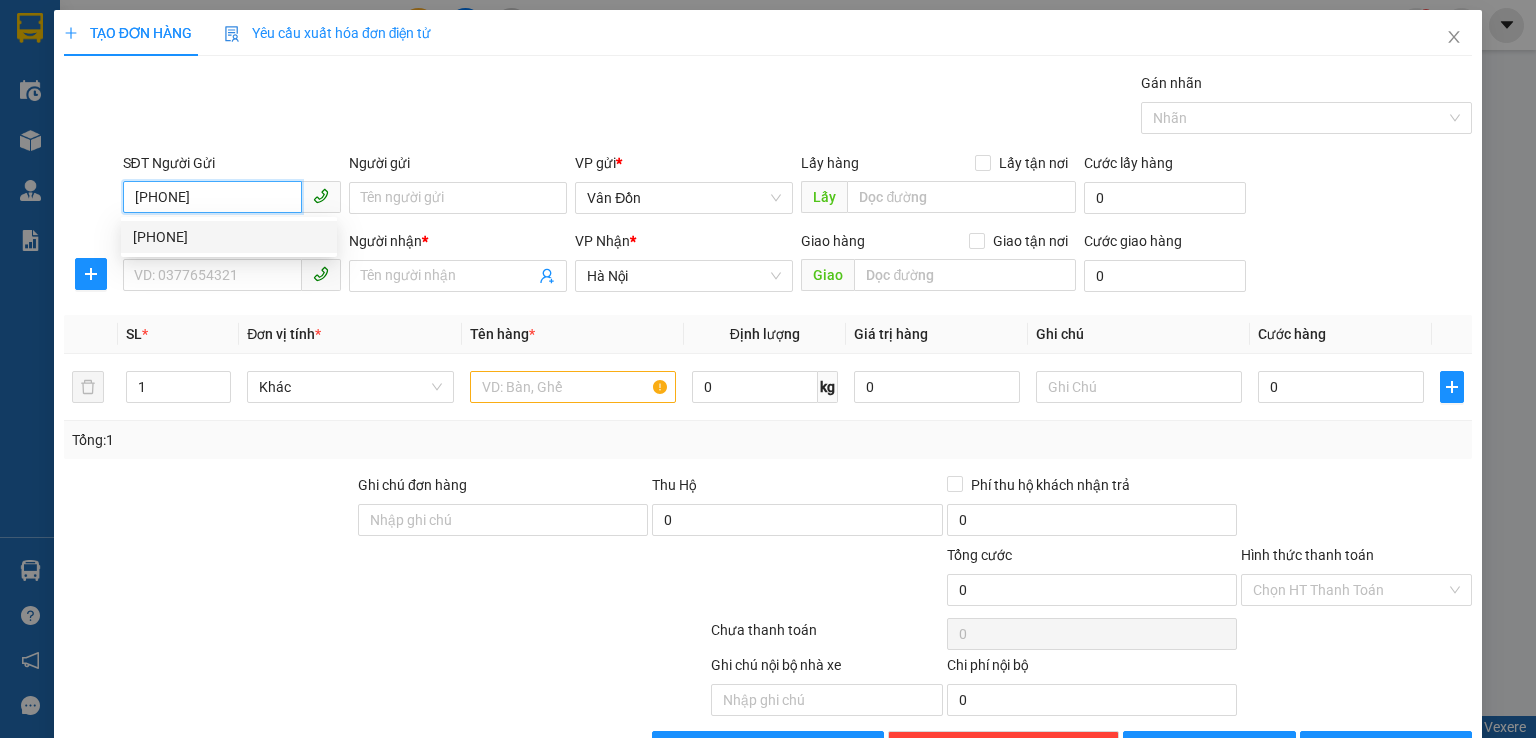 click on "[PHONE]" at bounding box center (229, 237) 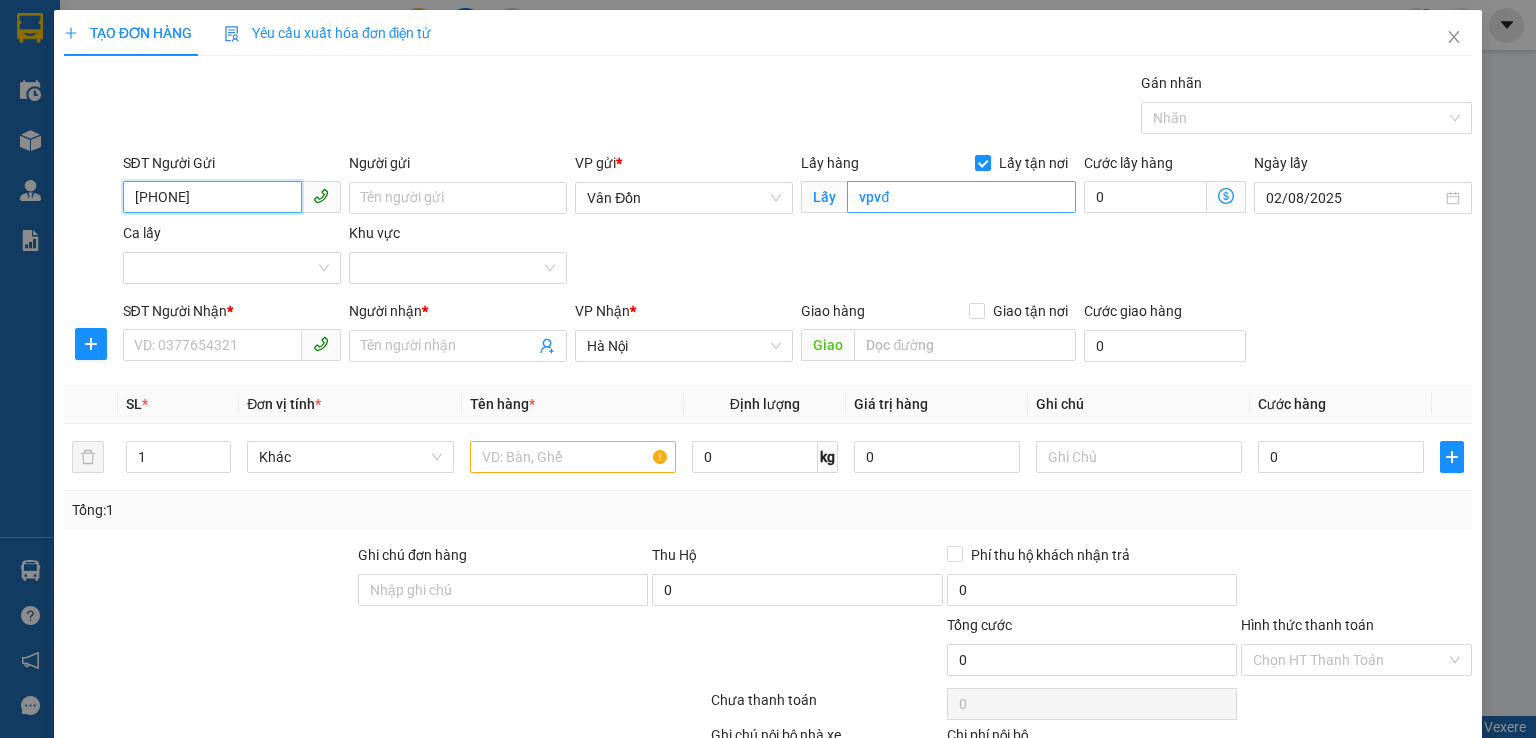 type on "[PHONE]" 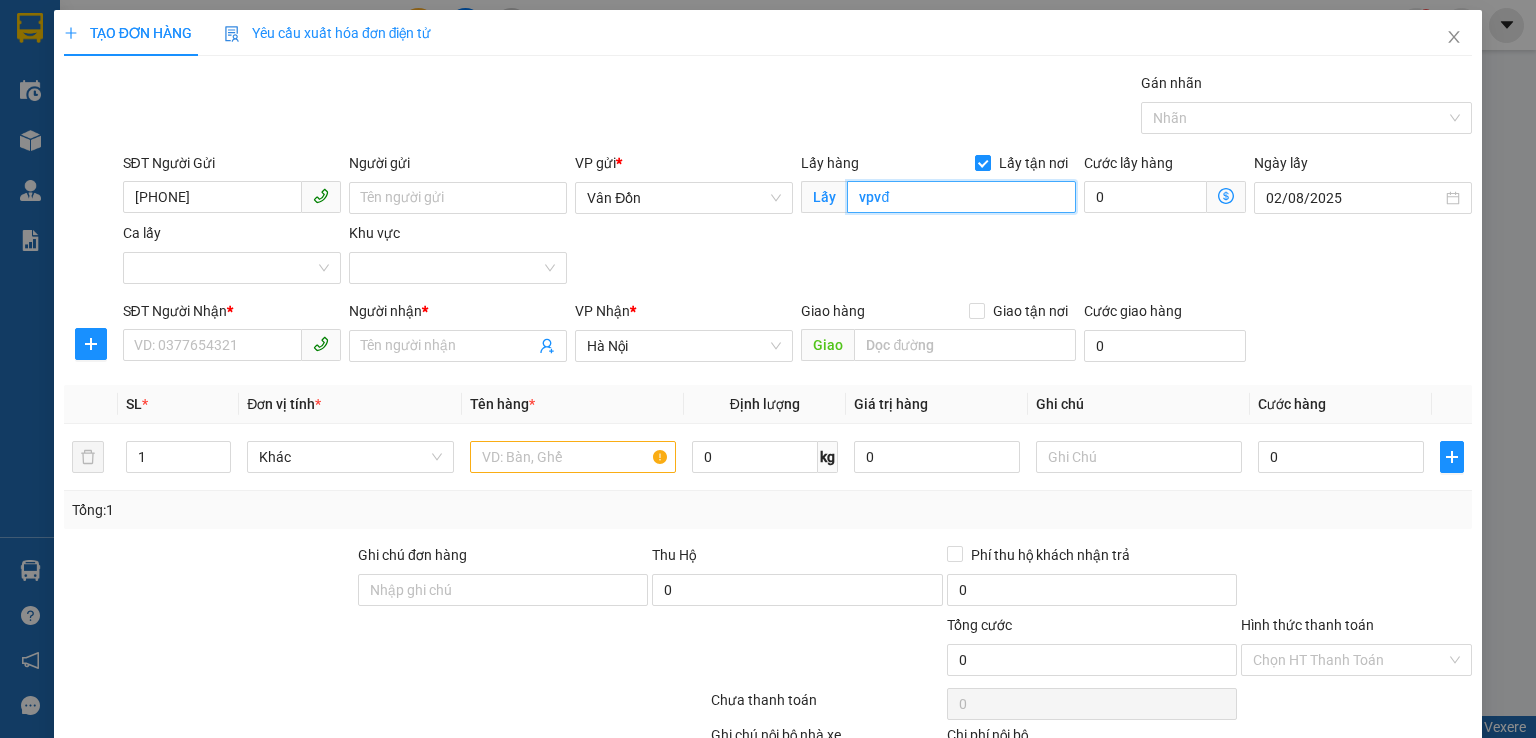 click on "vpvđ" at bounding box center (961, 197) 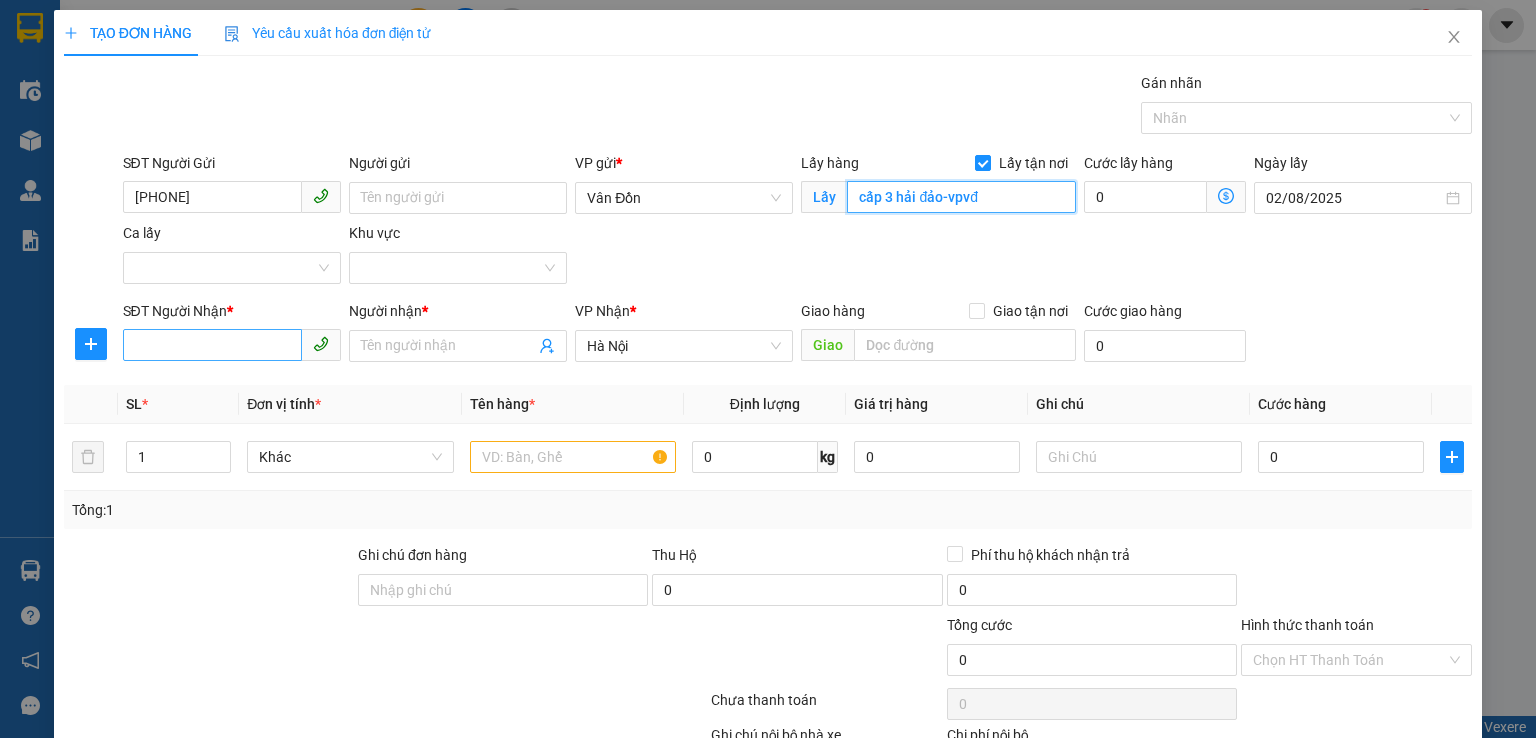type on "cấp 3 hải đảo-vpvđ" 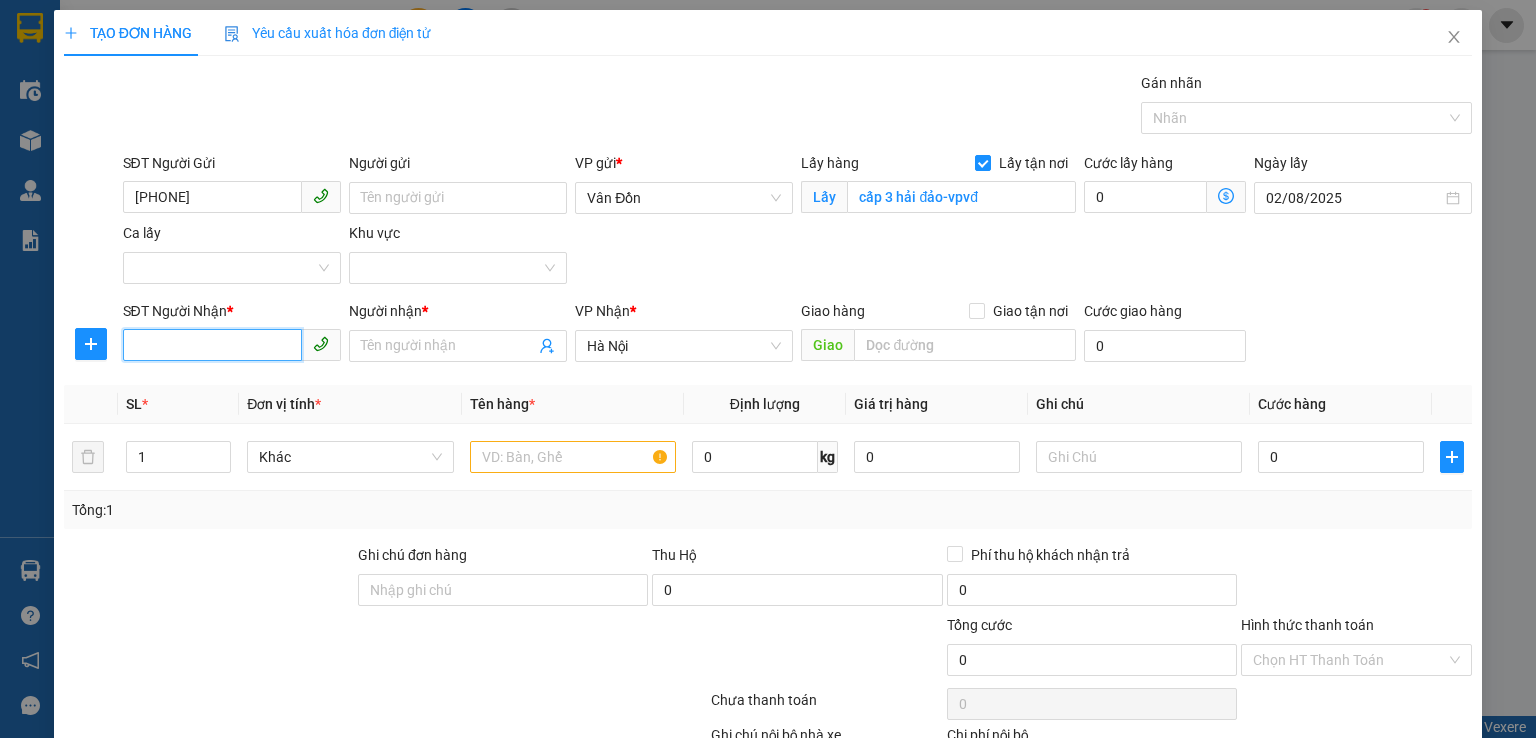 click on "SĐT Người Nhận  *" at bounding box center [212, 345] 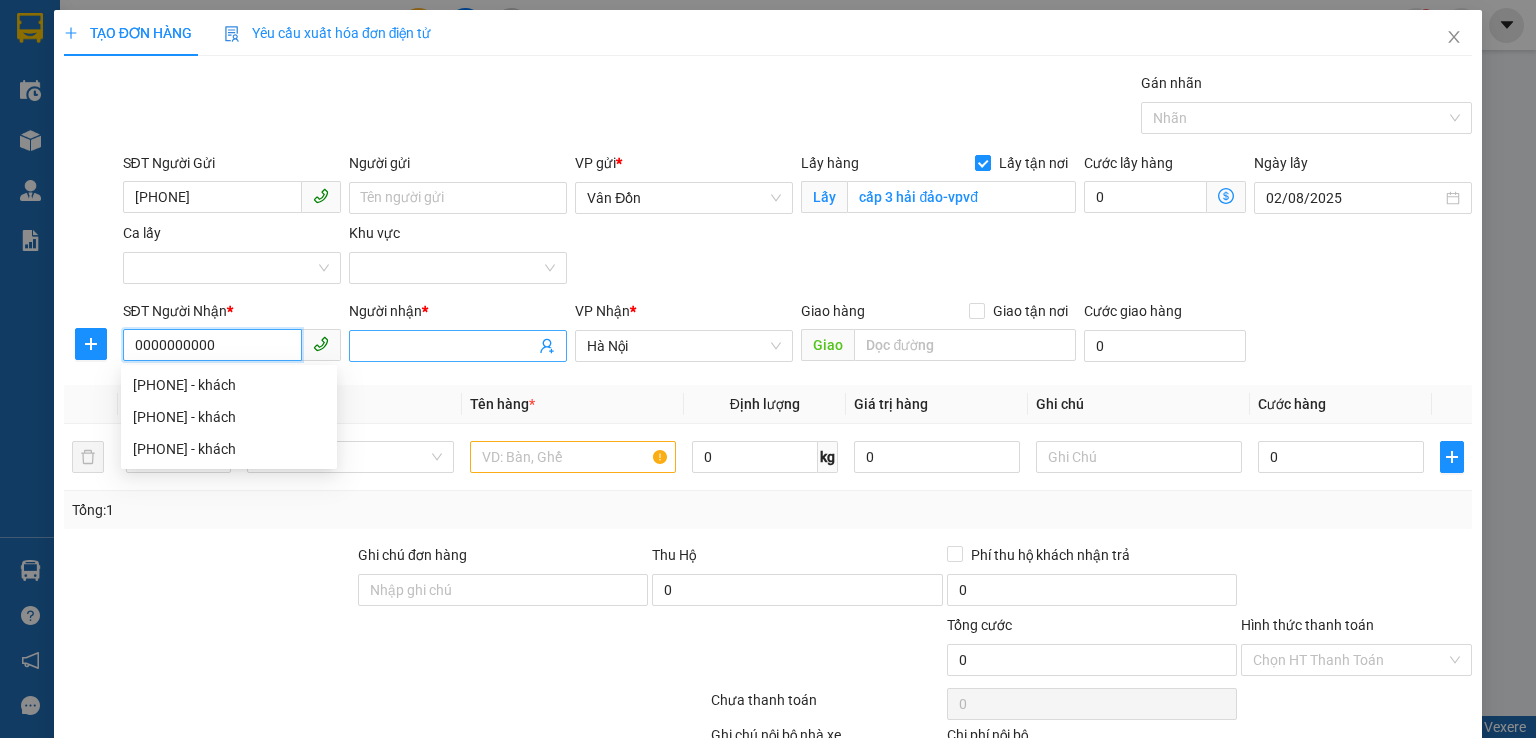 type on "0000000000" 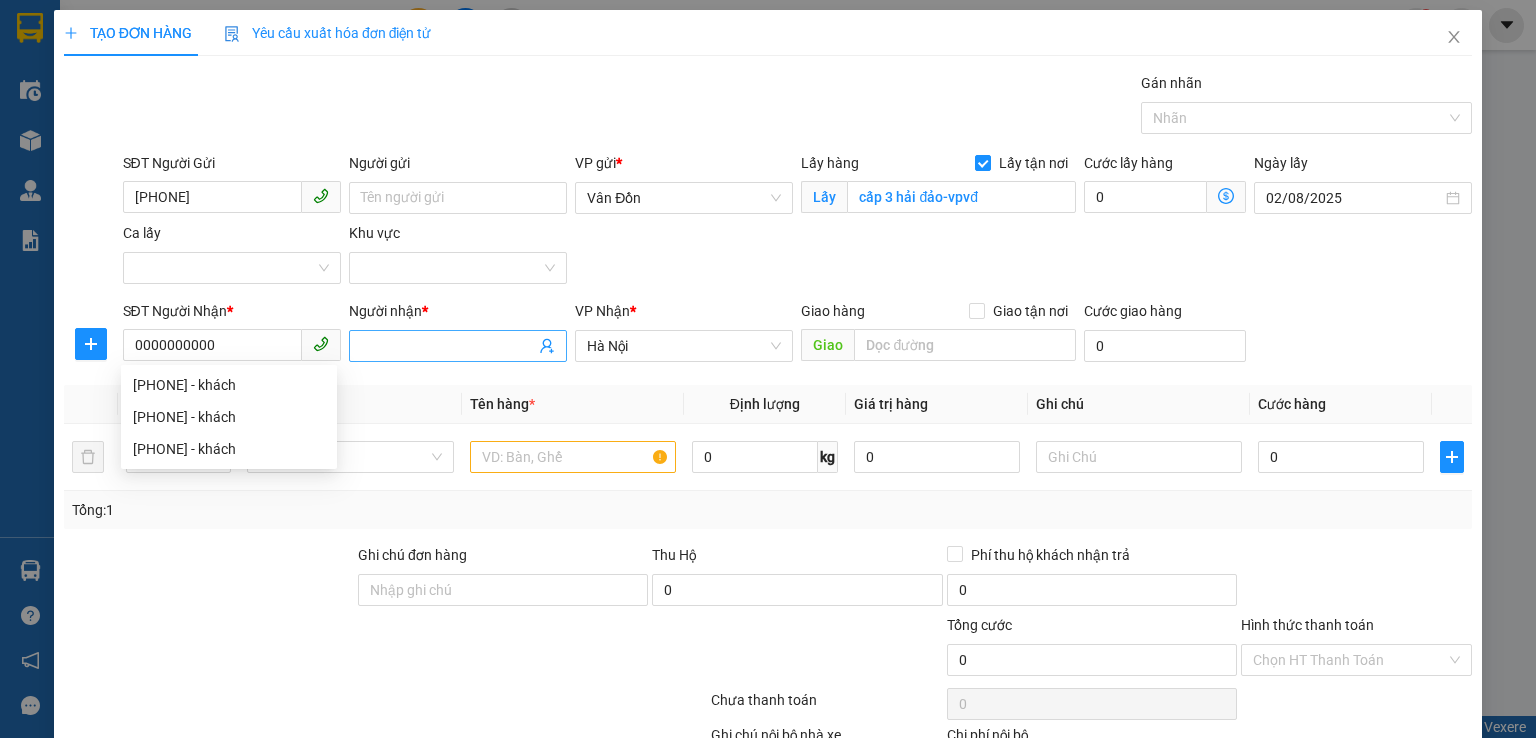 click on "Người nhận  *" at bounding box center [448, 346] 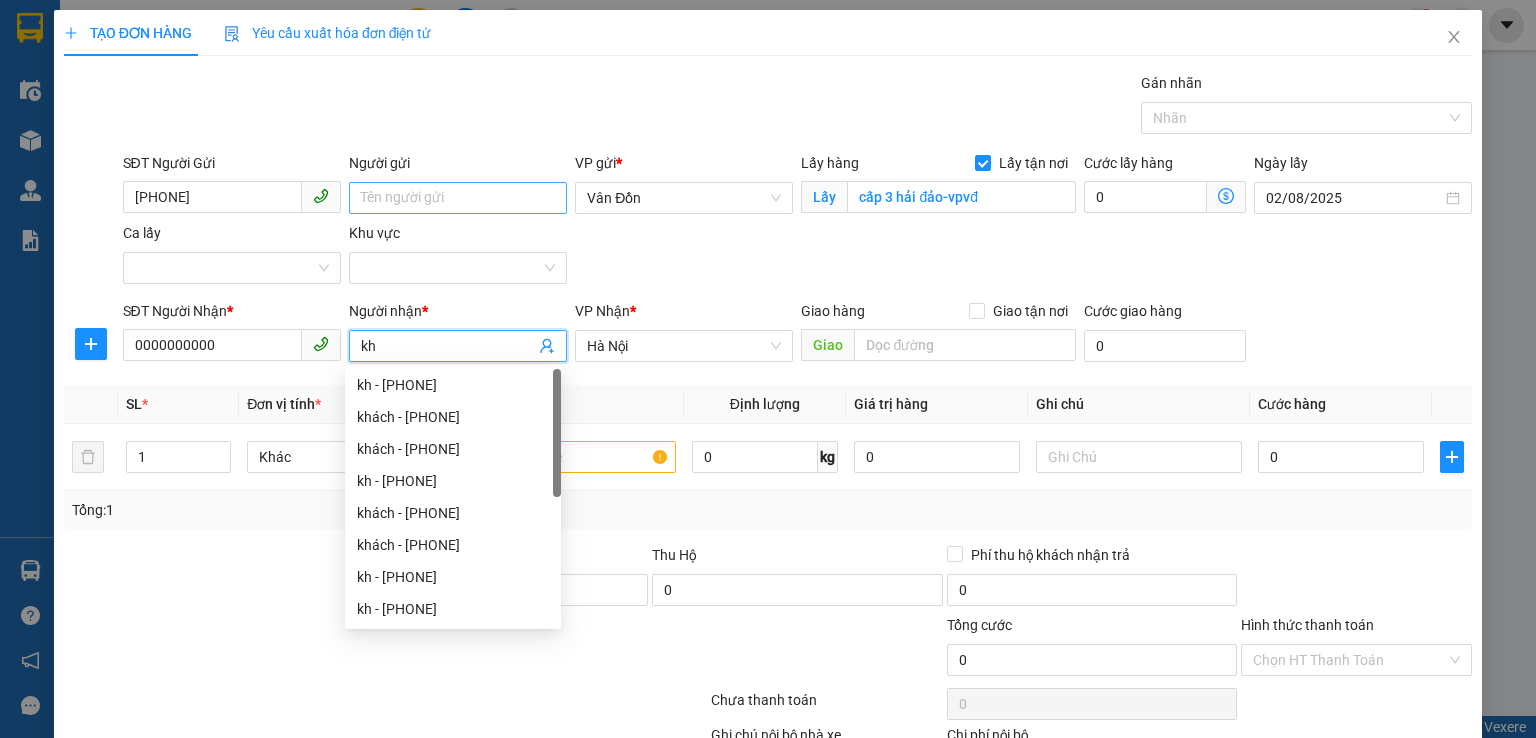 type on "kh" 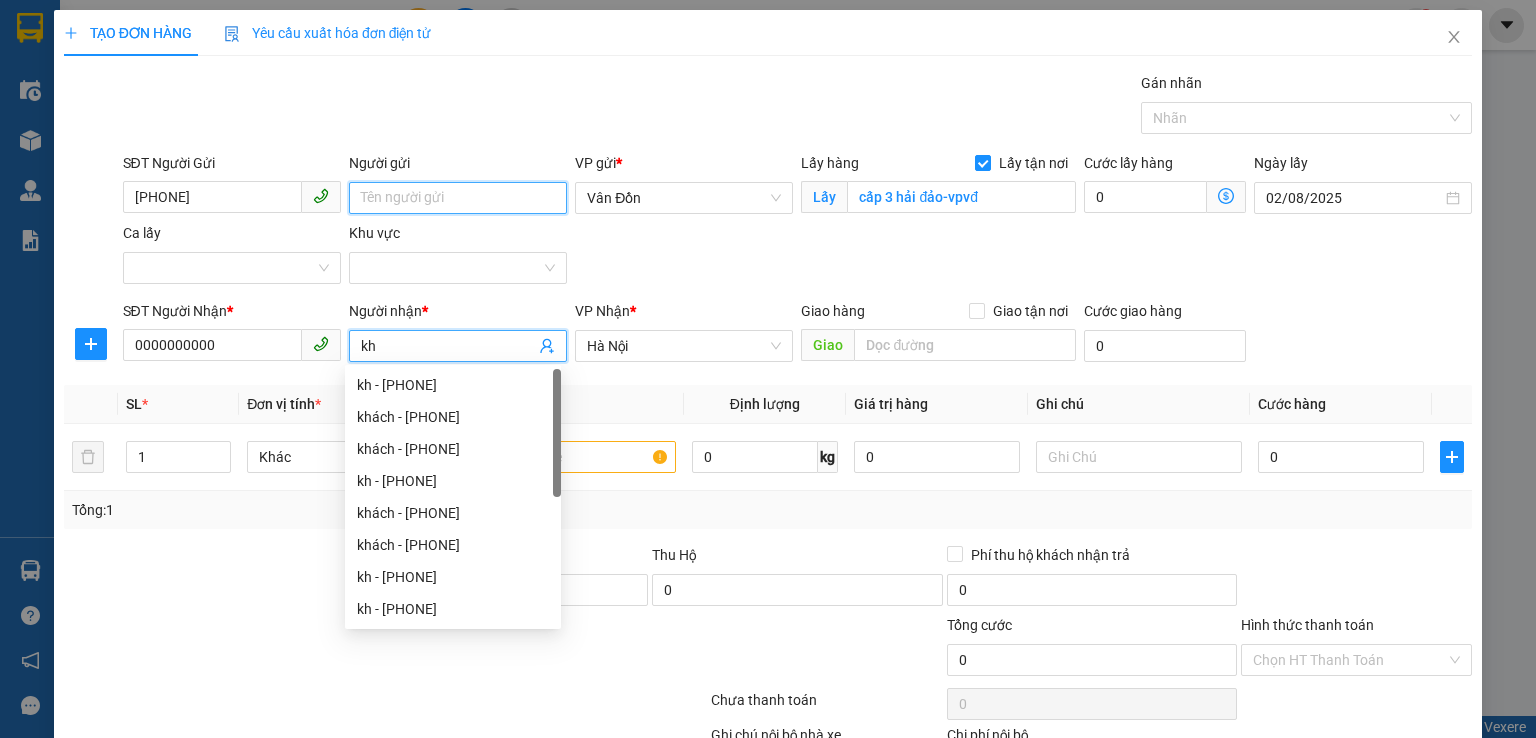 click on "Người gửi" at bounding box center (458, 198) 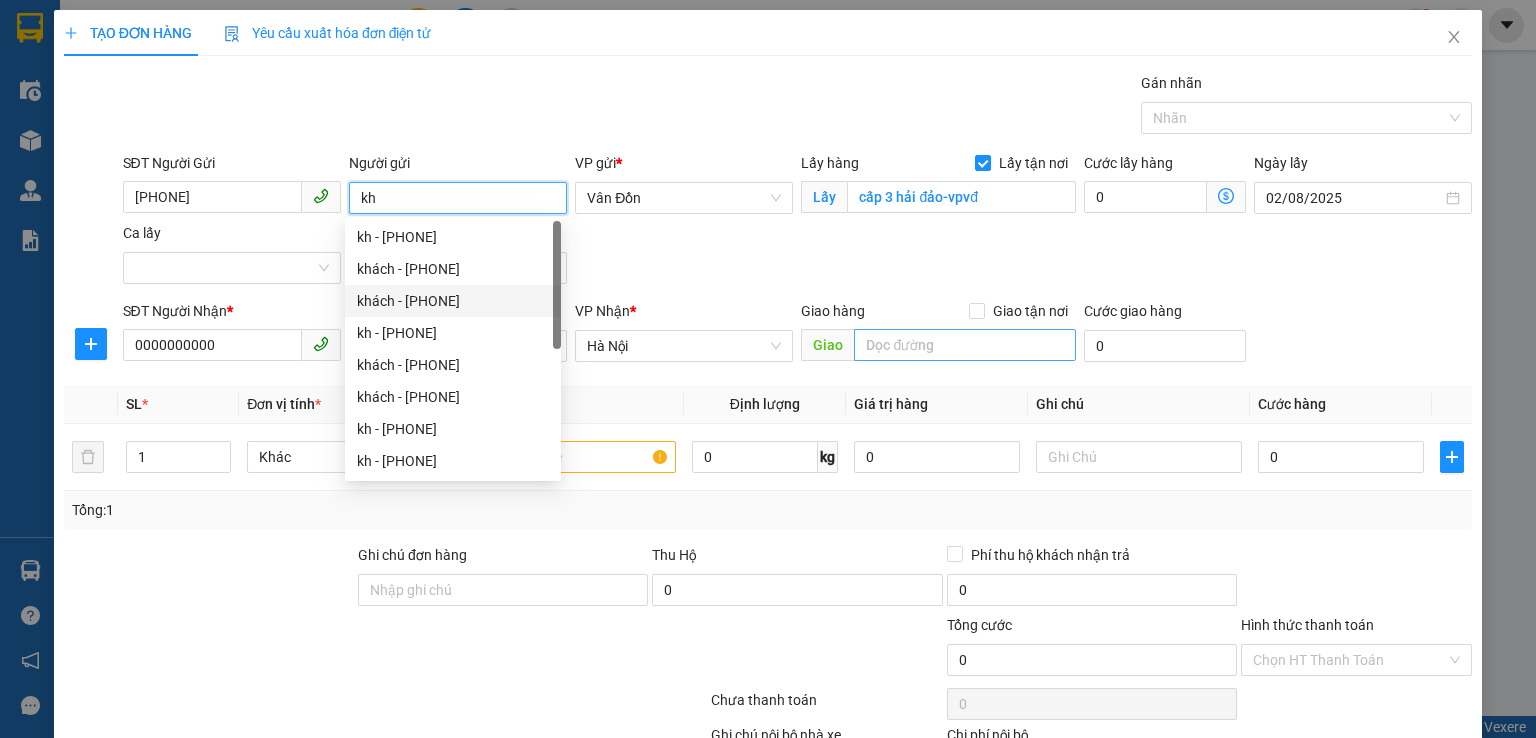 type on "kh" 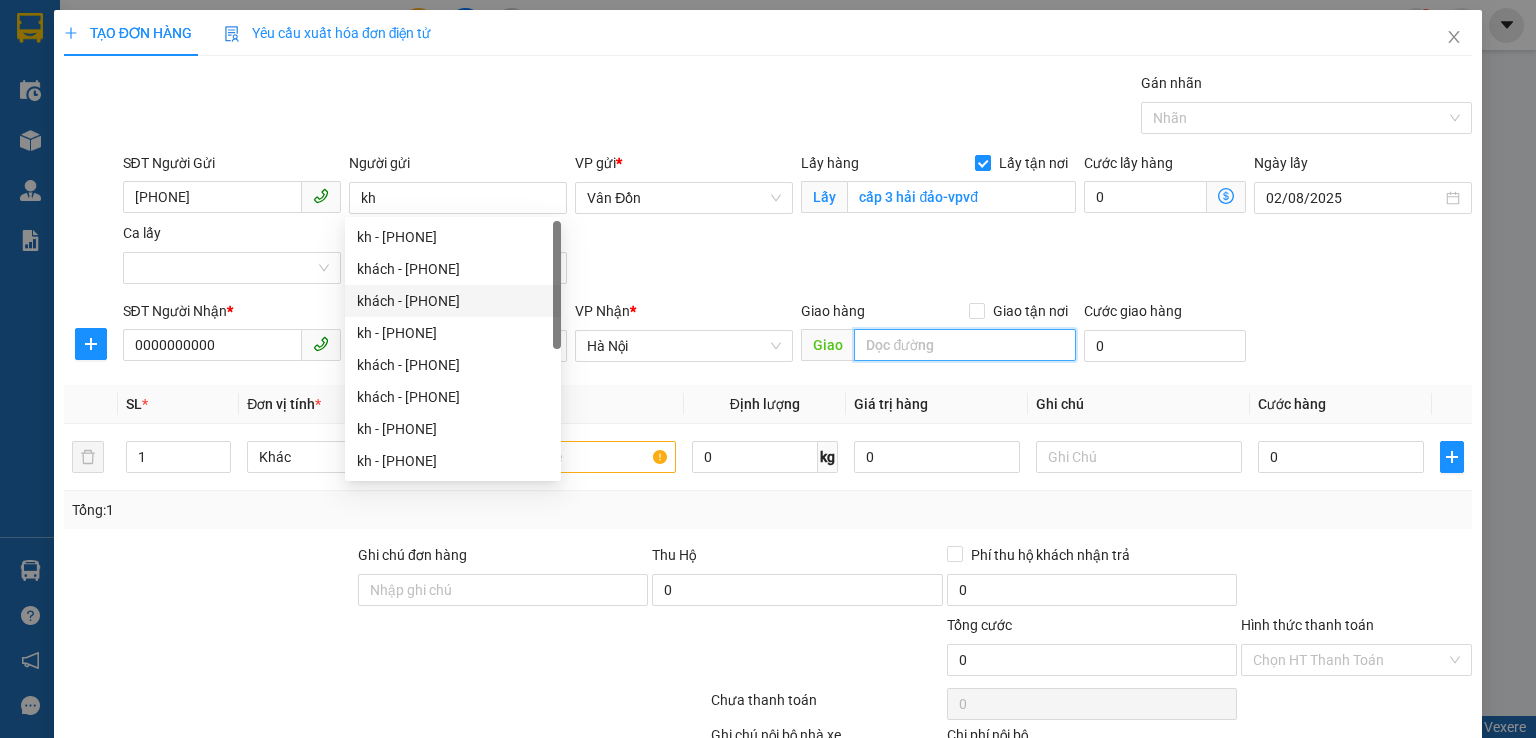 click at bounding box center [965, 345] 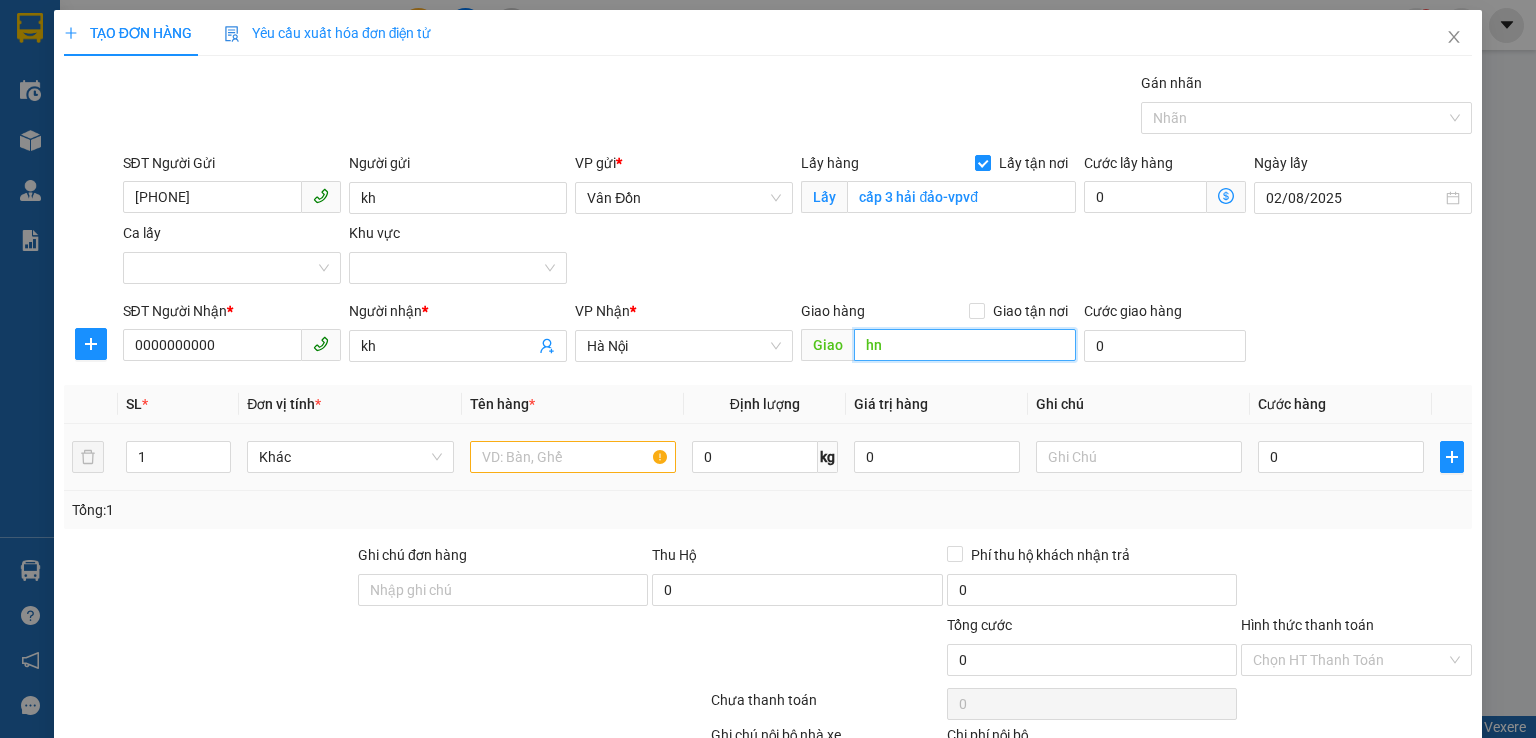 type on "hn" 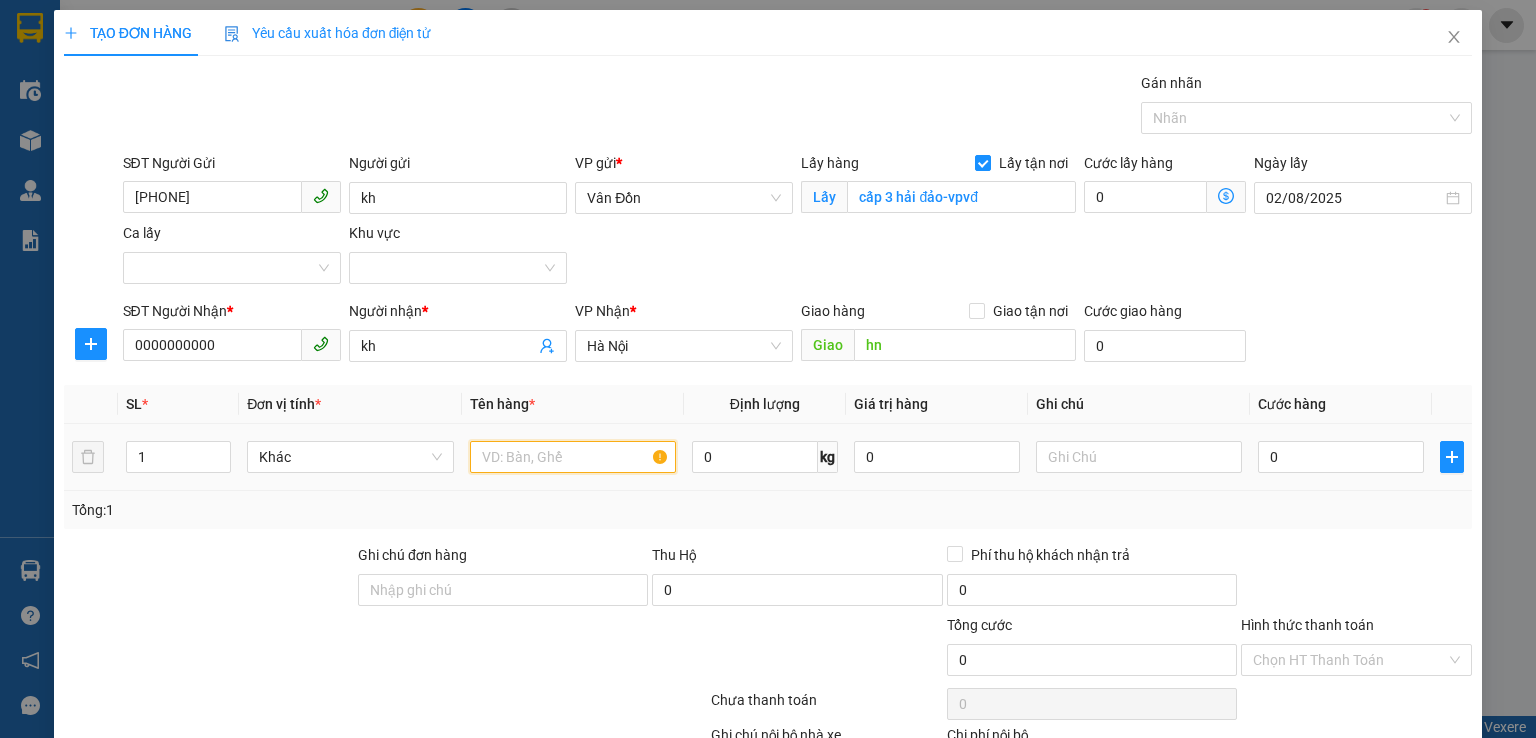 click at bounding box center [573, 457] 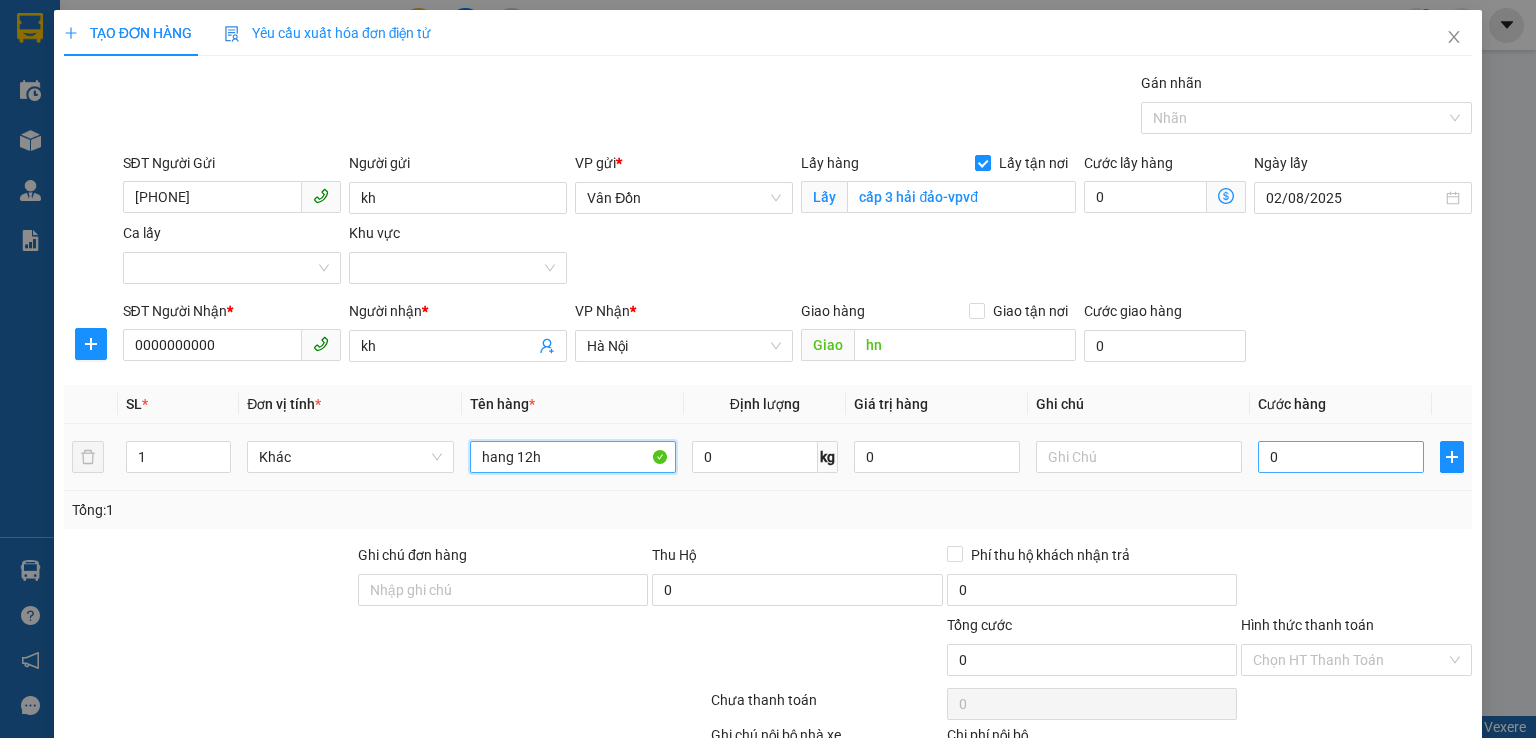 type on "hang 12h" 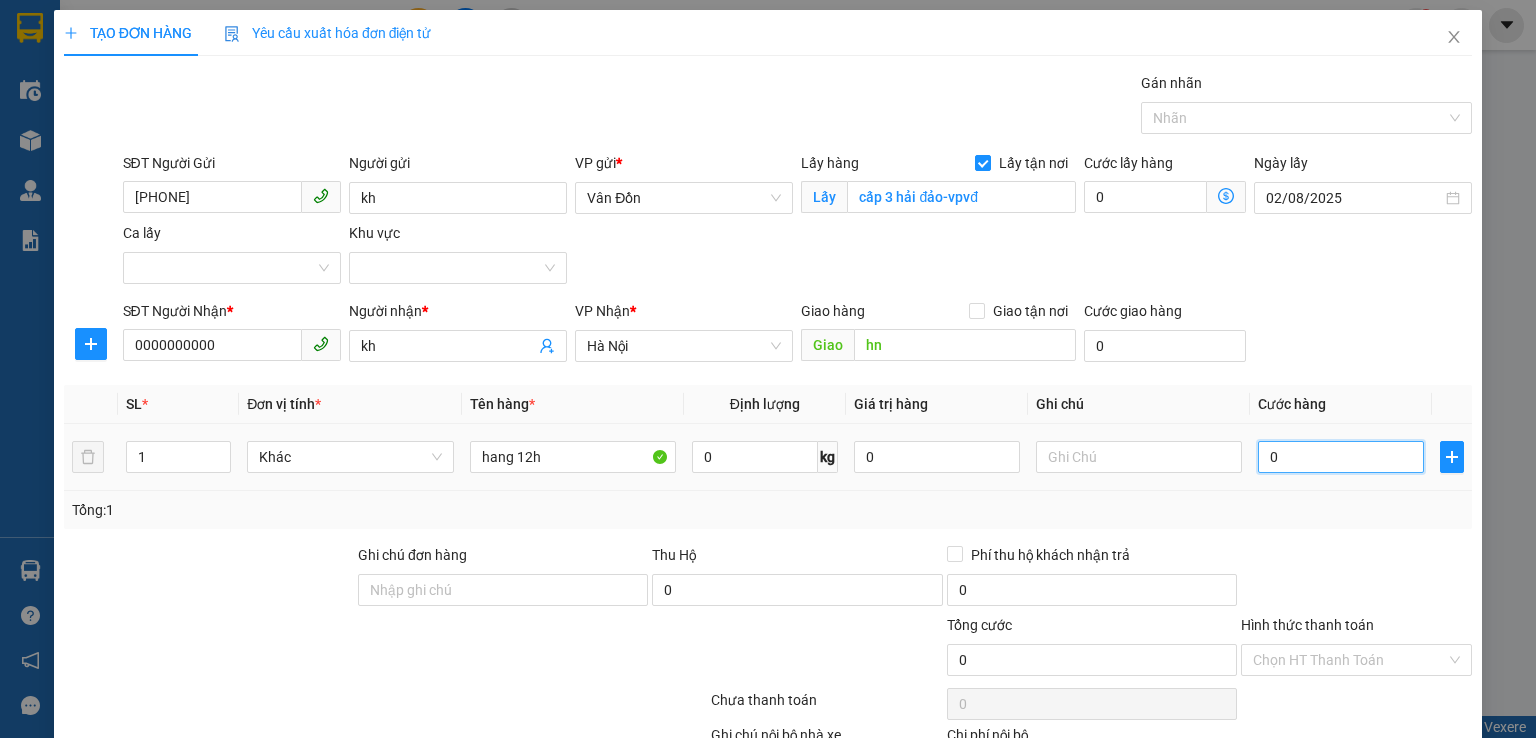 click on "0" at bounding box center (1341, 457) 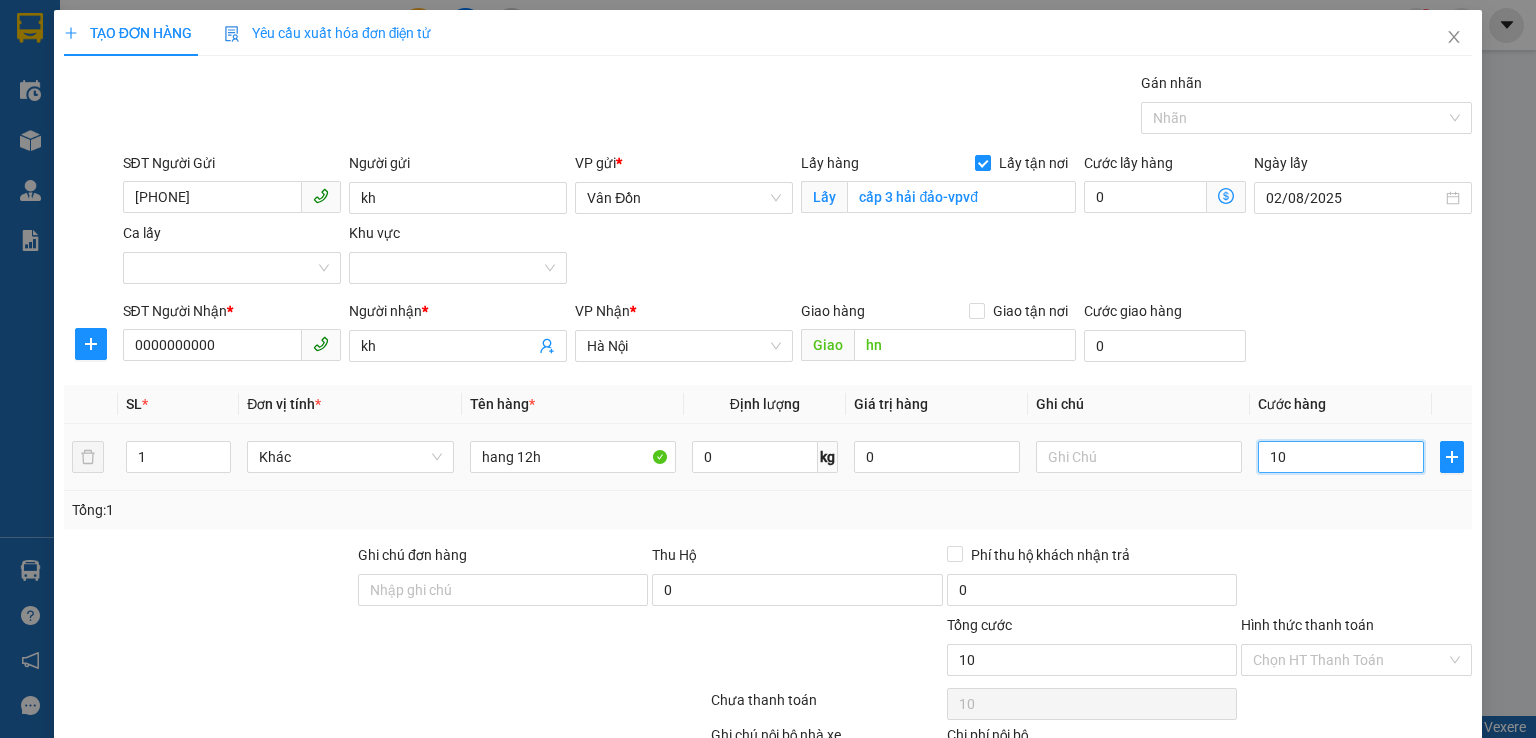 type on "100" 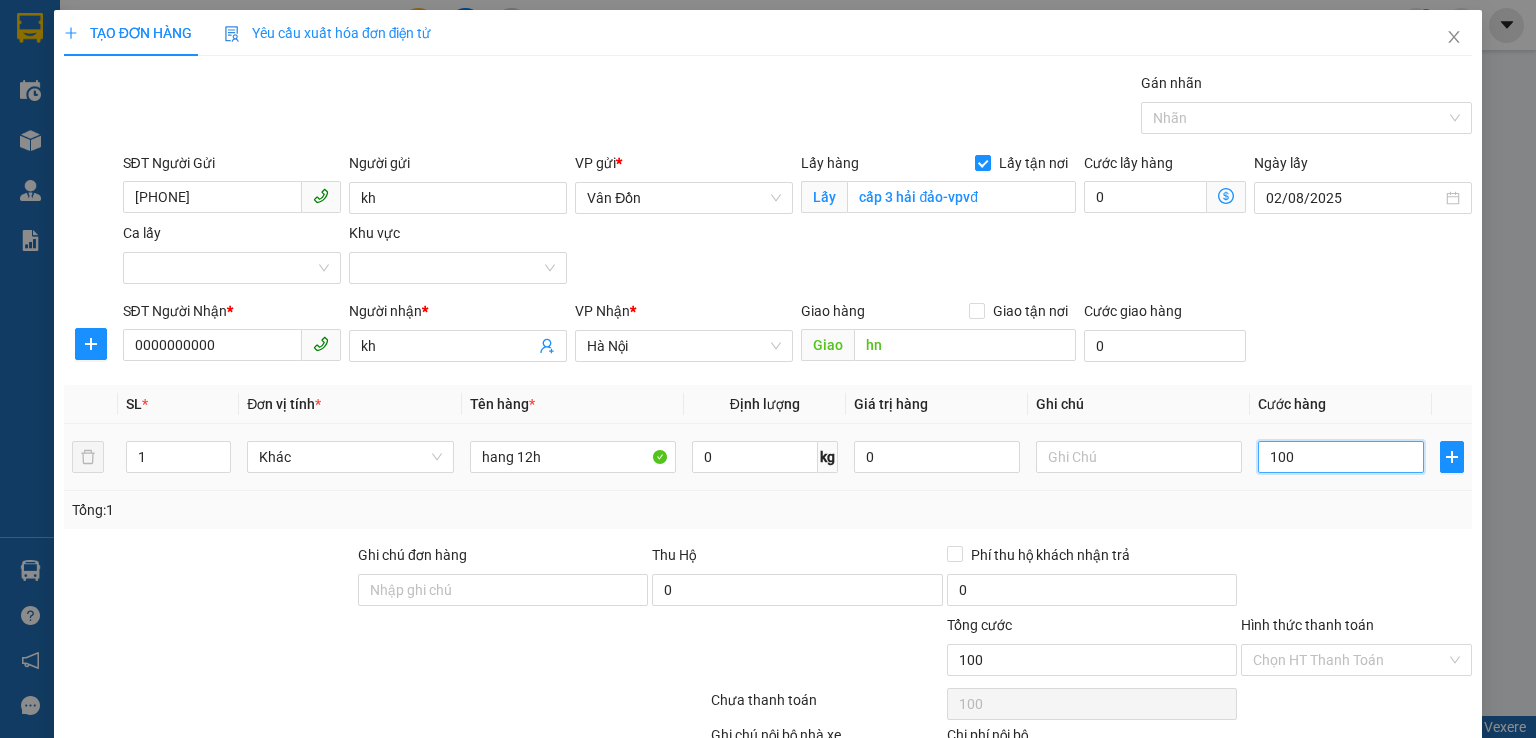 scroll, scrollTop: 132, scrollLeft: 0, axis: vertical 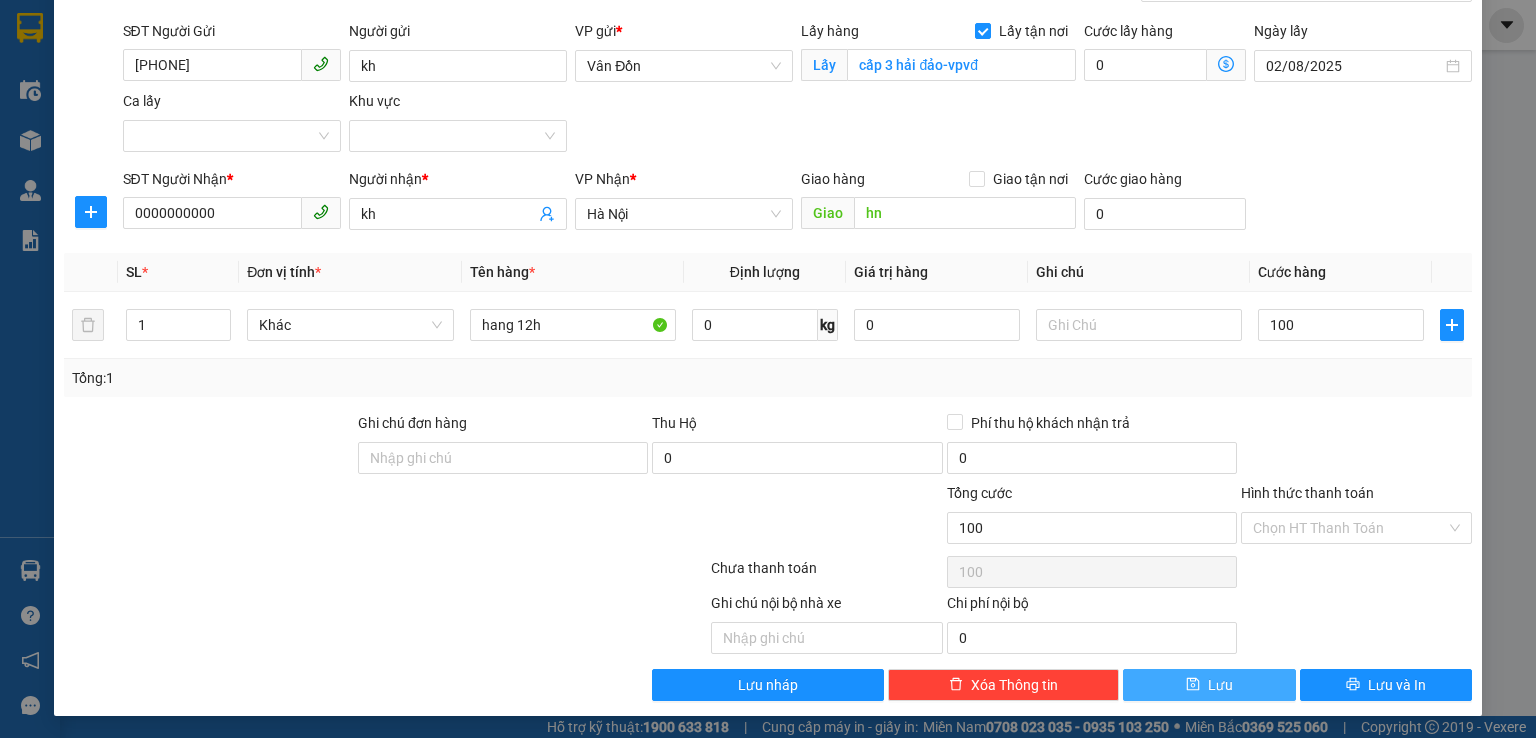 type on "100.000" 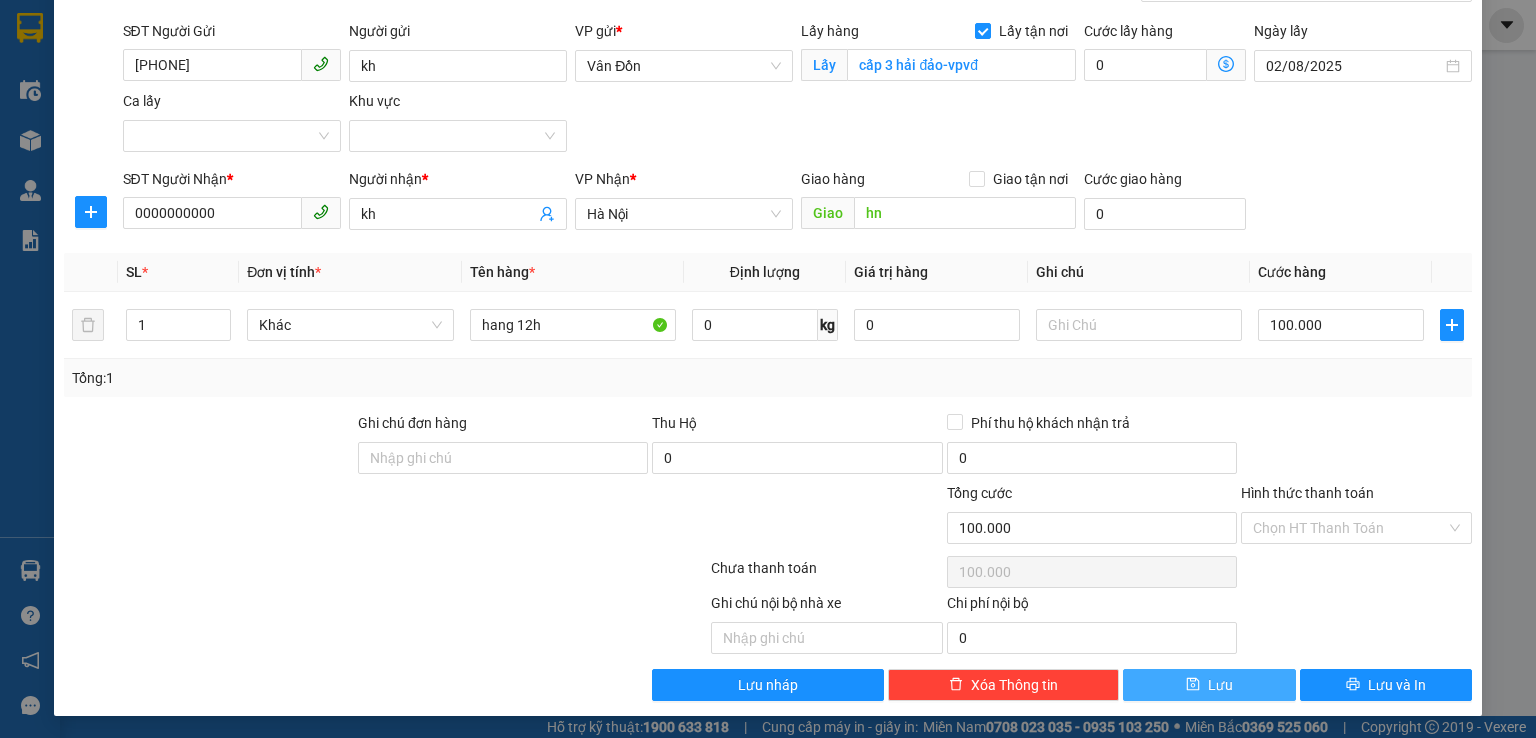 click on "Lưu" at bounding box center (1220, 685) 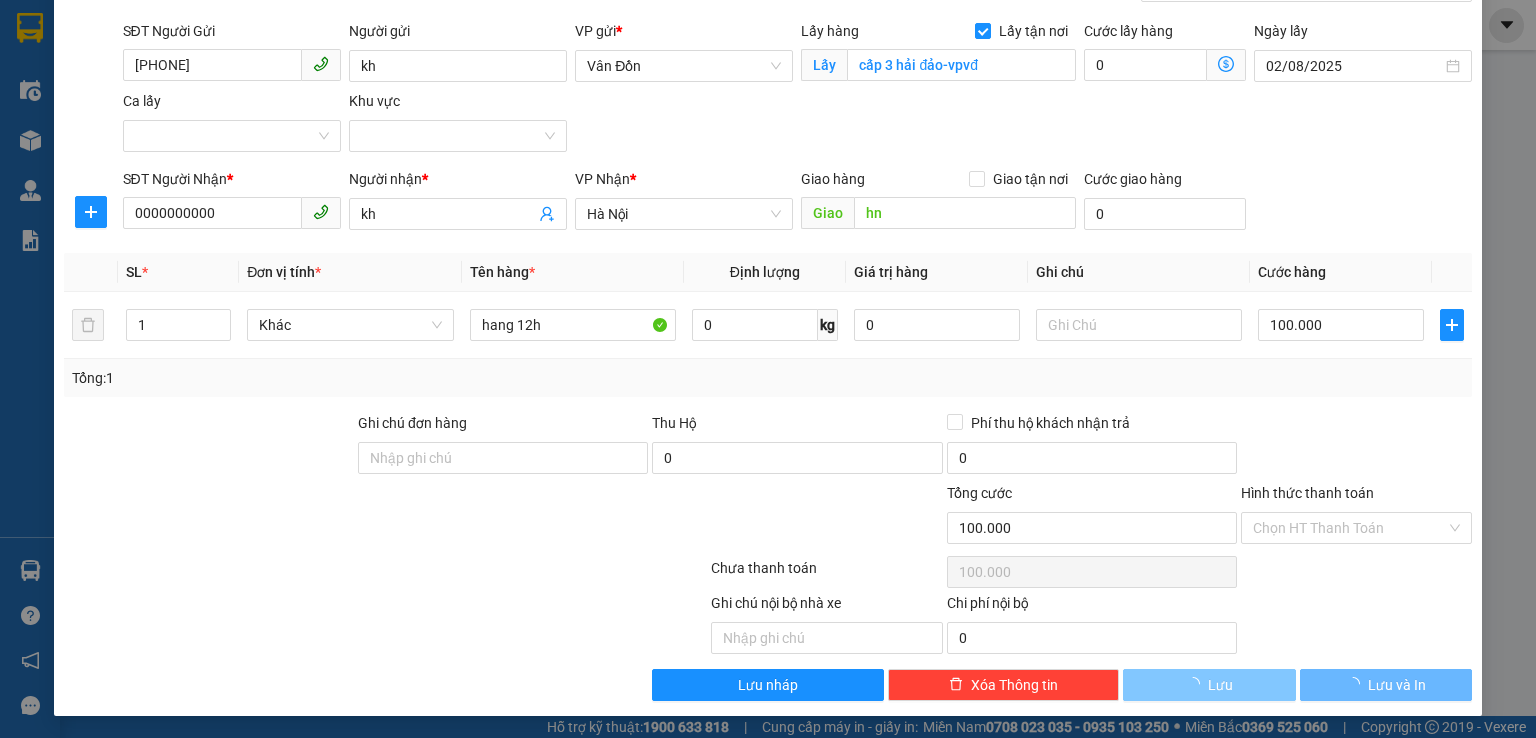 type 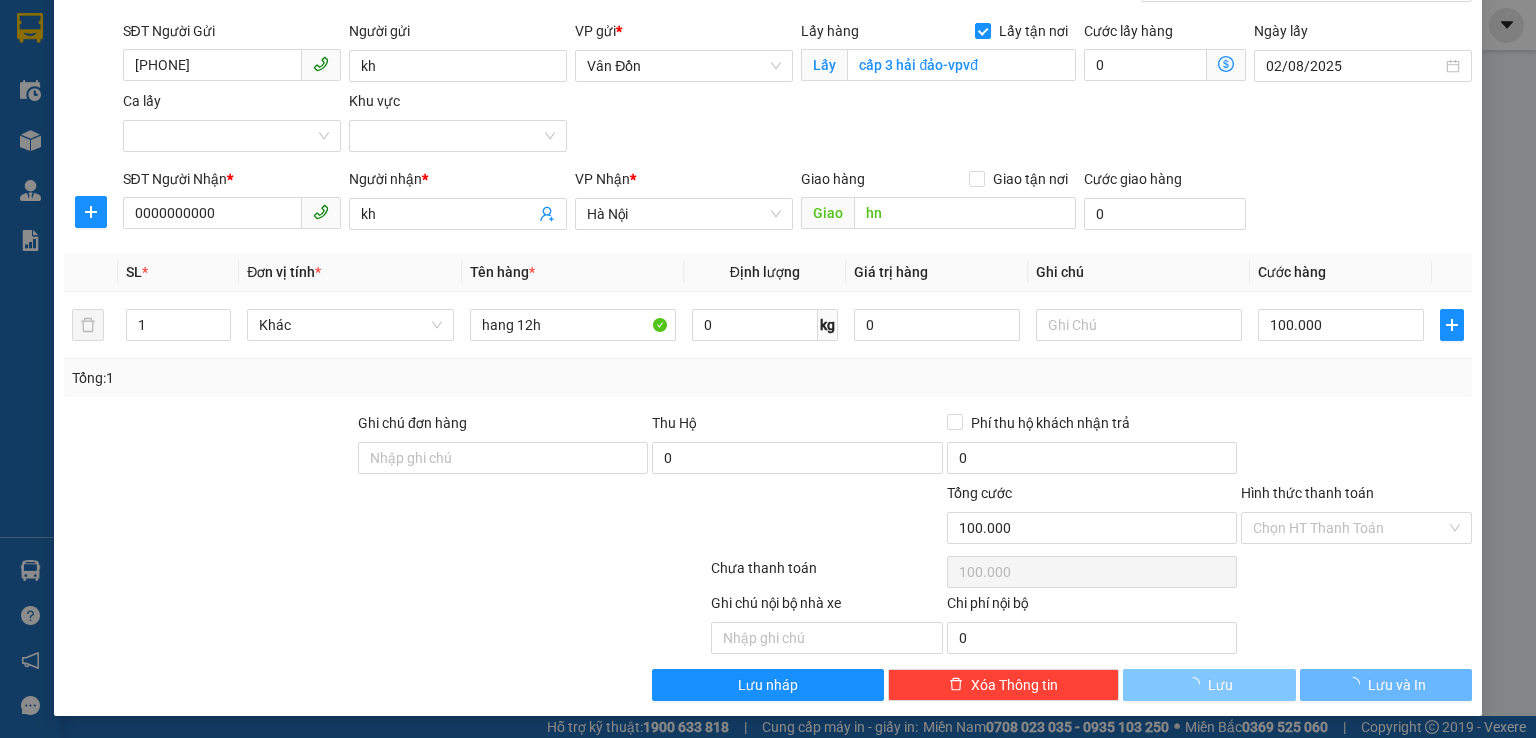 type 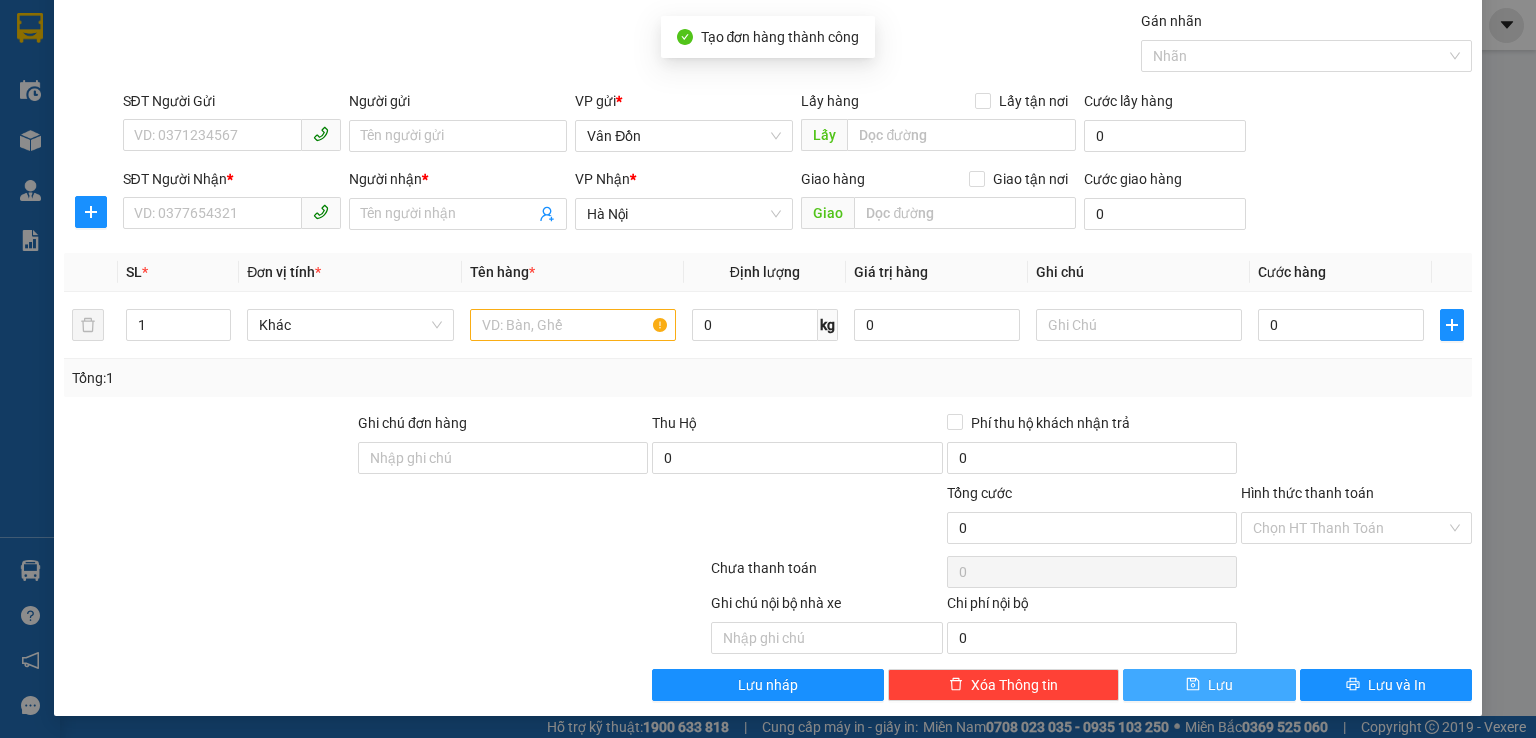 scroll, scrollTop: 0, scrollLeft: 0, axis: both 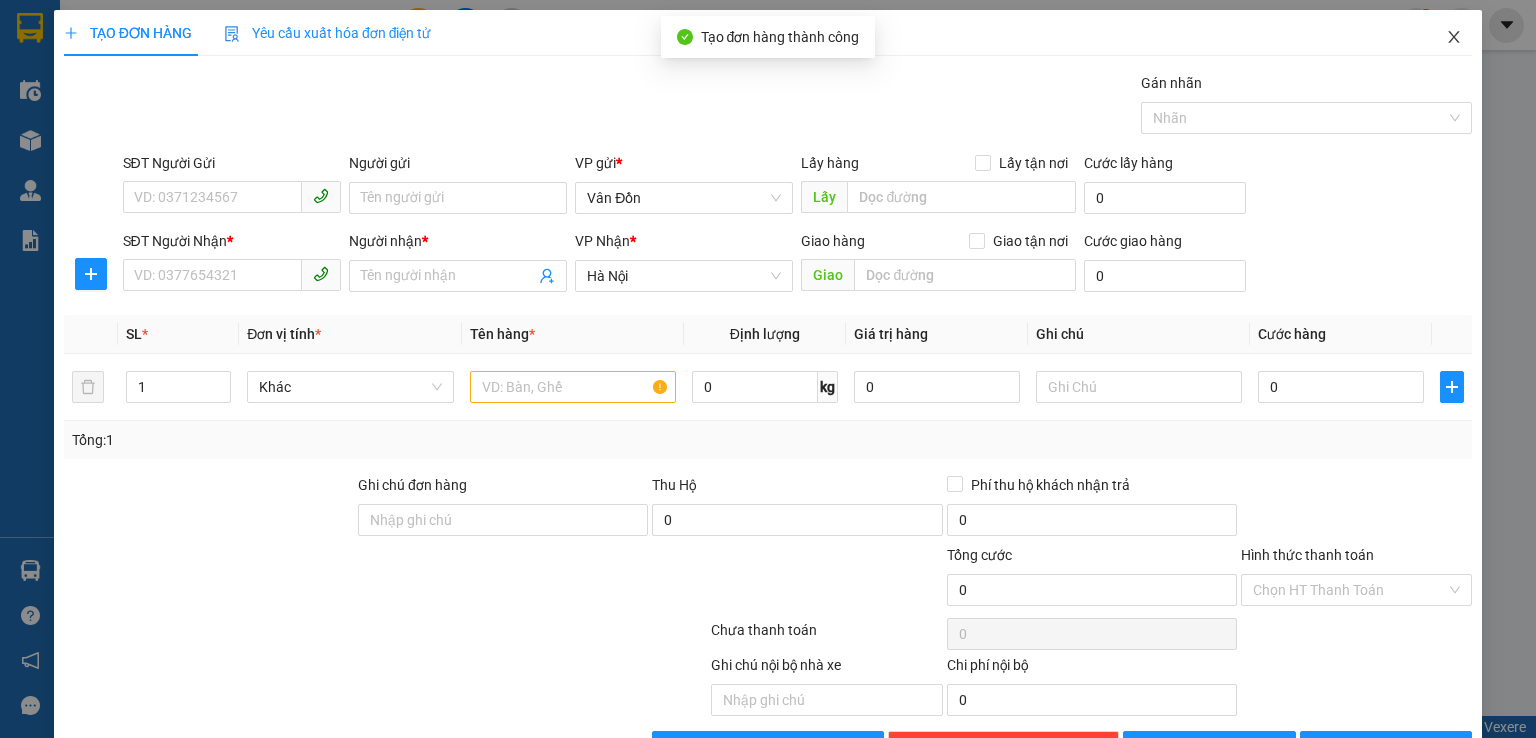 click at bounding box center (1454, 38) 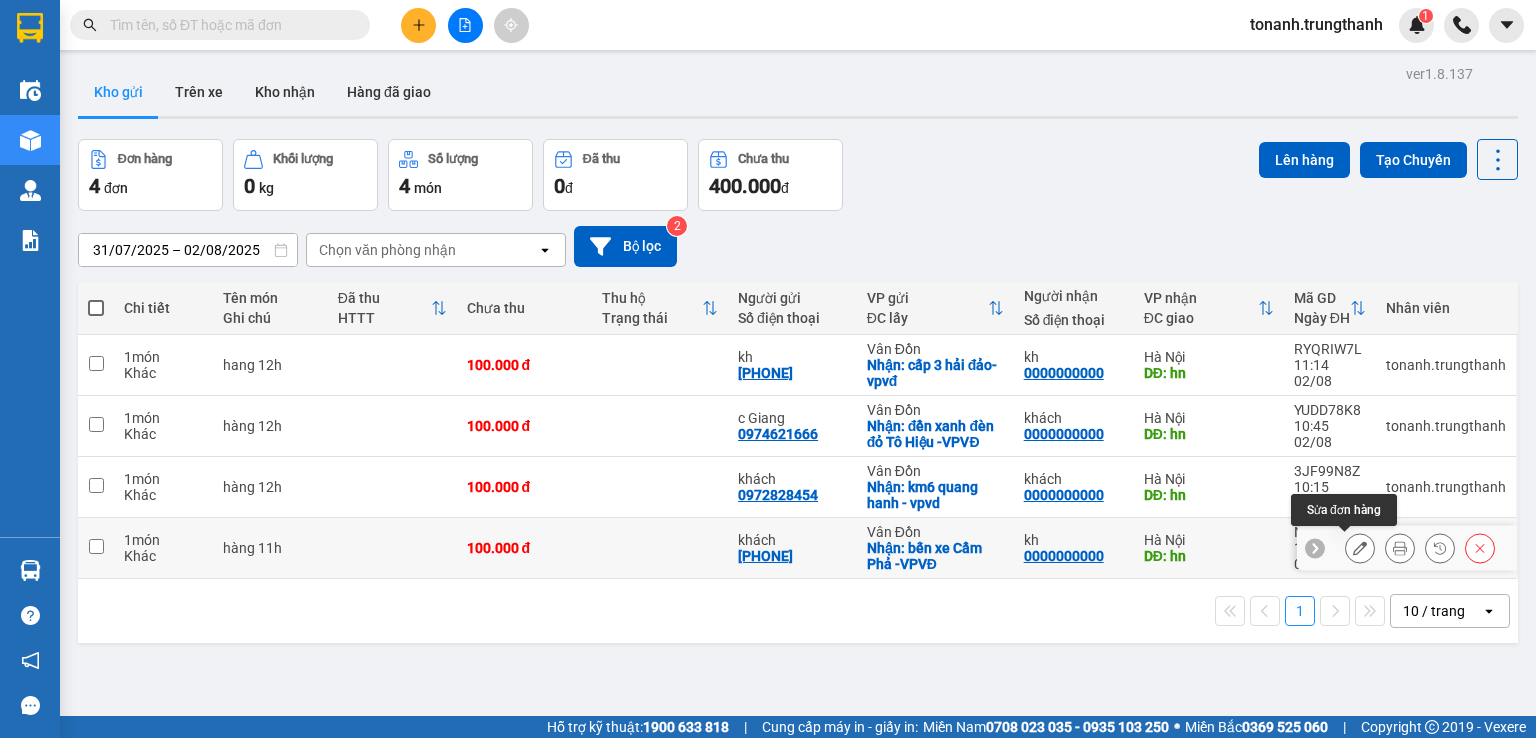 click at bounding box center (1360, 548) 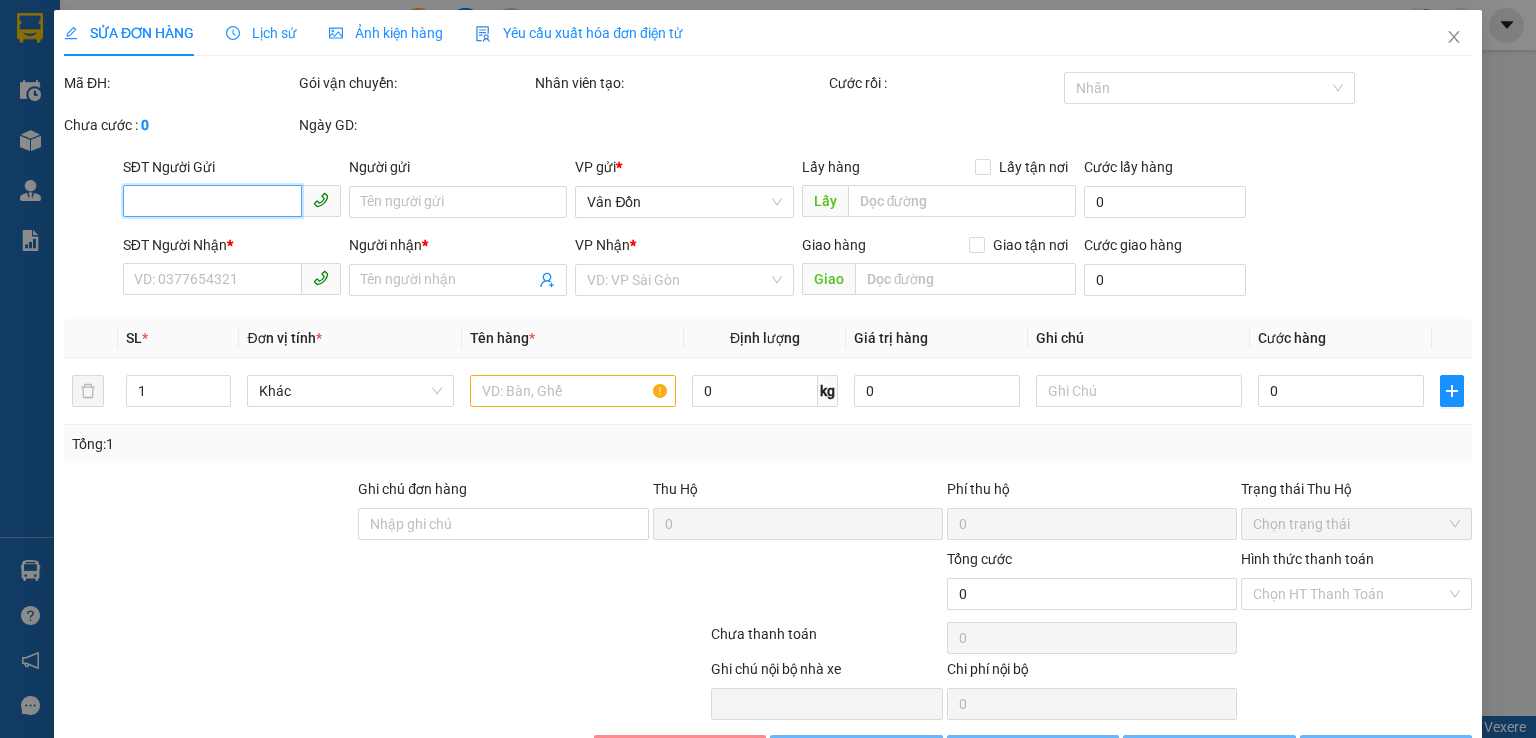 type on "[PHONE]" 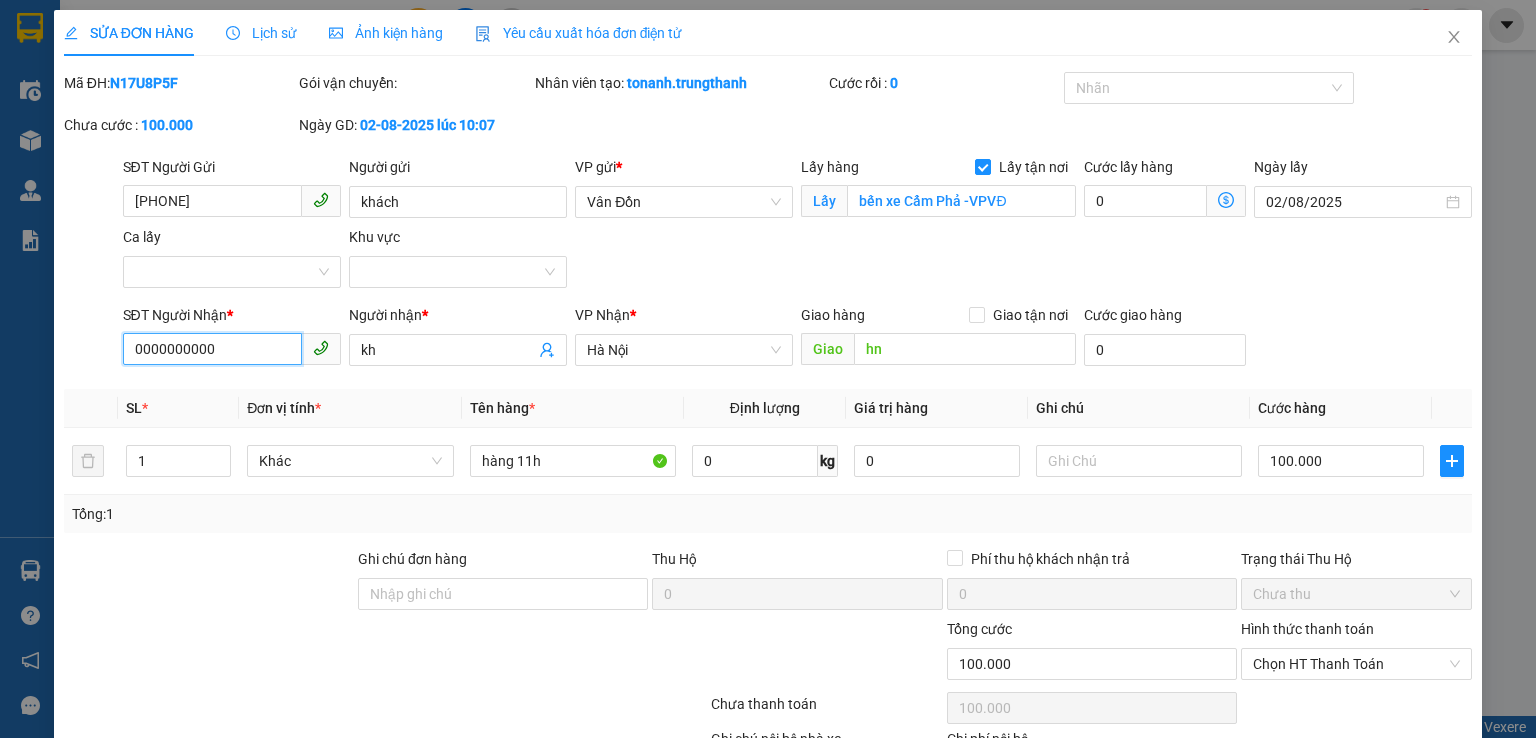 drag, startPoint x: 107, startPoint y: 339, endPoint x: 0, endPoint y: 328, distance: 107.563934 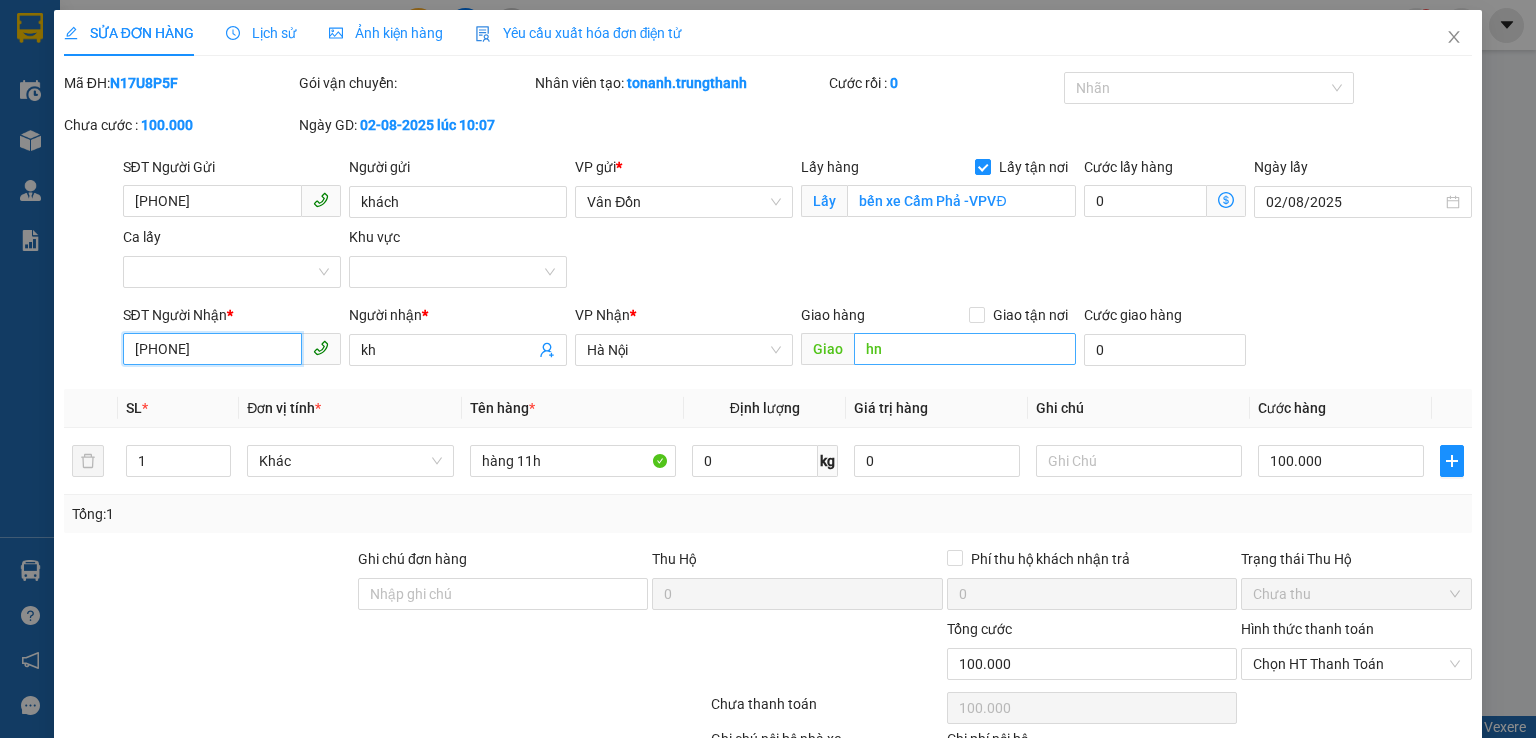 type on "[PHONE]" 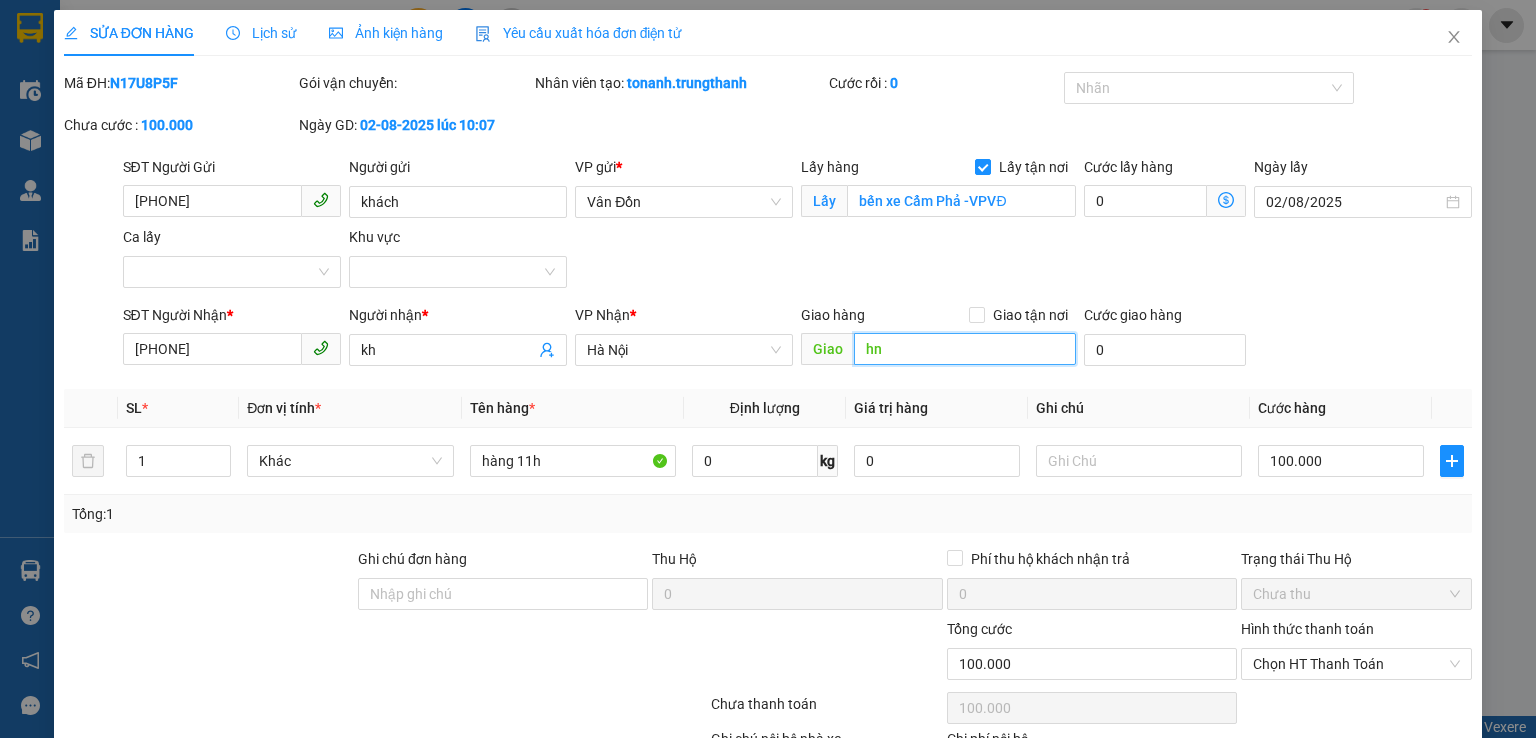 click on "hn" at bounding box center [965, 349] 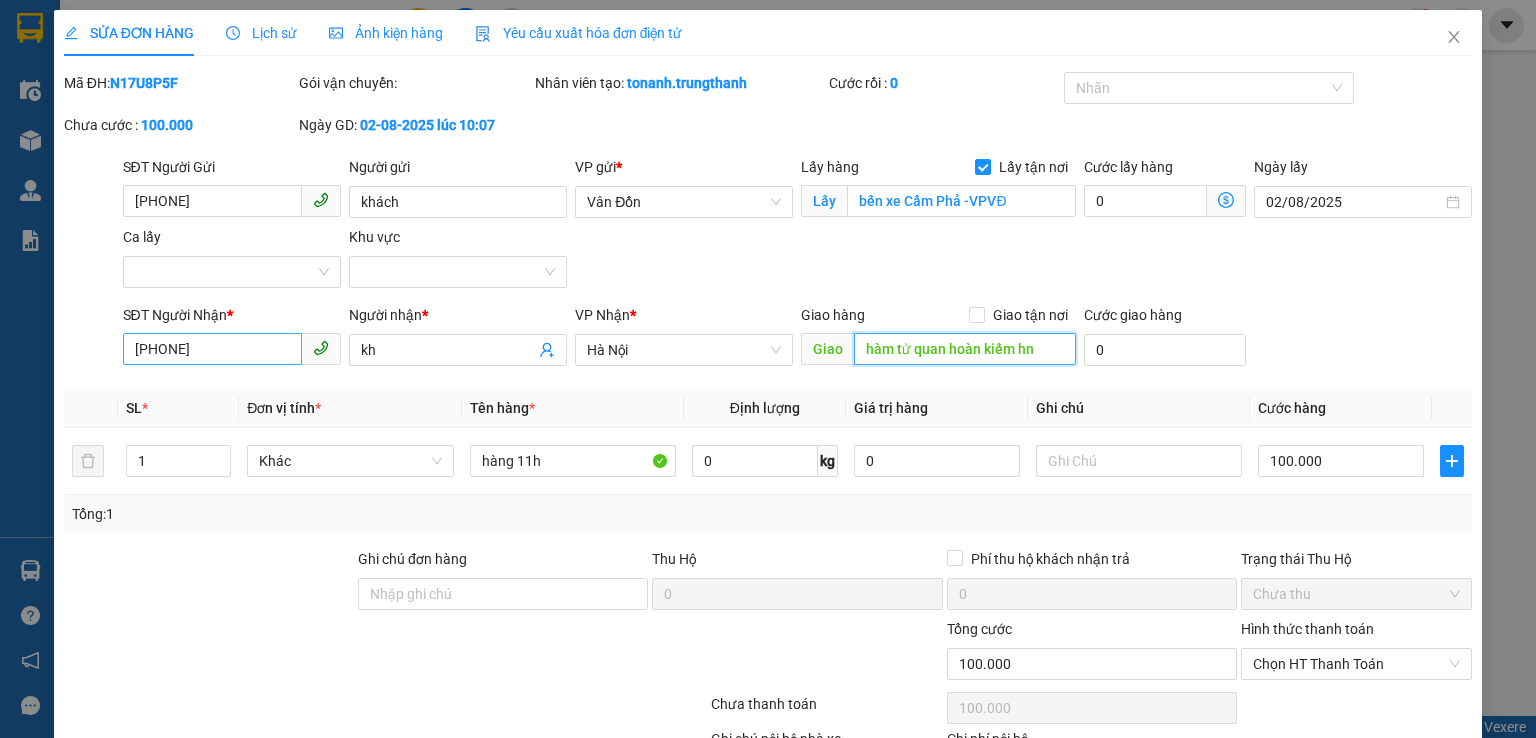 type on "hàm tử quan hoàn kiếm hn" 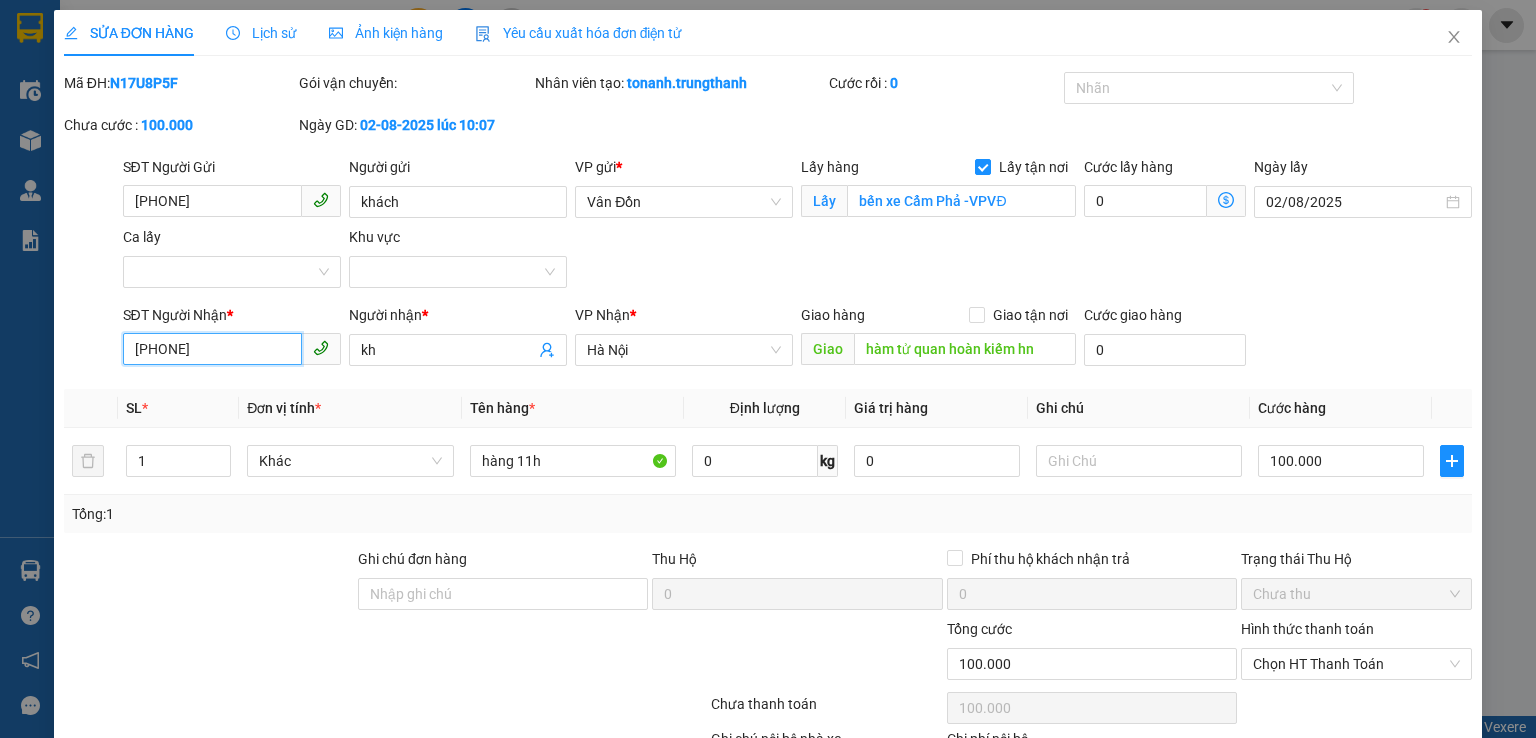 drag, startPoint x: 227, startPoint y: 353, endPoint x: 0, endPoint y: 350, distance: 227.01982 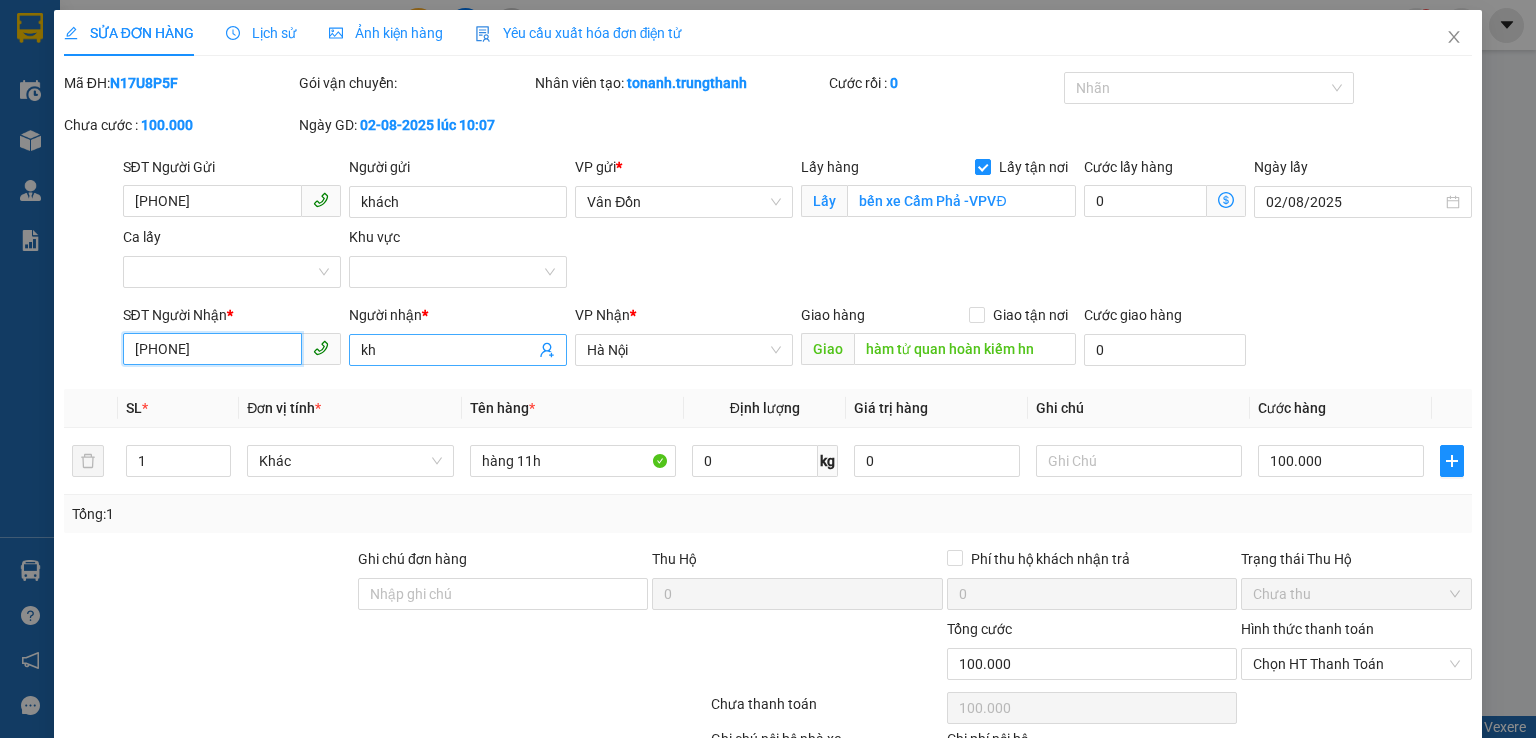 type on "[PHONE]" 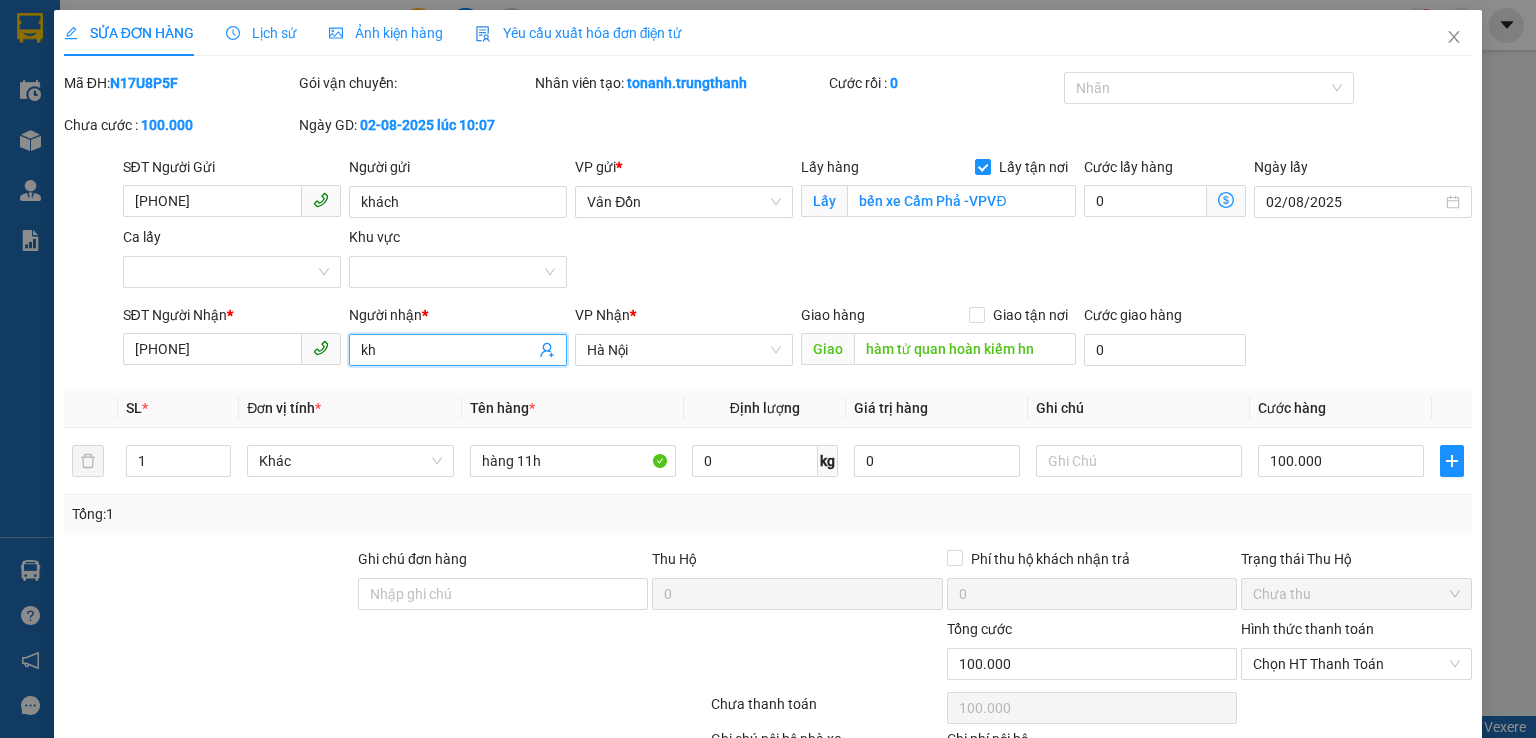 drag, startPoint x: 430, startPoint y: 346, endPoint x: 103, endPoint y: 340, distance: 327.05505 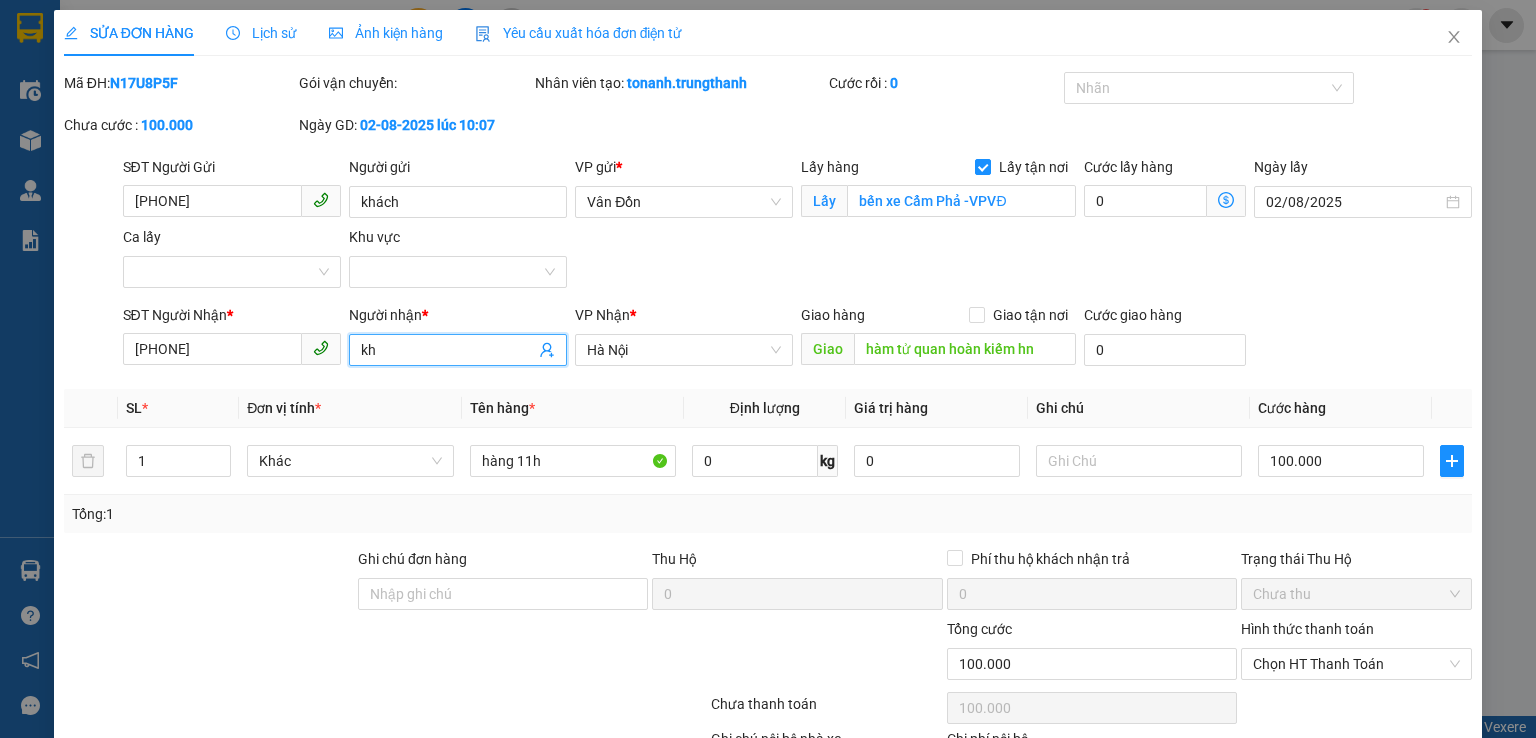 click on "SĐT Người Nhận  * 0987868511 Người nhận  * kh kh VP Nhận  * Hà Nội Giao hàng Giao tận nơi Giao hàm tử quan hoàn kiếm hn Cước giao hàng 0" at bounding box center (798, 339) 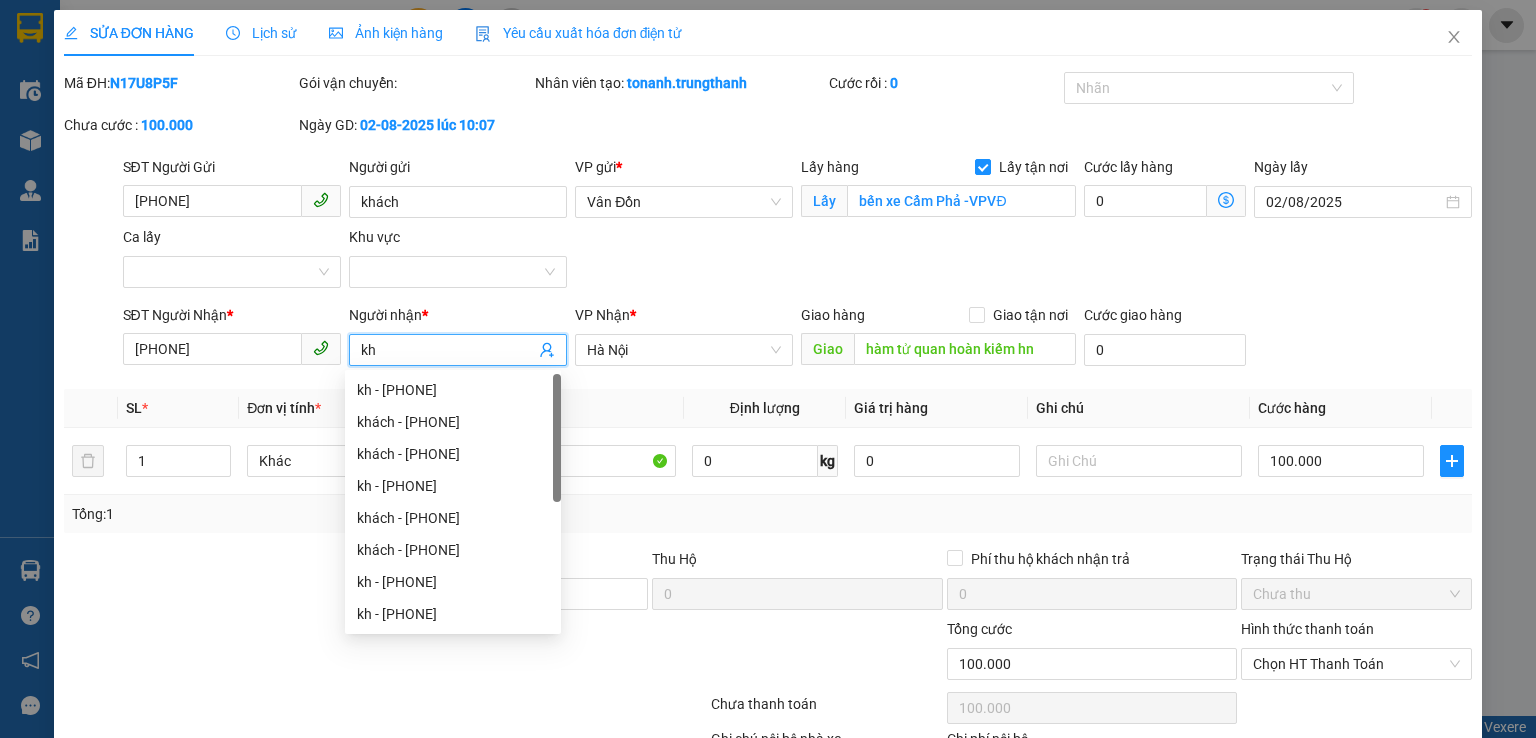 type on "kh" 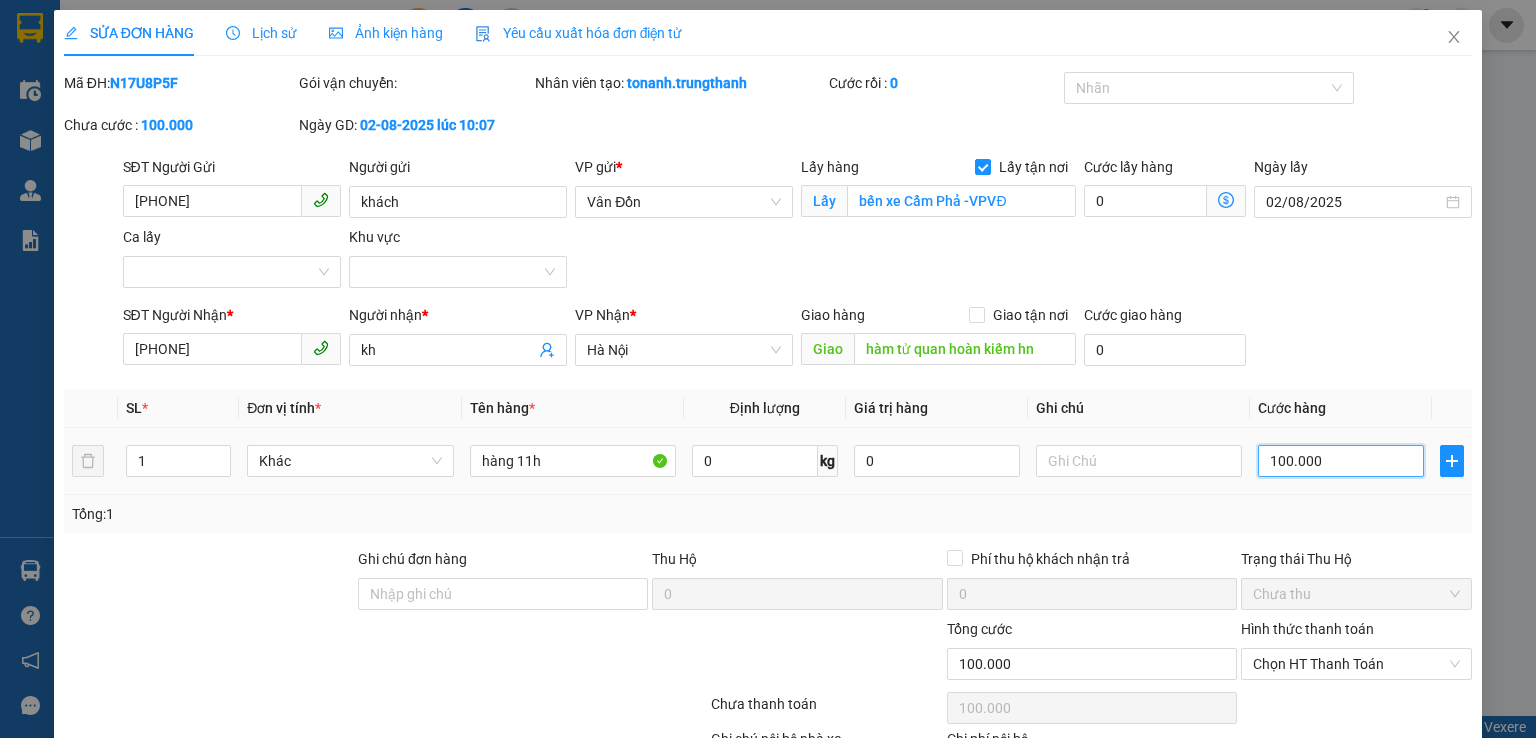click on "100.000" at bounding box center [1341, 461] 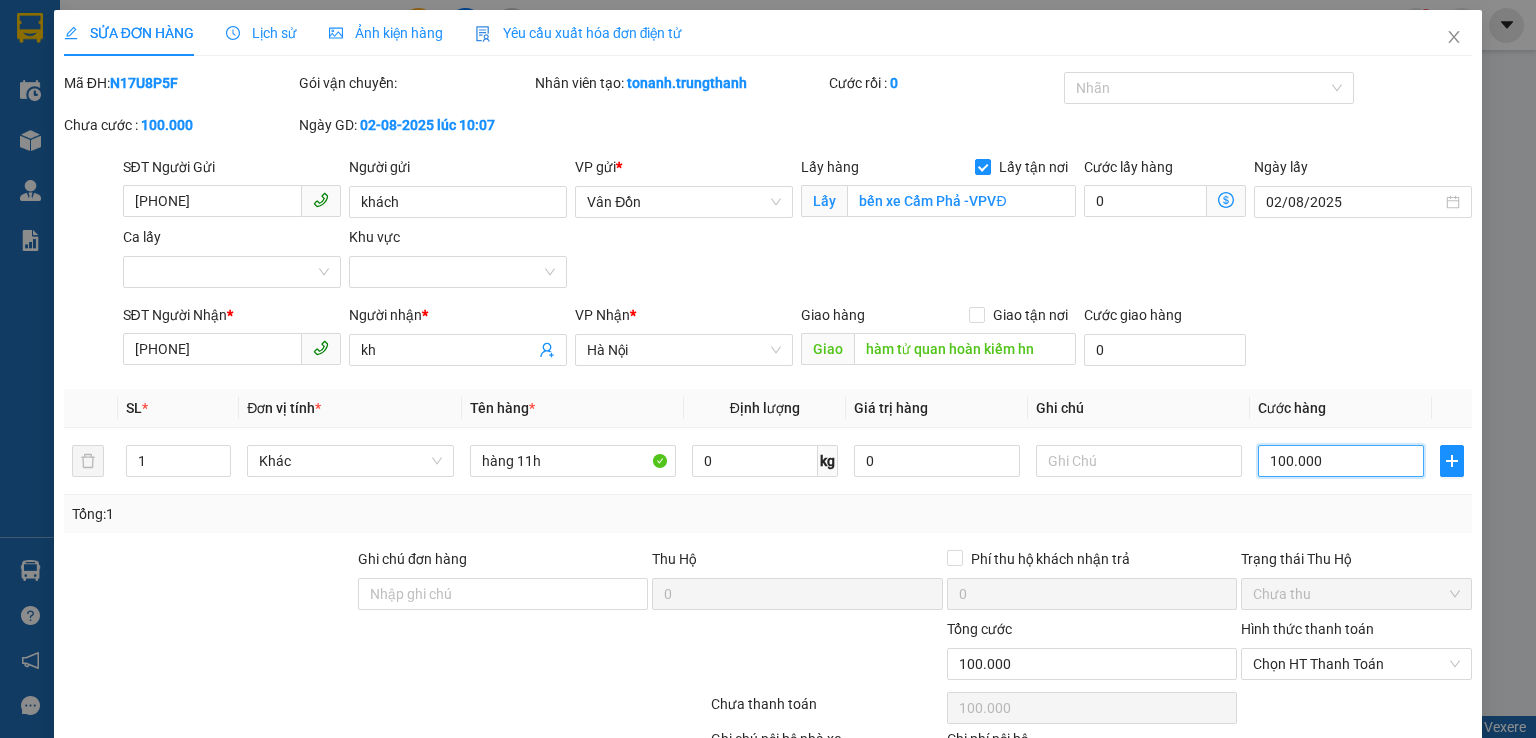 type on "10.000" 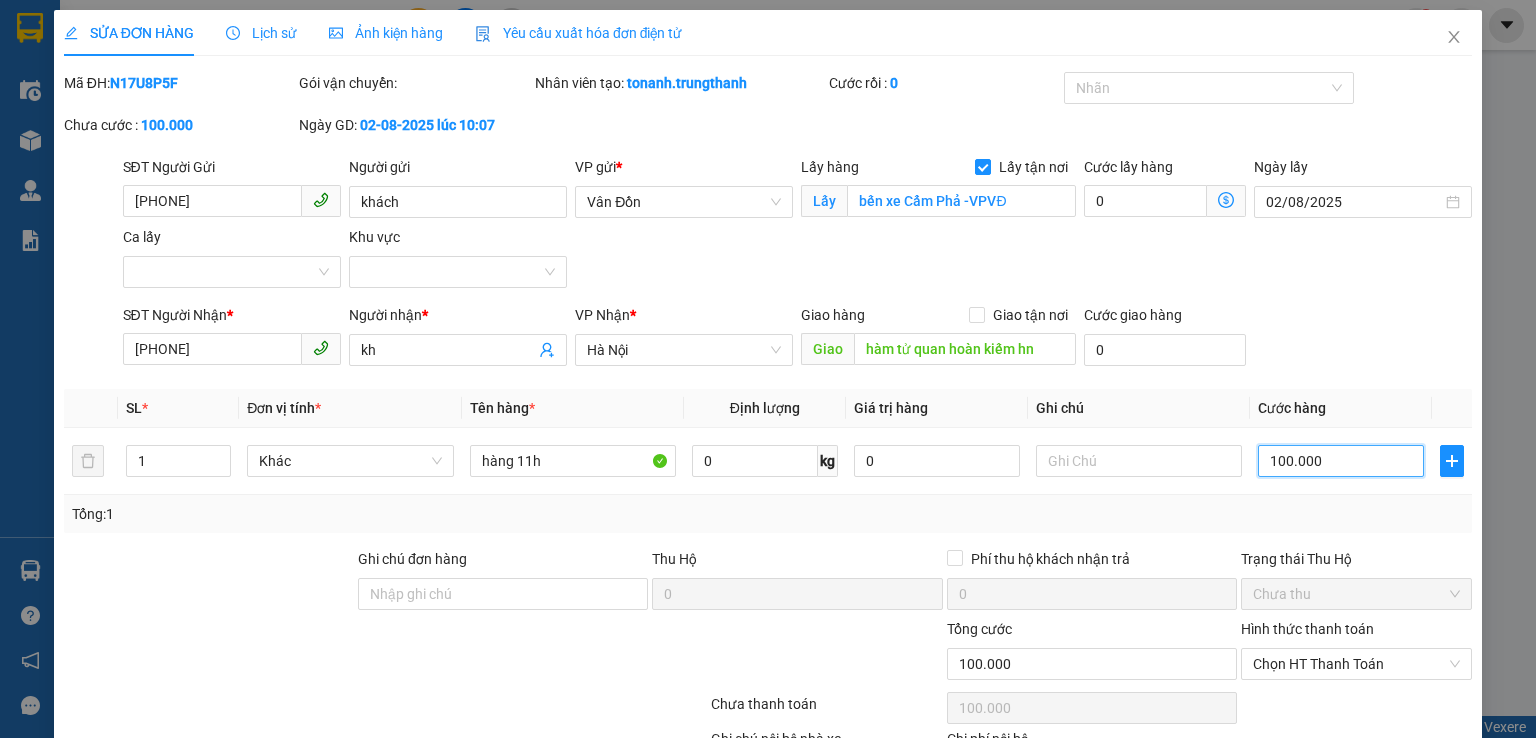 type on "10.000" 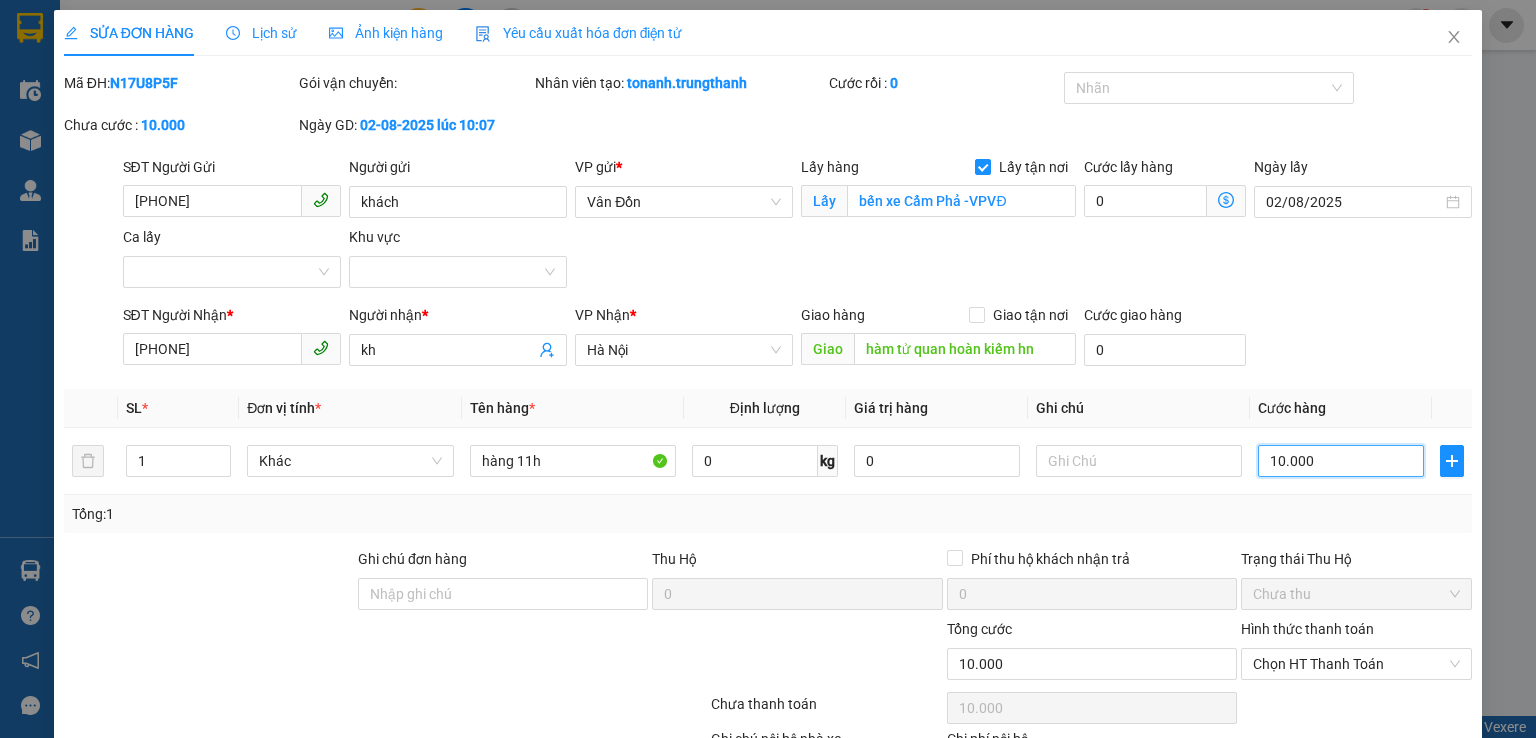 type on "150.000" 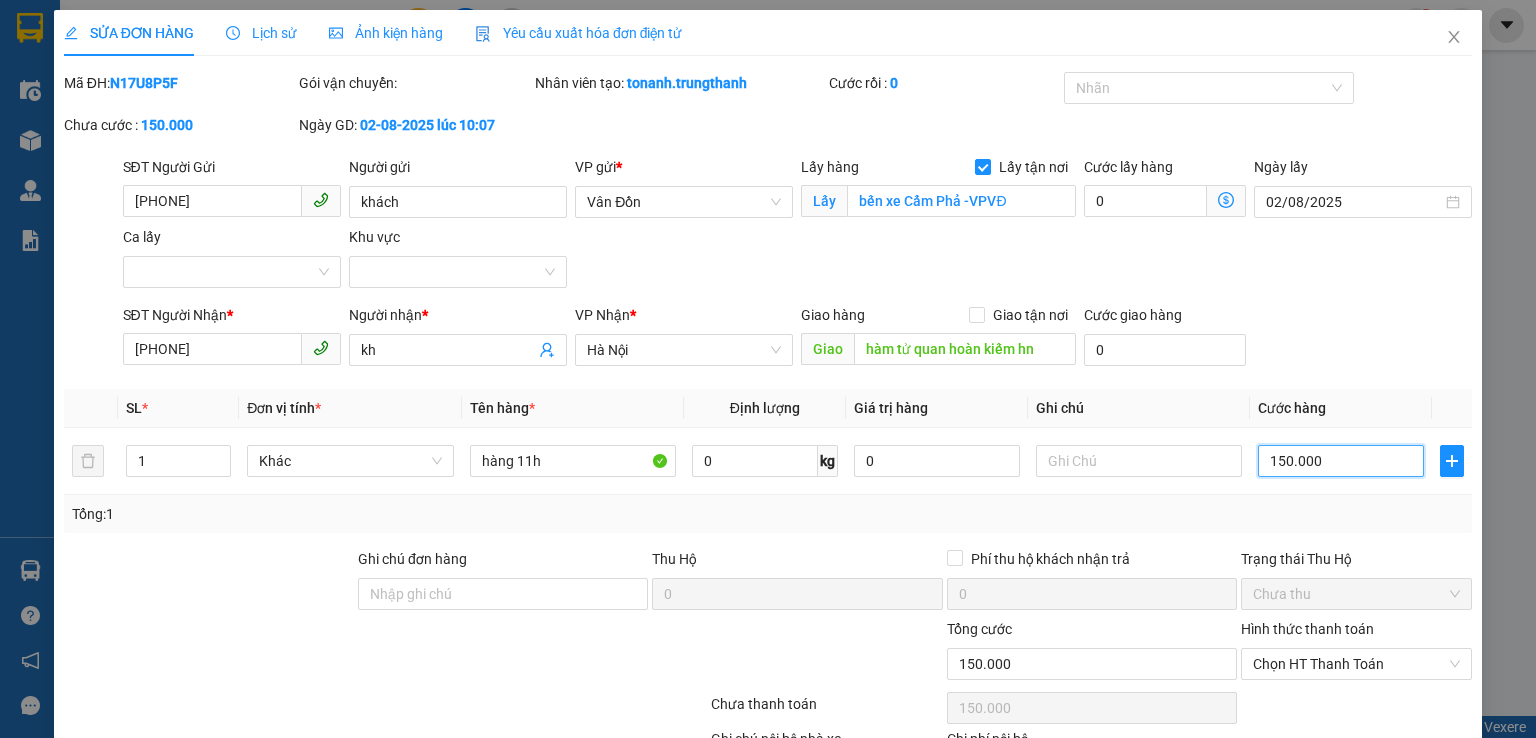 type on "1.500.000" 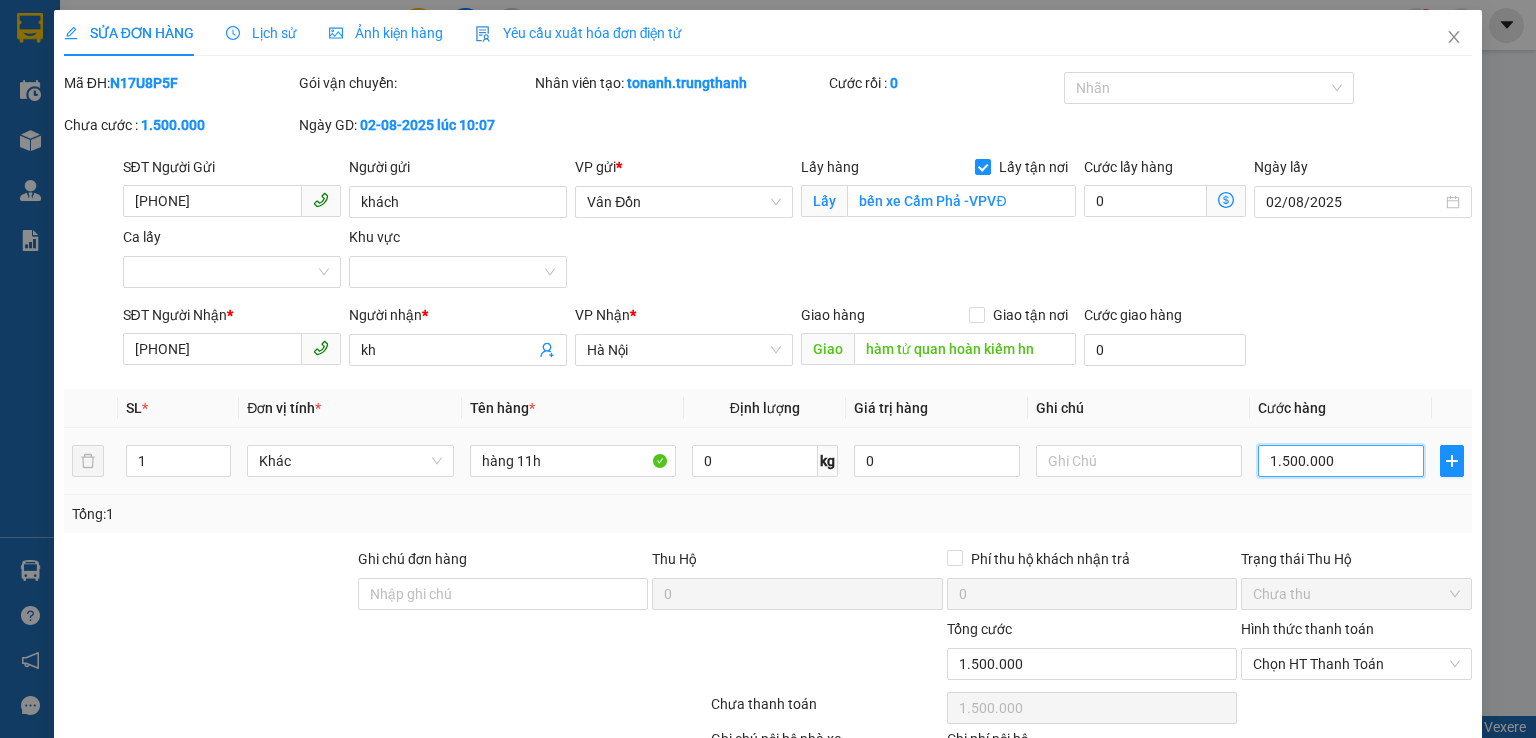 type on "150.000" 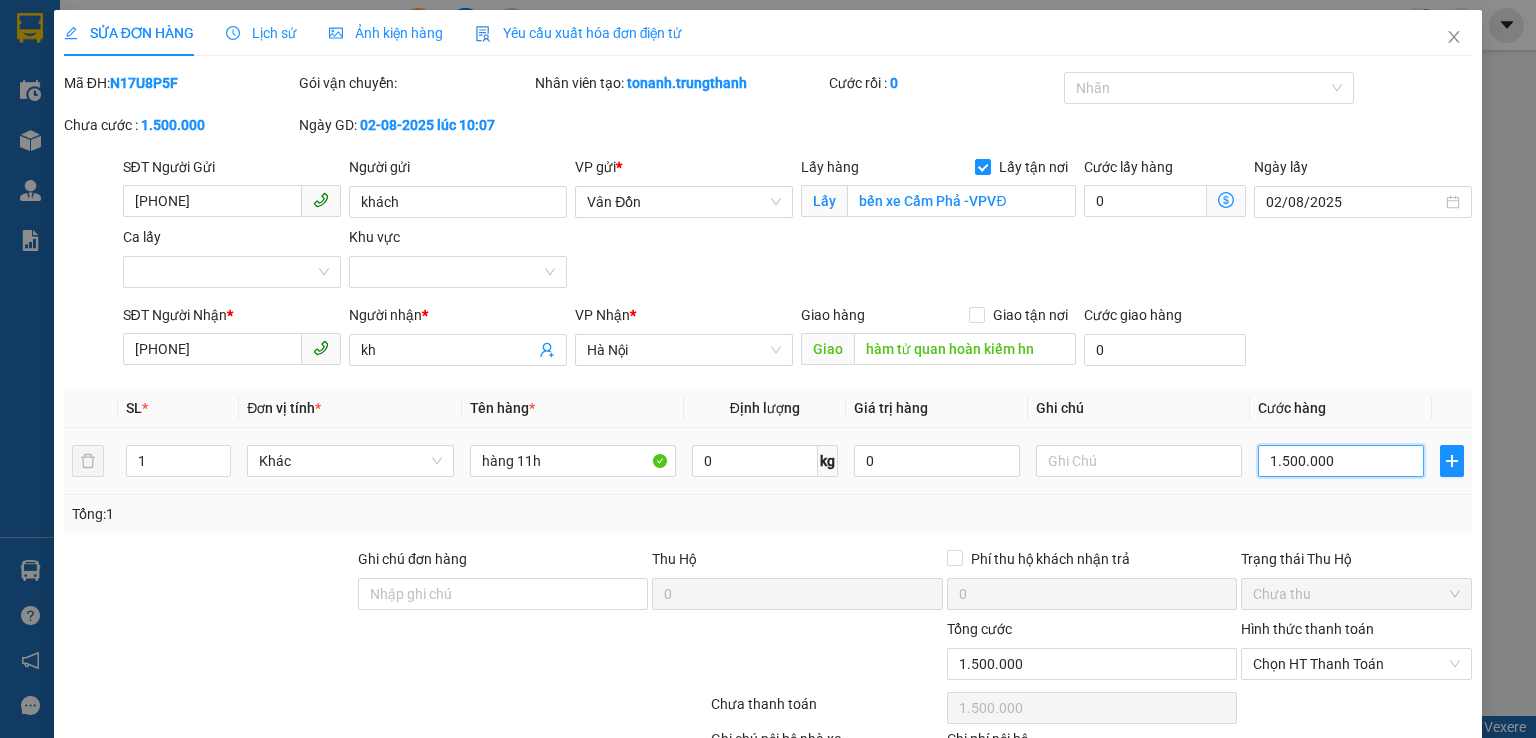 type on "150.000" 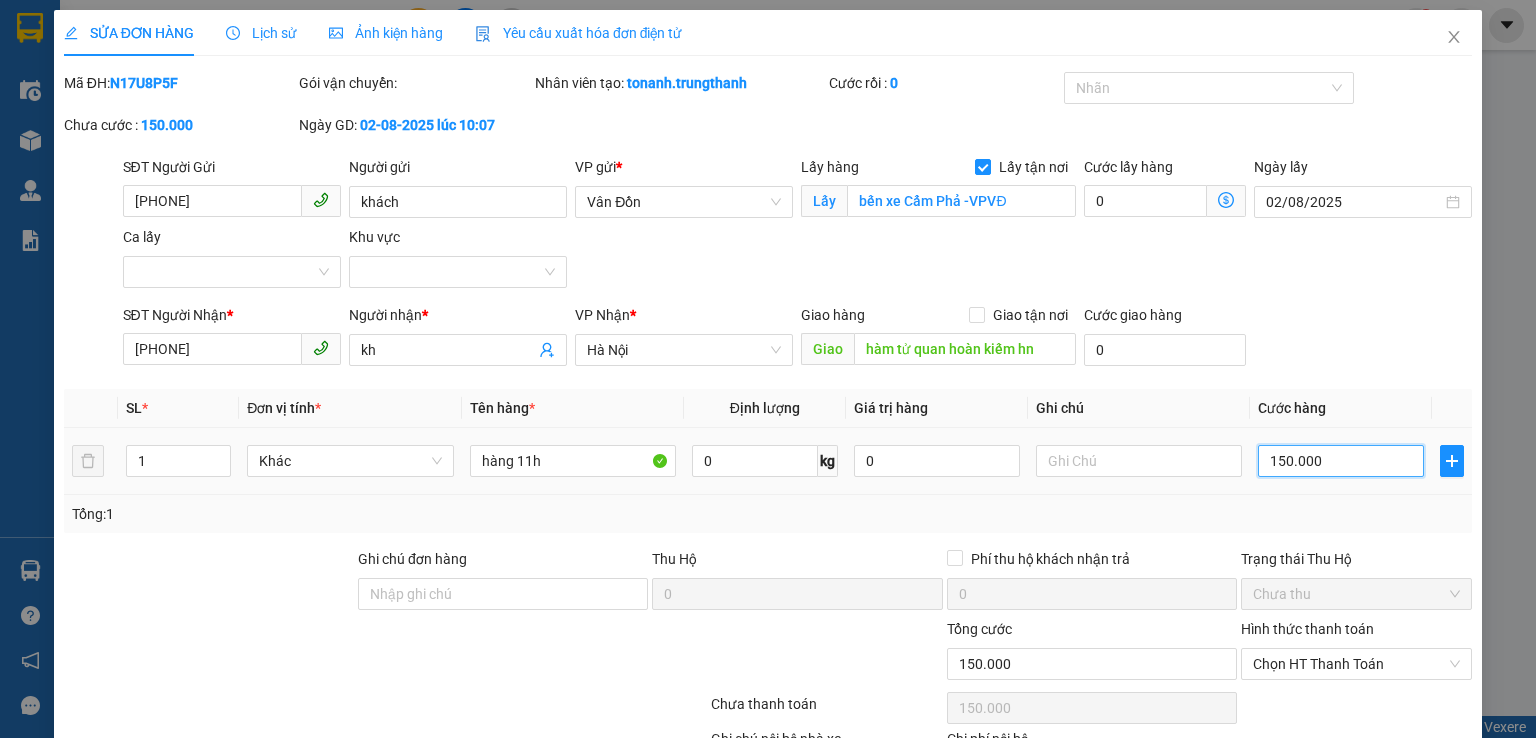 type on "15.000" 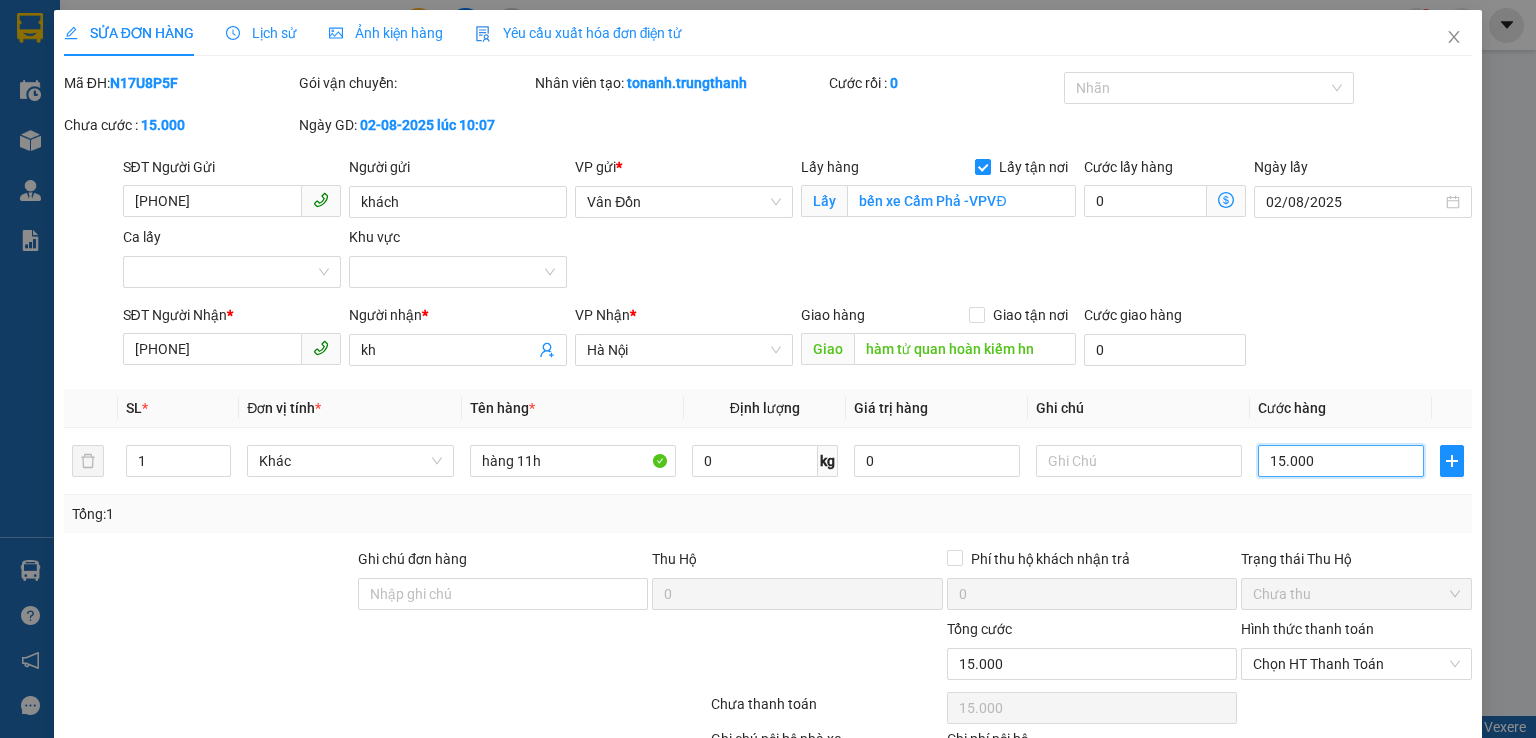 type on "1.500" 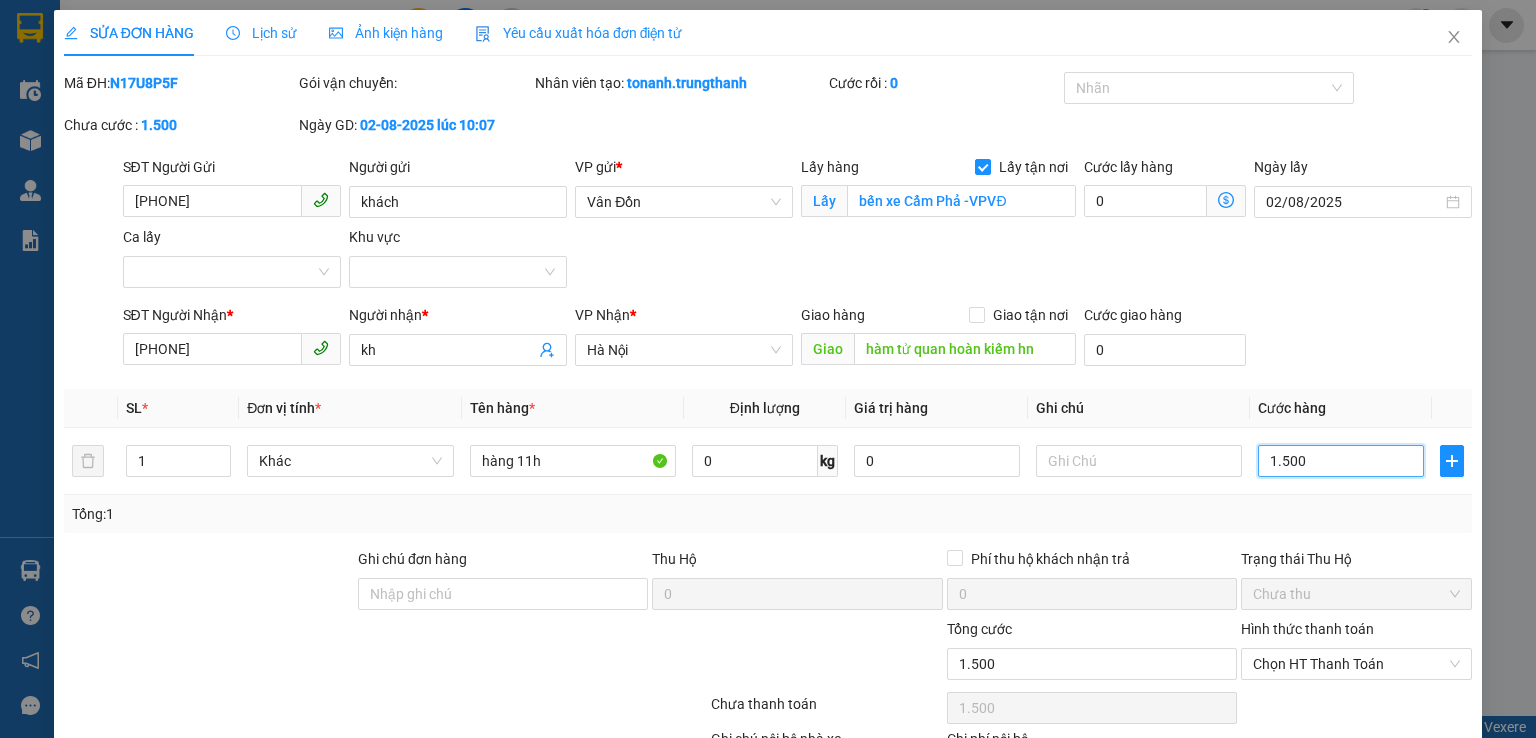 type on "150" 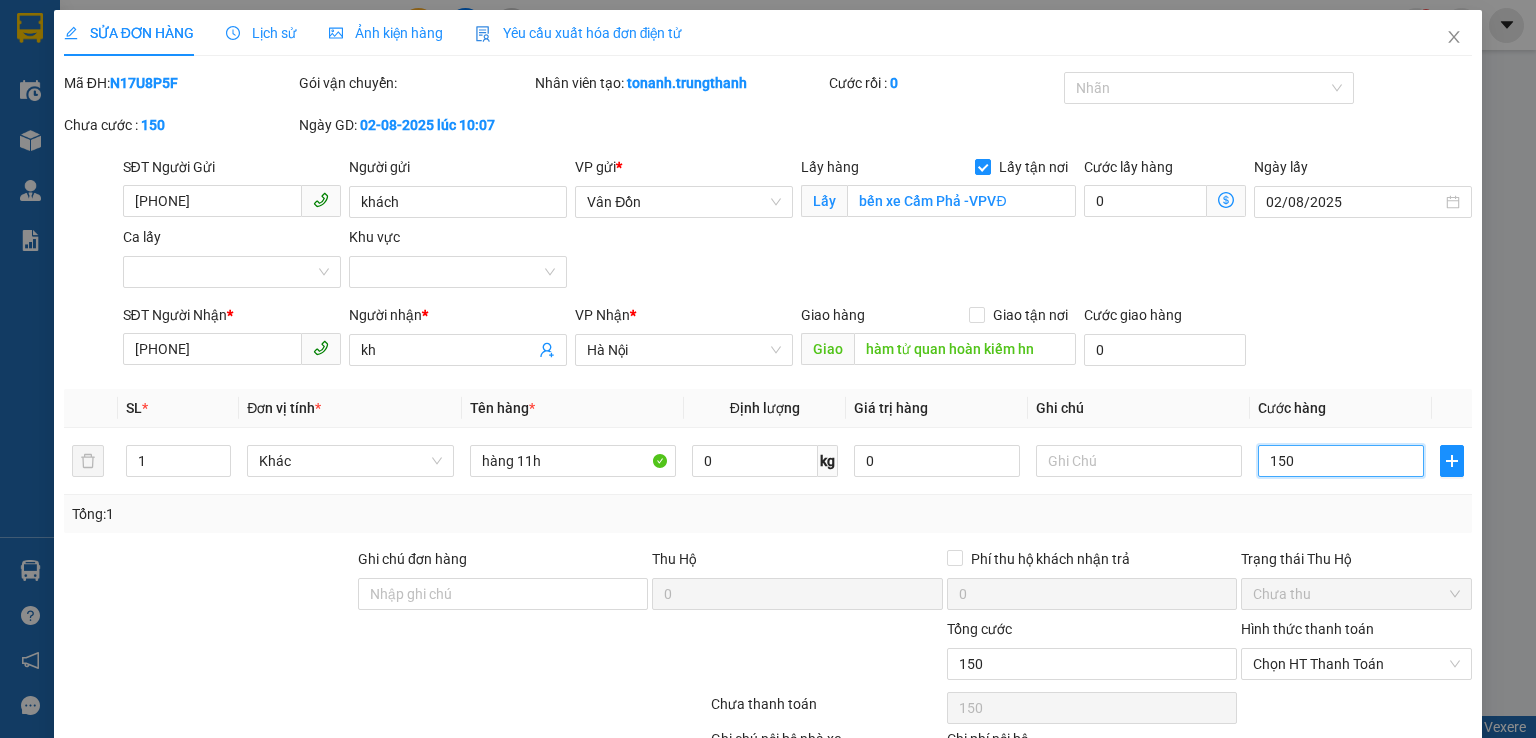 type on "15" 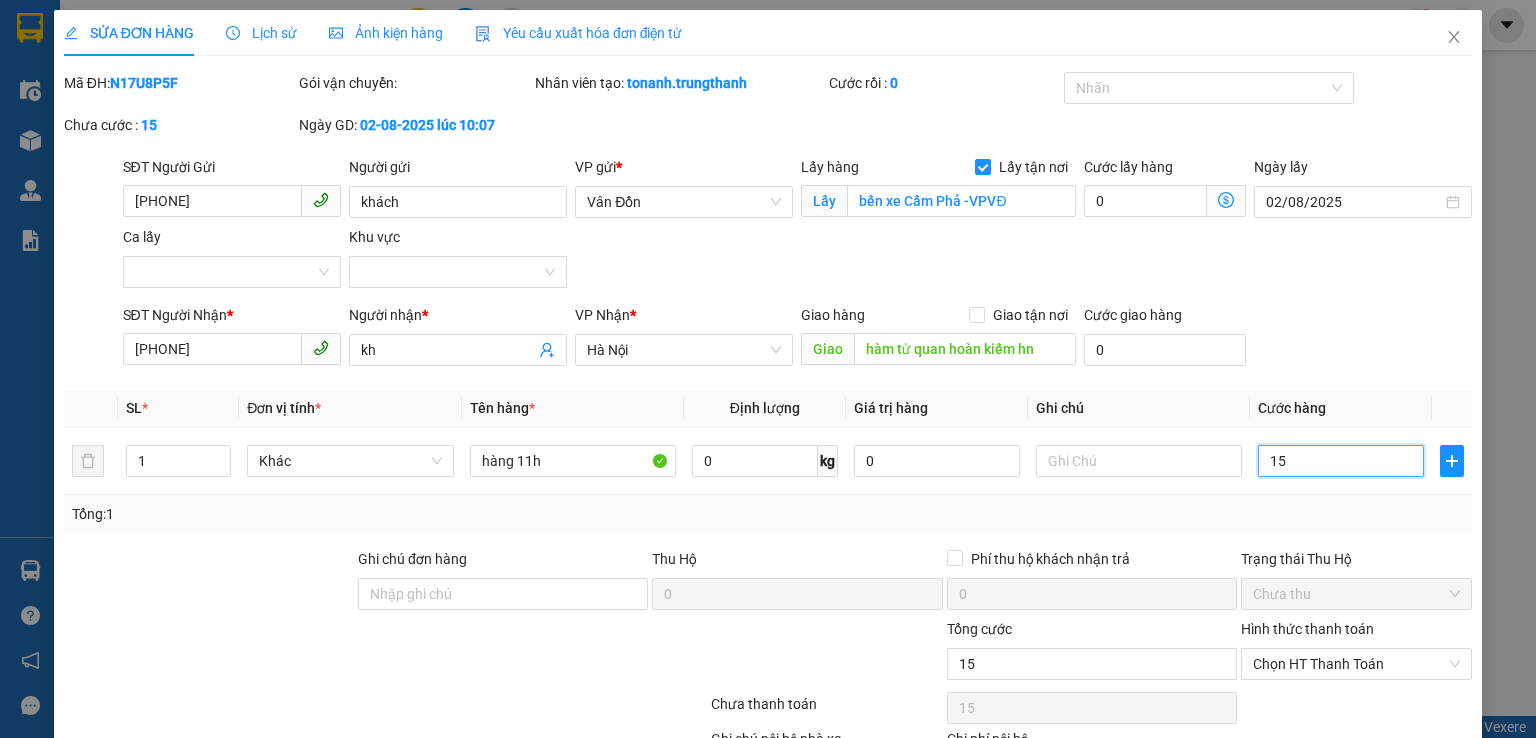 type on "1" 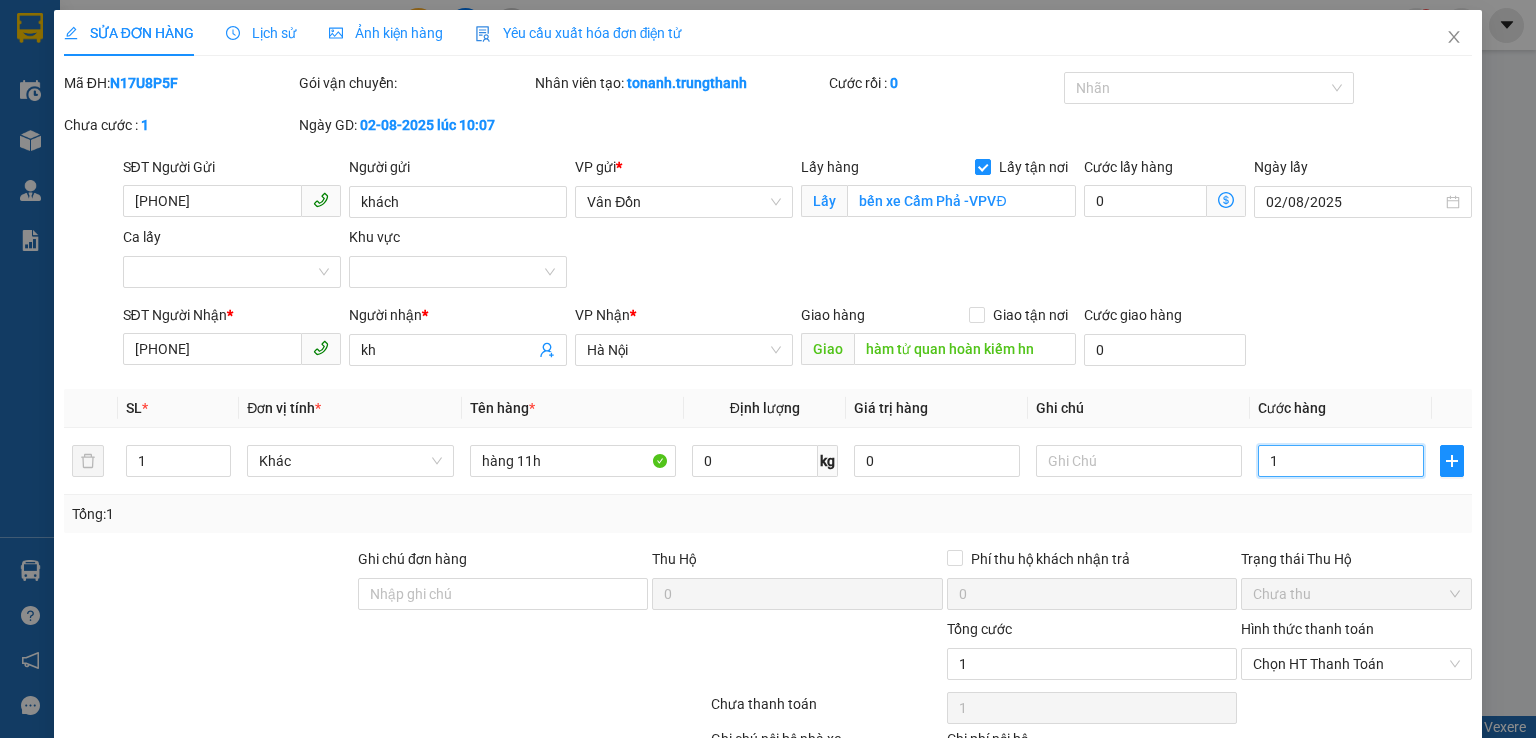 type on "0" 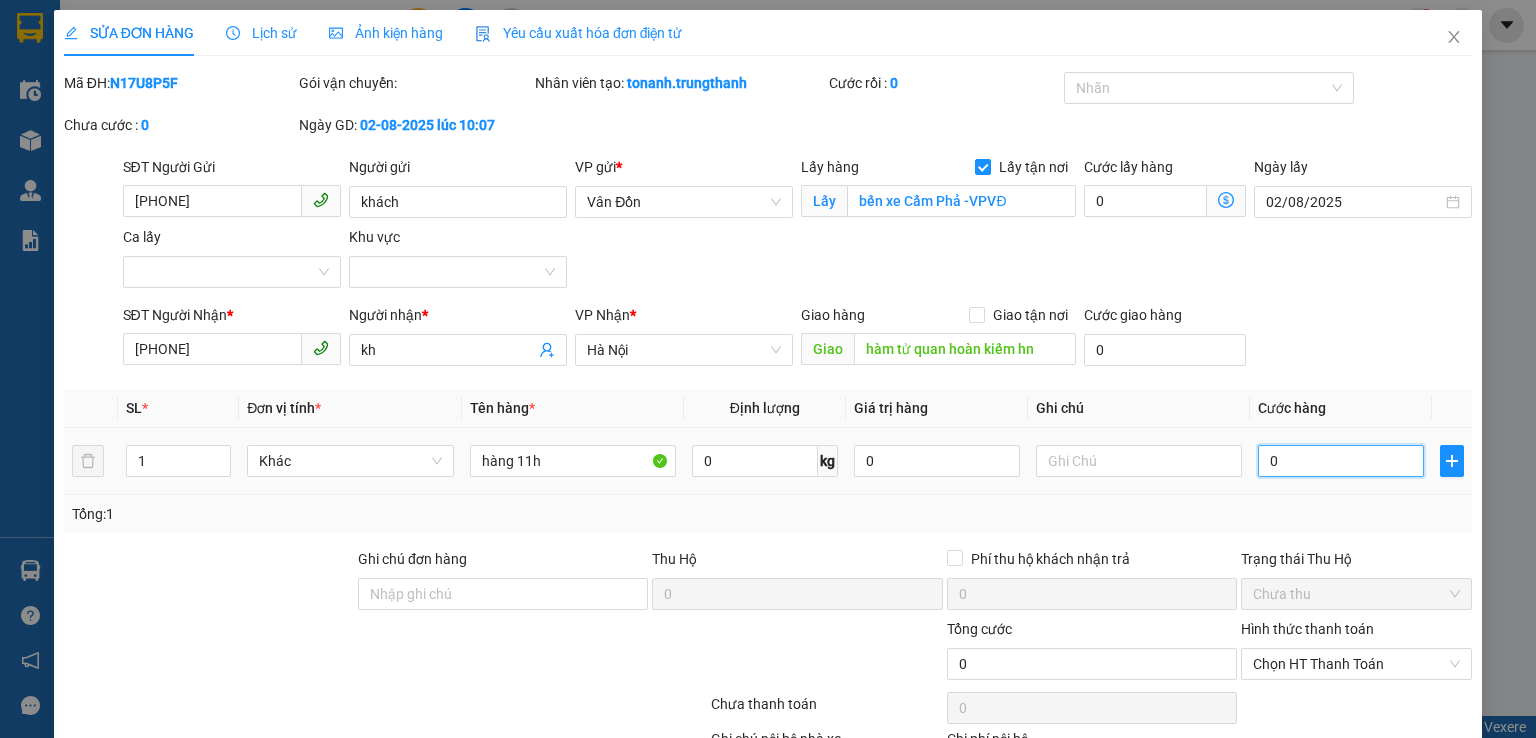 click on "0" at bounding box center [1341, 461] 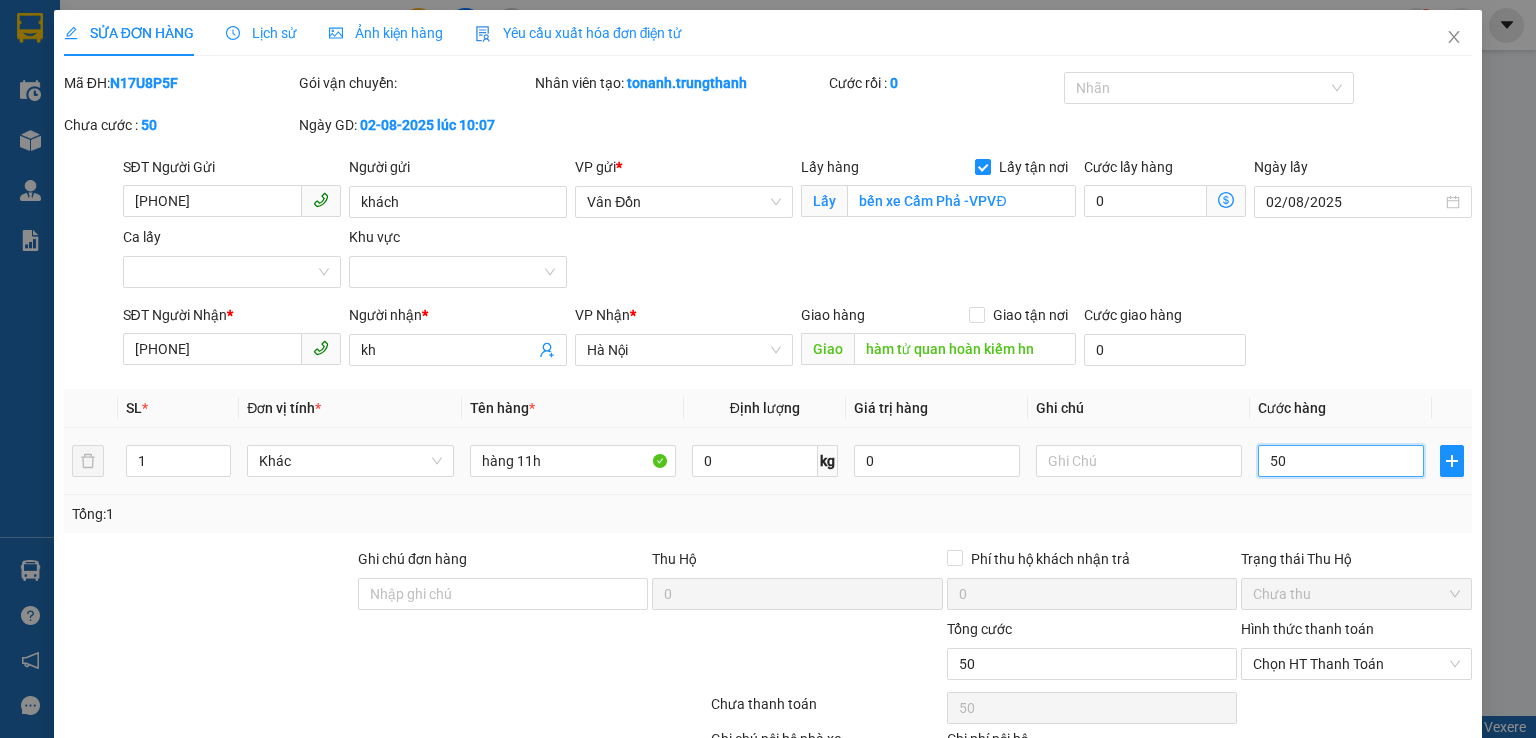 scroll, scrollTop: 136, scrollLeft: 0, axis: vertical 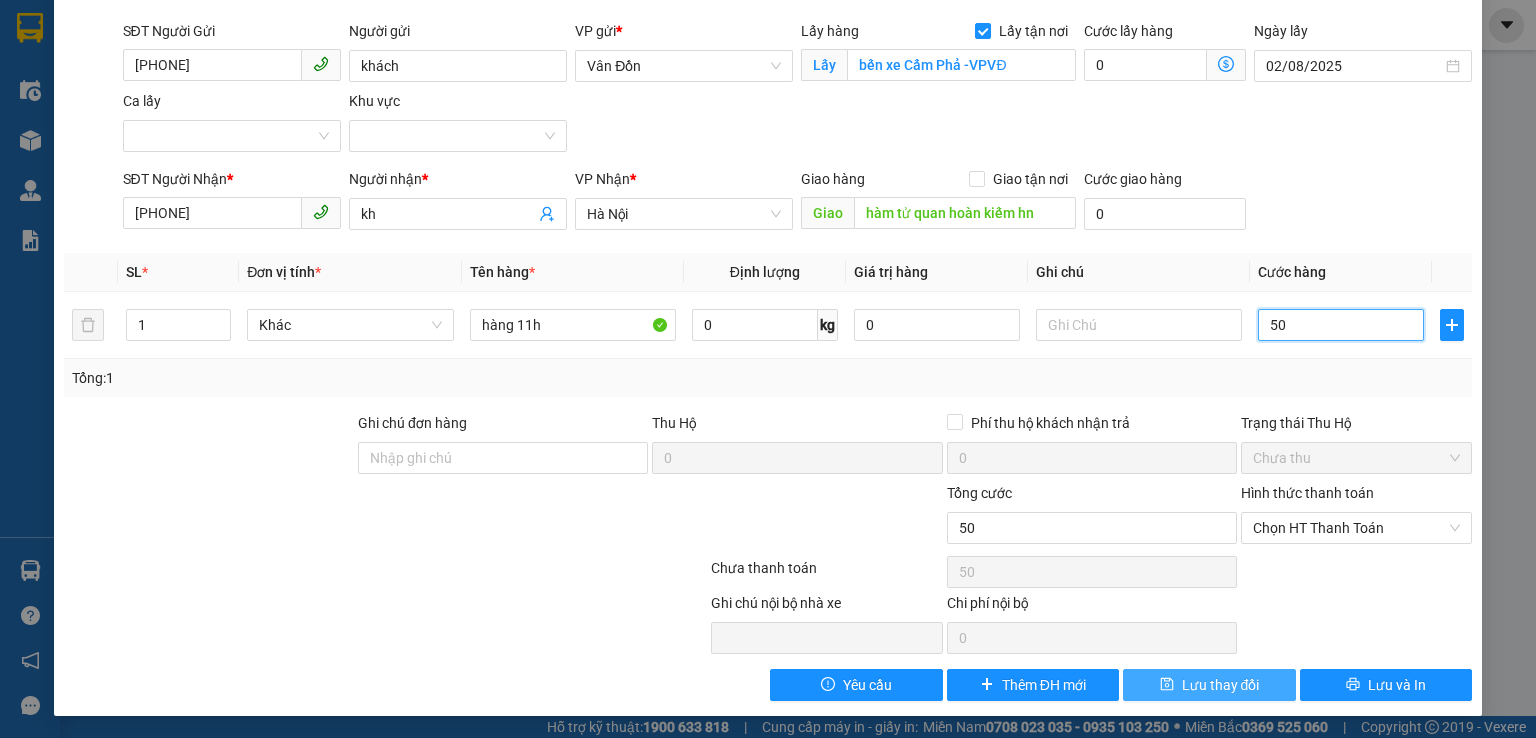 type on "50" 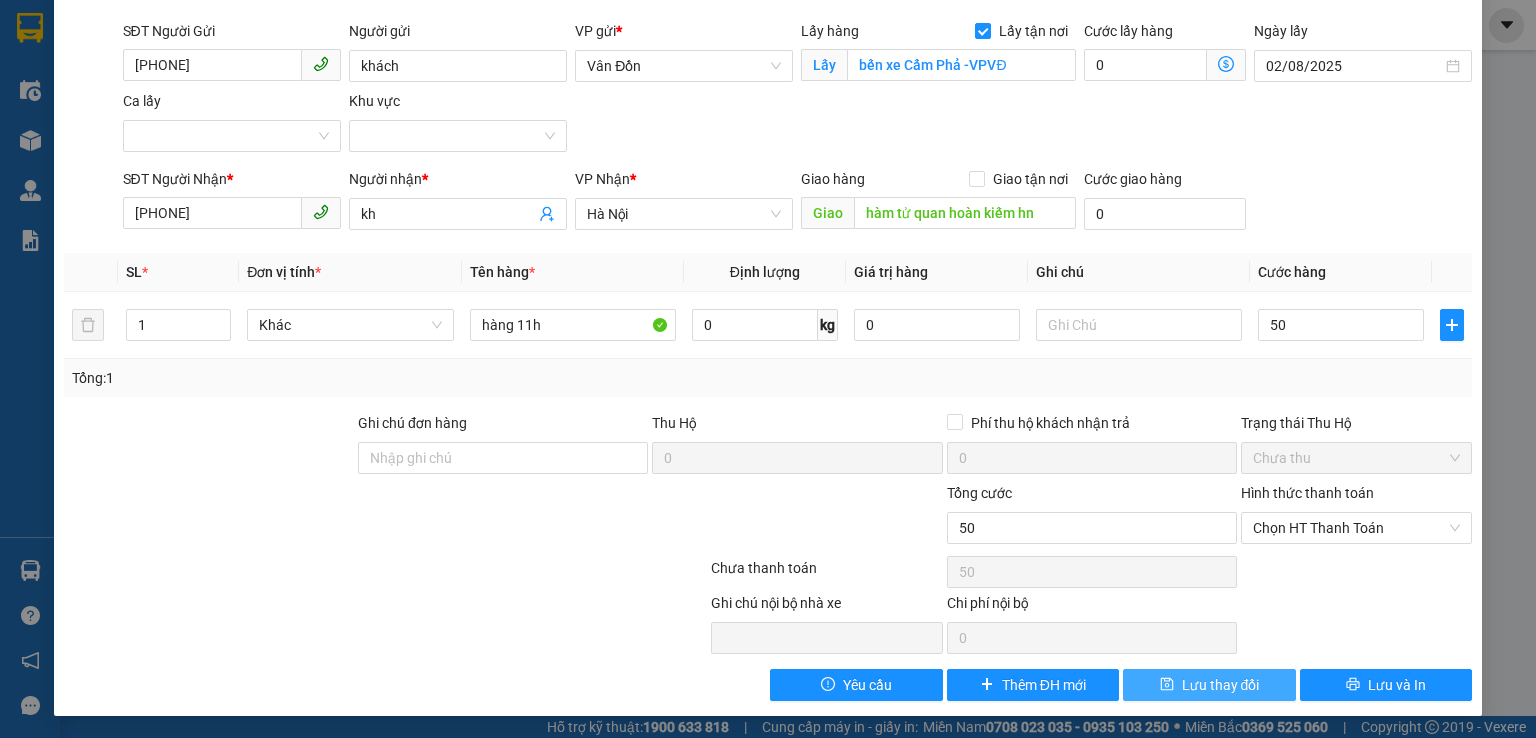 type on "50.000" 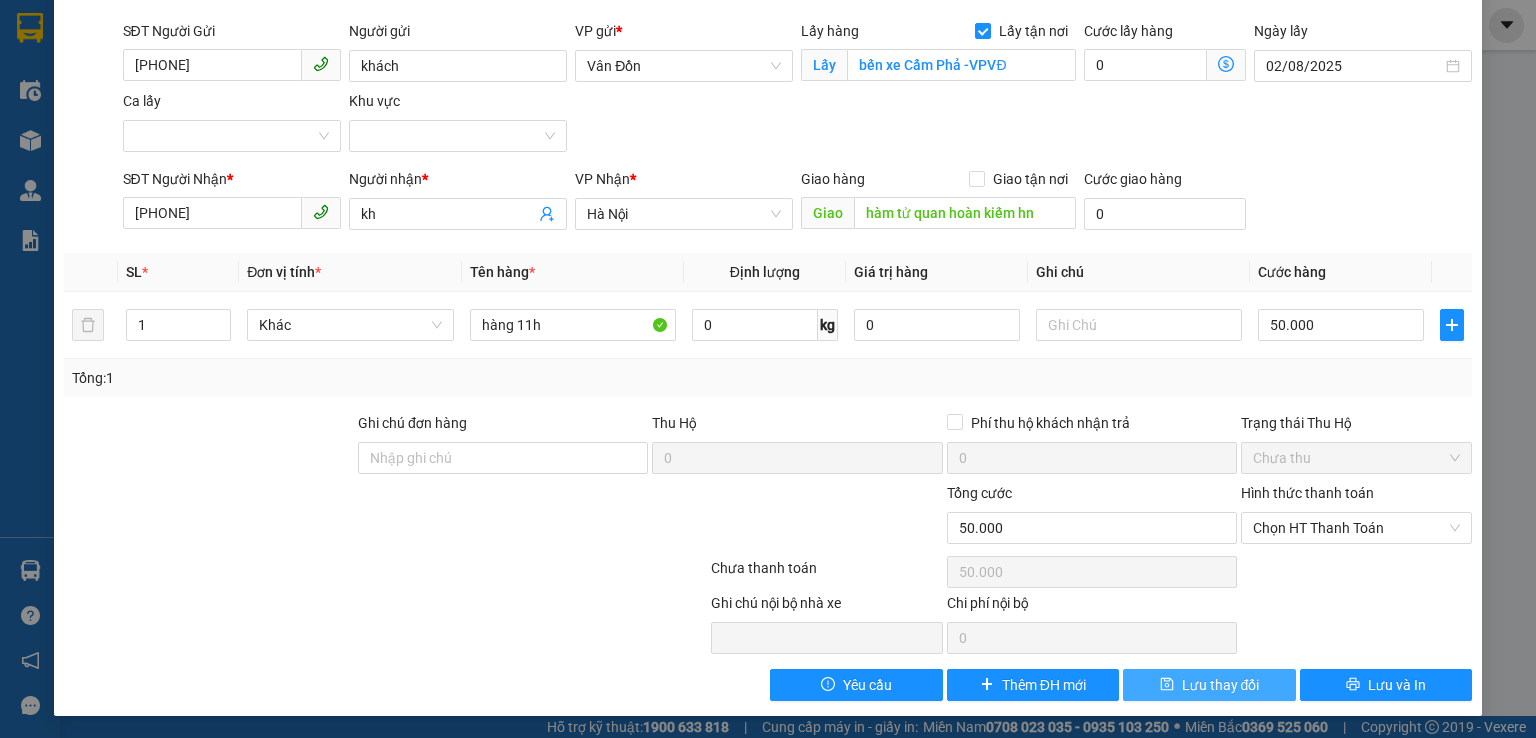 click on "Lưu thay đổi" at bounding box center [1209, 685] 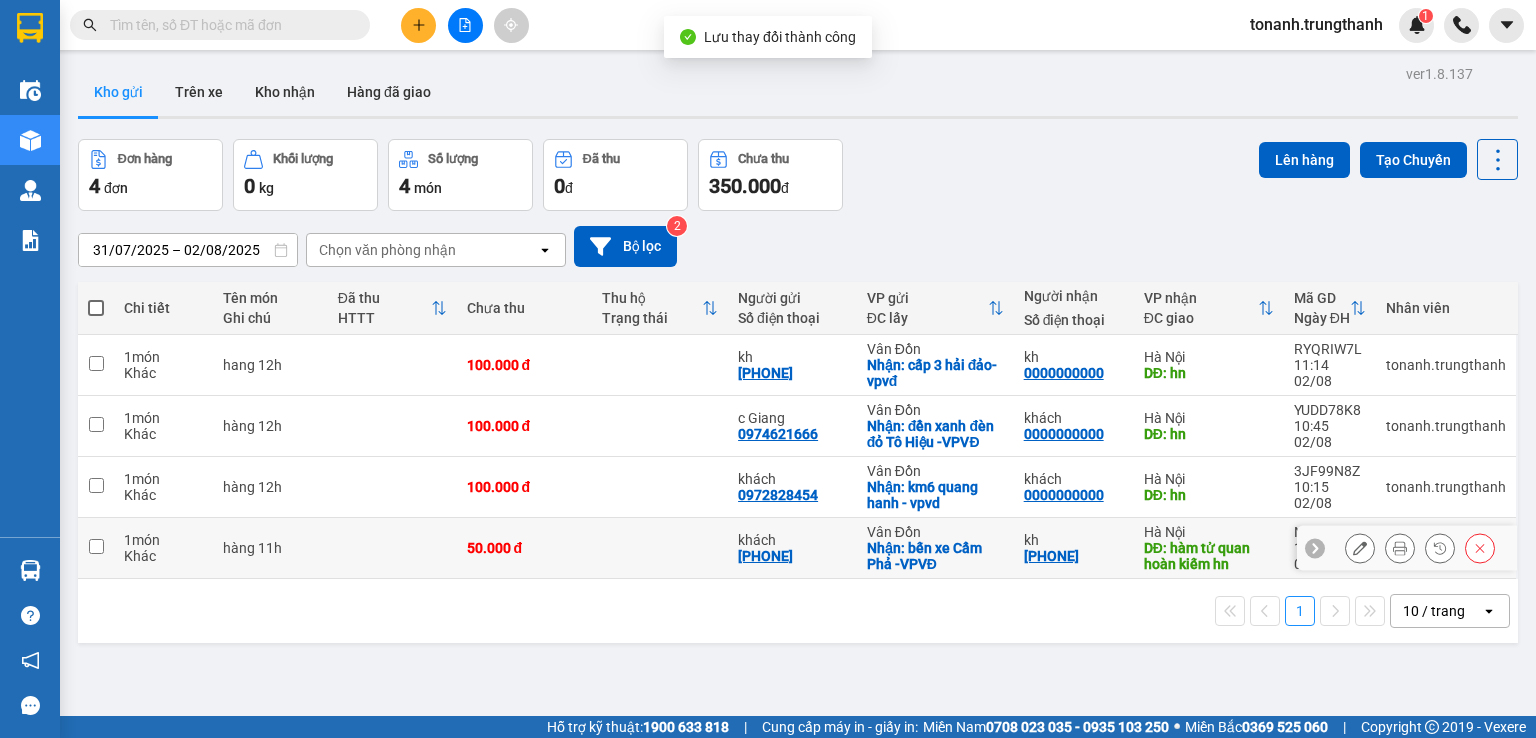 click at bounding box center (1360, 548) 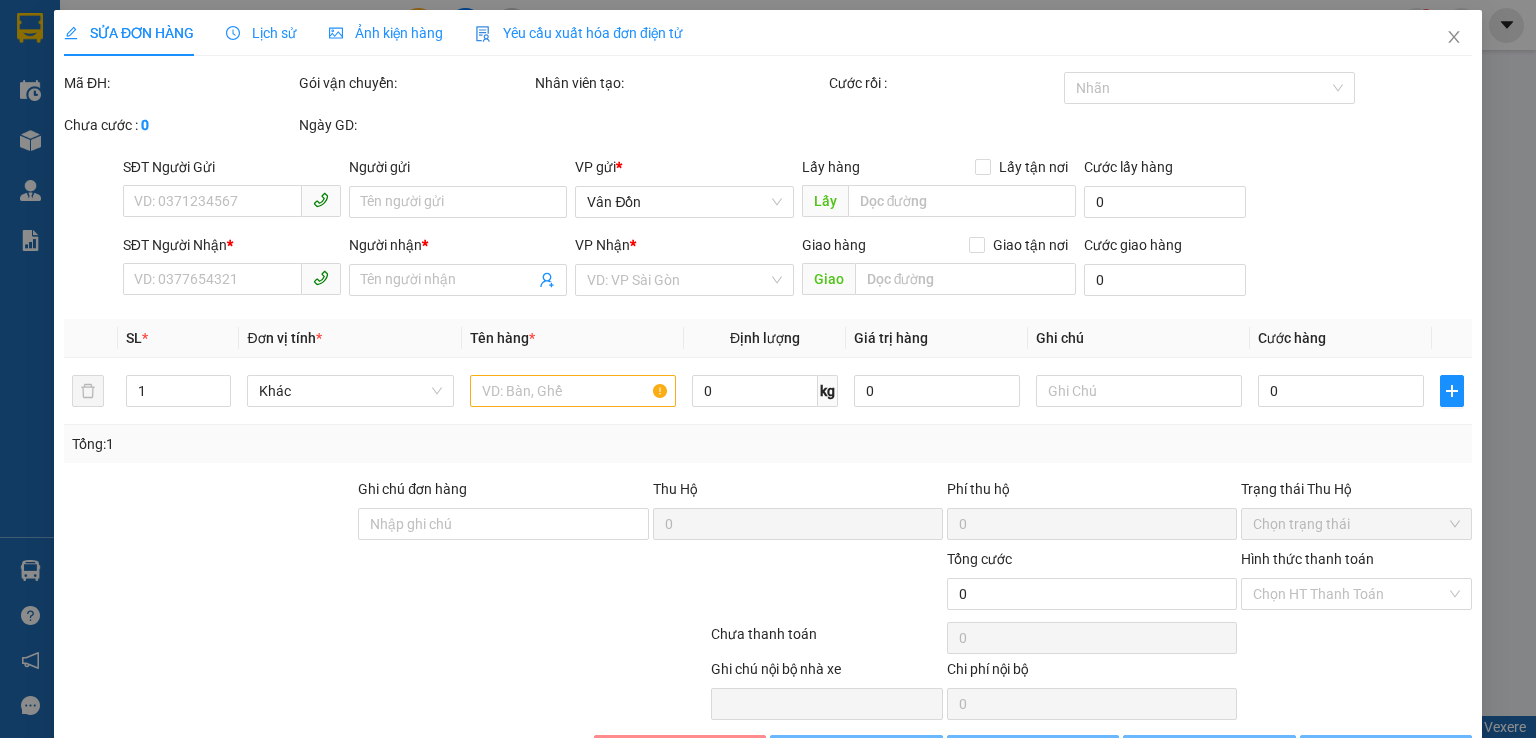 type on "[PHONE]" 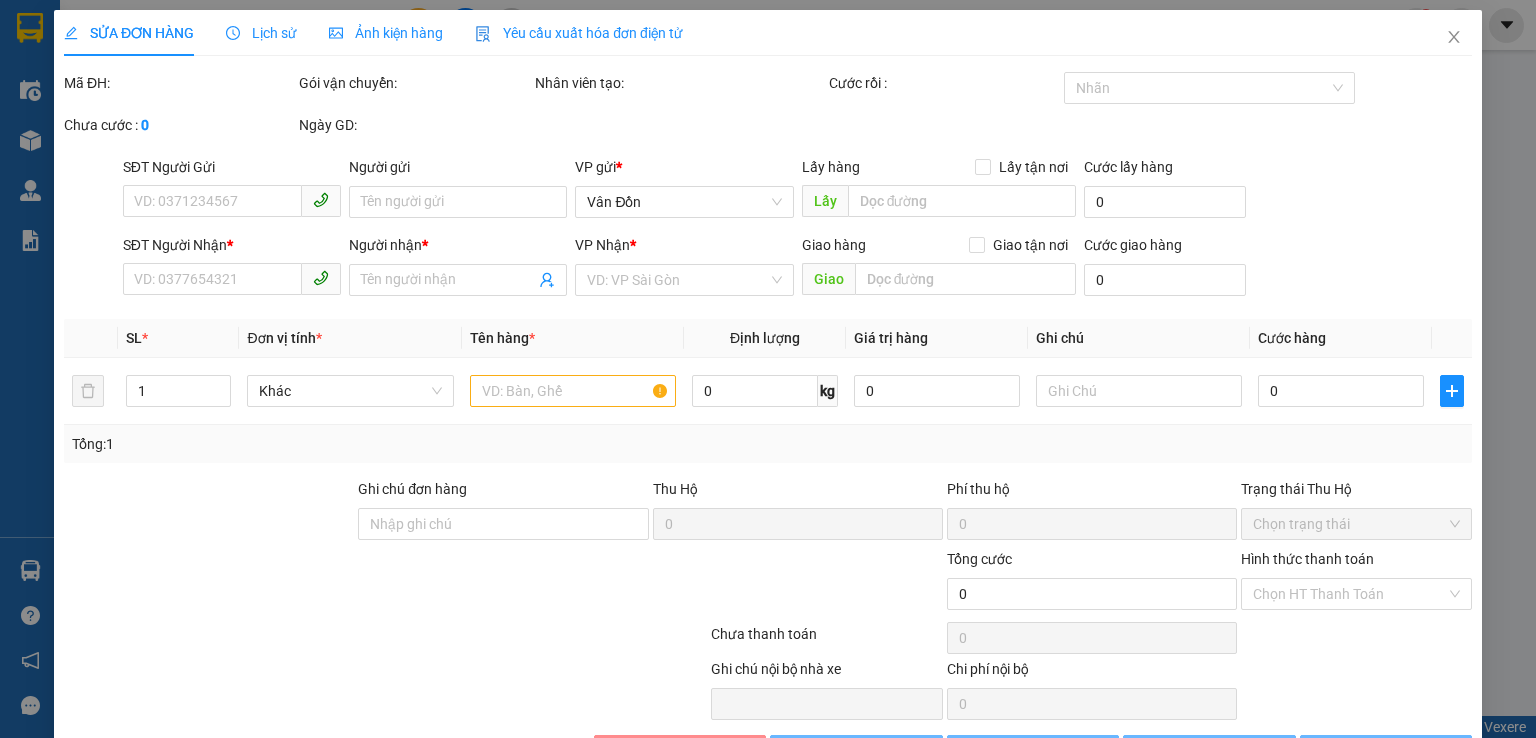 type on "khách" 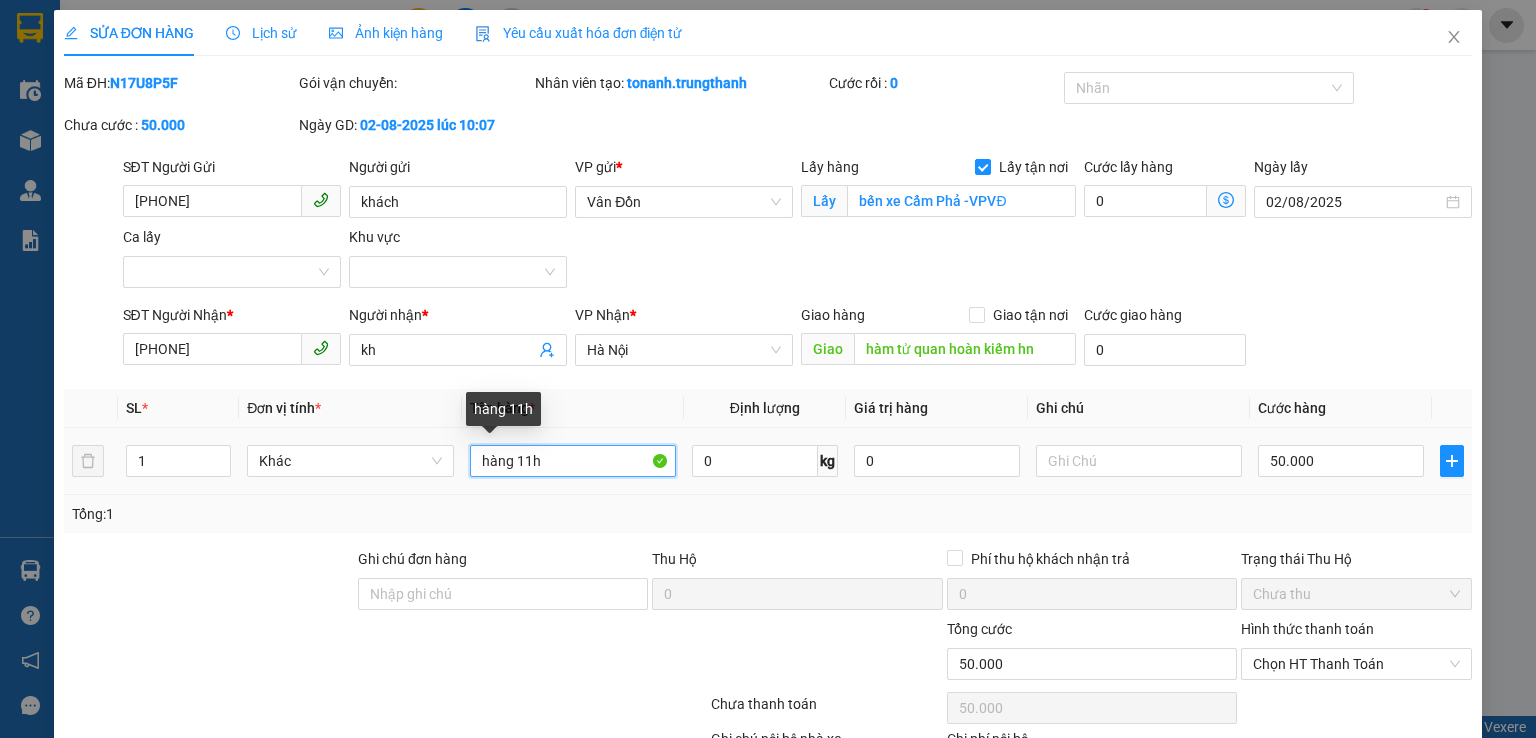 drag, startPoint x: 508, startPoint y: 453, endPoint x: 0, endPoint y: 441, distance: 508.14172 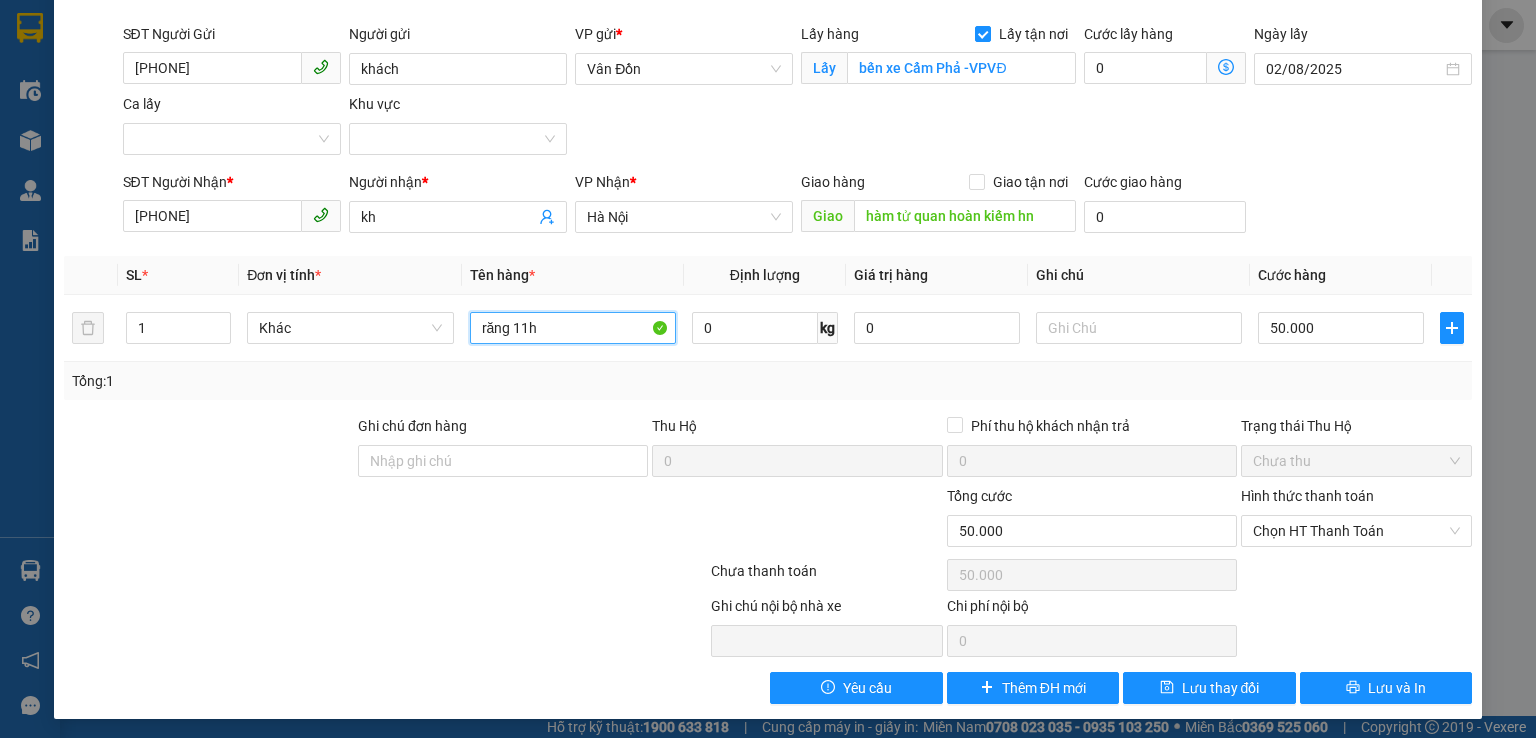 scroll, scrollTop: 136, scrollLeft: 0, axis: vertical 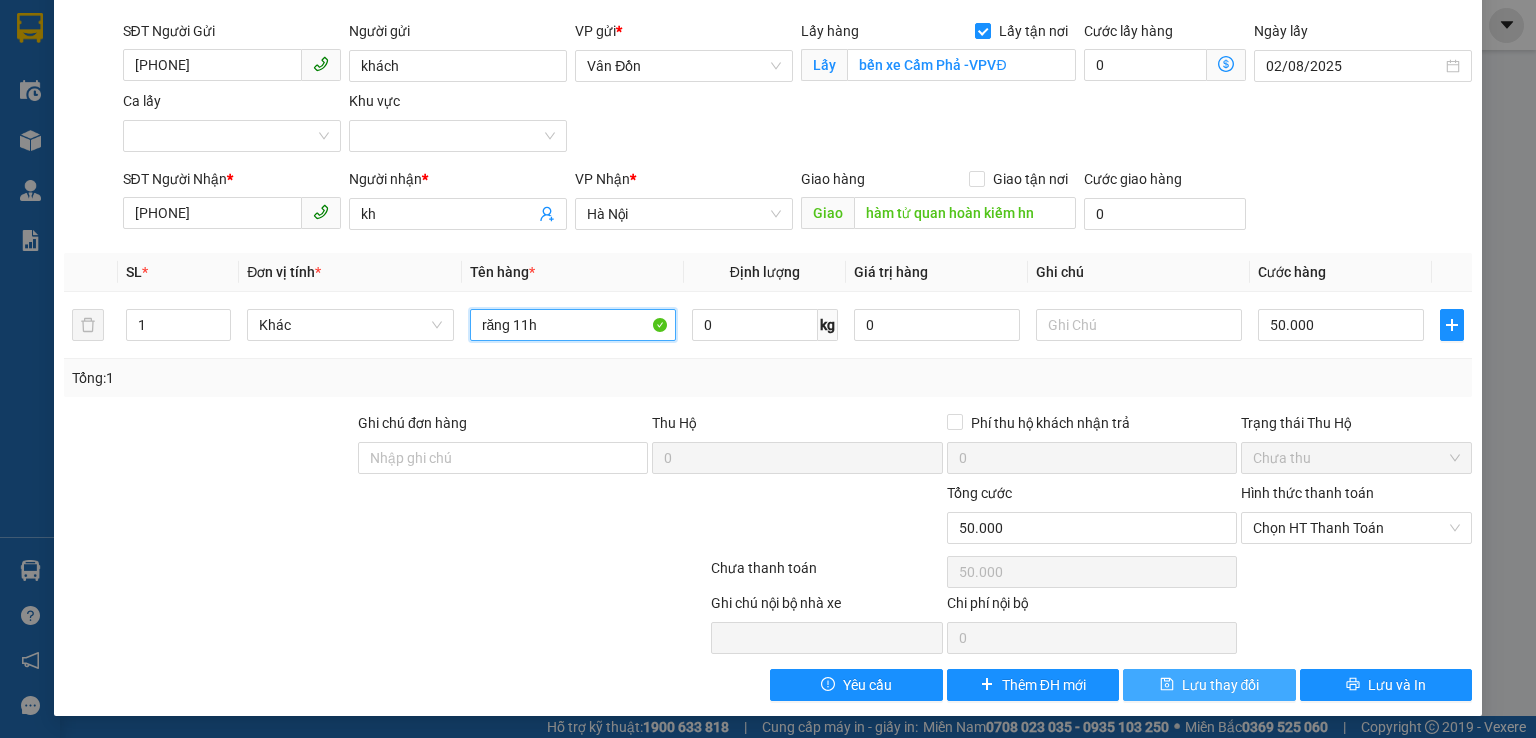 type on "răng 11h" 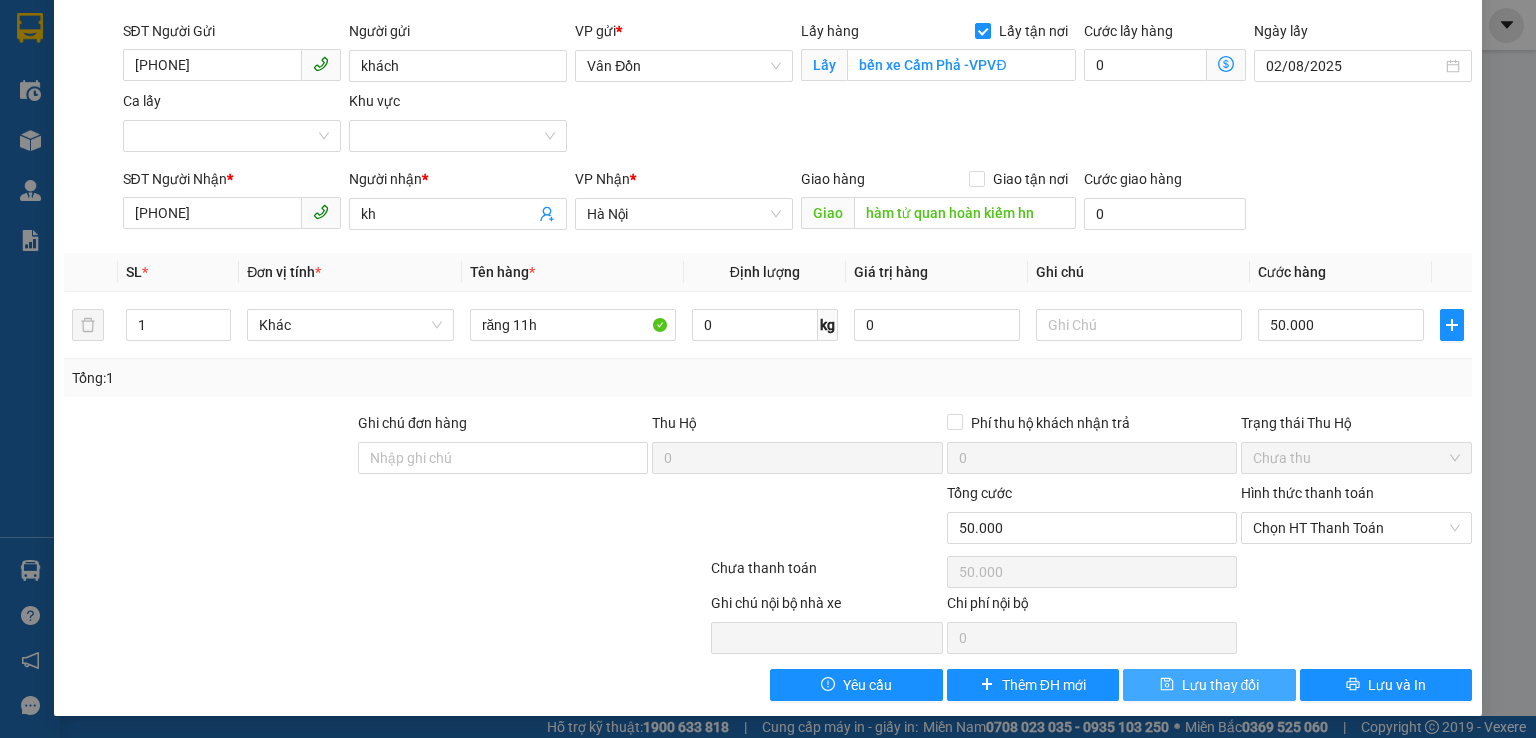 click on "Lưu thay đổi" at bounding box center [1221, 685] 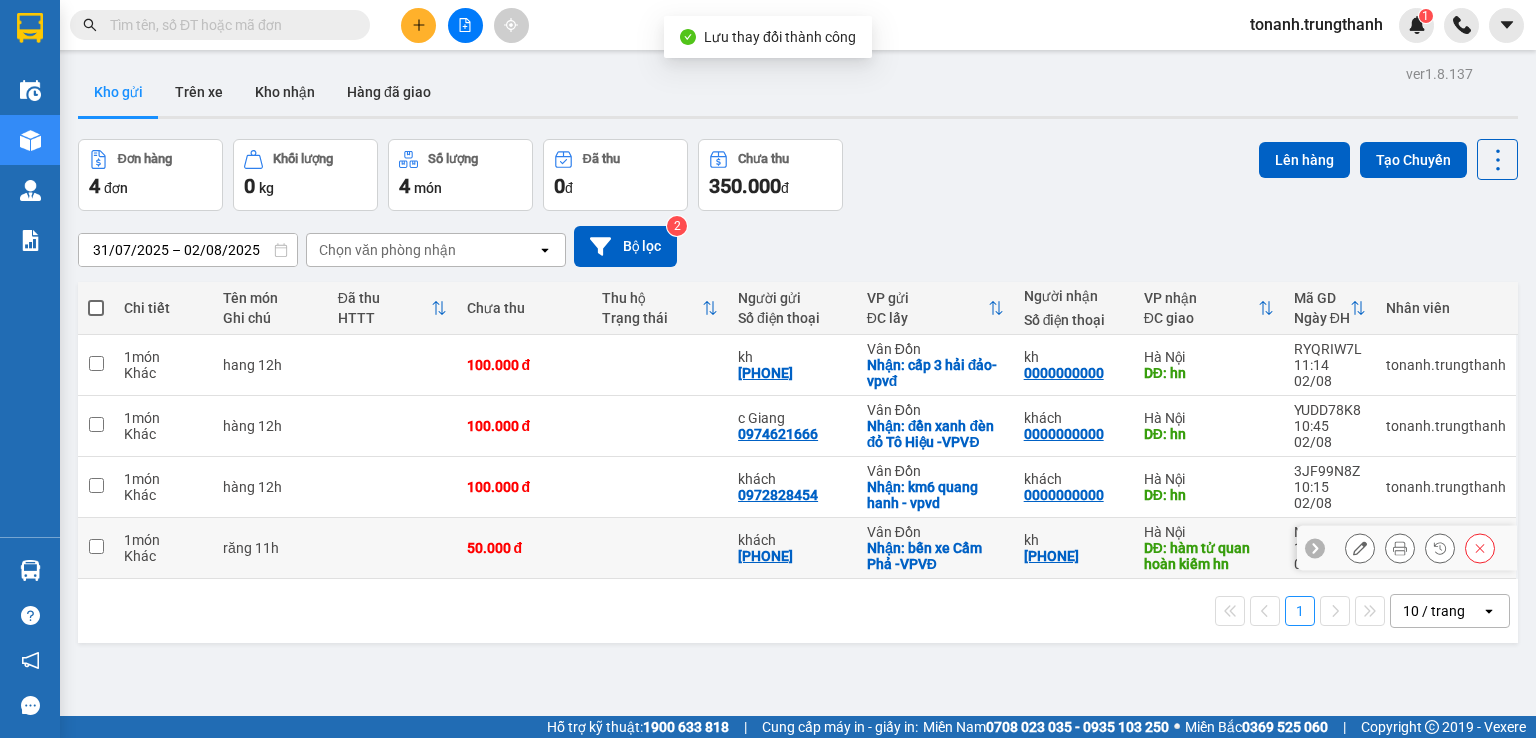 click at bounding box center (96, 546) 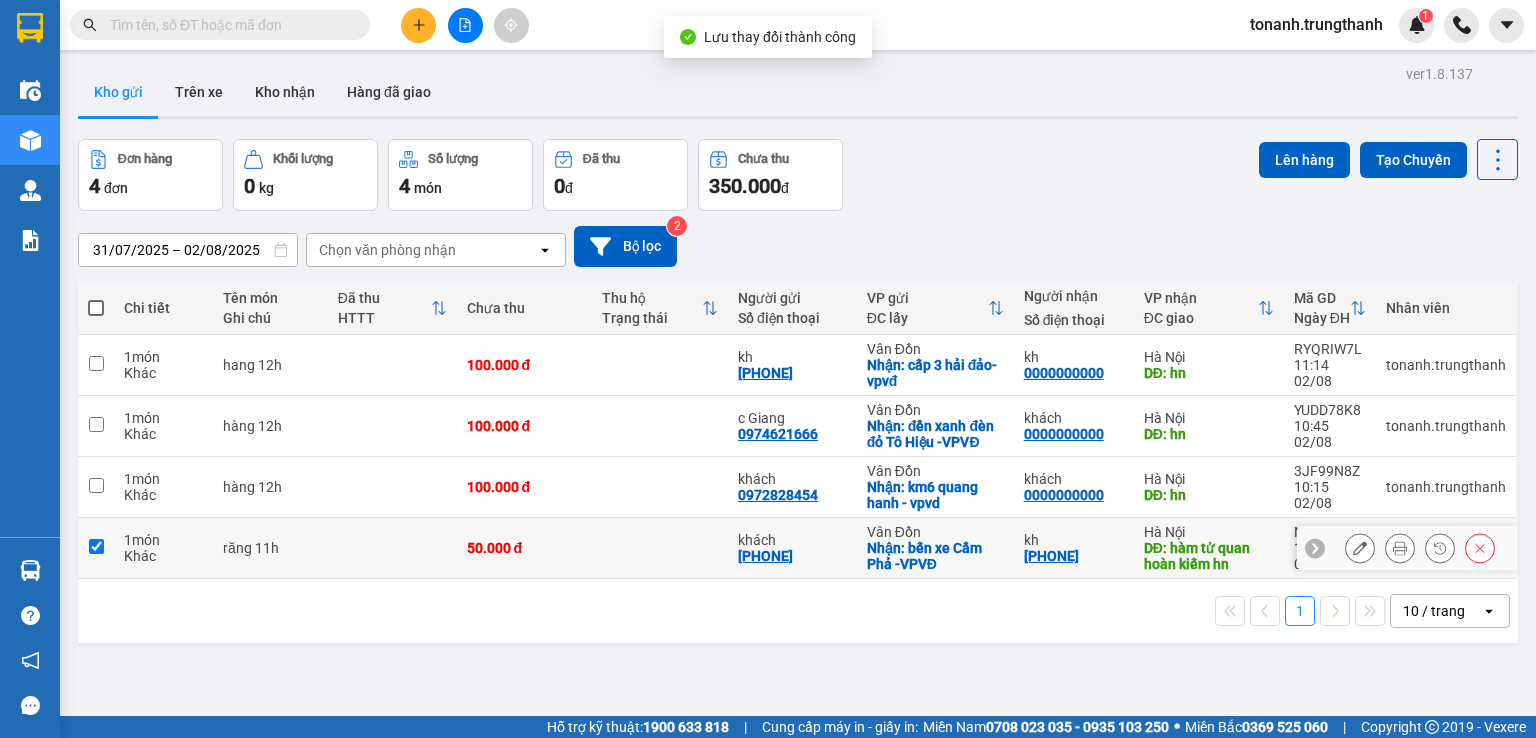 checkbox on "true" 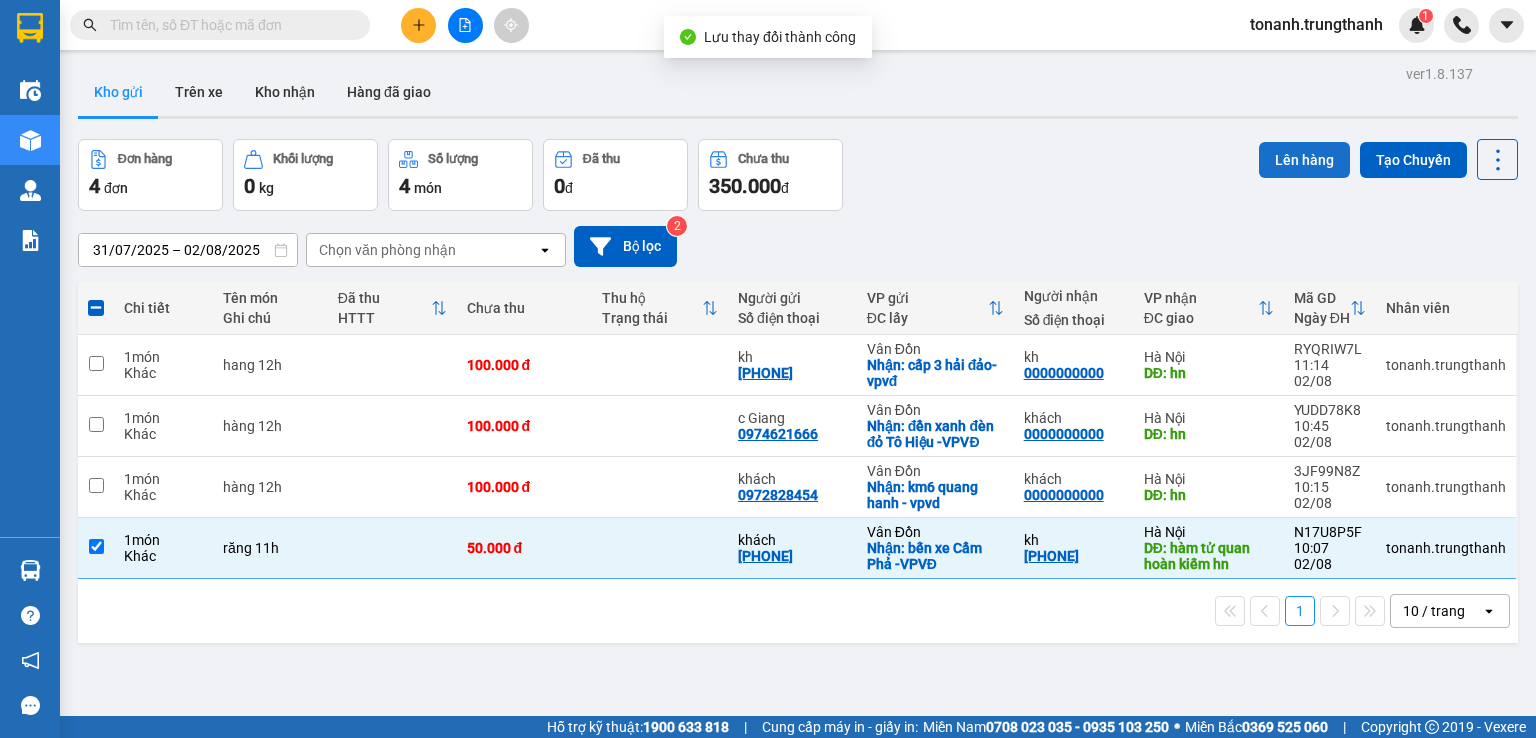 click on "Lên hàng" at bounding box center [1304, 160] 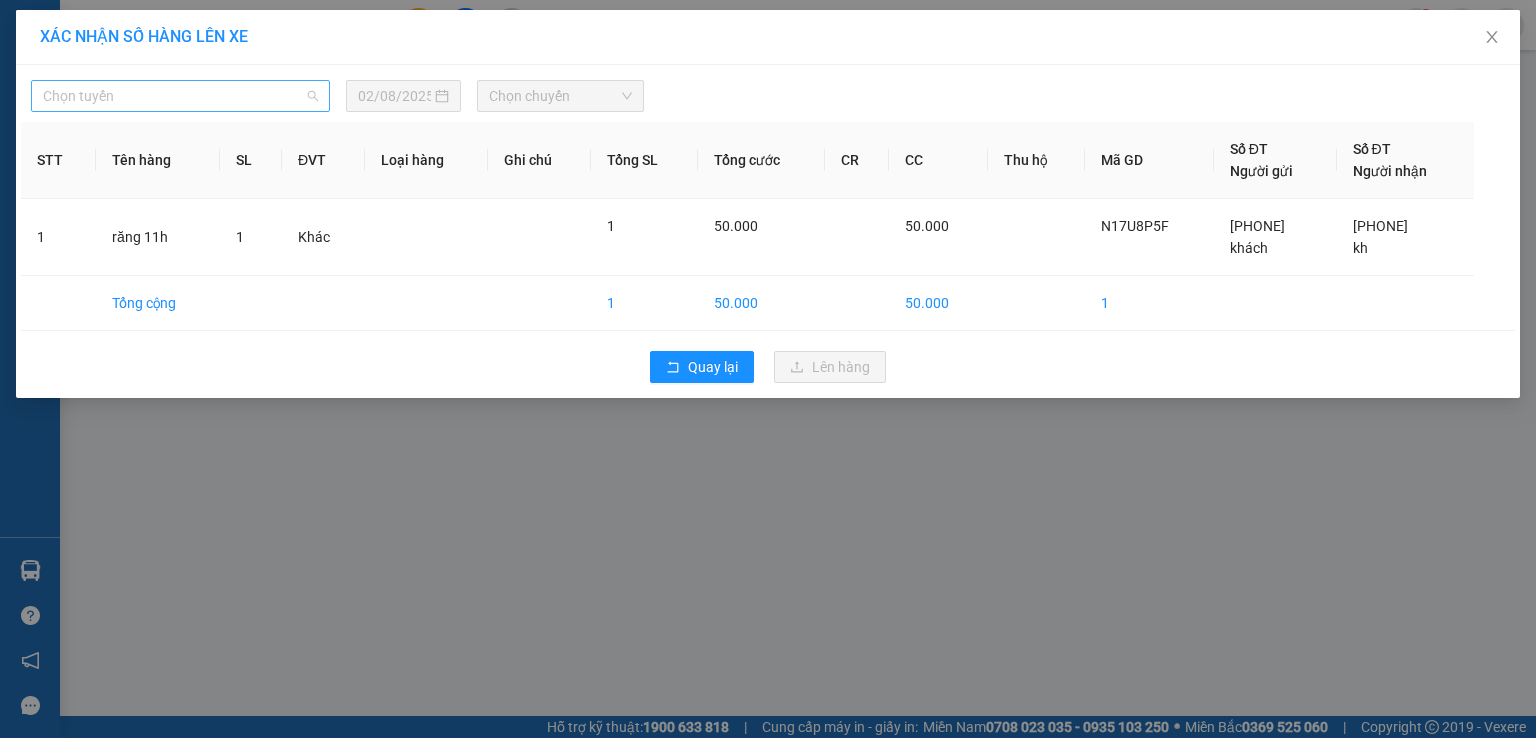 click on "Chọn tuyến" at bounding box center [180, 96] 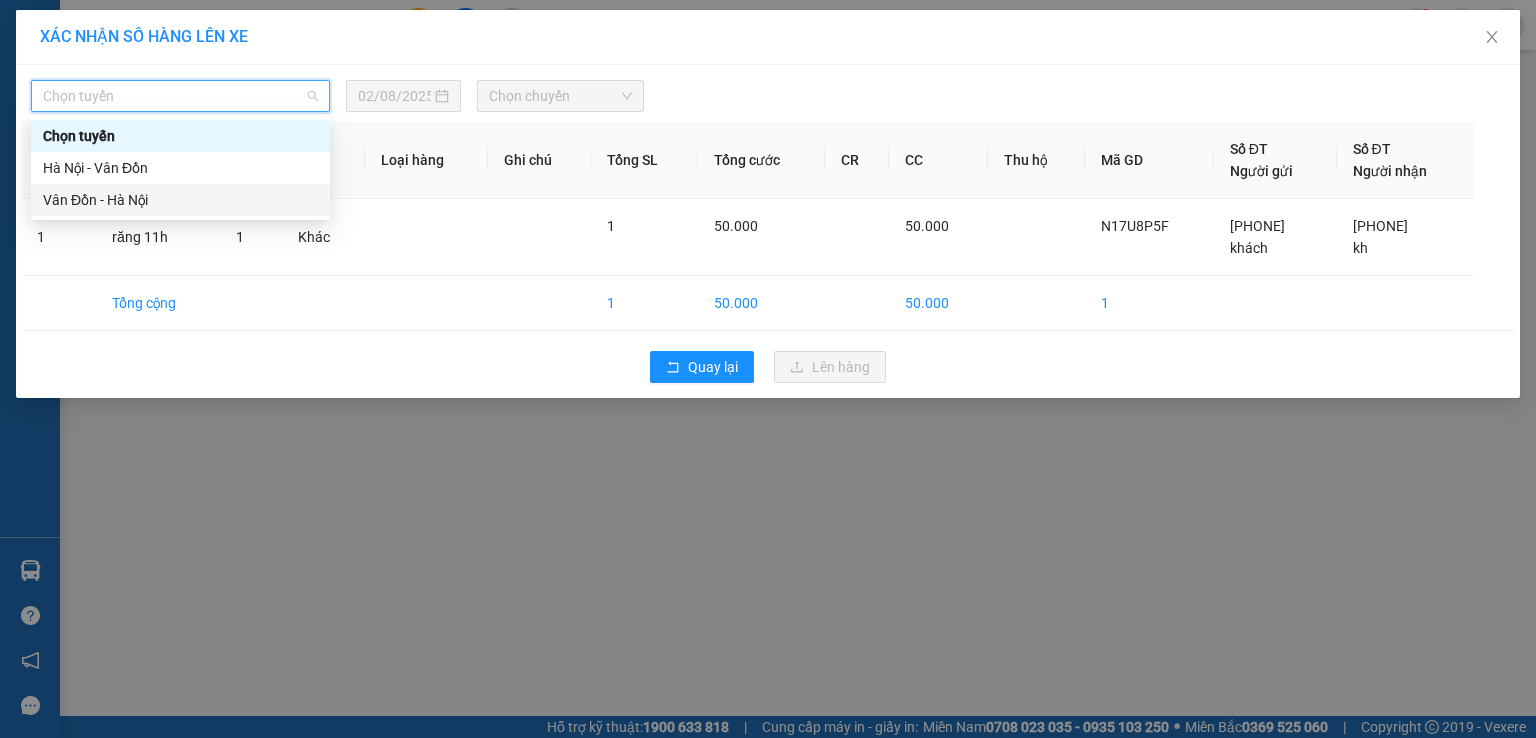 click on "Vân Đồn - Hà Nội" at bounding box center (180, 200) 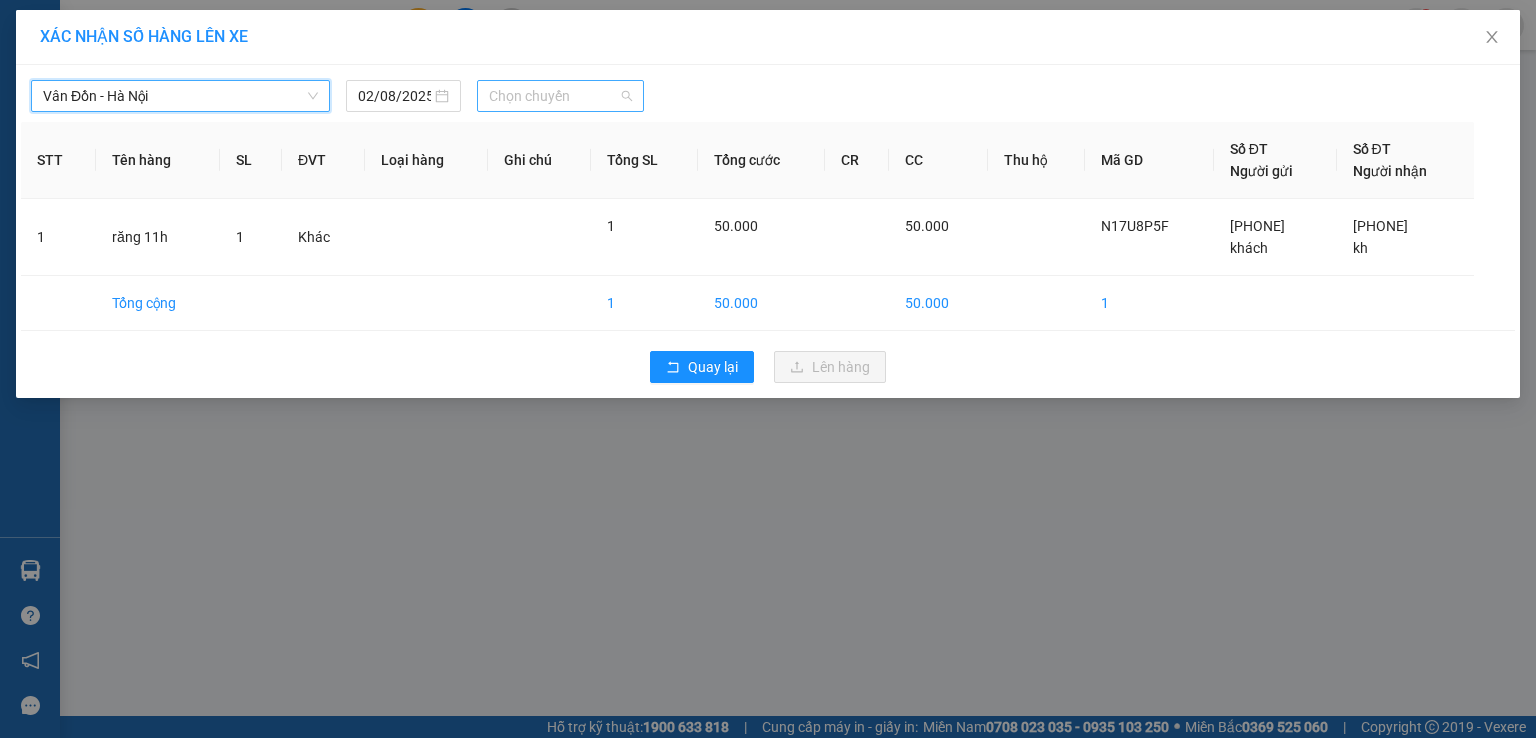click on "Chọn chuyến" at bounding box center (561, 96) 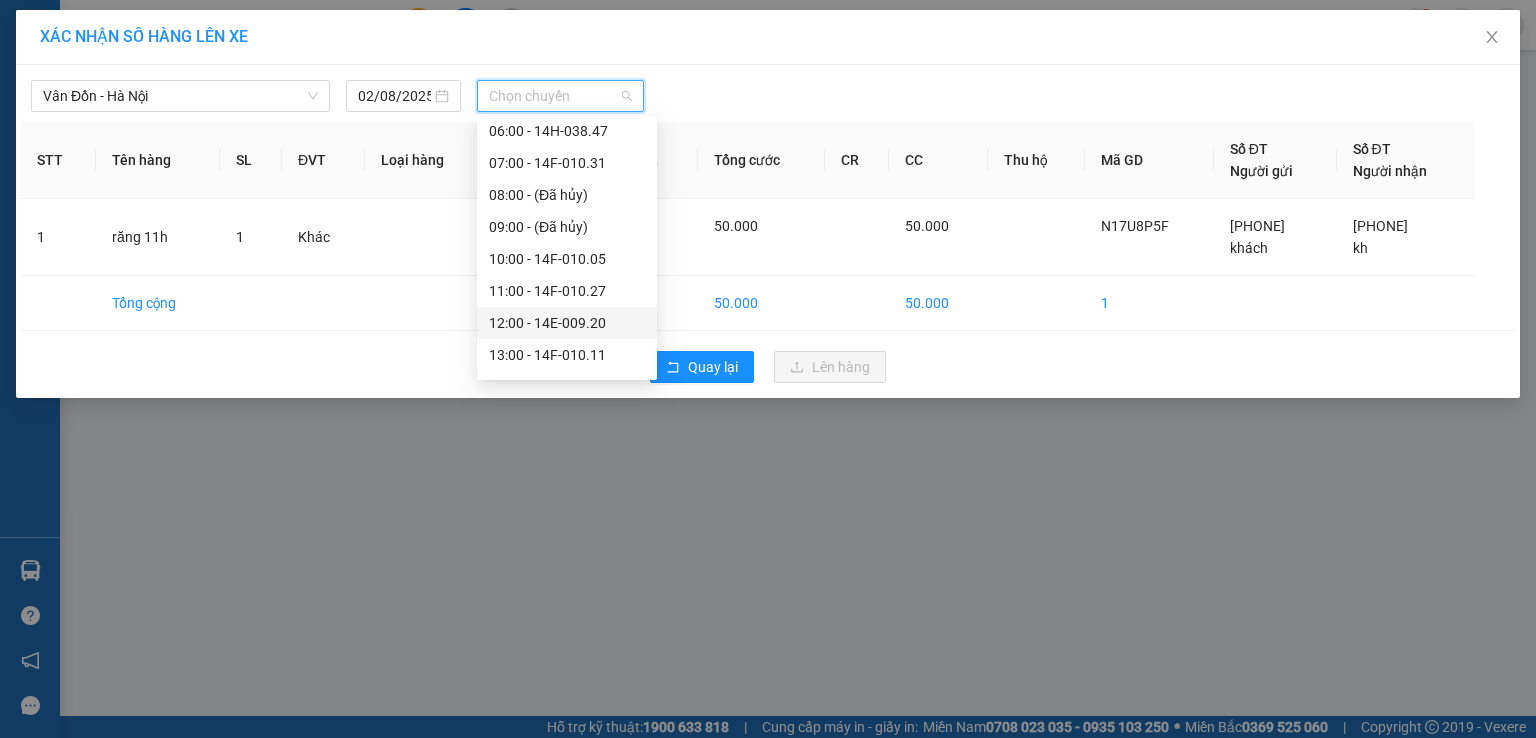 scroll, scrollTop: 266, scrollLeft: 0, axis: vertical 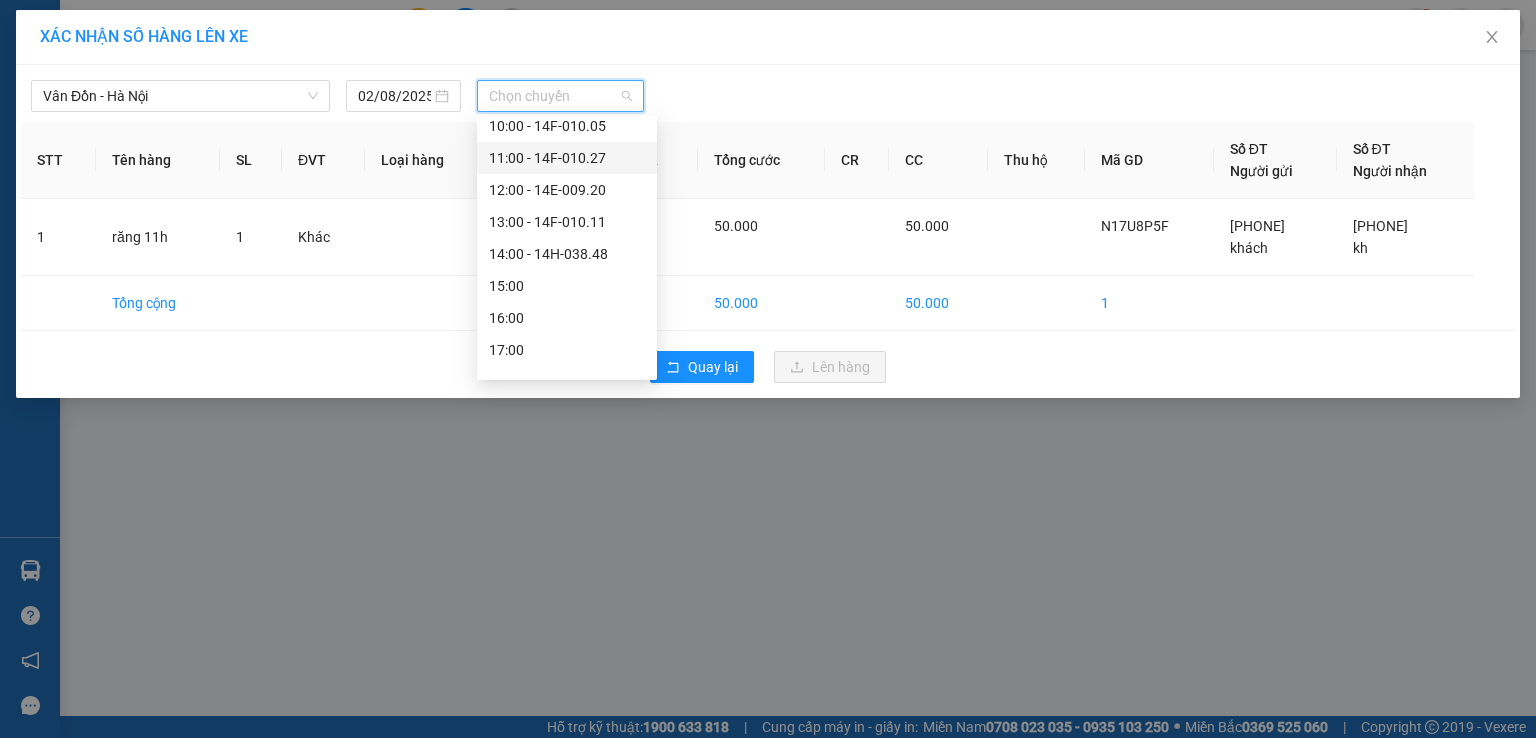 click on "11:00     - 14F-010.27" at bounding box center [567, 158] 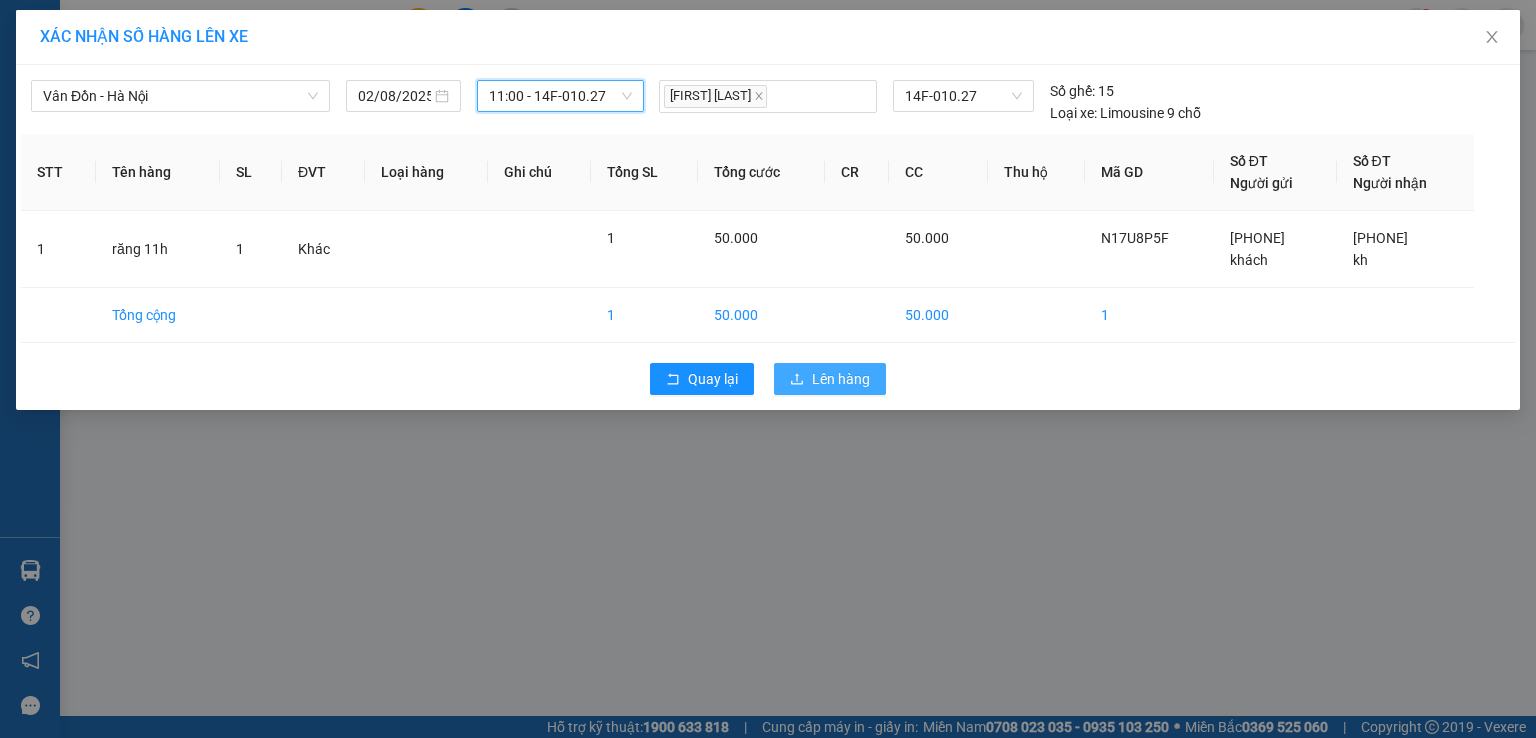 click on "Lên hàng" at bounding box center [841, 379] 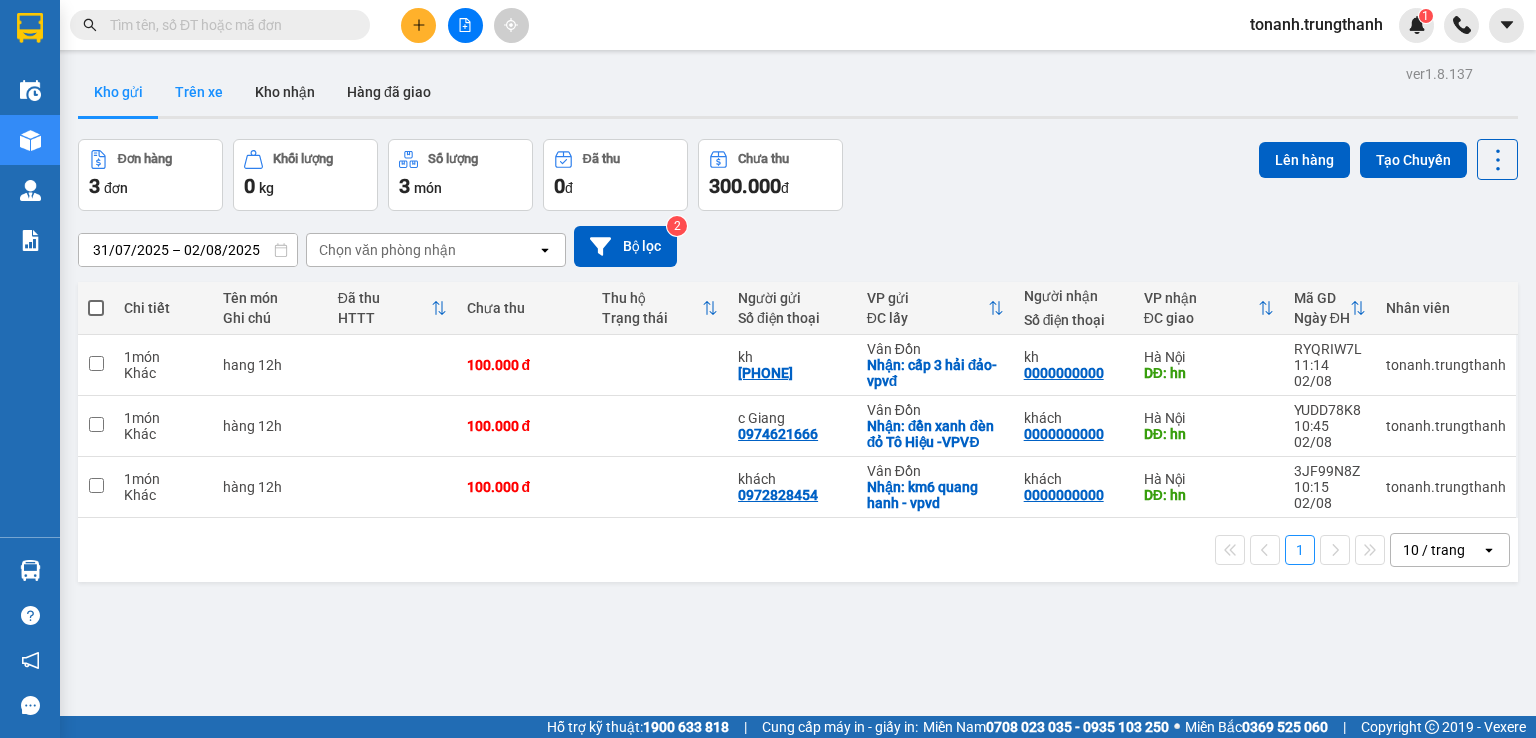 click on "Trên xe" at bounding box center [199, 92] 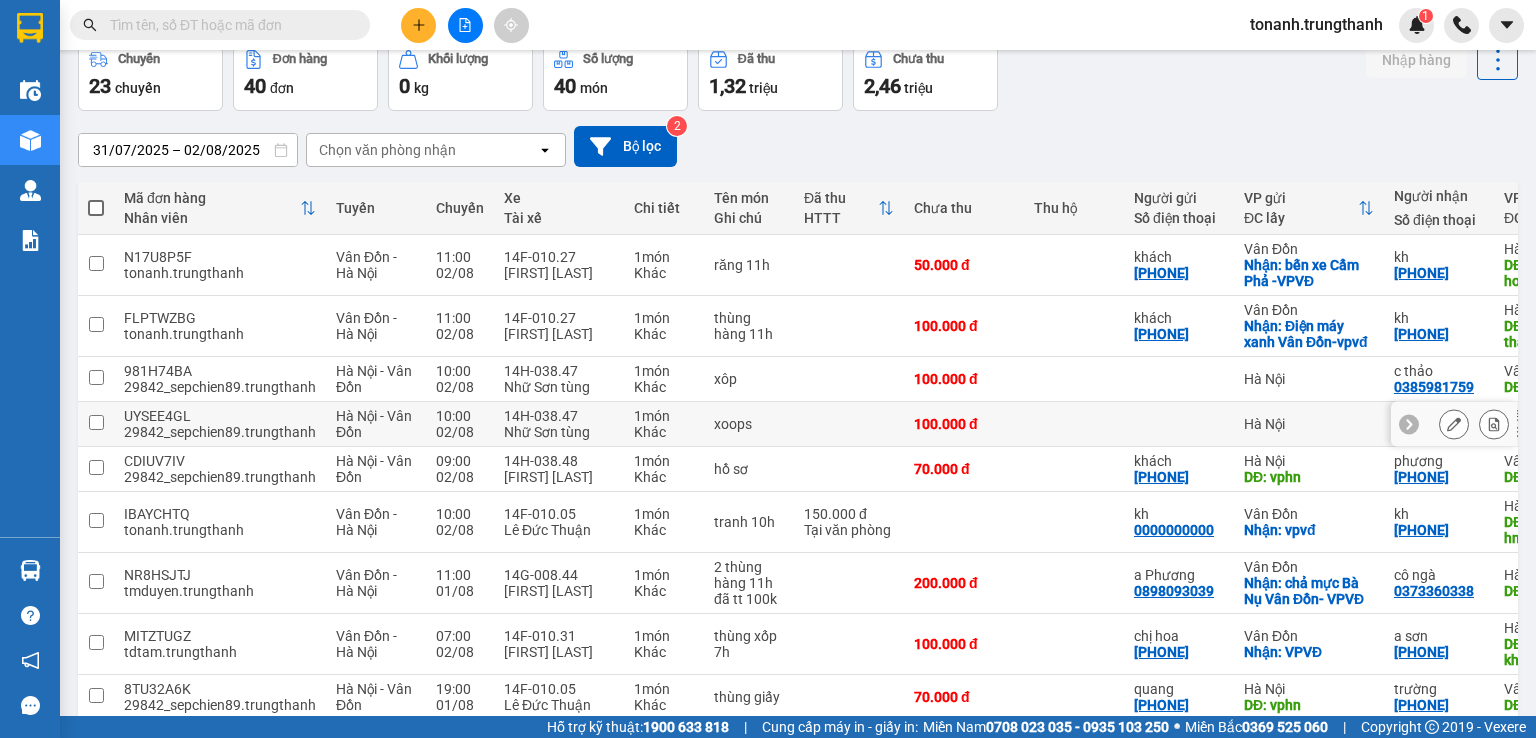 scroll, scrollTop: 0, scrollLeft: 0, axis: both 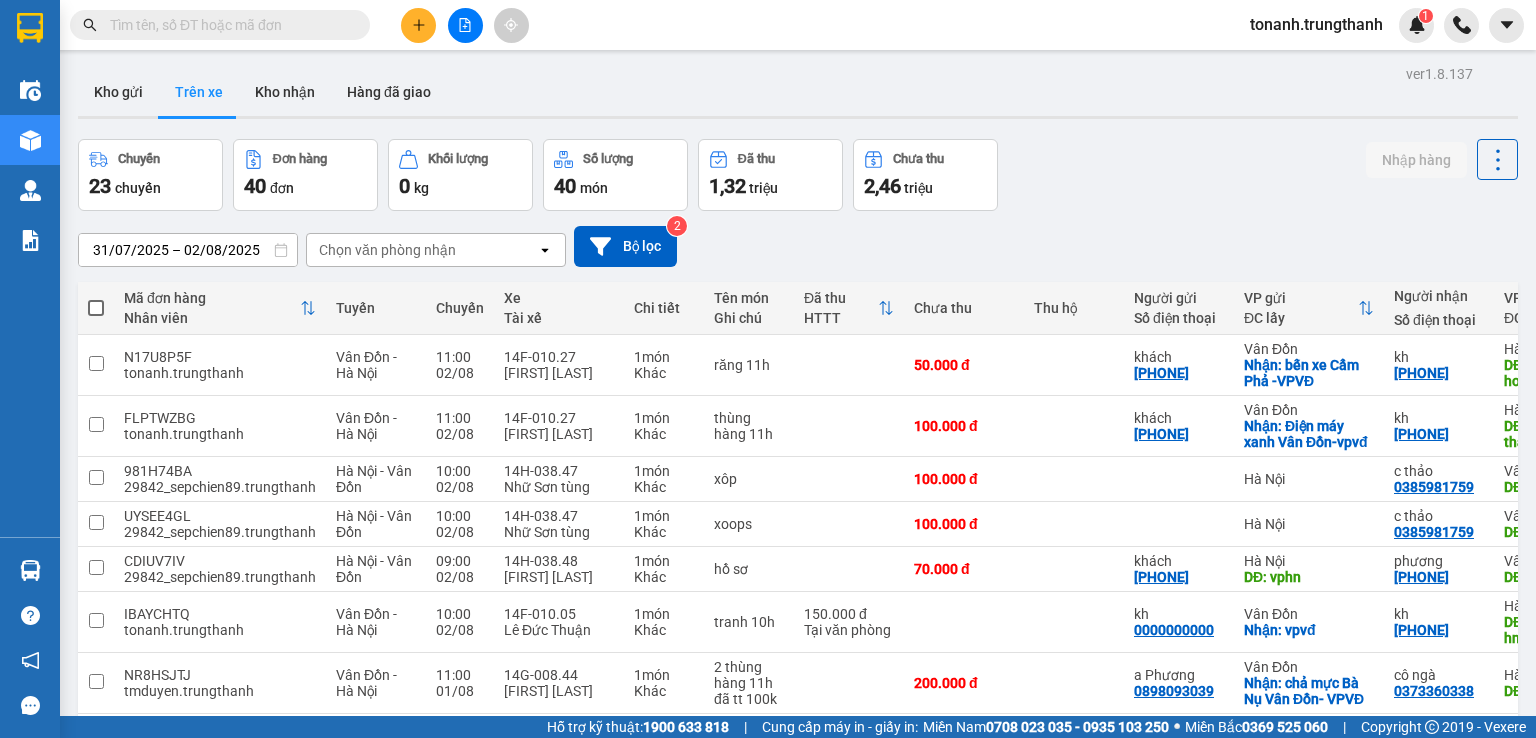 click at bounding box center [228, 25] 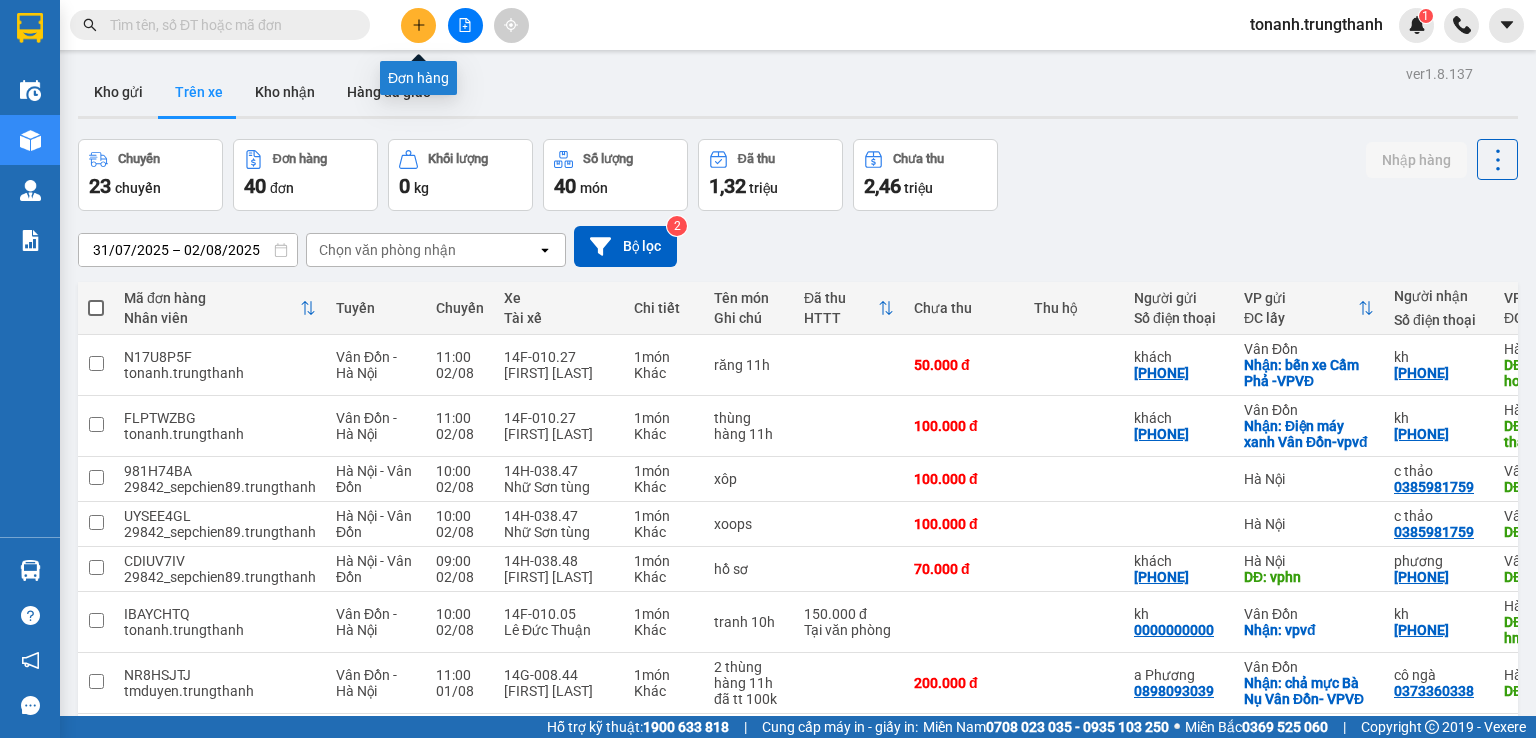click 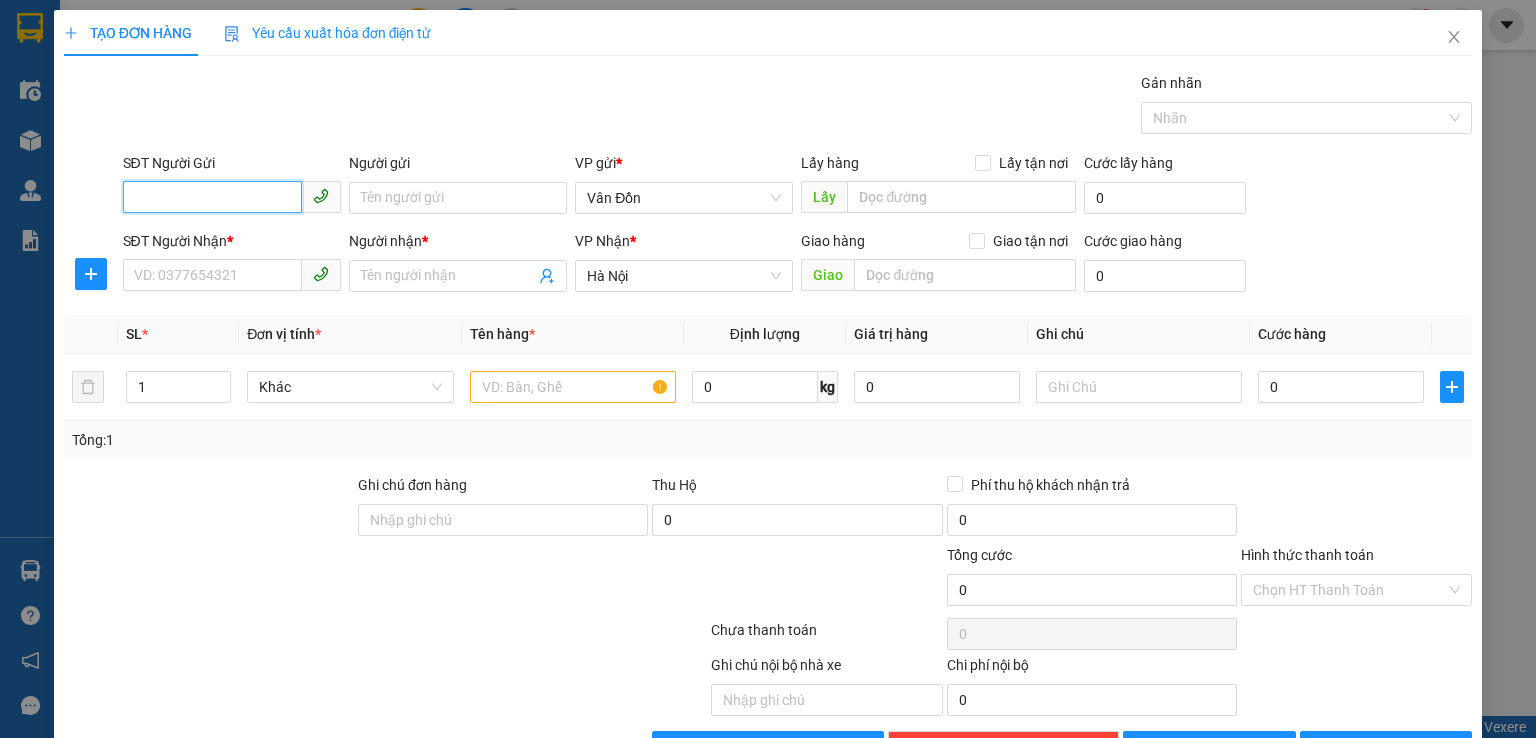 paste on "[PHONE]" 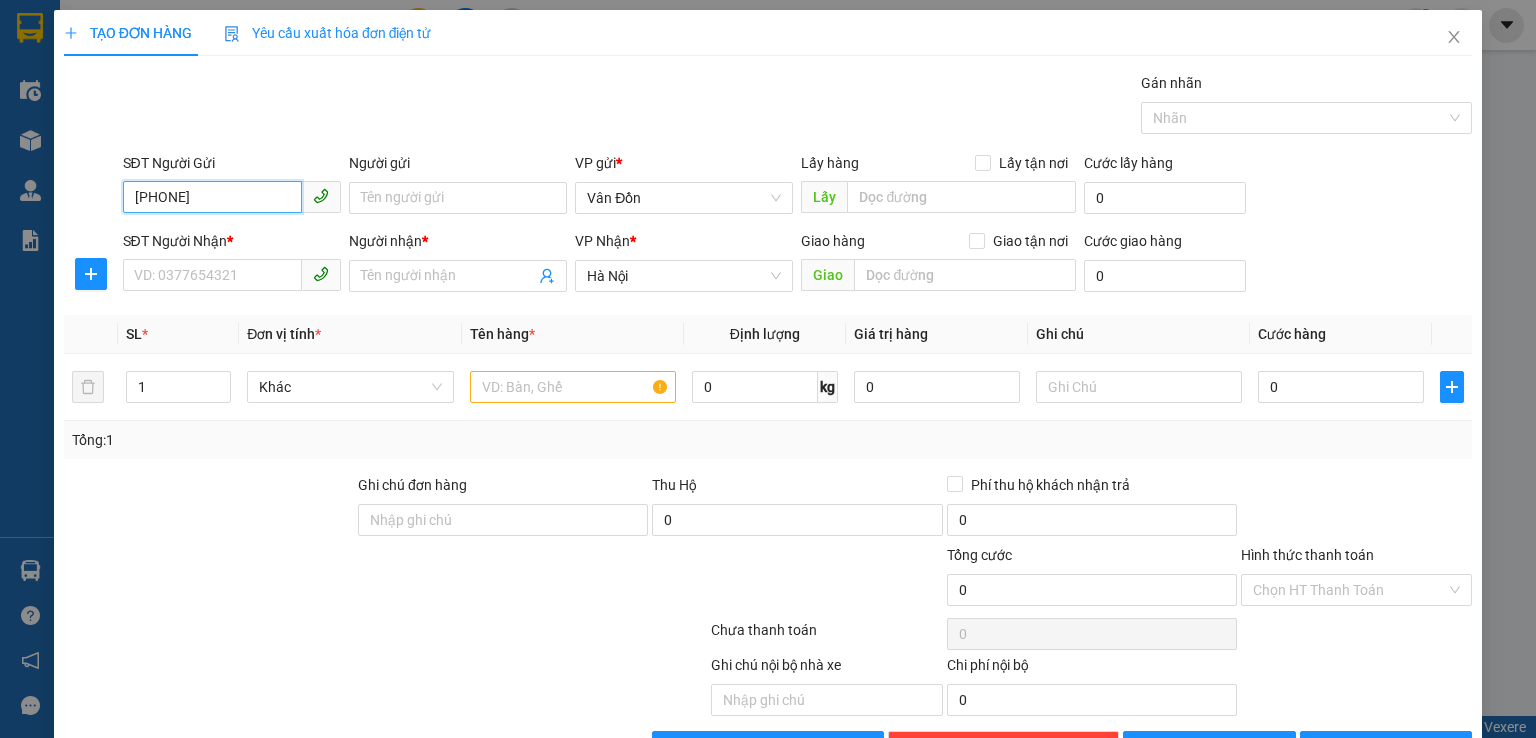 click on "[PHONE]" at bounding box center [212, 197] 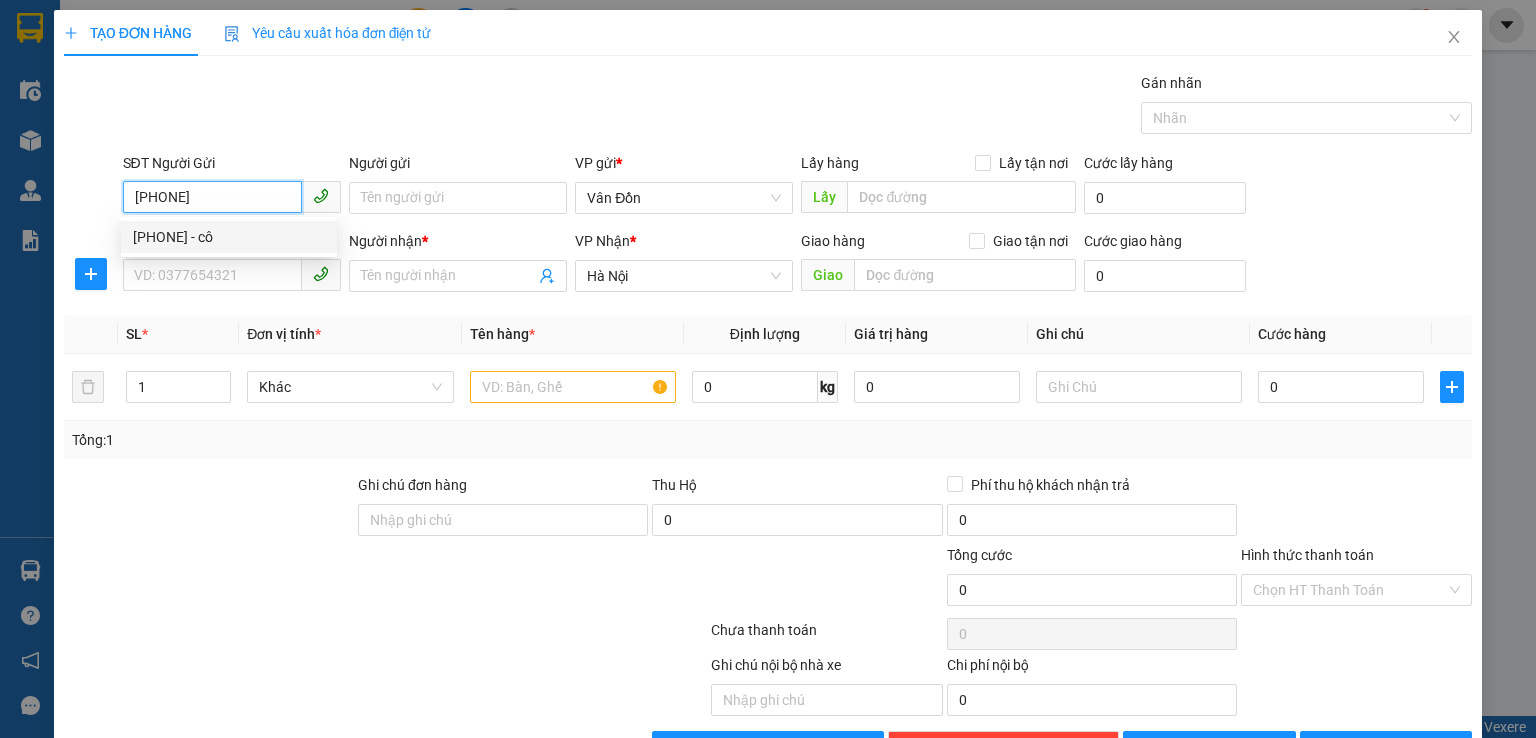 drag, startPoint x: 254, startPoint y: 239, endPoint x: 268, endPoint y: 239, distance: 14 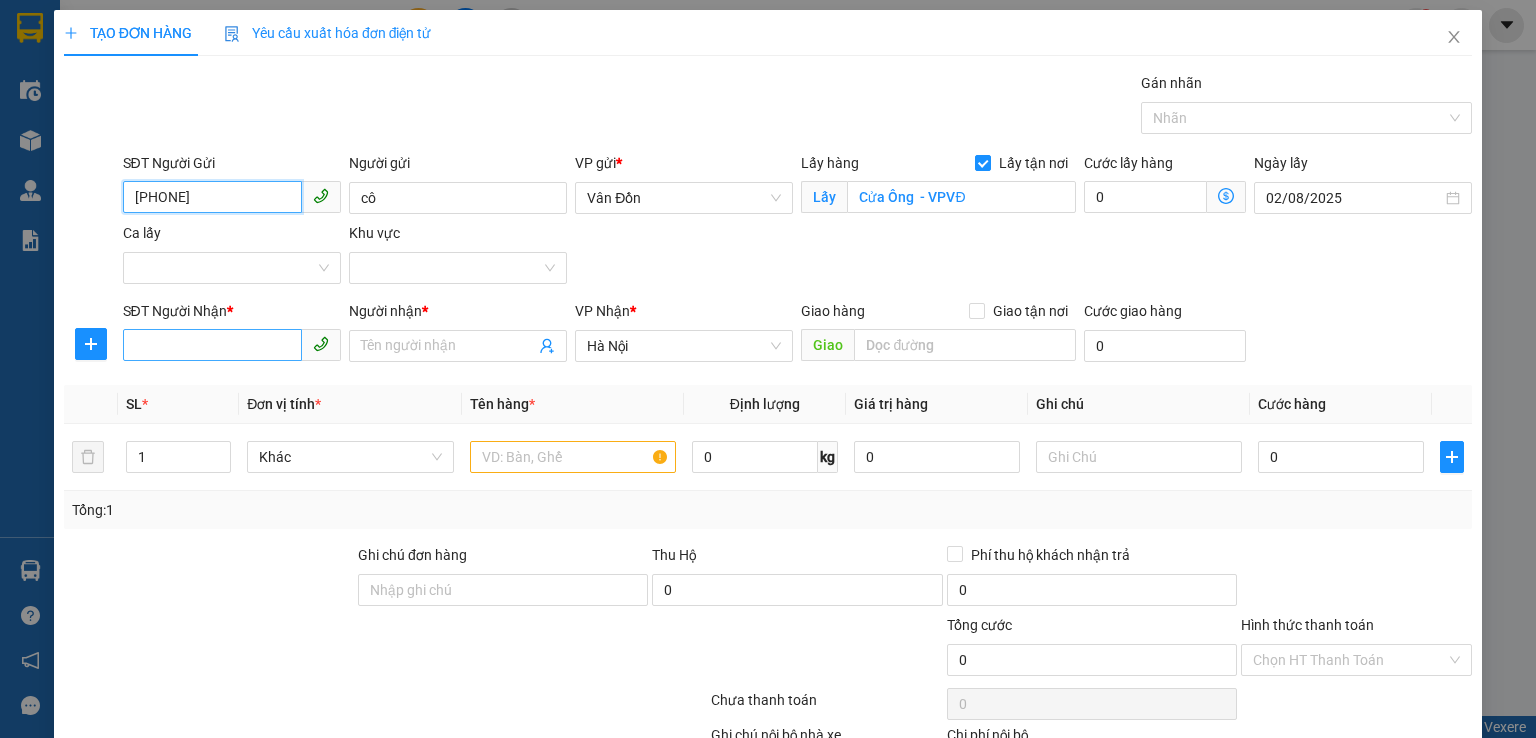 type on "[PHONE]" 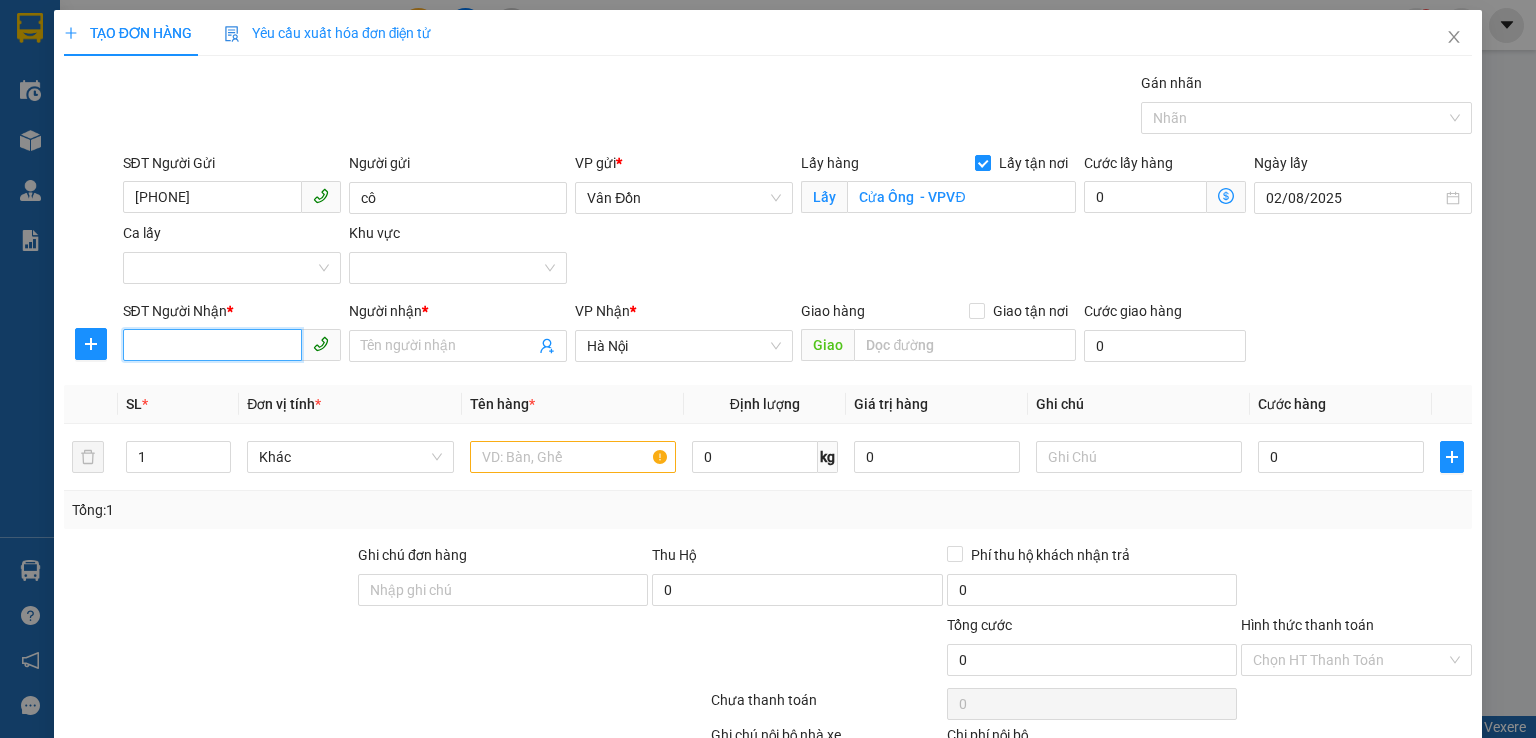 click on "SĐT Người Nhận  *" at bounding box center (212, 345) 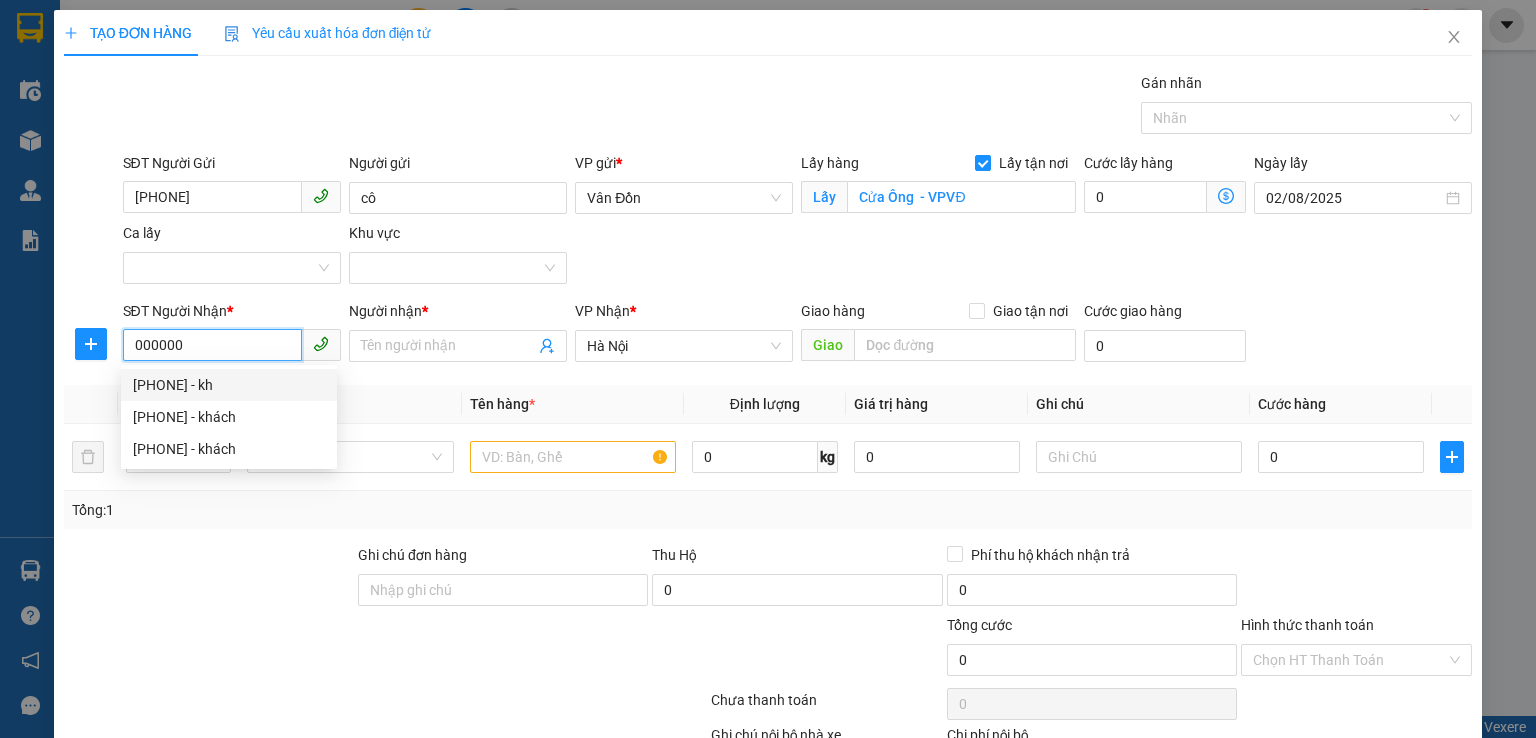 click on "0000000000 - kh" at bounding box center [229, 385] 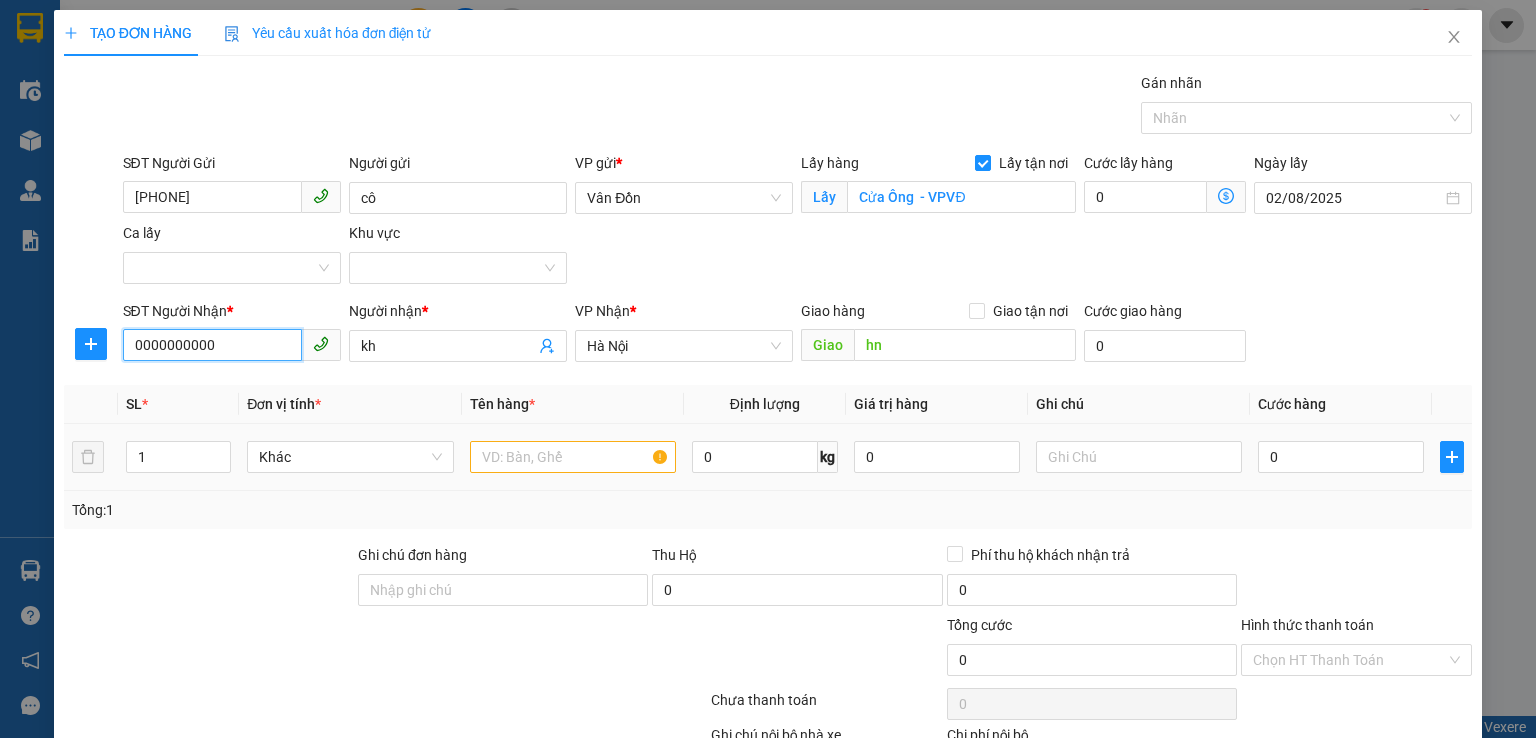 type on "0000000000" 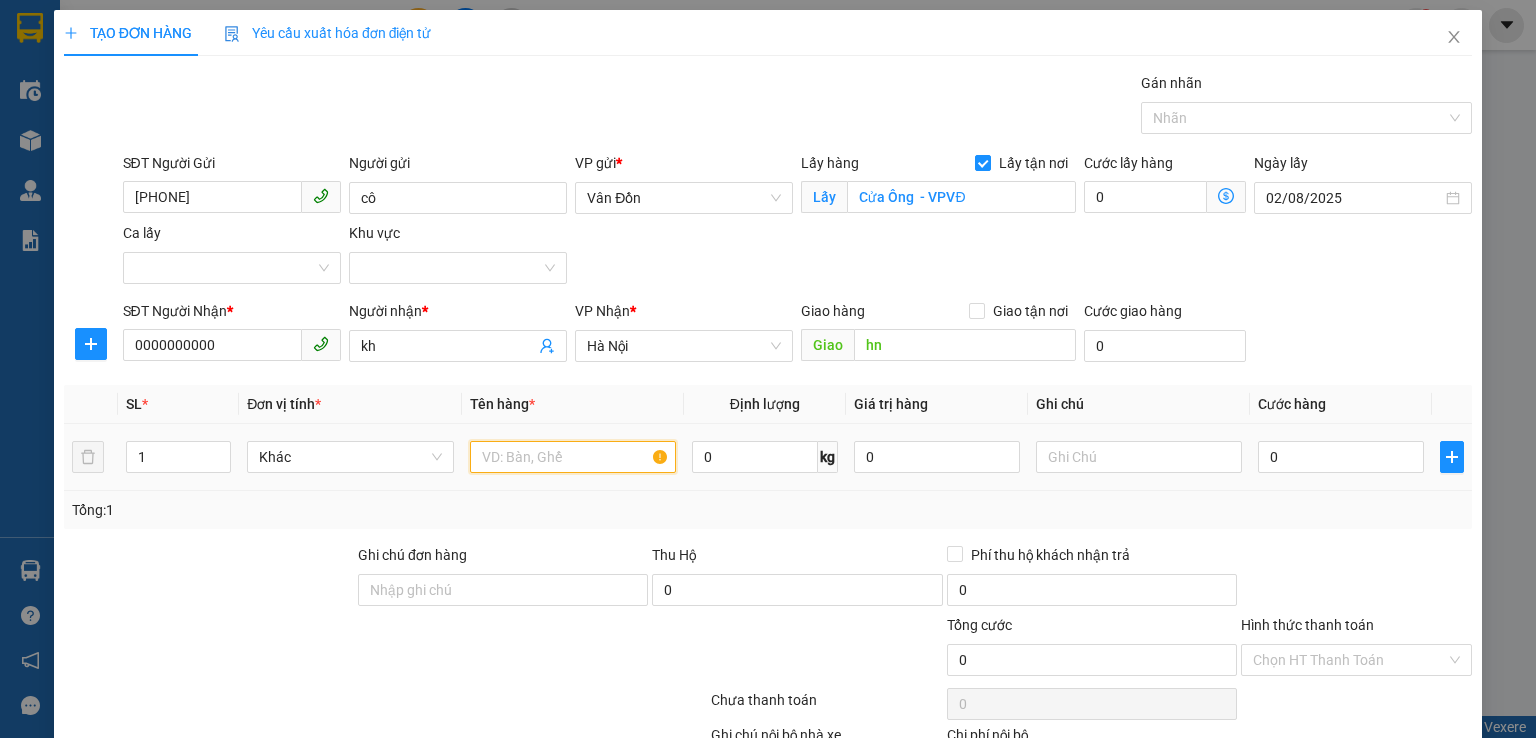 click at bounding box center [573, 457] 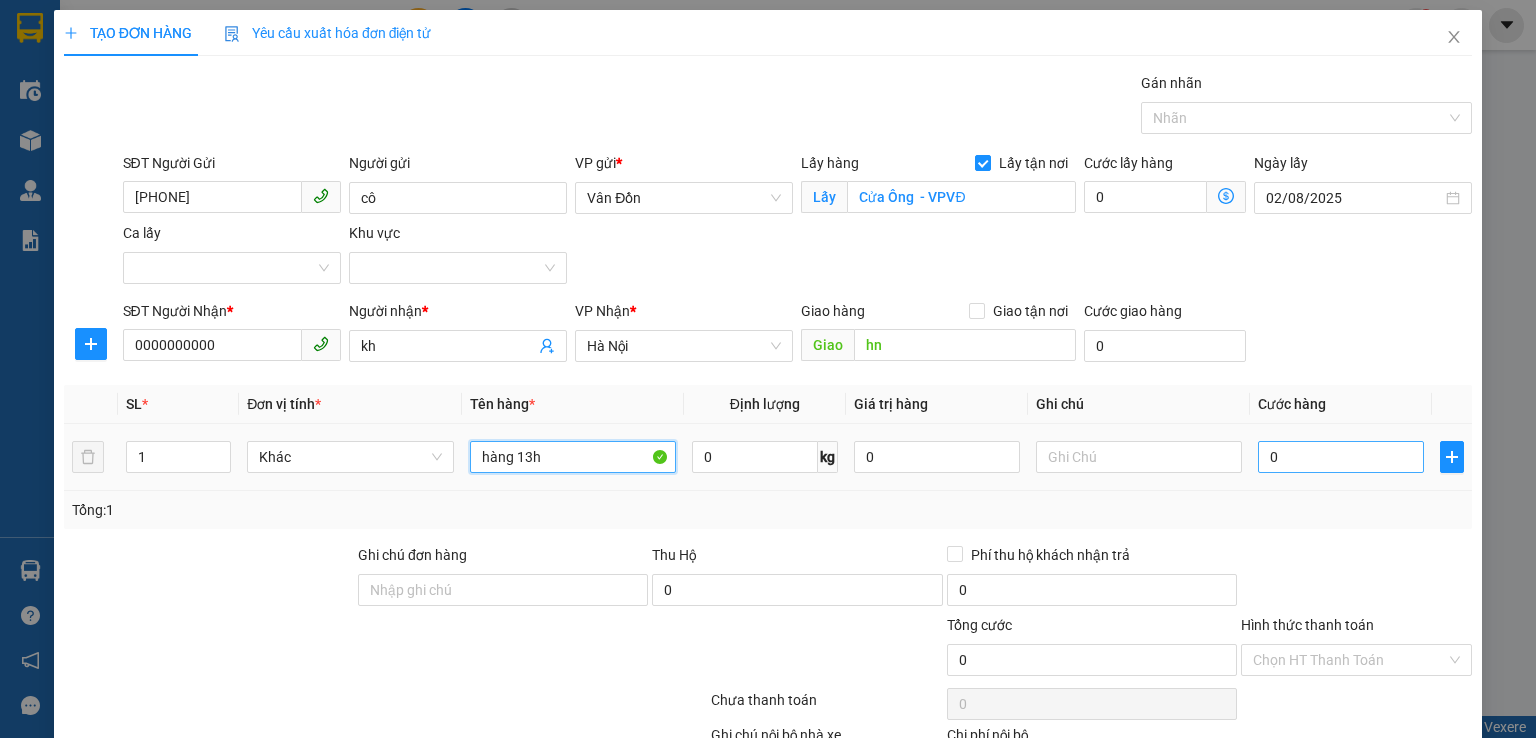 type on "hàng 13h" 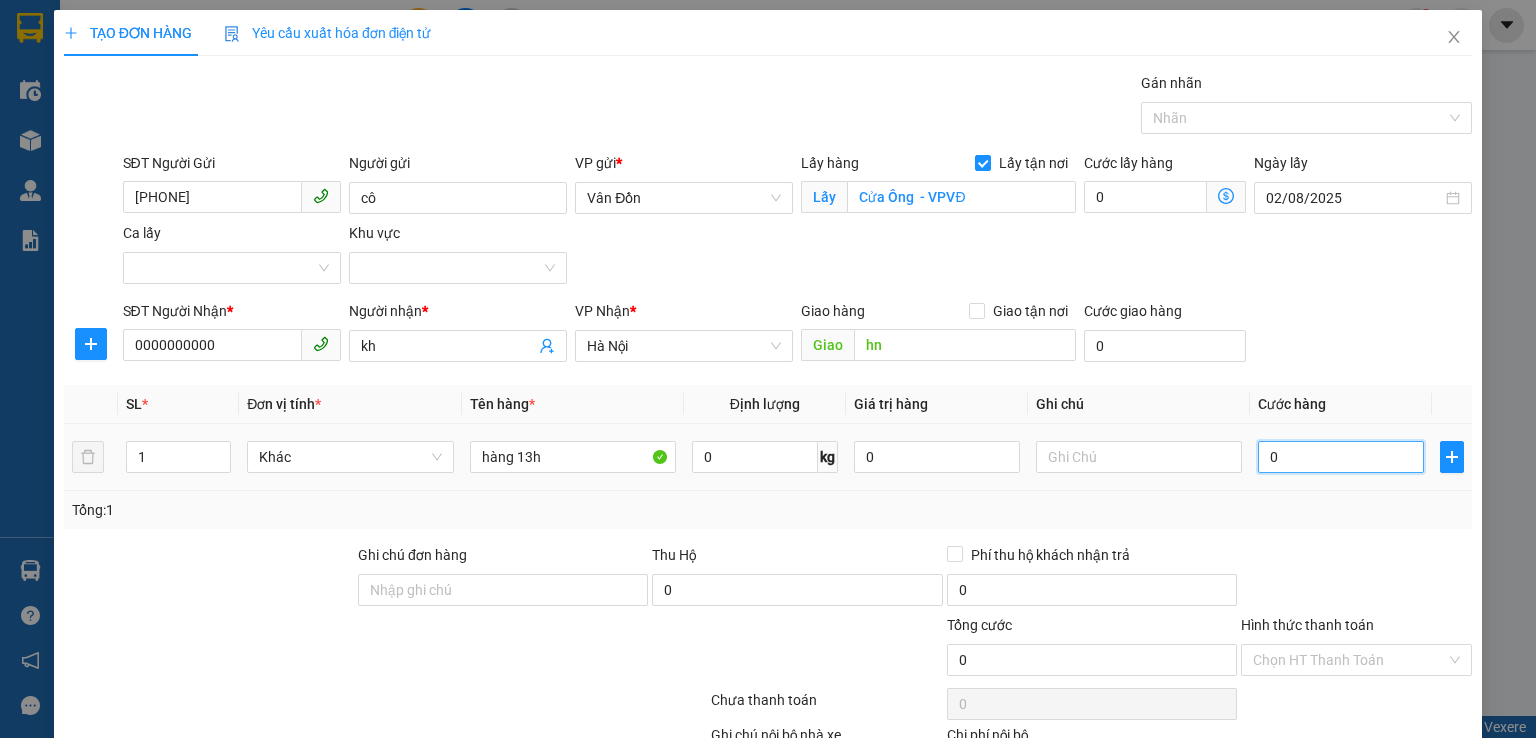 click on "0" at bounding box center (1341, 457) 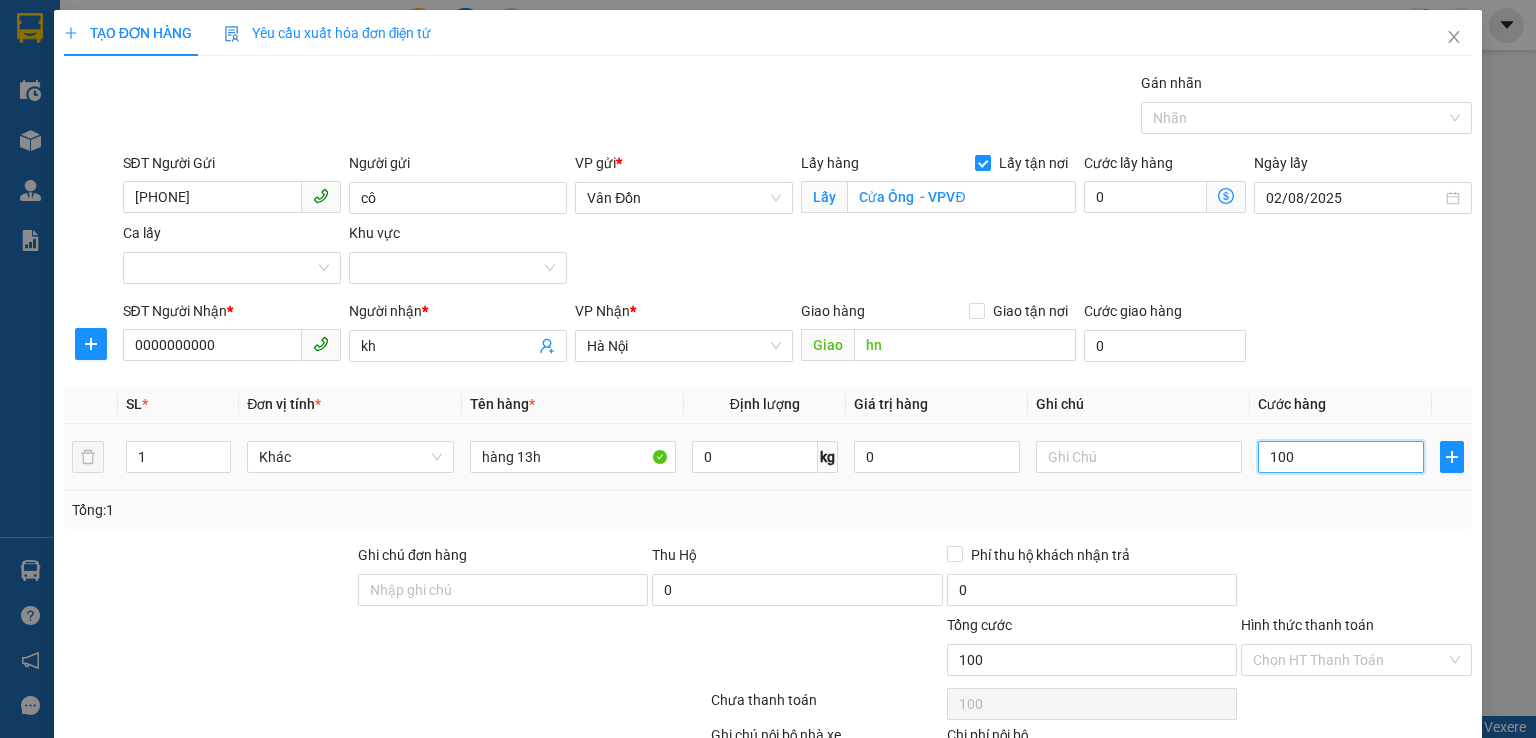 scroll, scrollTop: 132, scrollLeft: 0, axis: vertical 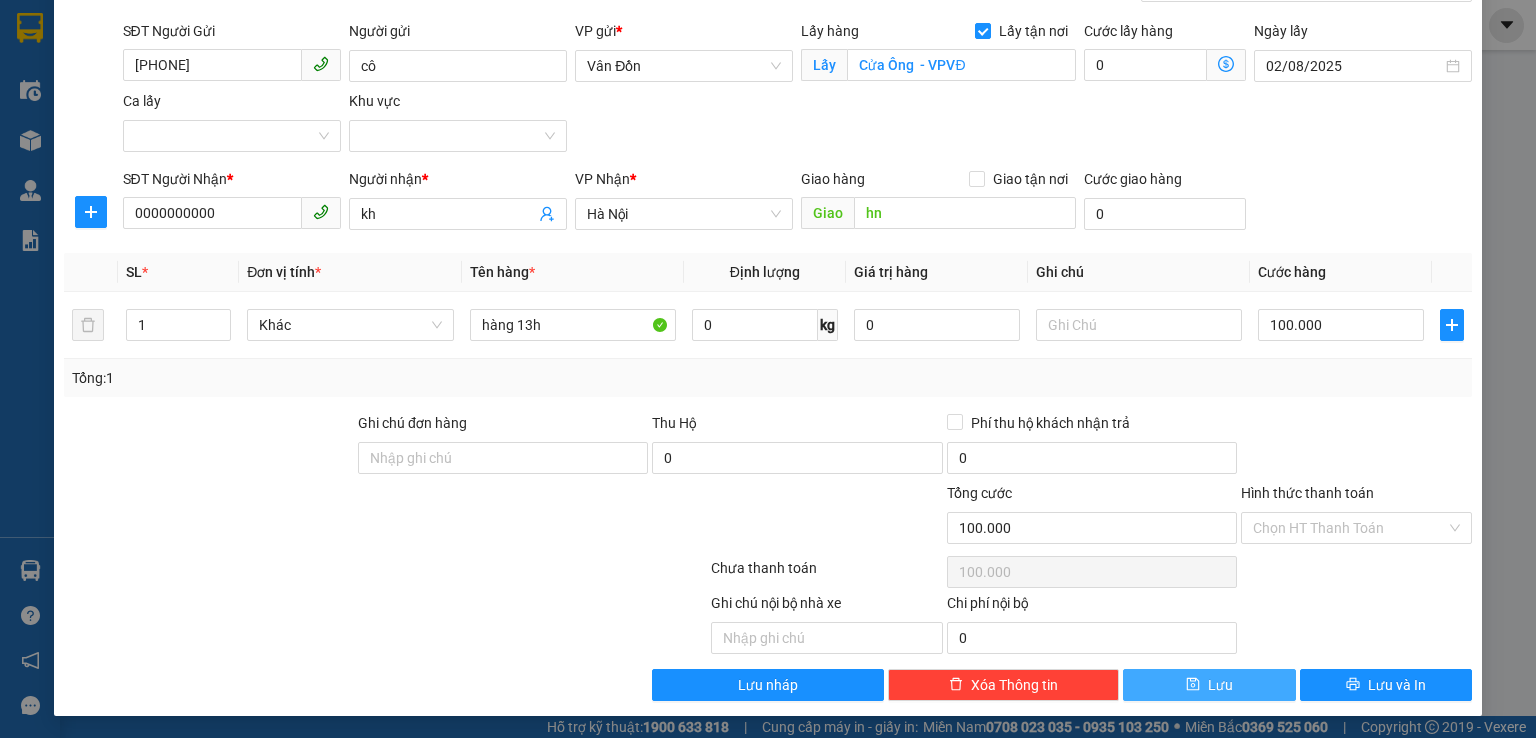 click on "Lưu" at bounding box center (1209, 685) 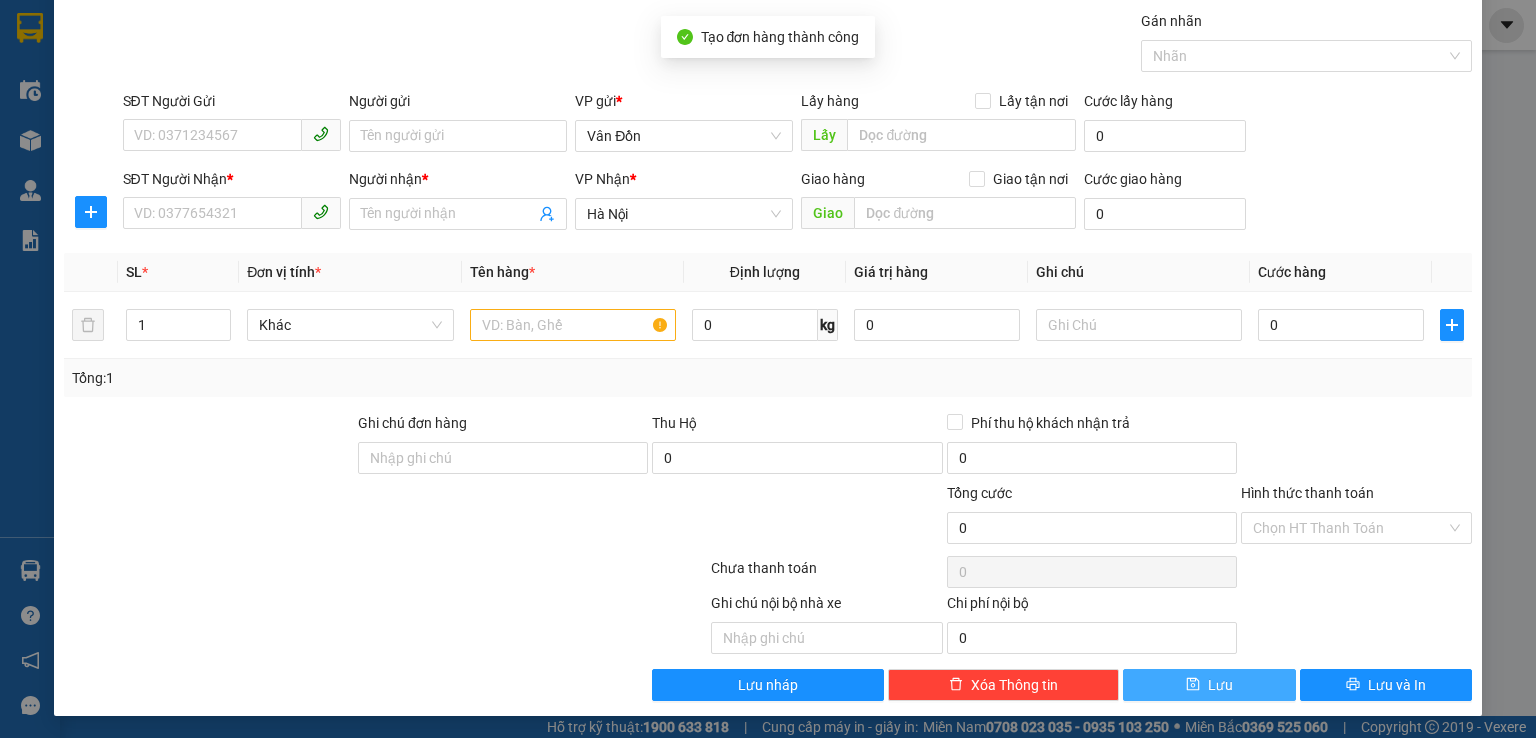 scroll, scrollTop: 0, scrollLeft: 0, axis: both 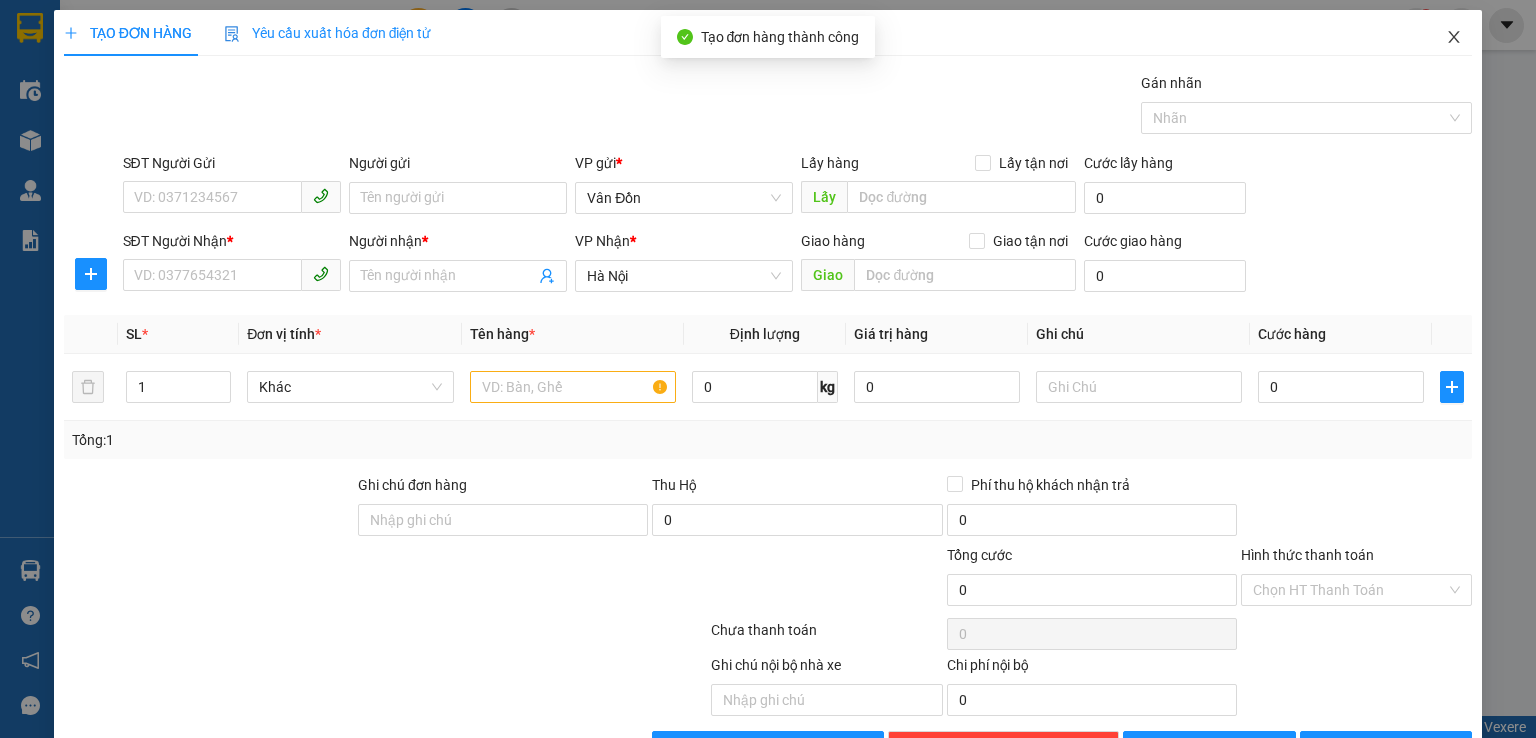 click 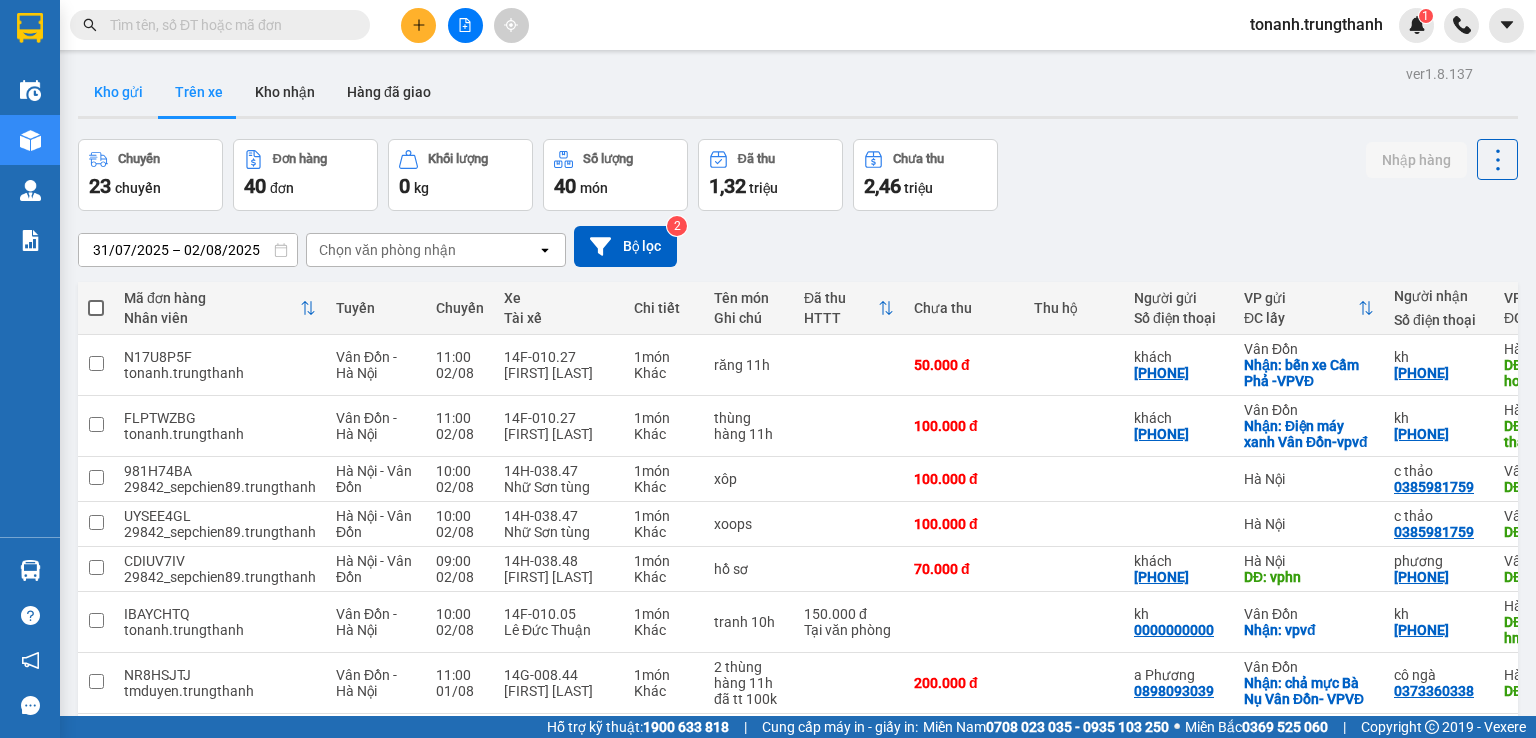 click on "Kho gửi" at bounding box center (118, 92) 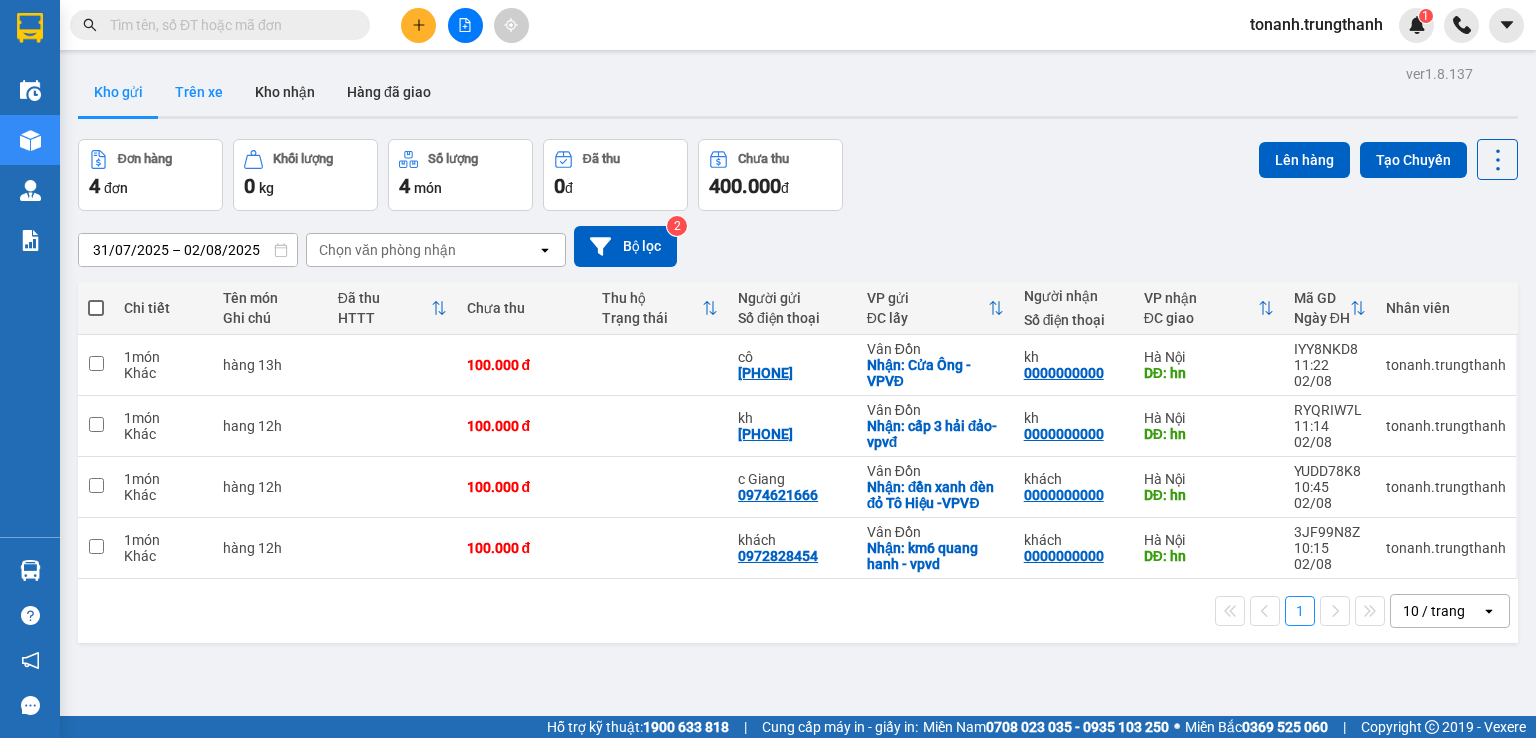 click on "Trên xe" at bounding box center (199, 92) 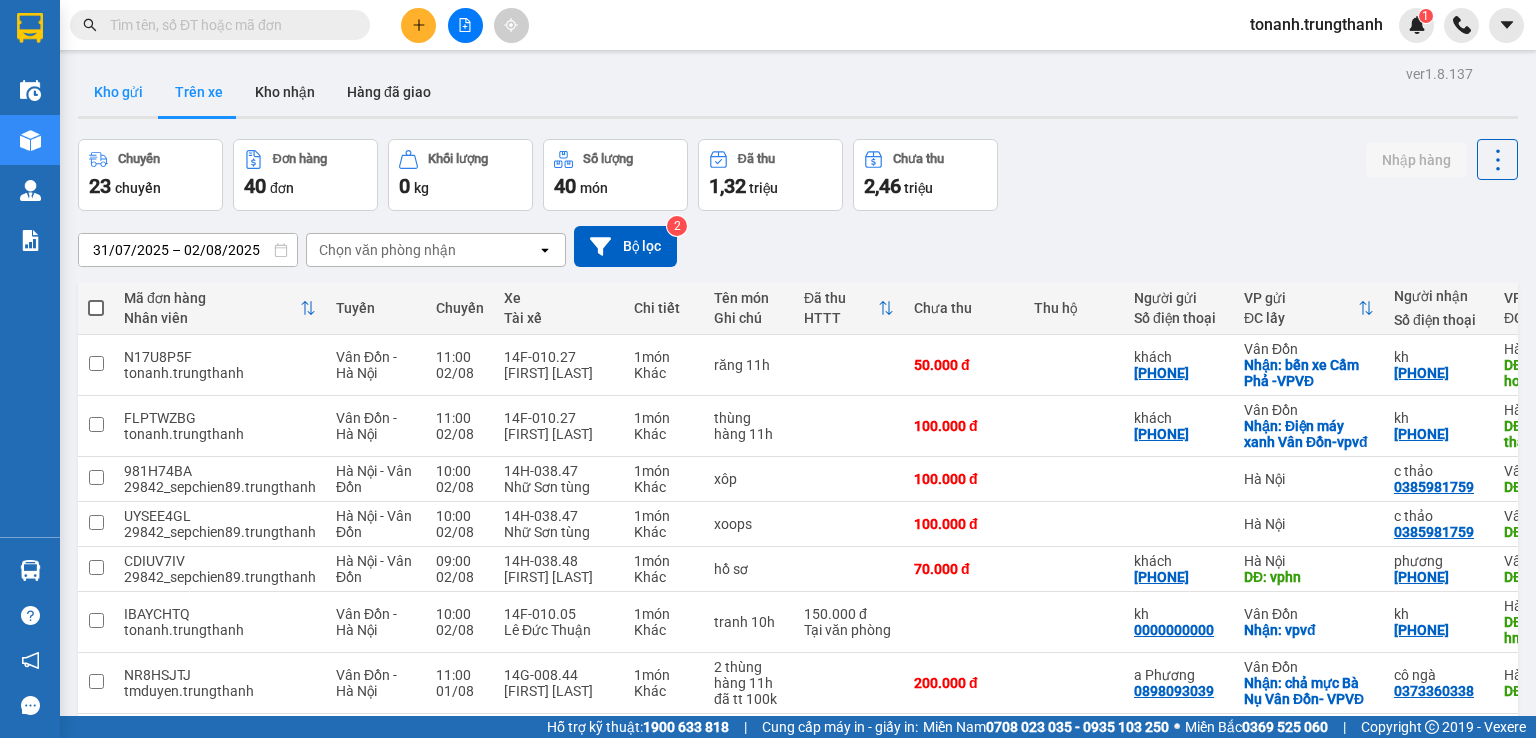 click on "Kho gửi" at bounding box center (118, 92) 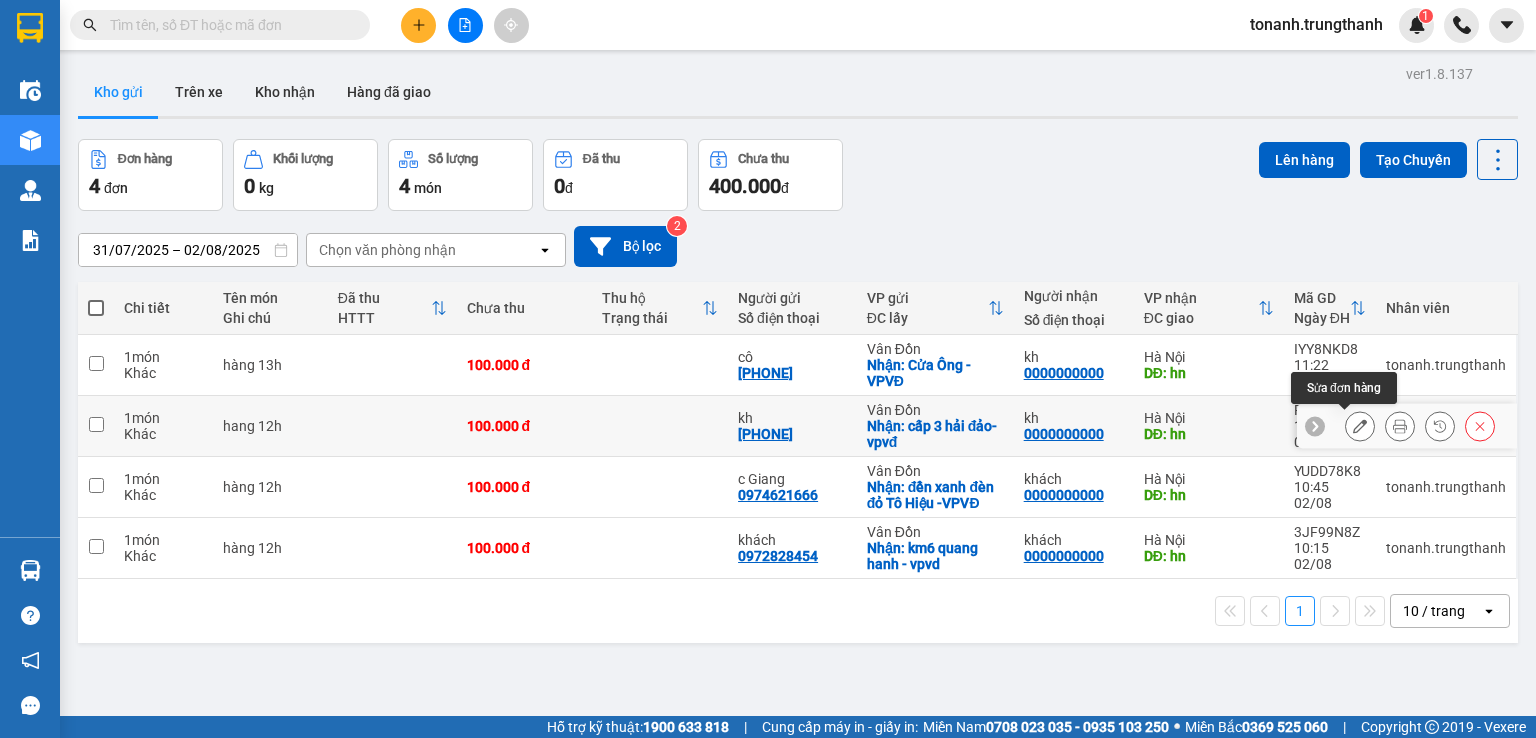 click 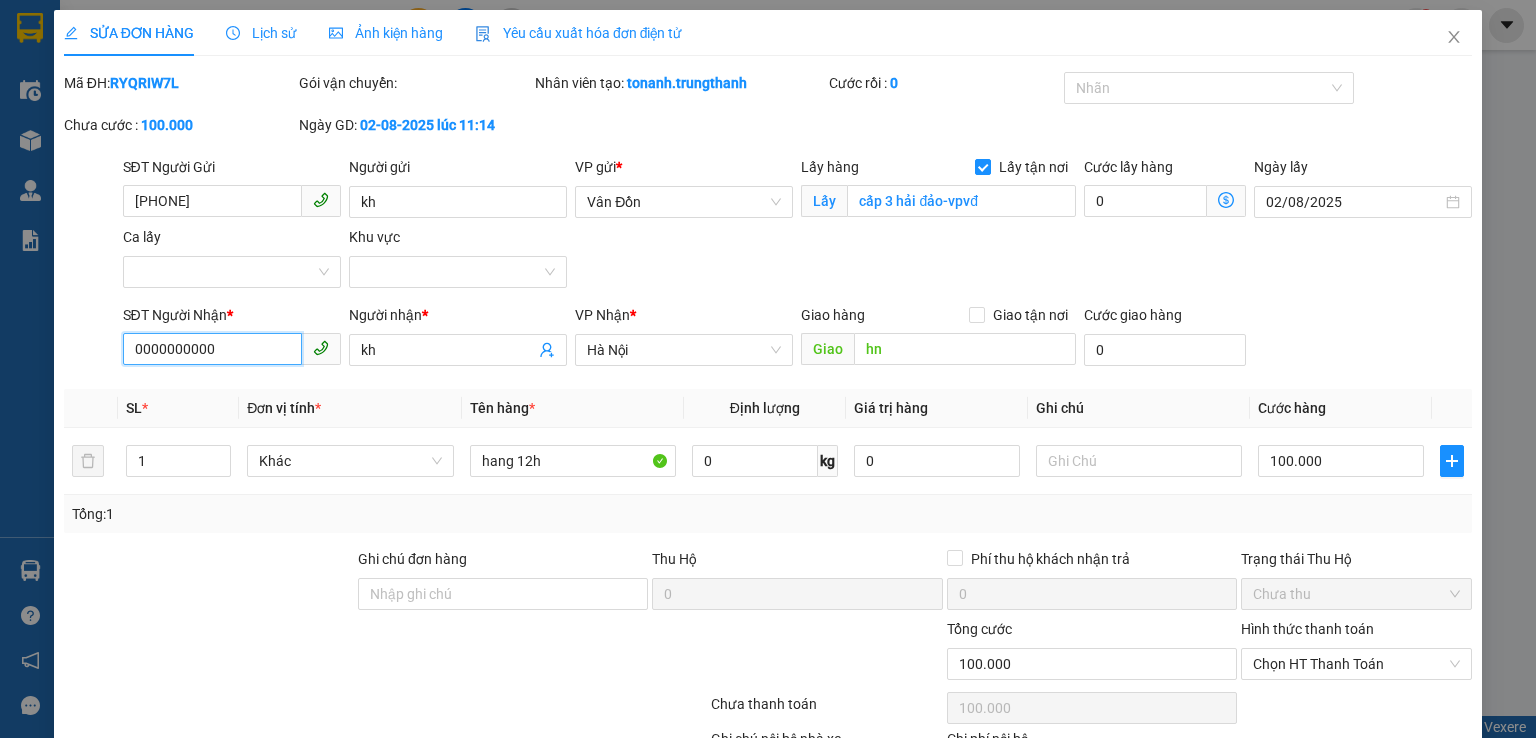 drag, startPoint x: 212, startPoint y: 355, endPoint x: 10, endPoint y: 354, distance: 202.00247 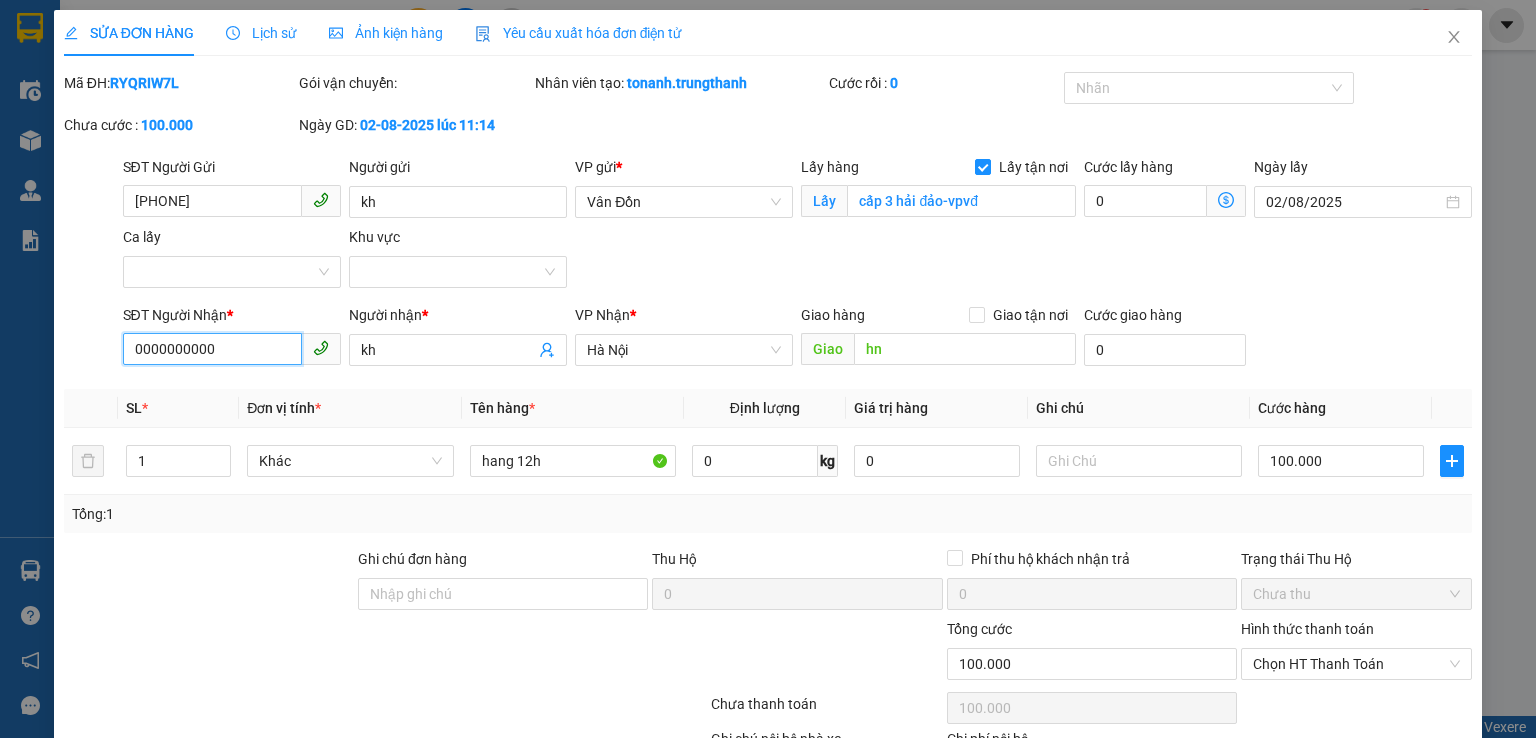 click on "SỬA ĐƠN HÀNG Lịch sử Ảnh kiện hàng Yêu cầu xuất hóa đơn điện tử Total Paid Fee 0 Total UnPaid Fee 100.000 Cash Collection Total Fee Mã ĐH:  RYQRIW7L Gói vận chuyển:   Nhân viên tạo:   tonanh.trungthanh Cước rồi :   0   Nhãn Chưa cước :   100.000 Ngày GD:   02-08-2025 lúc 11:14 SĐT Người Gửi 0985105215 Người gửi kh VP gửi  * Vân Đồn Lấy hàng Lấy tận nơi Lấy cấp 3 hải đảo-vpvđ Cước lấy hàng 0 Ngày lấy 02/08/2025 Ca lấy Khu vực SĐT Người Nhận  * 0000000000 0000000000 Người nhận  * kh VP Nhận  * Hà Nội Giao hàng Giao tận nơi Giao hn Cước giao hàng 0 SL  * Đơn vị tính  * Tên hàng  * Định lượng Giá trị hàng Ghi chú Cước hàng                   1 Khác hang 12h 0 kg 0 100.000 Tổng:  1 Ghi chú đơn hàng Thu Hộ 0 Phí thu hộ khách nhận trả 0 Trạng thái Thu Hộ   Chưa thu Tổng cước 100.000 Hình thức thanh toán Chọn HT Thanh Toán 0 0" at bounding box center (768, 369) 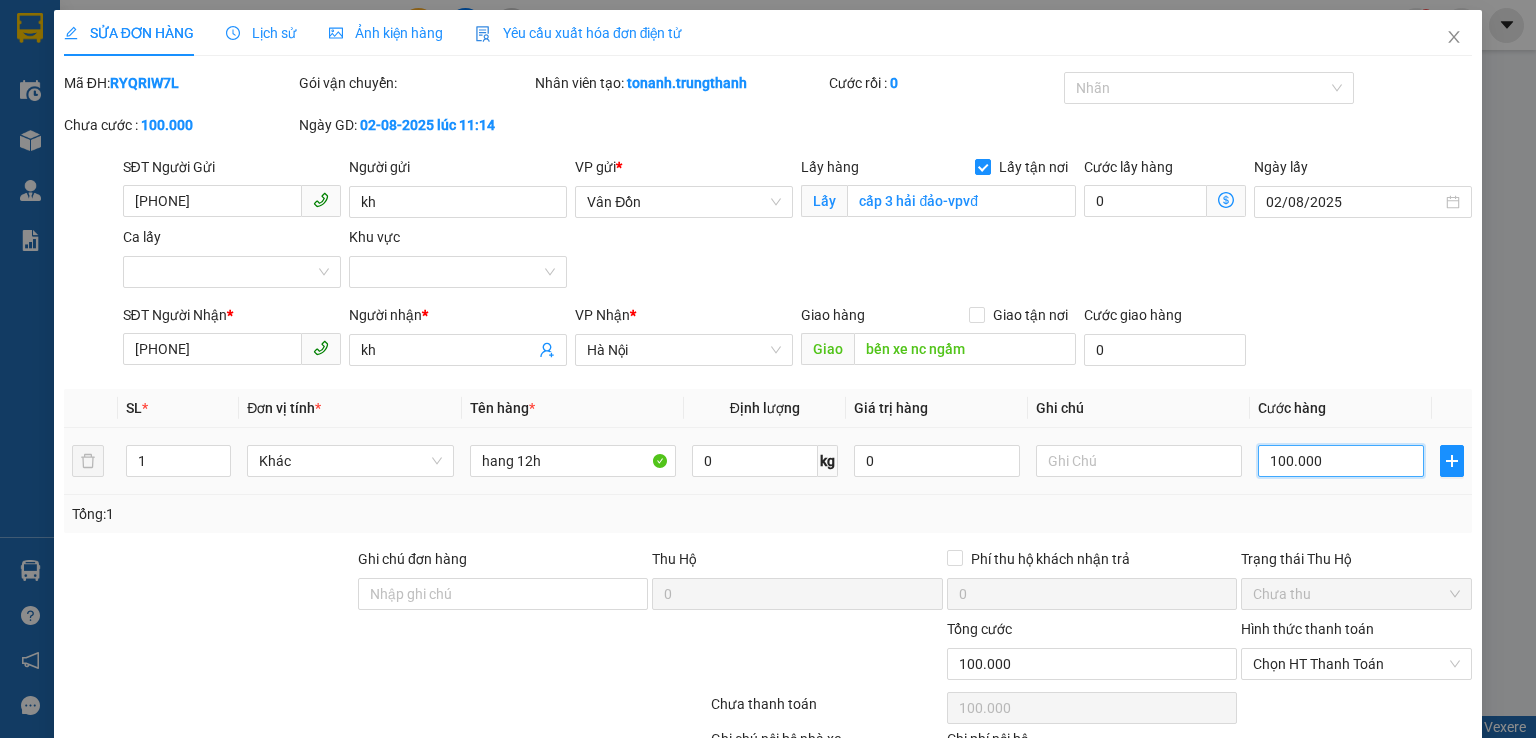 click on "100.000" at bounding box center (1341, 461) 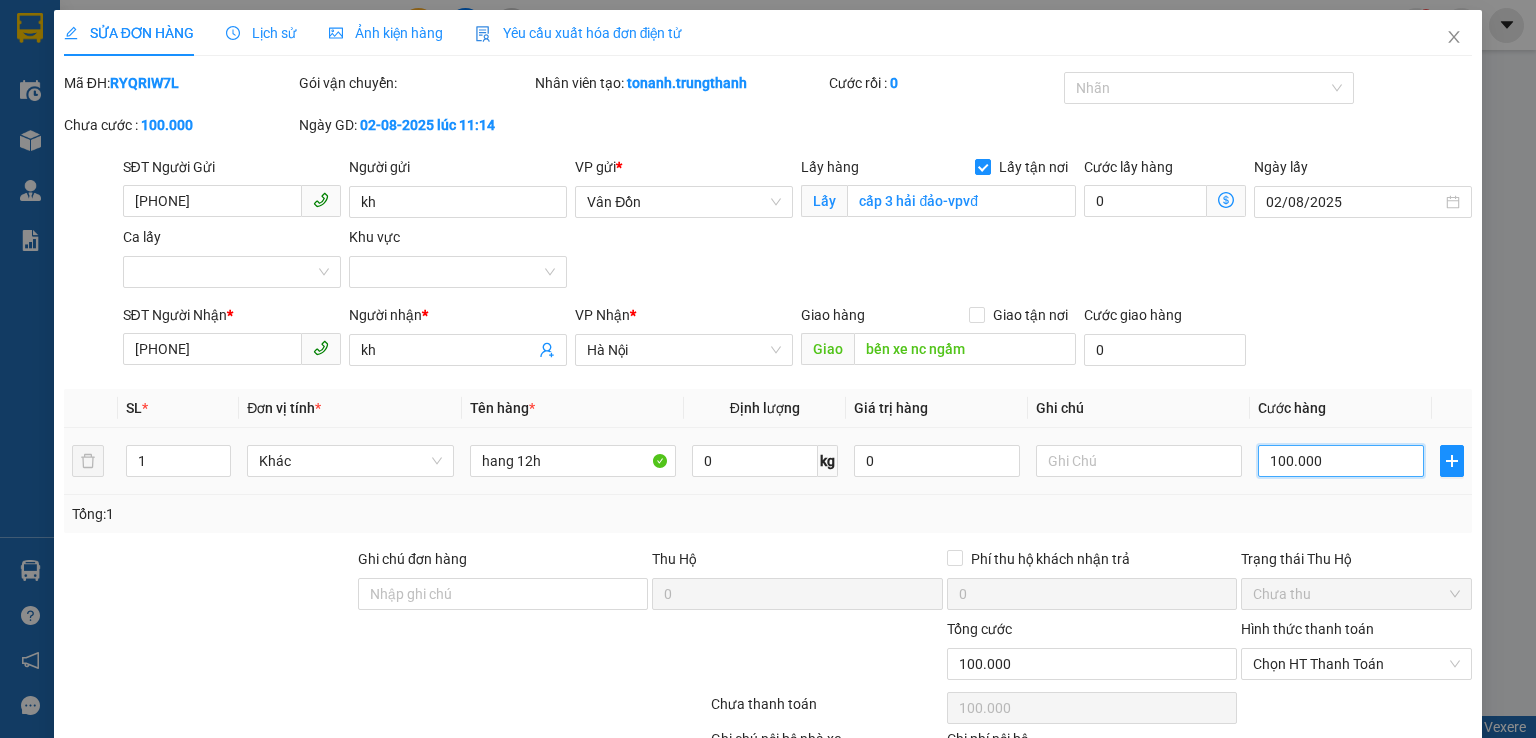 click on "100.000" at bounding box center [1341, 461] 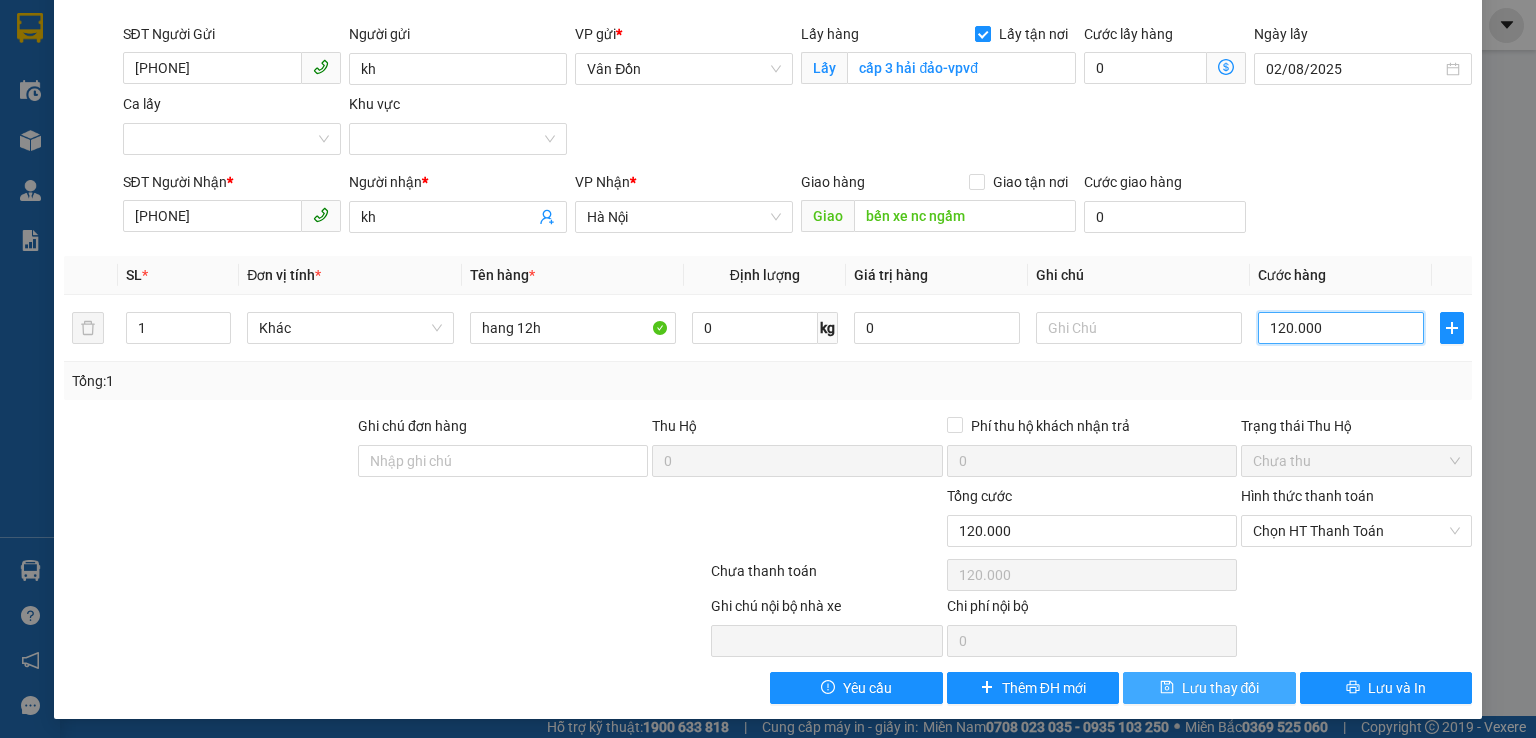 scroll, scrollTop: 136, scrollLeft: 0, axis: vertical 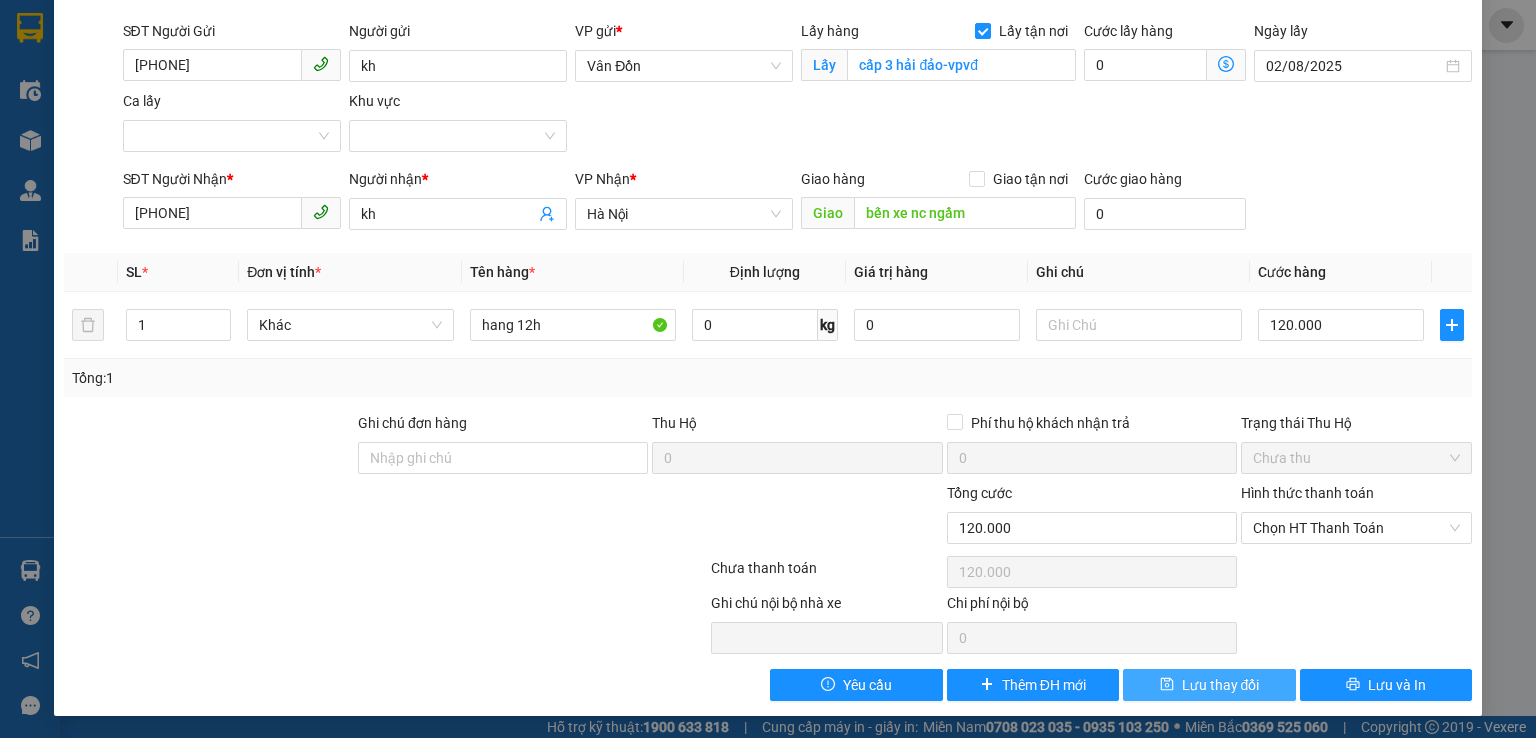 click on "Lưu thay đổi" at bounding box center (1221, 685) 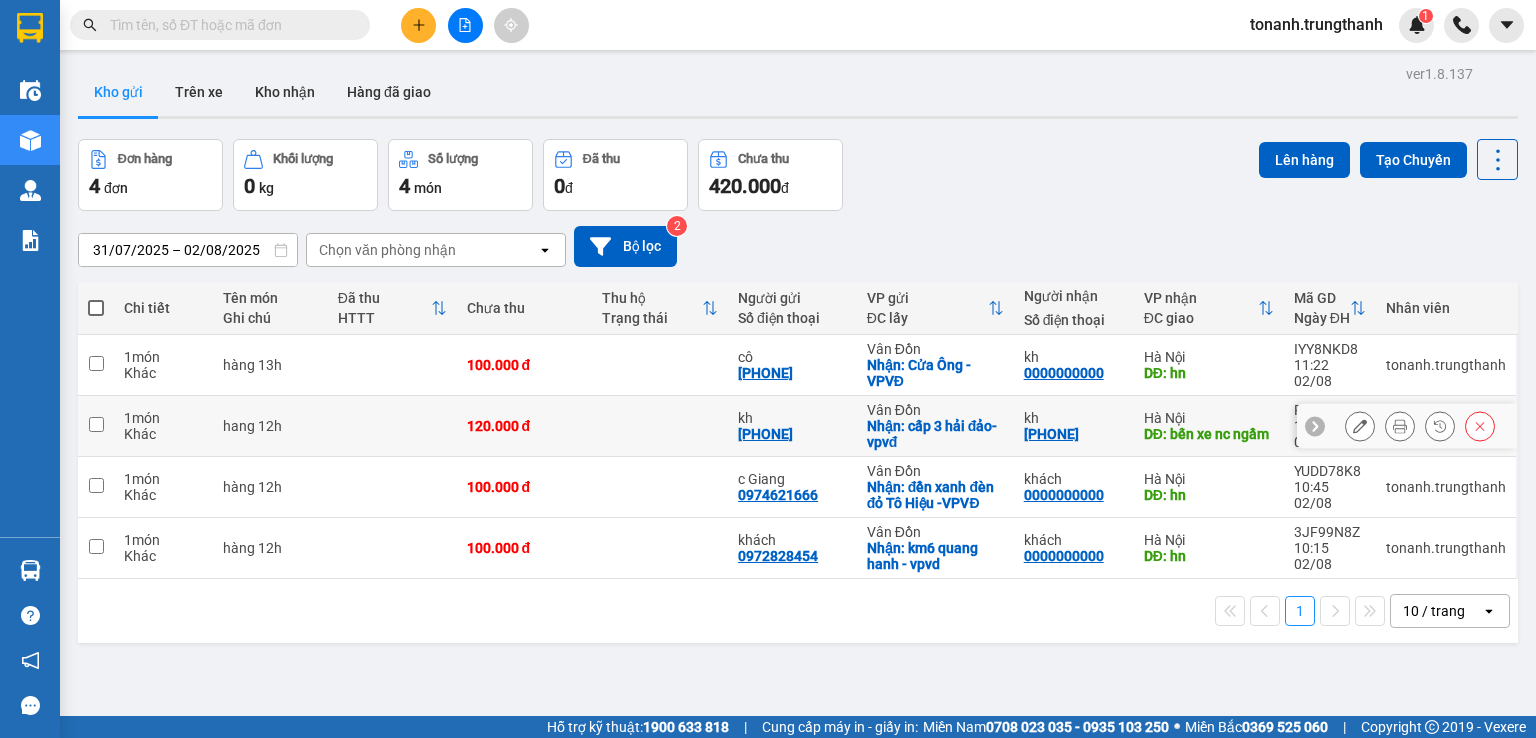 click at bounding box center (96, 424) 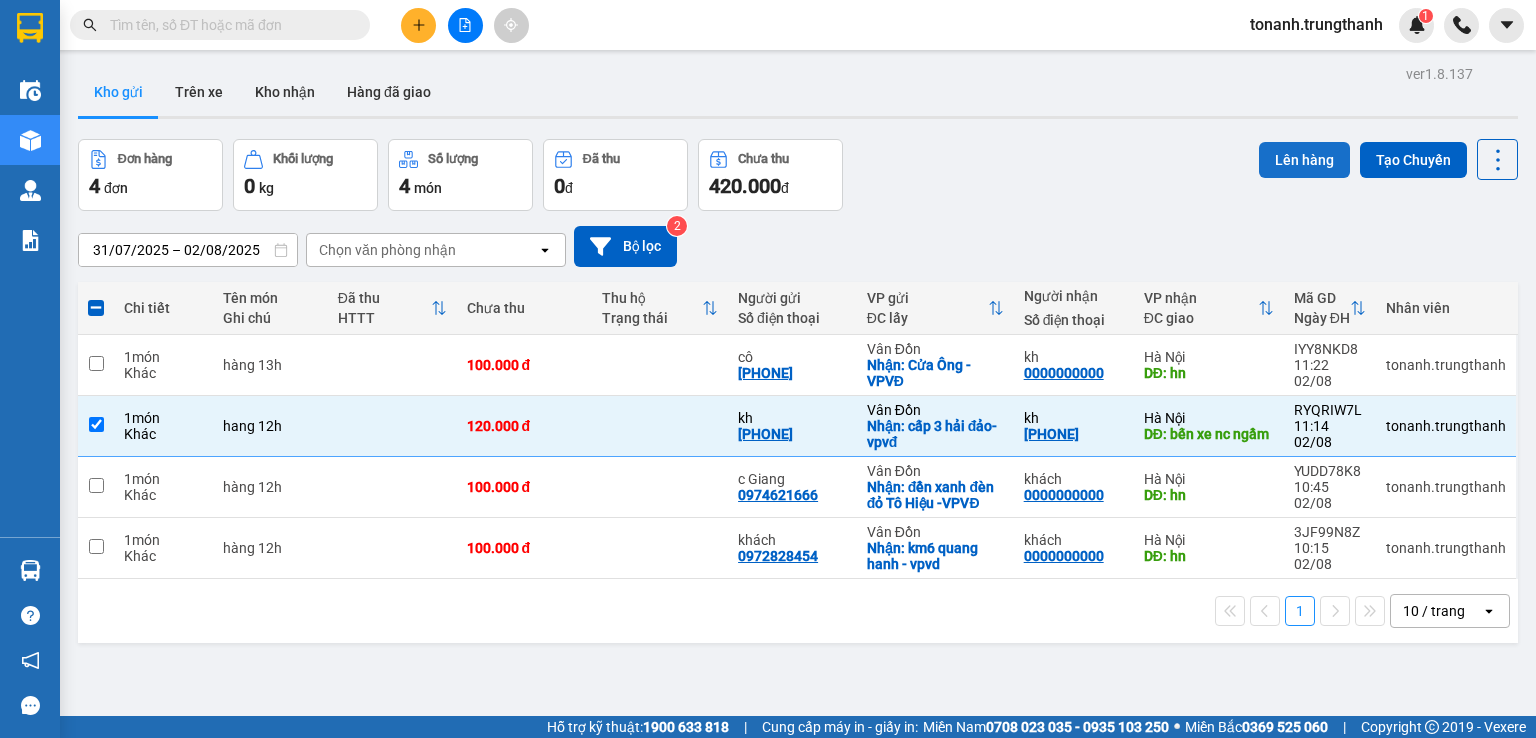 click on "Lên hàng" at bounding box center [1304, 160] 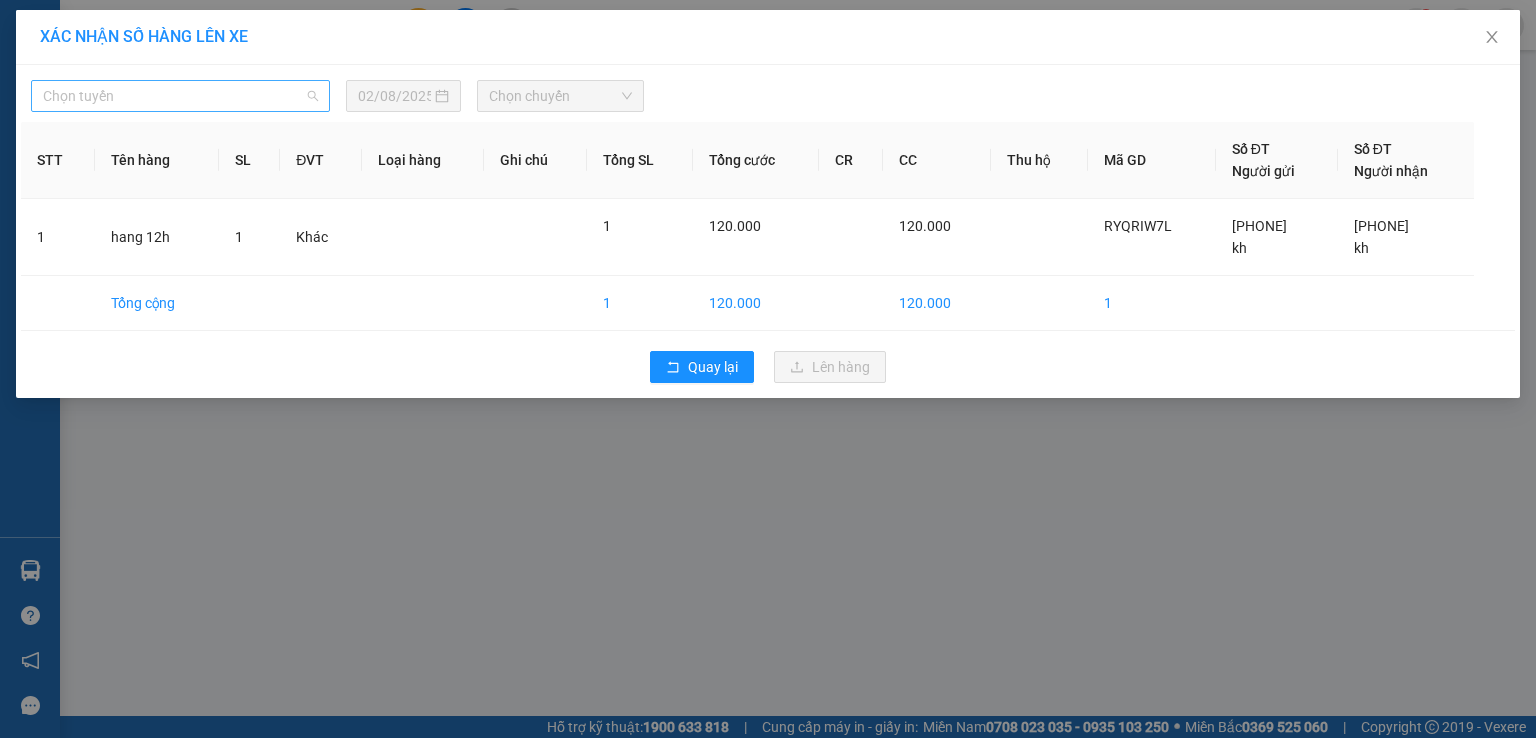 click on "Chọn tuyến" at bounding box center [180, 96] 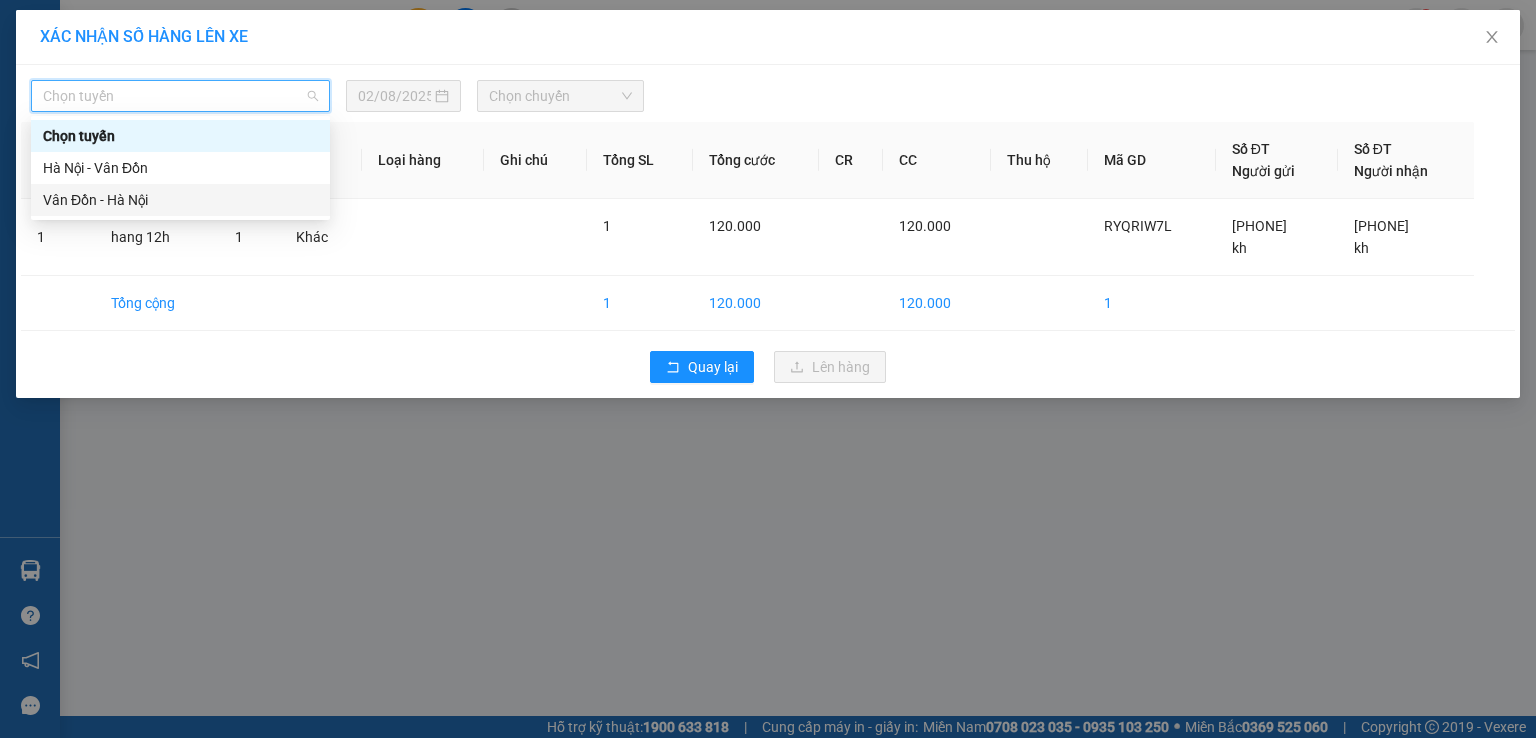 click on "Kết quả tìm kiếm ( 0 )  Bộ lọc  No Data tonanh.trungthanh 1     Điều hành xe     Kho hàng mới     Quản Lý Quản lý thu hộ Quản lý chuyến Quản lý khách hàng mới Quản lý giao nhận mới Quản lý kiểm kho     Báo cáo 01. Chi tiết đơn hàng toàn nhà xe 02. Báo cáo doanh thu các văn phòng ( không có công nợ ) 03. Thống kê nhận và gửi hàng theo văn phòng  06. Doanh số theo xe, tài xế  12. Thống kê đơn đối tác Hàng sắp về Hướng dẫn sử dụng Giới thiệu Vexere, nhận hoa hồng Phản hồi Phần mềm hỗ trợ bạn tốt chứ? Hỗ trợ kỹ thuật:  1900 633 818 | Cung cấp máy in - giấy in:  Miền Nam  0708 023 035 - 0935 103 250 ⚪️ Miền Bắc  0369 525 060 | Copyright   2019 - Vexere Thông báo Thông báo của bạn Tính năng mới Chưa có thông báo mới XÁC NHẬN SỐ HÀNG LÊN XE Chọn tuyến 02/08/2025 Chọn chuyến STT Tên hàng SL ĐVT Loại hàng Ghi chú Tổng SL 1" at bounding box center [768, 369] 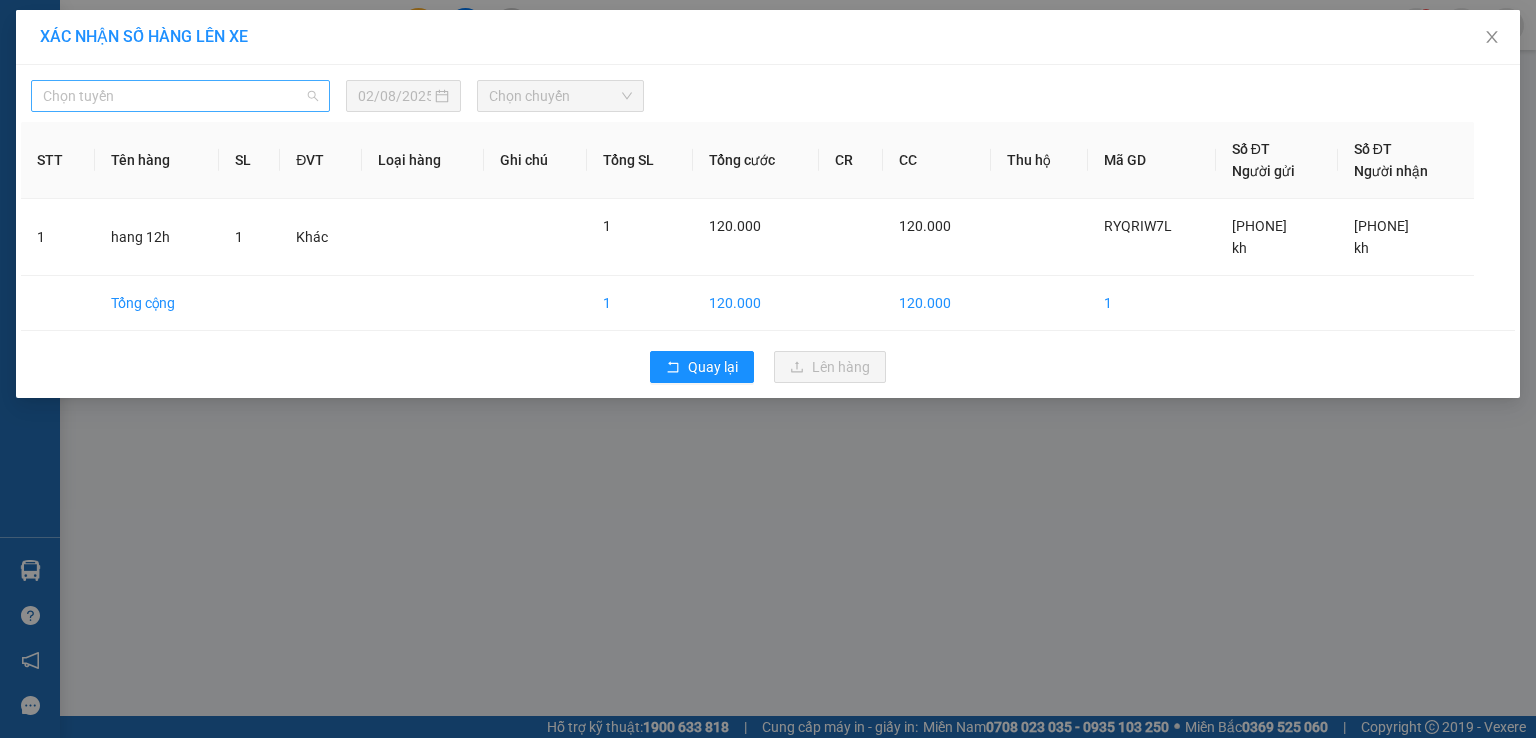 click on "Chọn tuyến" at bounding box center (180, 96) 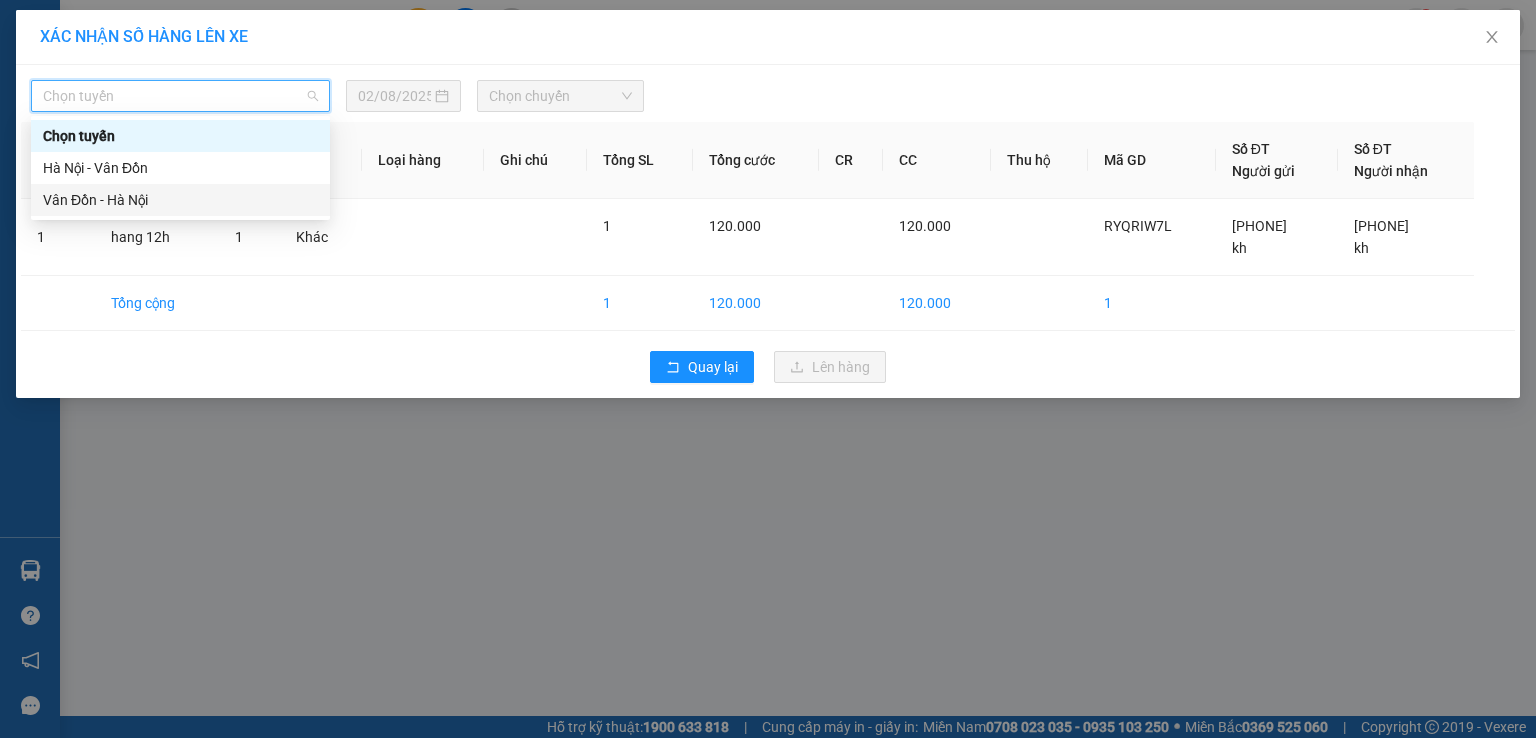 click on "Vân Đồn - Hà Nội" at bounding box center [180, 200] 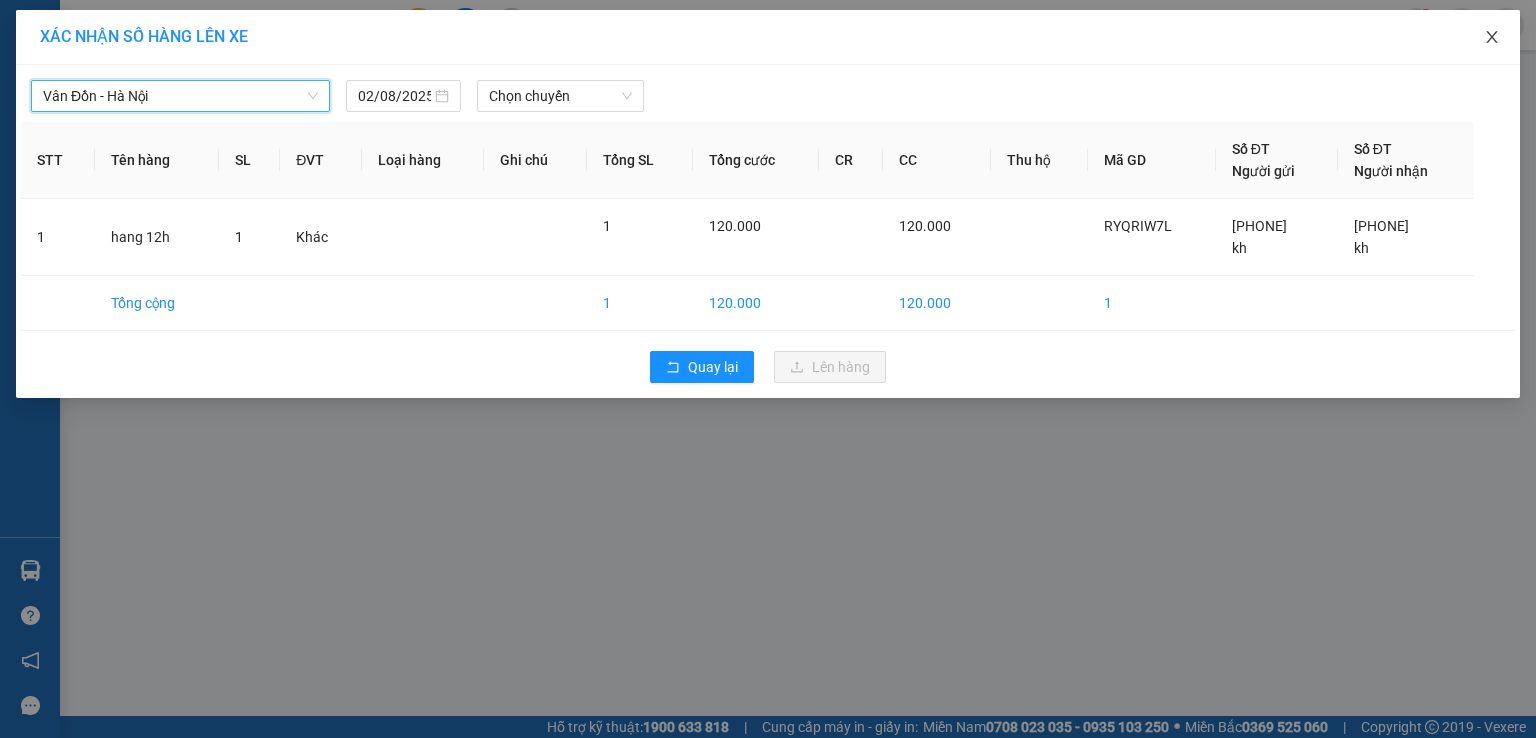 click at bounding box center [1492, 38] 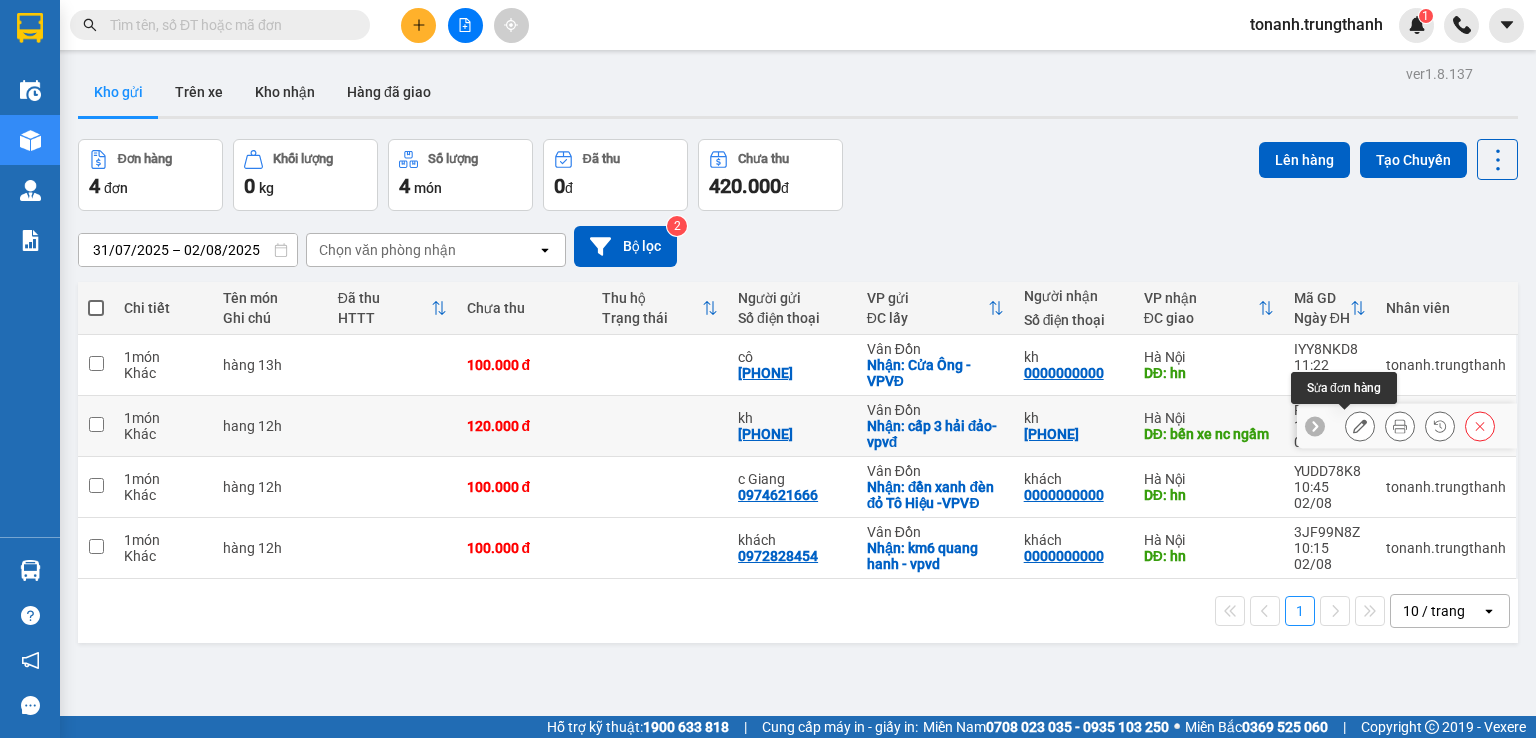 click at bounding box center (1360, 426) 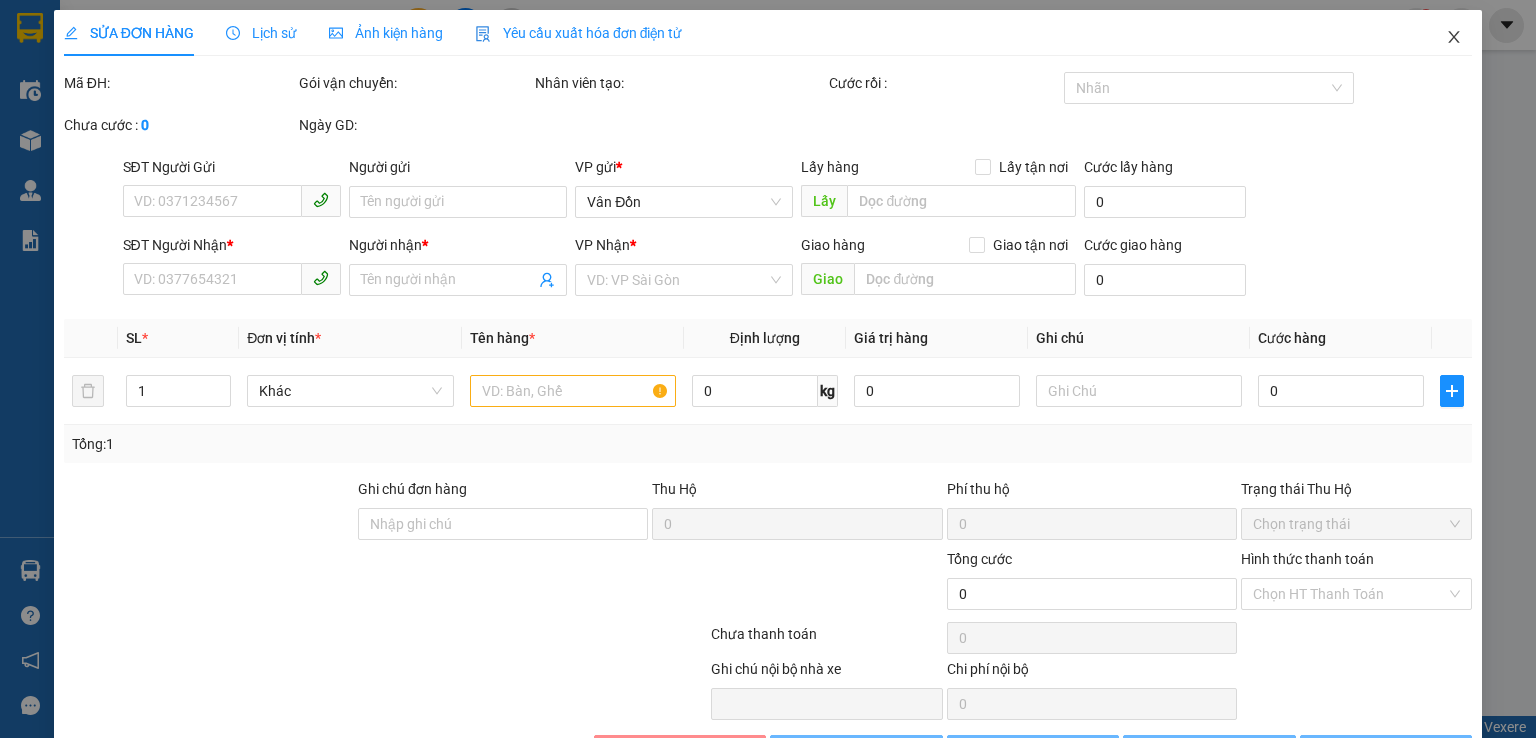 click 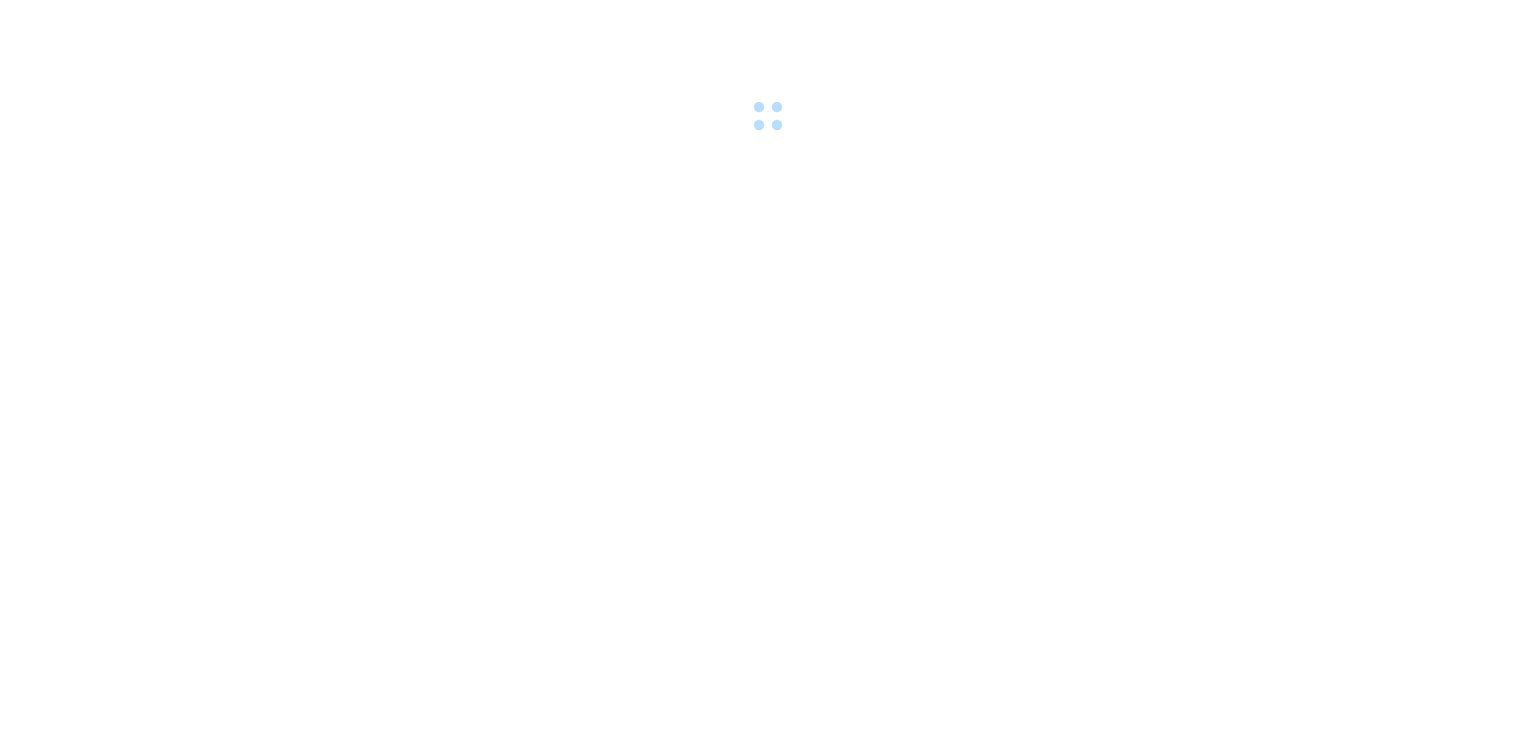 scroll, scrollTop: 0, scrollLeft: 0, axis: both 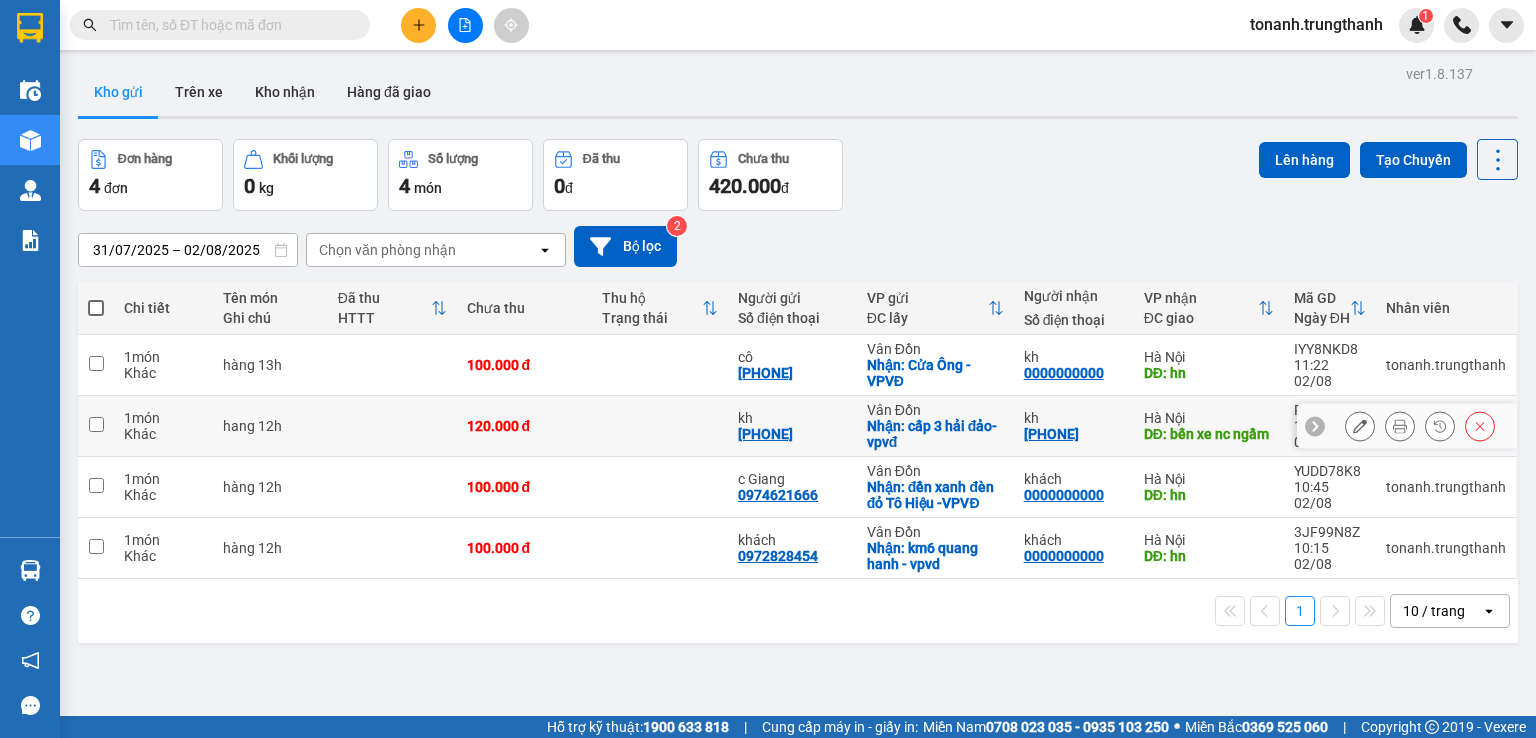 click at bounding box center [96, 424] 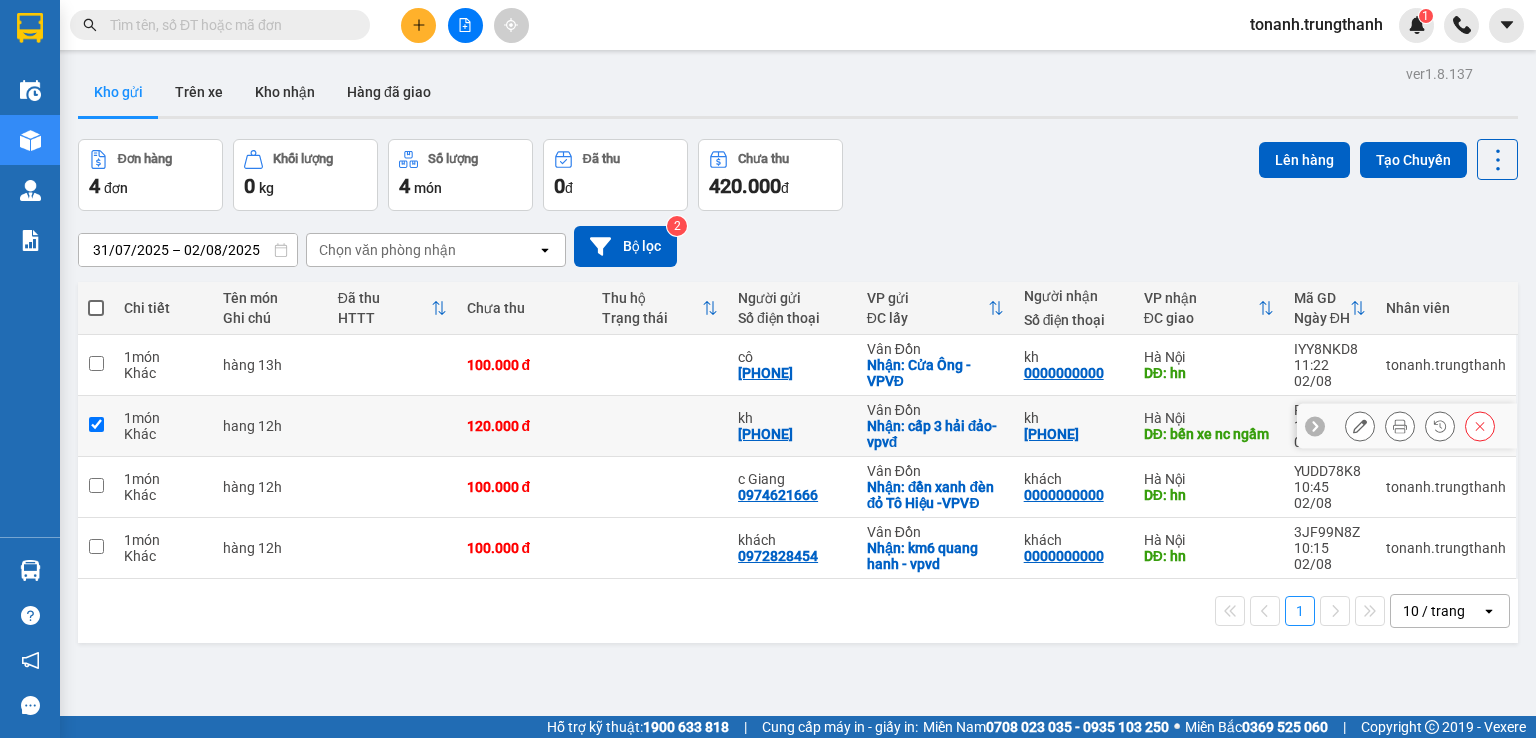 checkbox on "true" 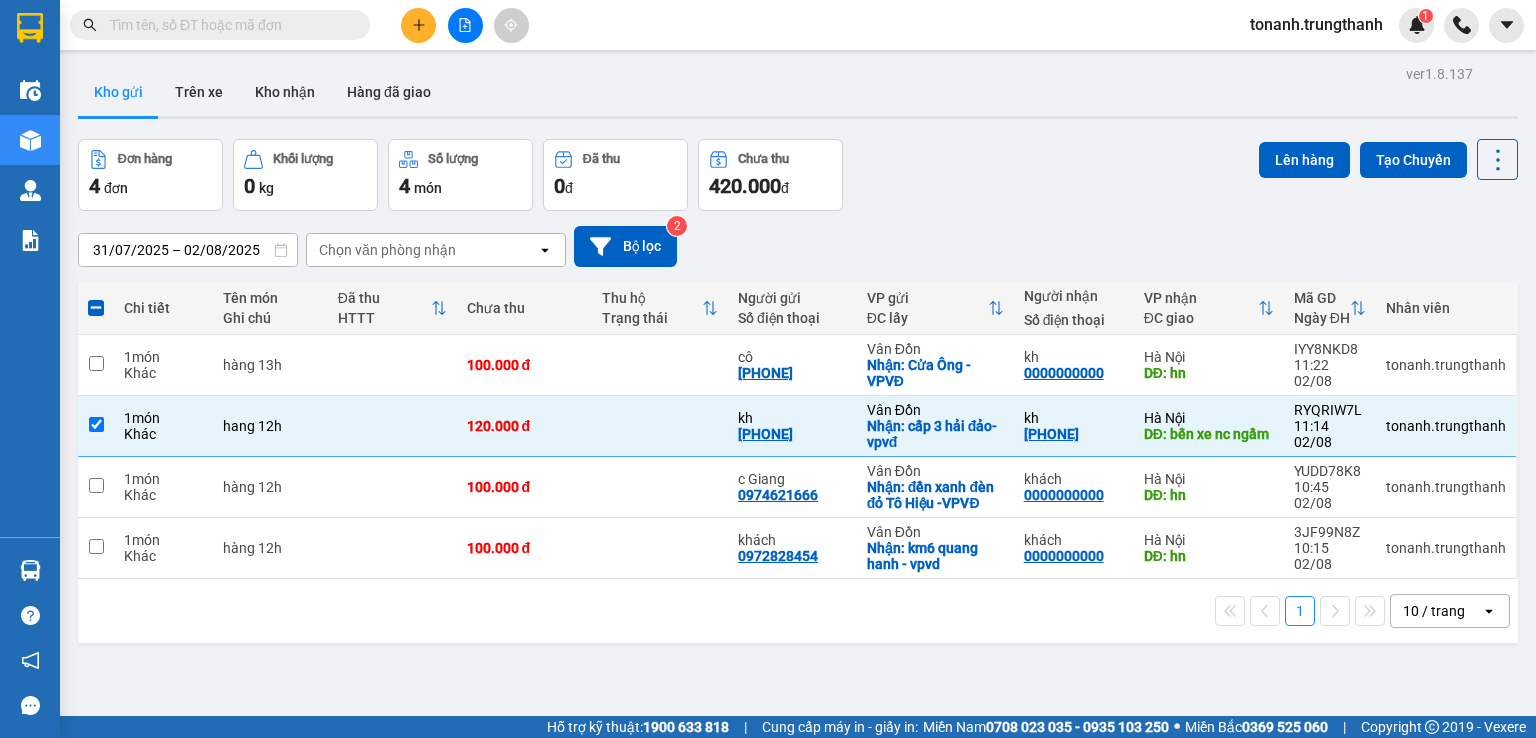 click on "ver  1.8.137 Kho gửi Trên xe Kho nhận Hàng đã giao Đơn hàng 4 đơn Khối lượng 0 kg Số lượng 4 món Đã thu 0  đ Chưa thu 420.000  đ Lên hàng Tạo Chuyến 31/07/2025 – 02/08/2025 Press the down arrow key to interact with the calendar and select a date. Press the escape button to close the calendar. Selected date range is from 31/07/2025 to 02/08/2025. Chọn văn phòng nhận open Bộ lọc 2 Chi tiết Tên món Ghi chú Đã thu HTTT Chưa thu Thu hộ Trạng thái Người gửi Số điện thoại VP gửi ĐC lấy Người nhận Số điện thoại VP nhận ĐC giao Mã GD Ngày ĐH Nhân viên 1  món Khác hàng 13h 100.000 đ cô 0982185810 Vân Đồn Nhận: Cửa Ông  - VPVĐ kh 0000000000 Hà Nội DĐ: hn IYY8NKD8 11:22 02/08 tonanh.trungthanh 1  món Khác hang 12h 120.000 đ kh 0985105215 Vân Đồn Nhận: cấp 3 hải đảo-vpvđ kh 0981271272 Hà Nội DĐ: bến xe nc ngầm RYQRIW7L 11:14 02/08 tonanh.trungthanh 1  món Khác hàng 12h 100.000 đ" at bounding box center (798, 429) 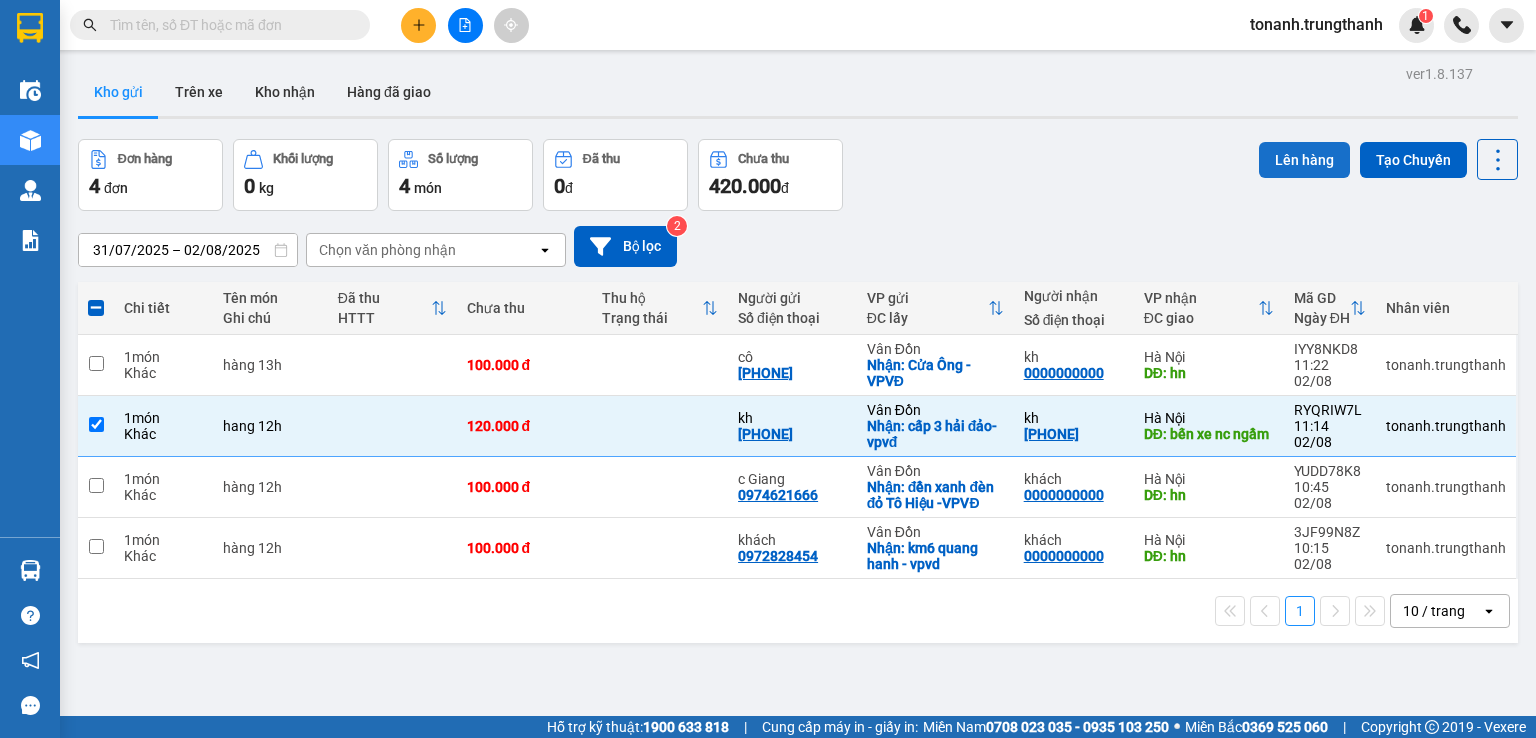 click on "Lên hàng" at bounding box center (1304, 160) 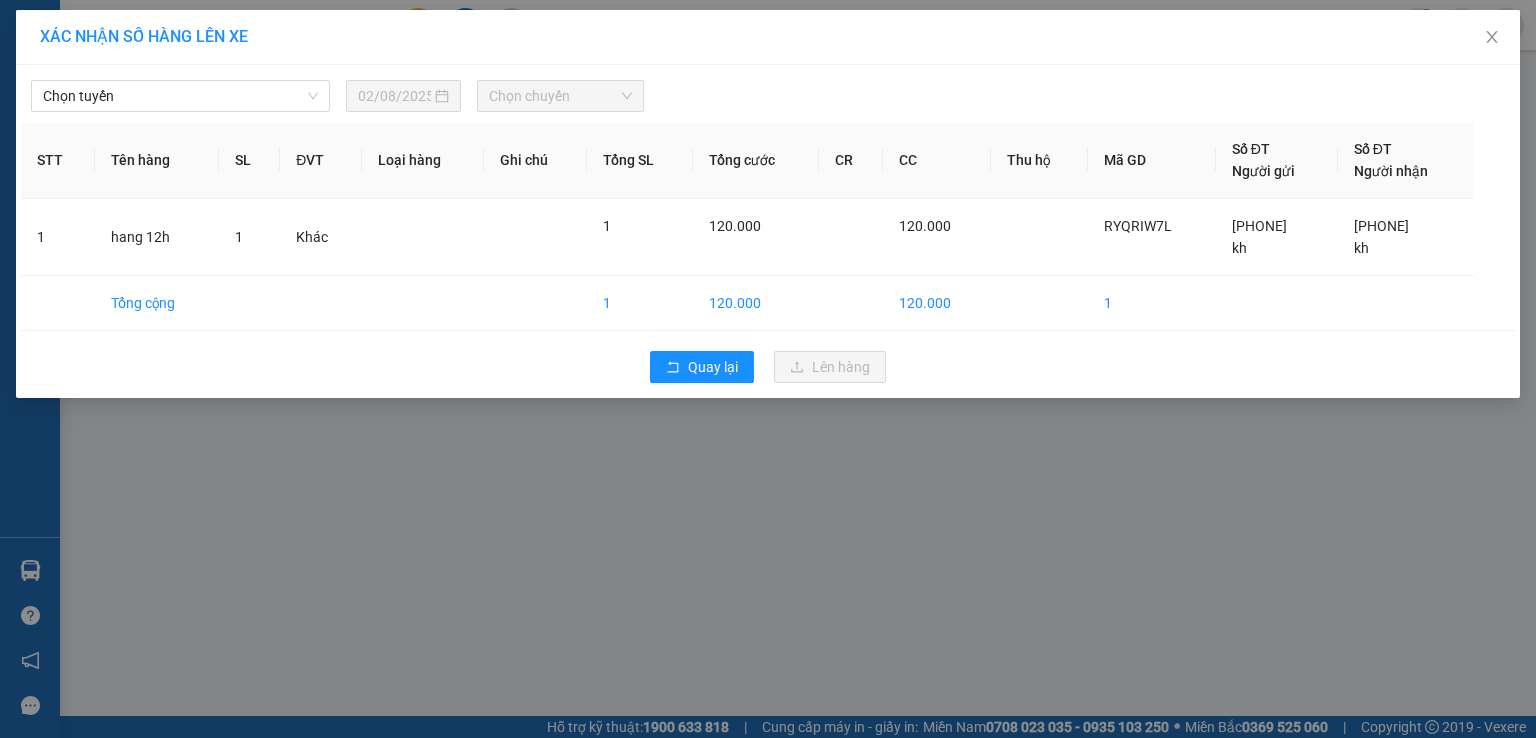 click on "Chọn tuyến 02/08/2025 Chọn chuyến STT Tên hàng SL ĐVT Loại hàng Ghi chú Tổng SL Tổng cước CR CC Thu hộ Mã GD Số ĐT Người gửi Số ĐT Người nhận 1 hang 12h 1 Khác 1 120.000 120.000 RYQRIW7L 0985105215 kh 0981271272 kh Tổng cộng 1 120.000 120.000 1 Quay lại Lên hàng" at bounding box center [768, 231] 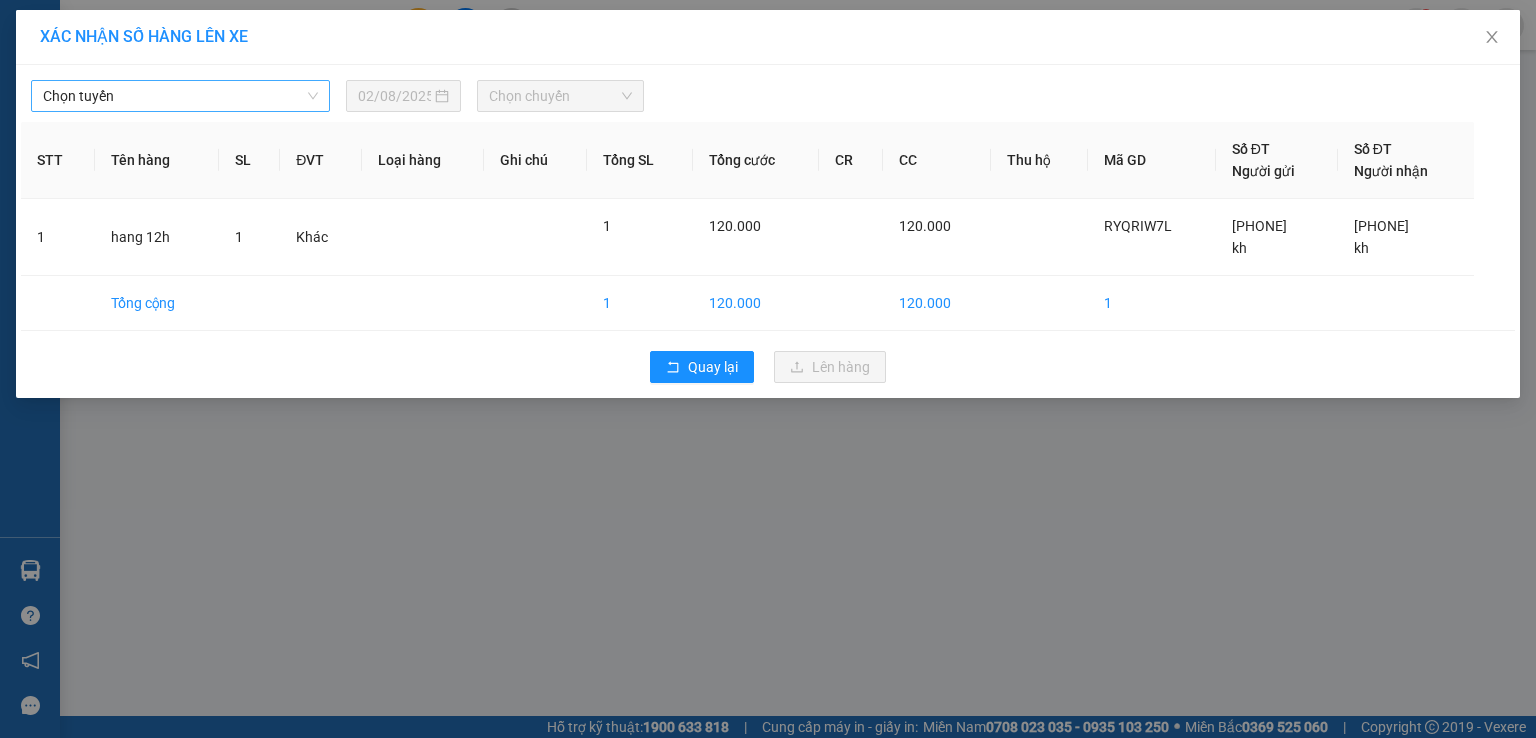 click on "Chọn tuyến" at bounding box center (180, 96) 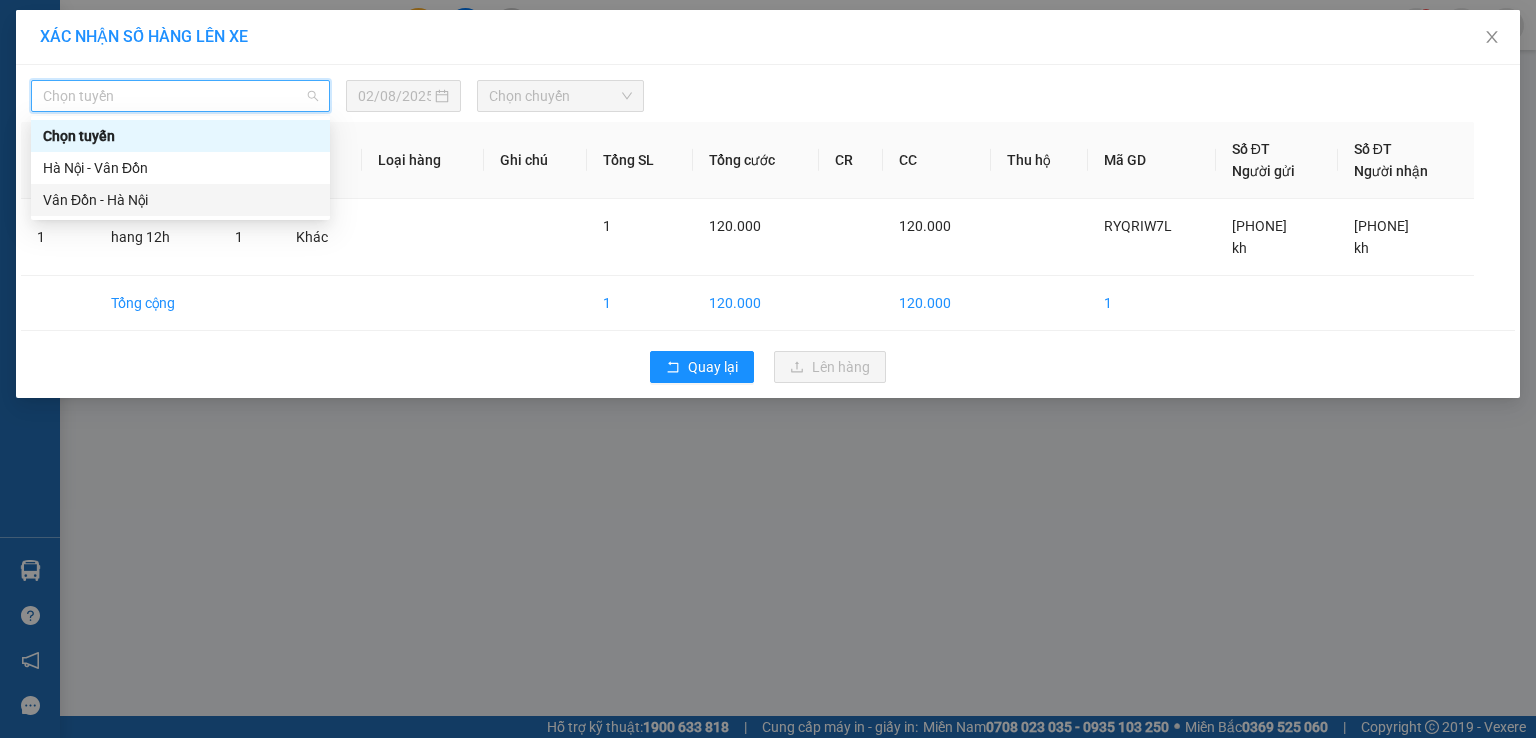 click on "Vân Đồn - Hà Nội" at bounding box center (180, 200) 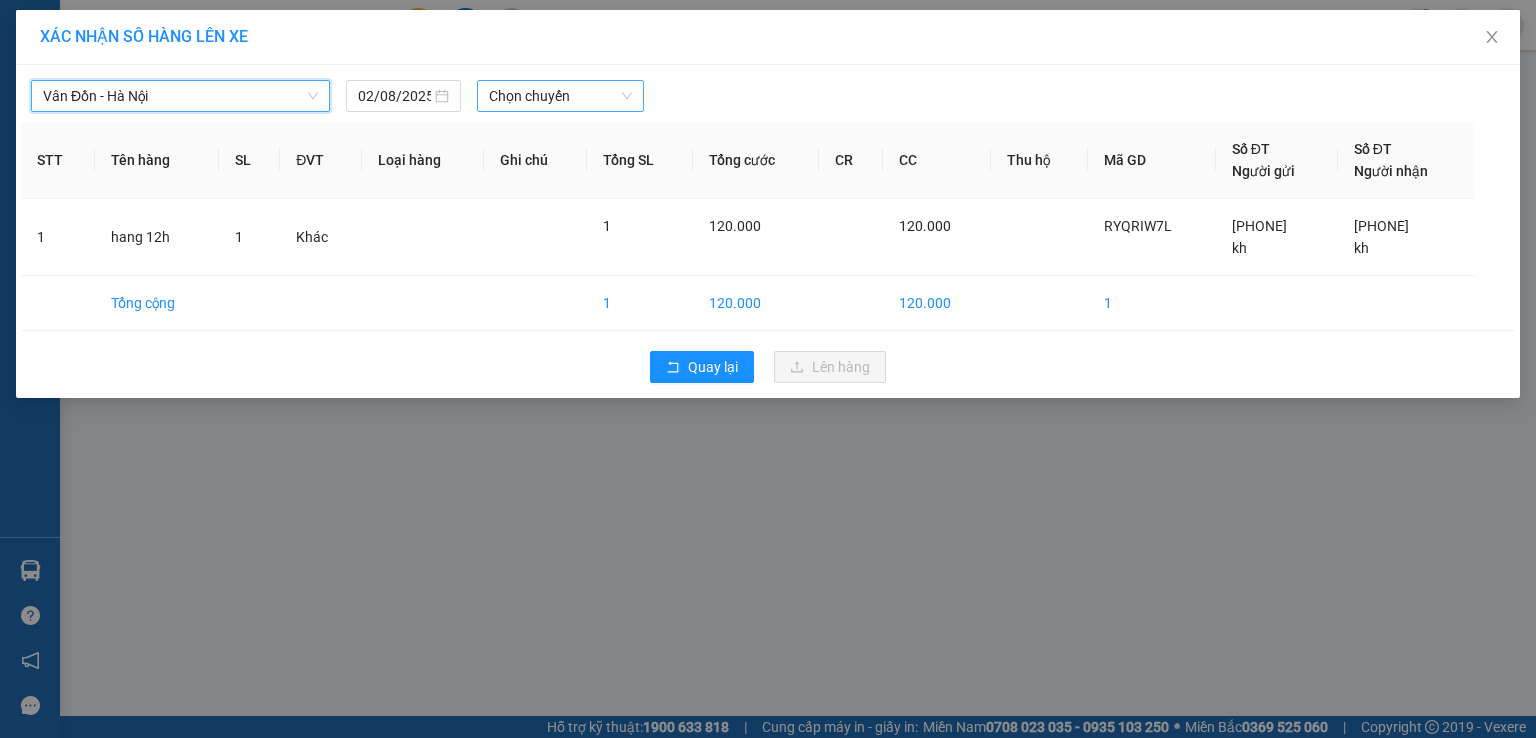 click on "Chọn chuyến" at bounding box center (561, 96) 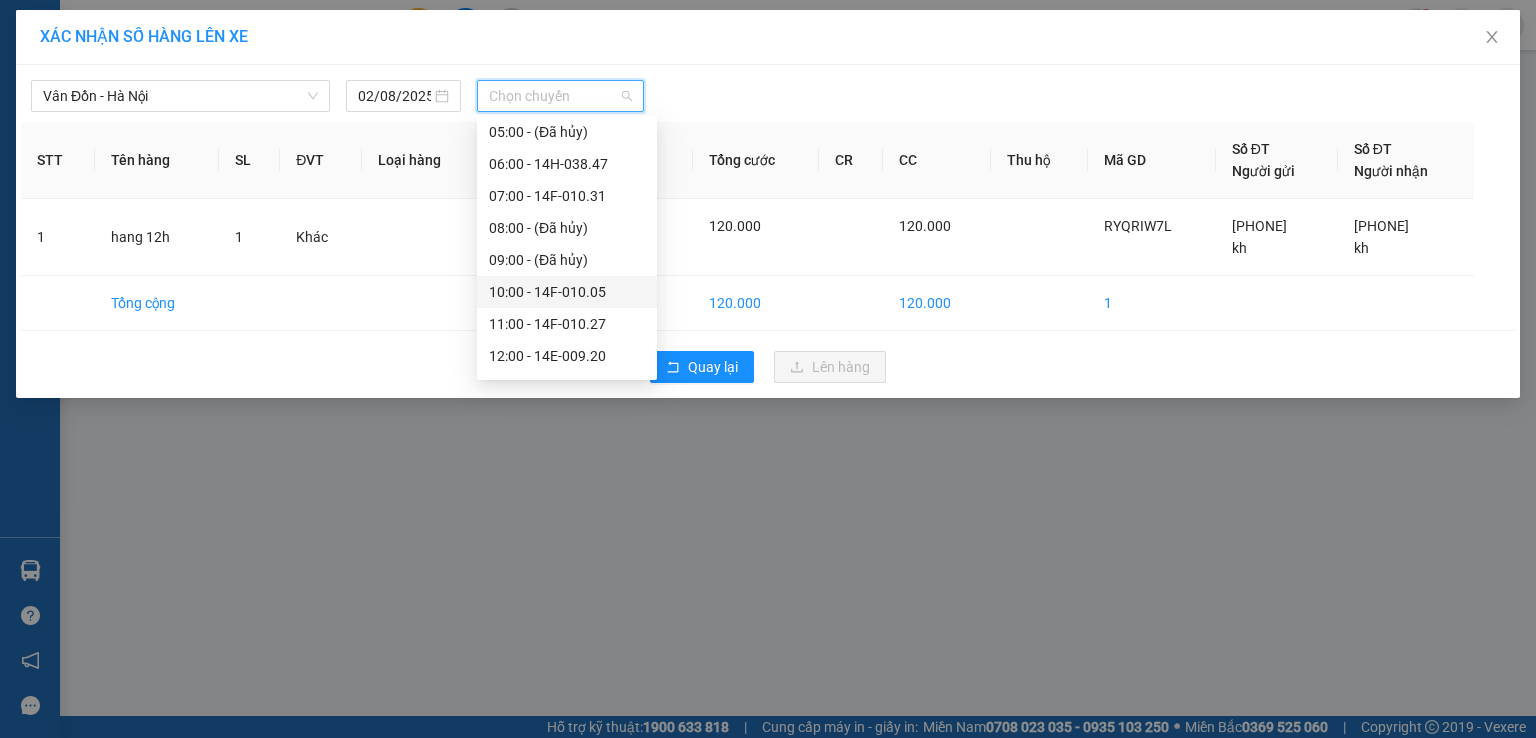 scroll, scrollTop: 166, scrollLeft: 0, axis: vertical 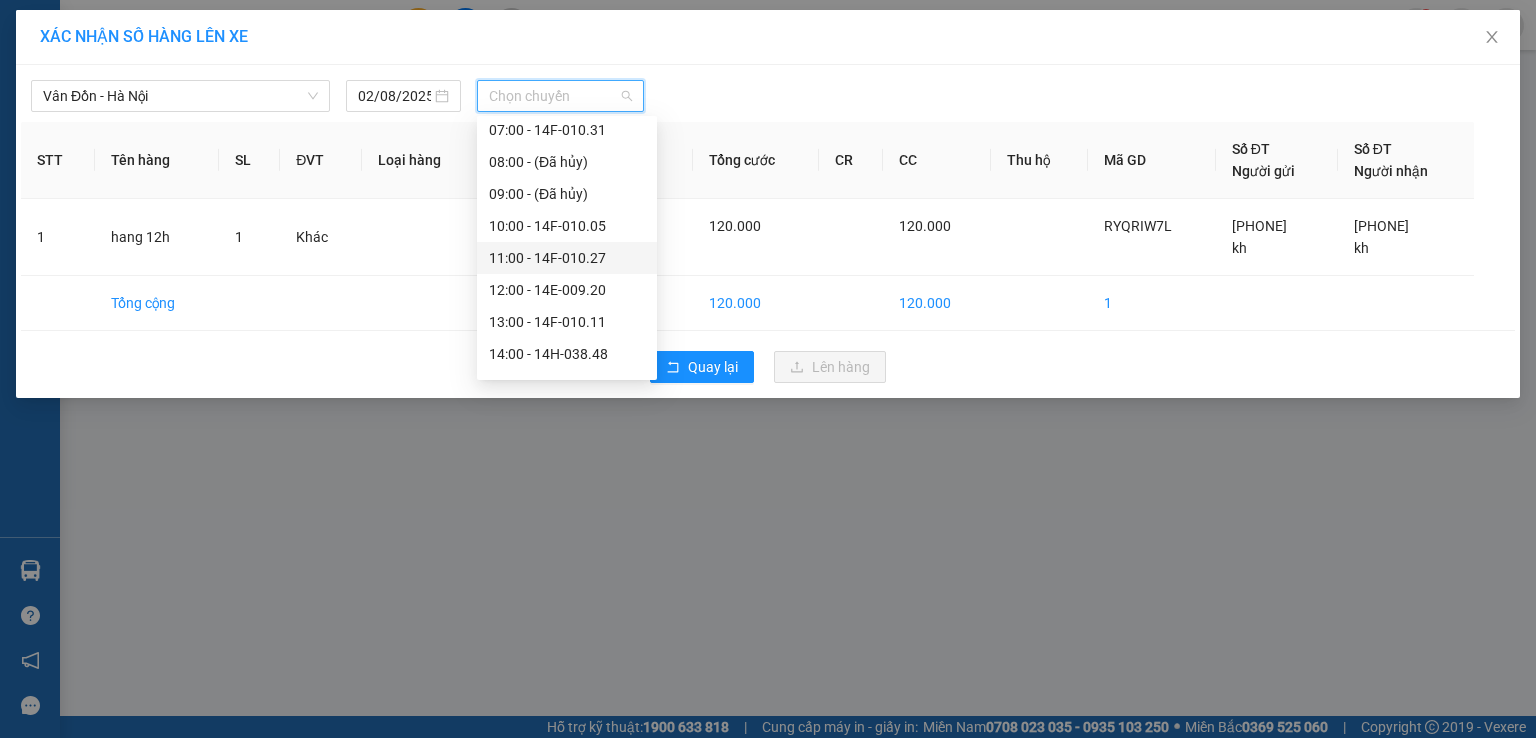 click on "11:00     - 14F-010.27" at bounding box center [567, 258] 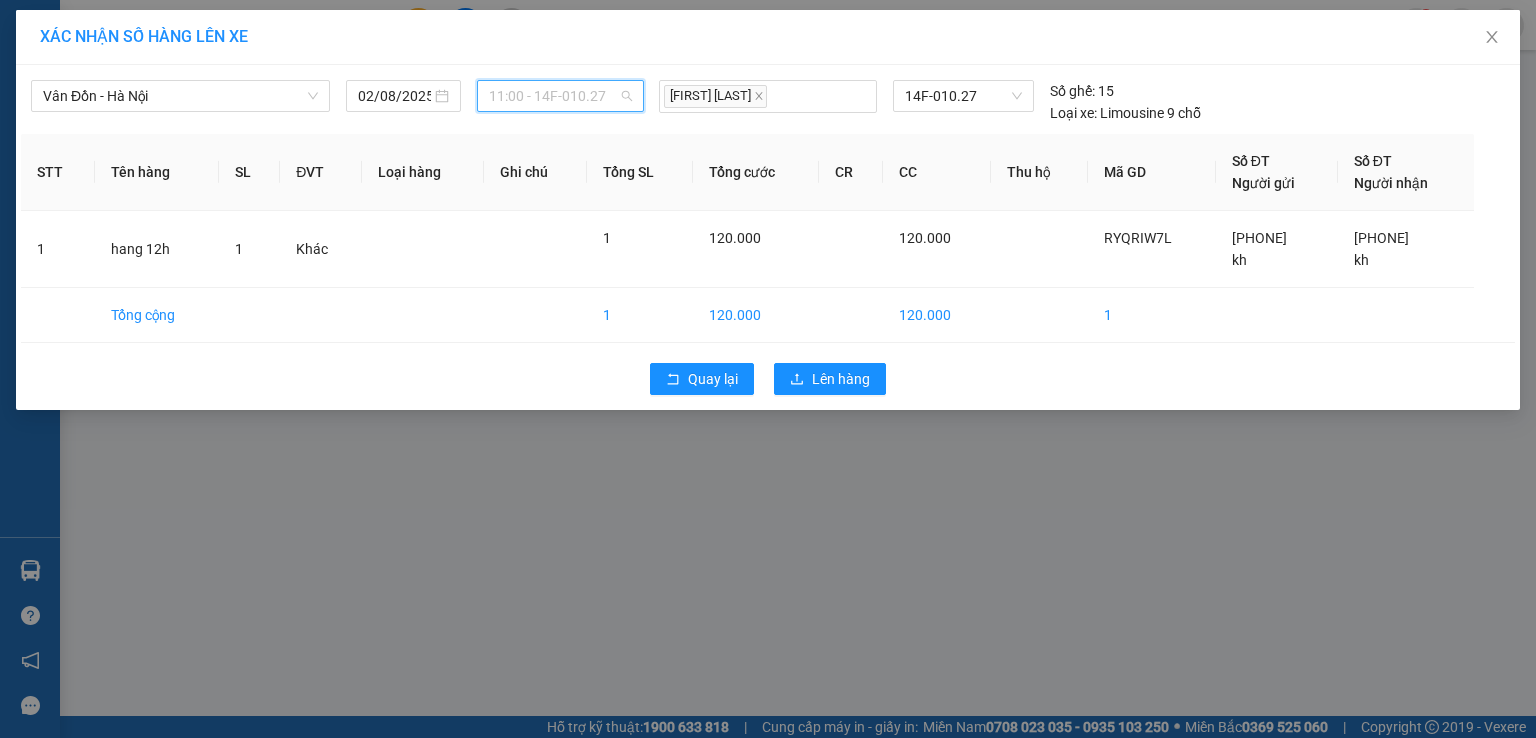 click on "11:00     - 14F-010.27" at bounding box center [561, 96] 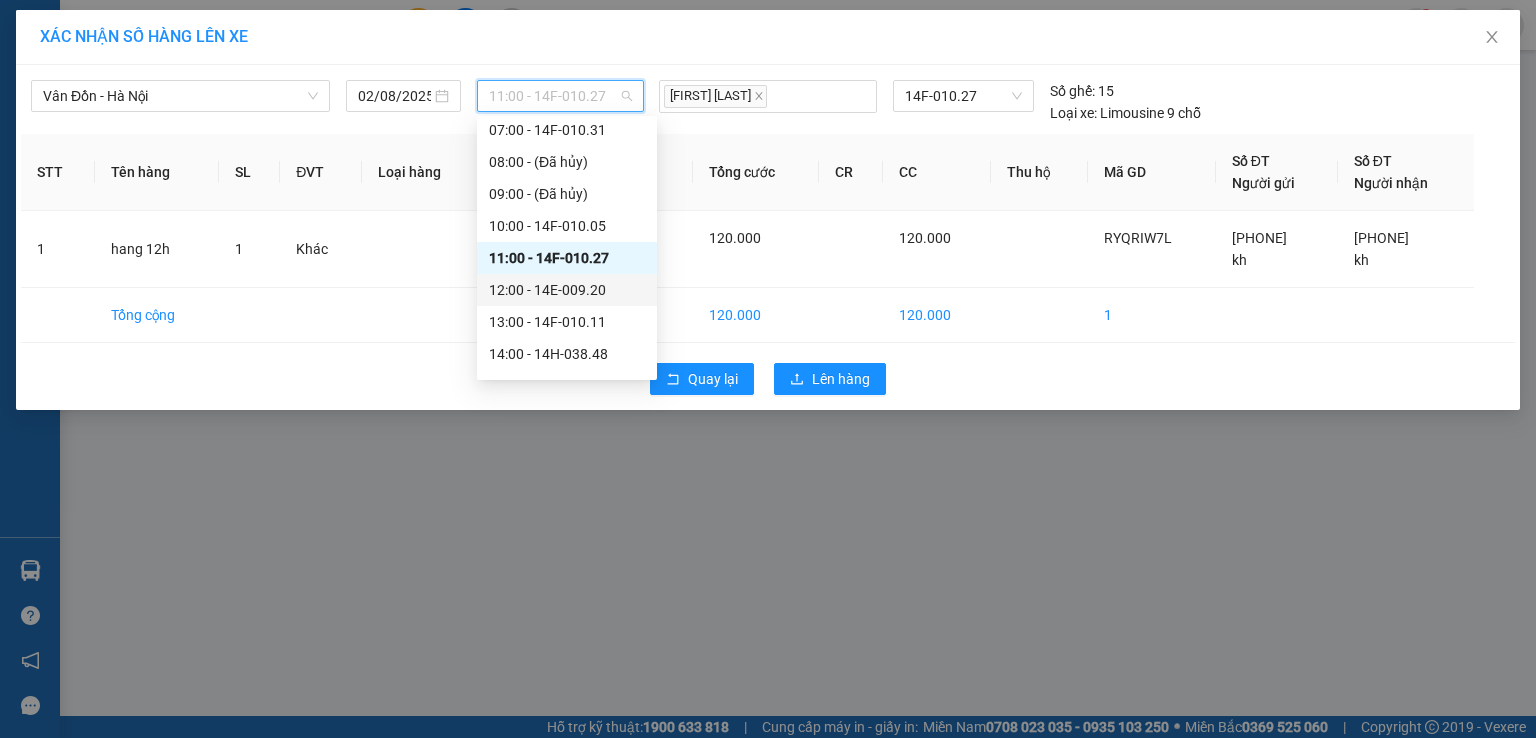 click on "12:00     - 14E-009.20" at bounding box center [567, 290] 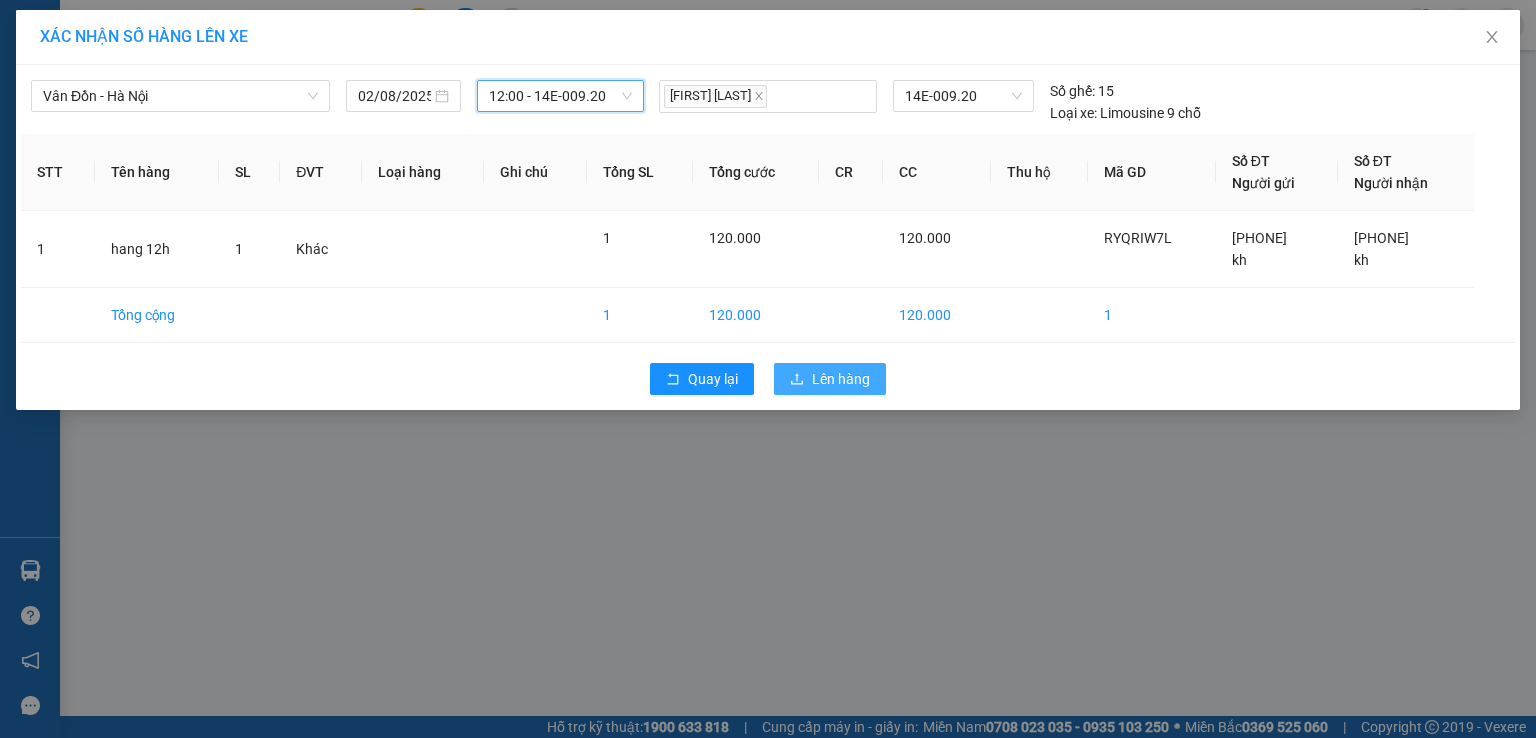 click on "Lên hàng" at bounding box center (841, 379) 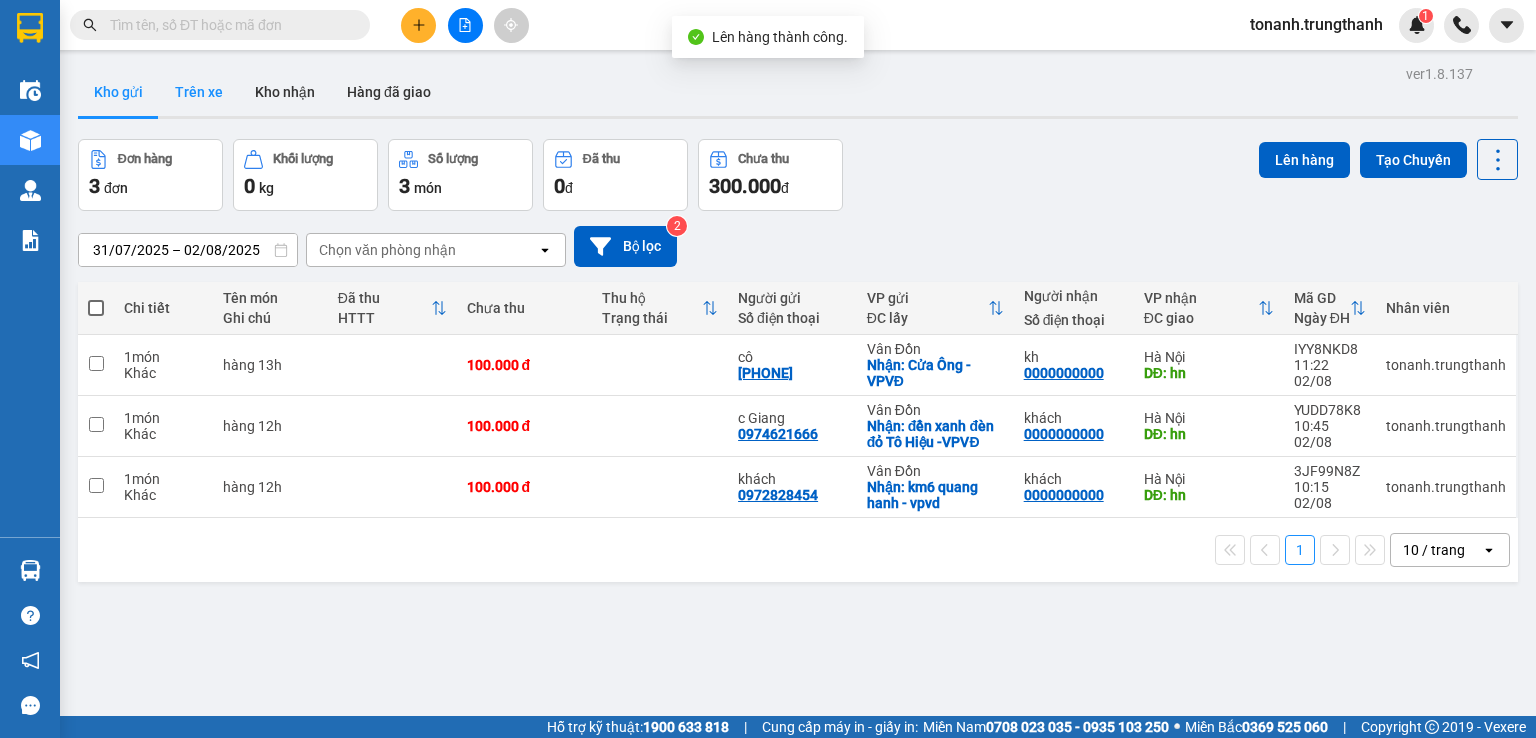 click on "Trên xe" at bounding box center (199, 92) 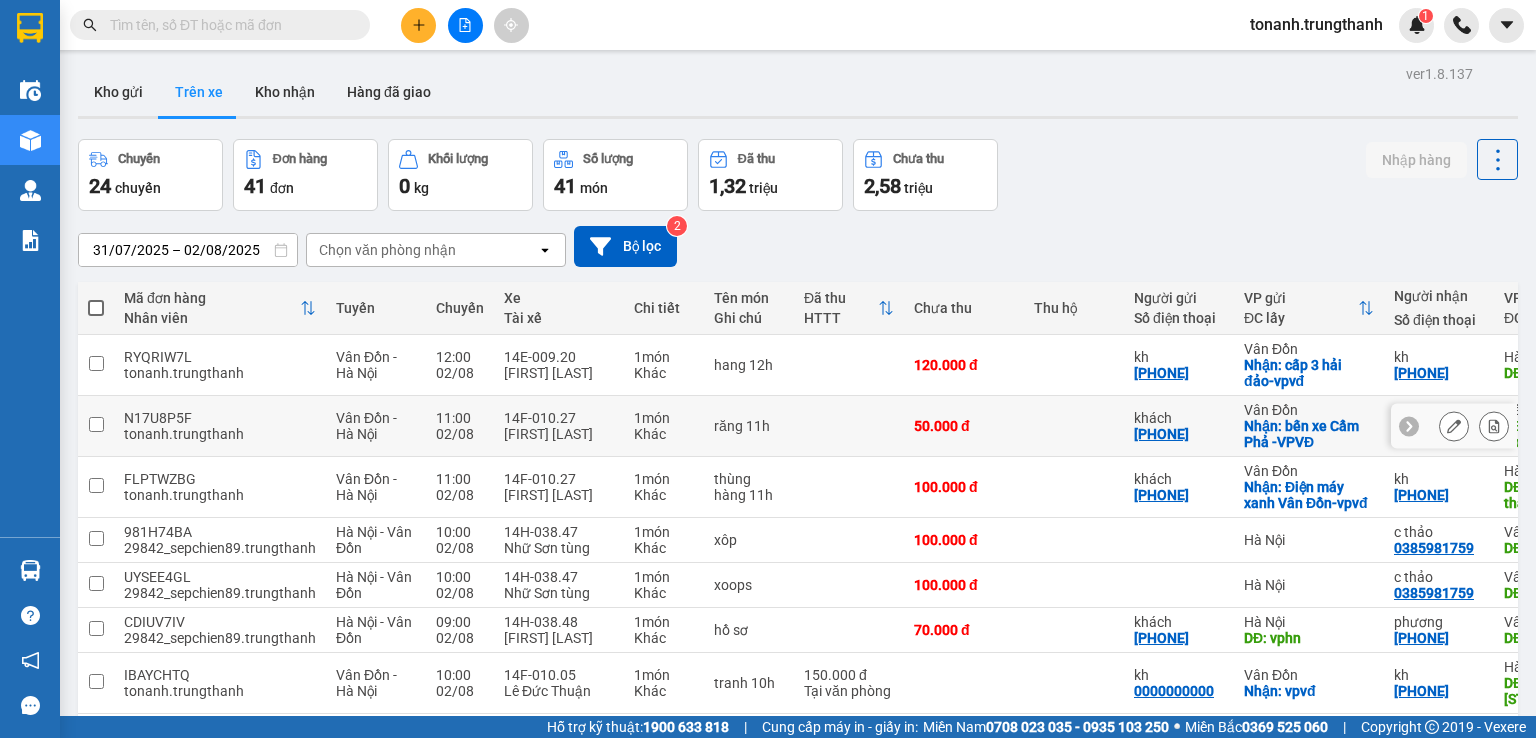 scroll, scrollTop: 66, scrollLeft: 0, axis: vertical 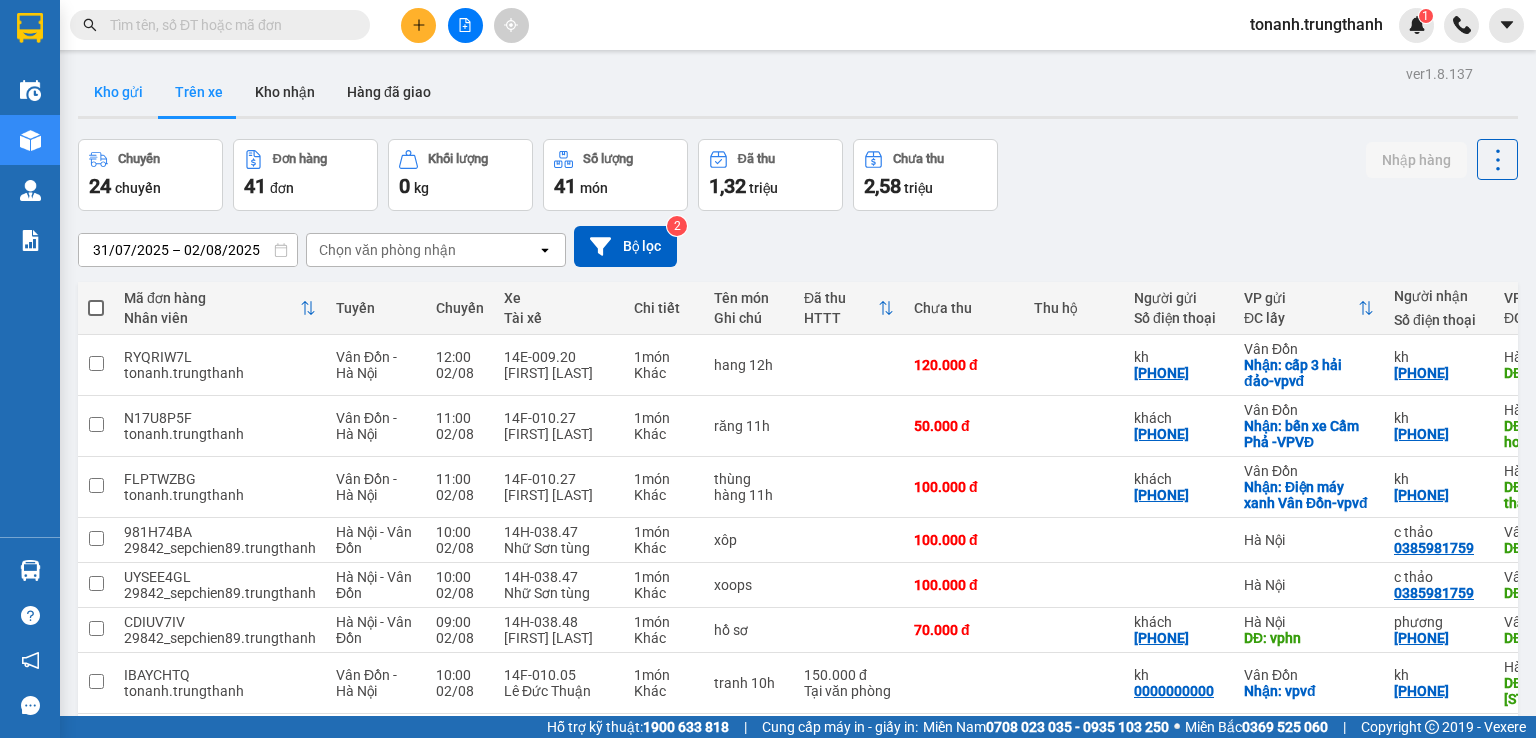 click on "Kho gửi" at bounding box center (118, 92) 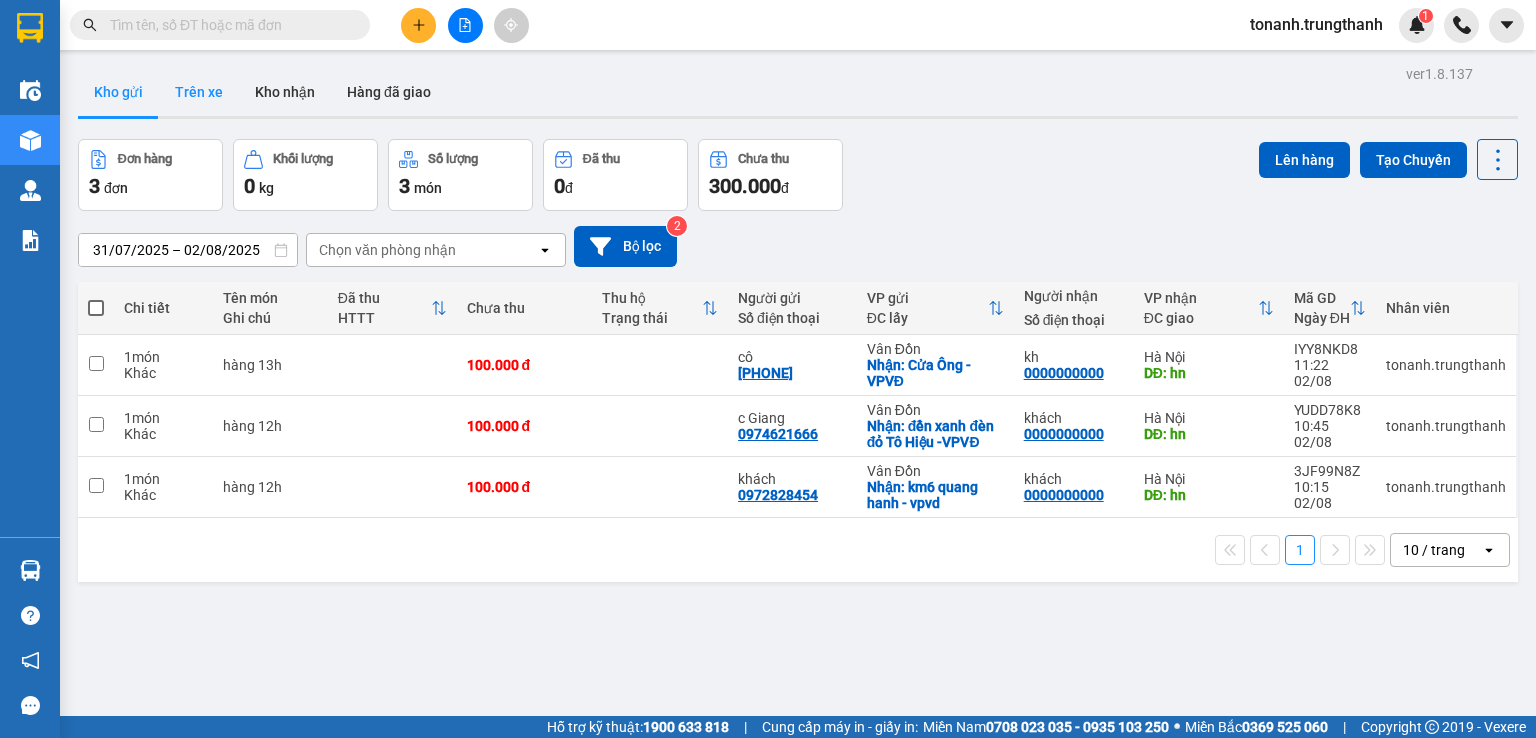 click on "Trên xe" at bounding box center (199, 92) 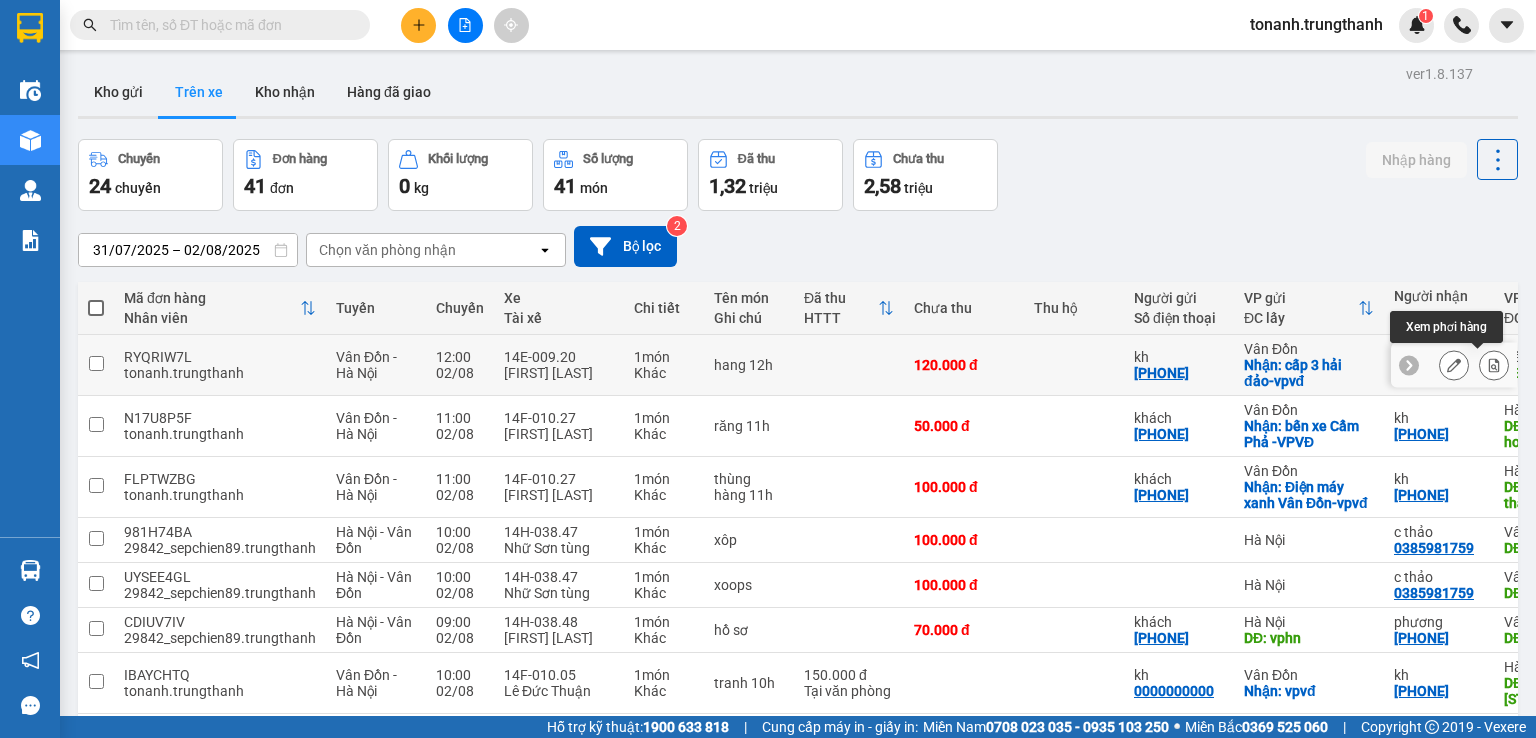 click at bounding box center [1494, 365] 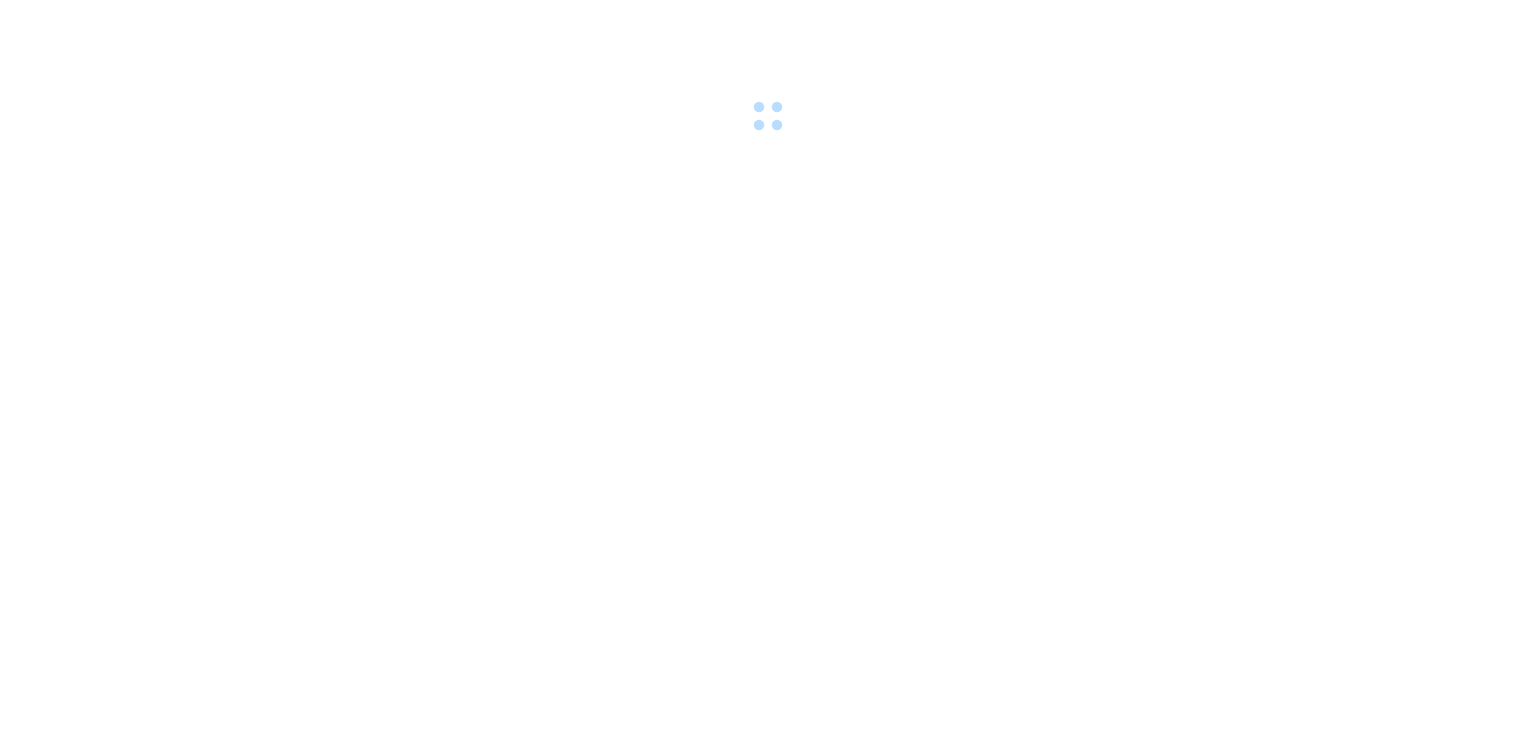 scroll, scrollTop: 0, scrollLeft: 0, axis: both 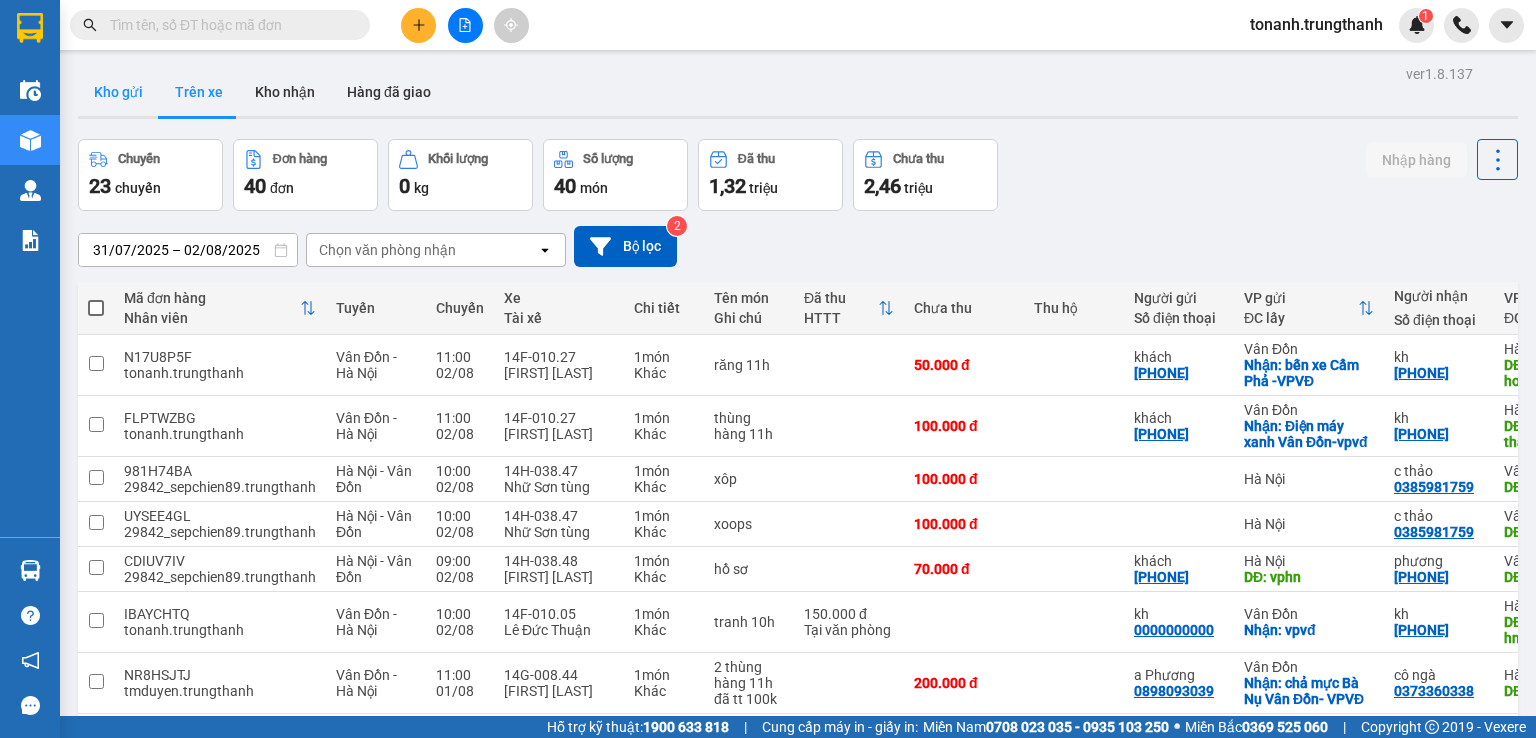 click on "Kho gửi" at bounding box center (118, 92) 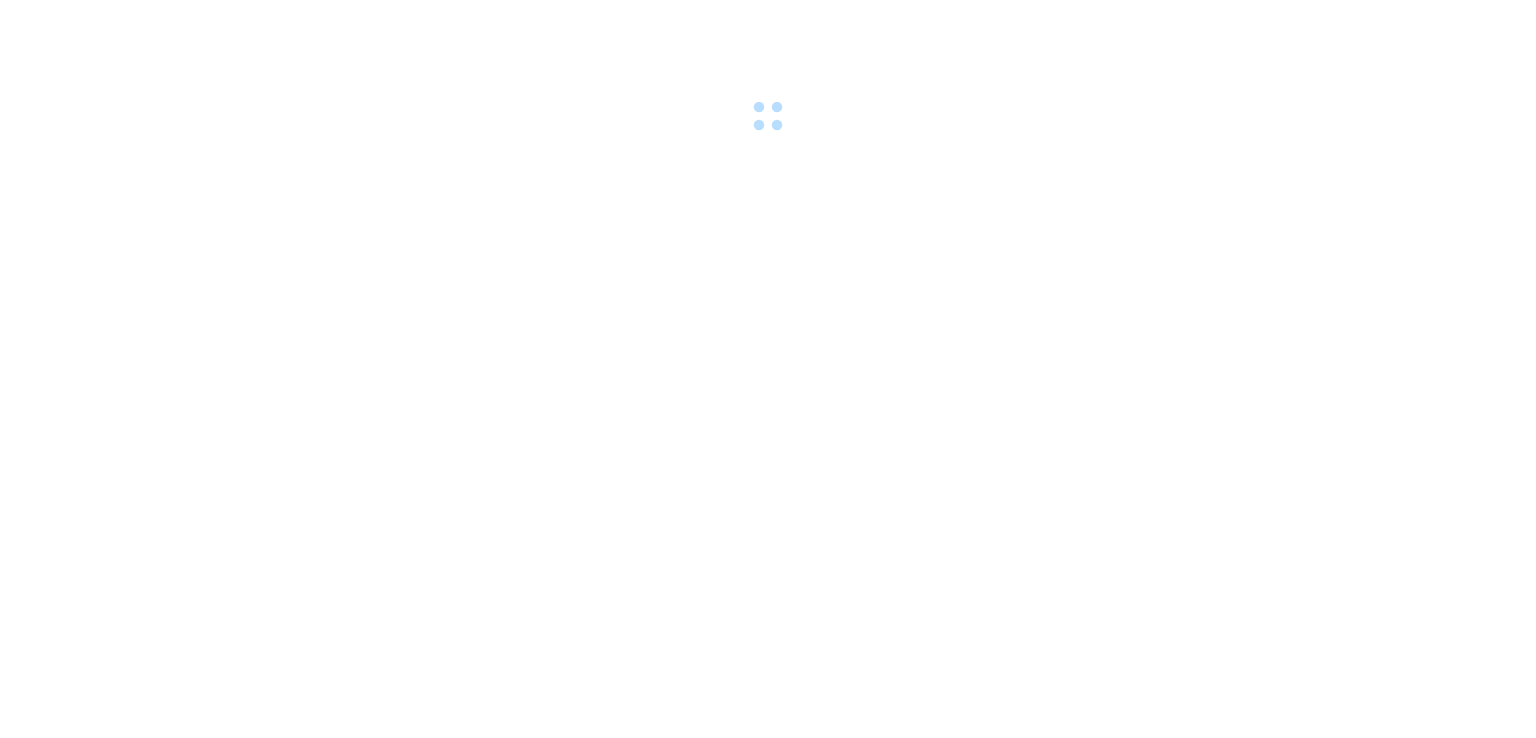 scroll, scrollTop: 0, scrollLeft: 0, axis: both 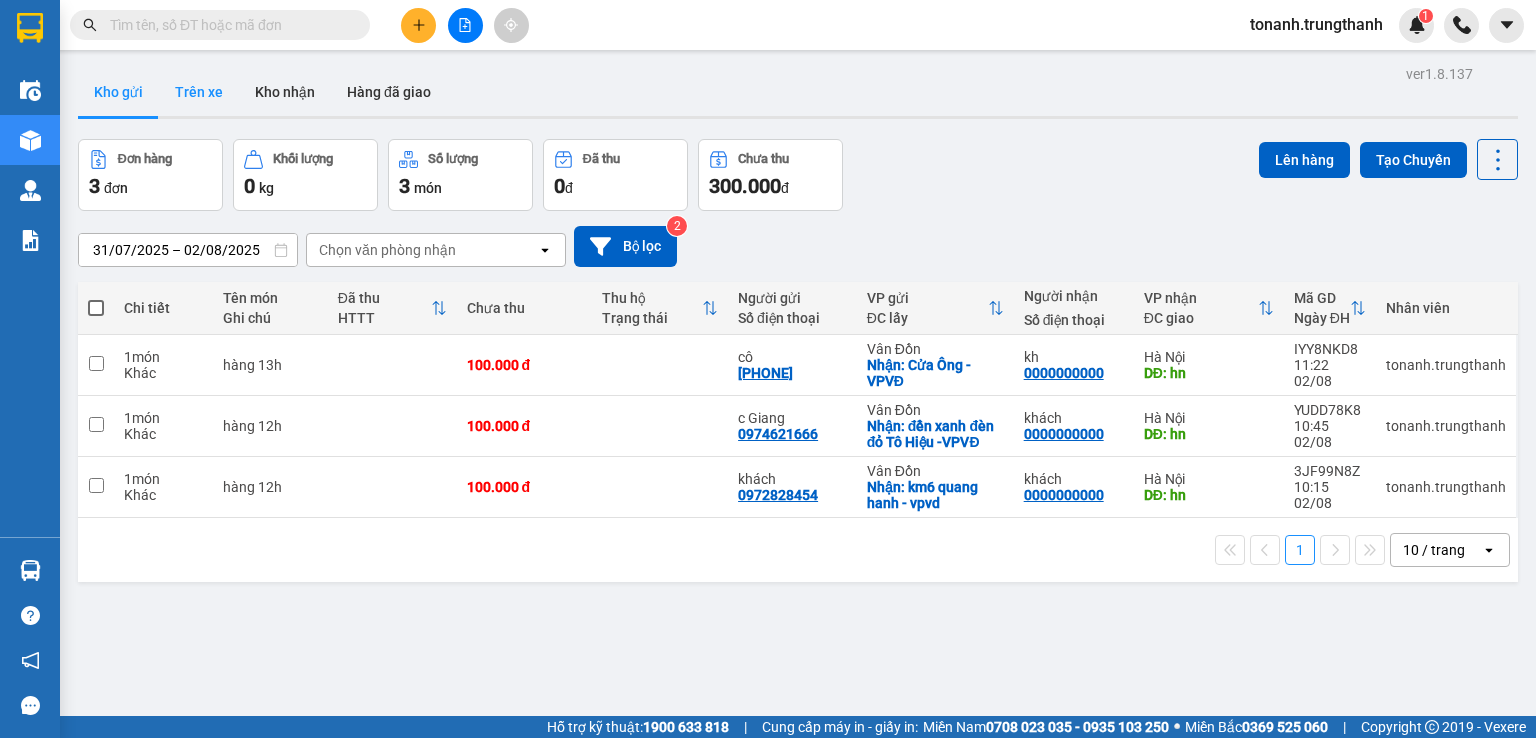 click on "Trên xe" at bounding box center (199, 92) 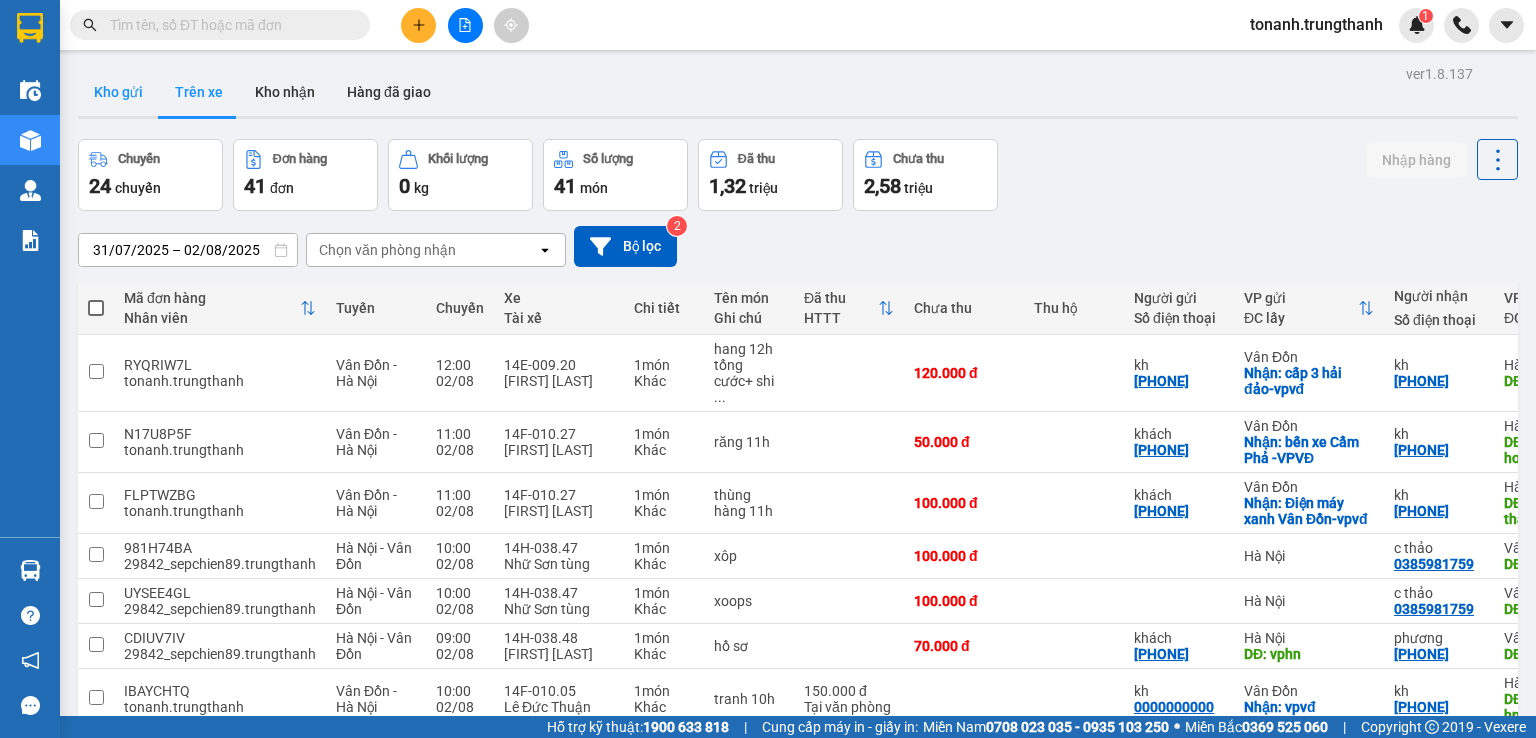 click on "Kho gửi" at bounding box center (118, 92) 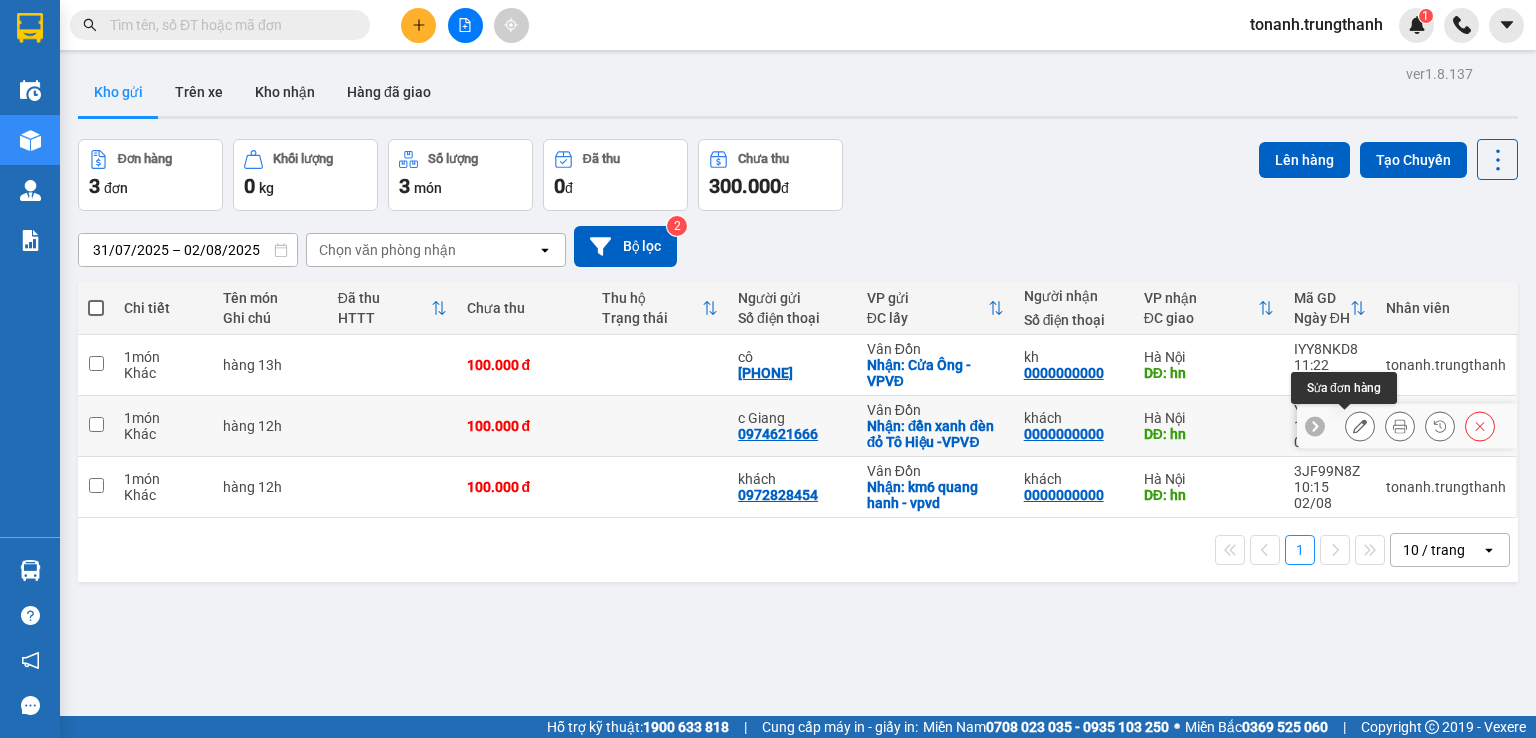 click 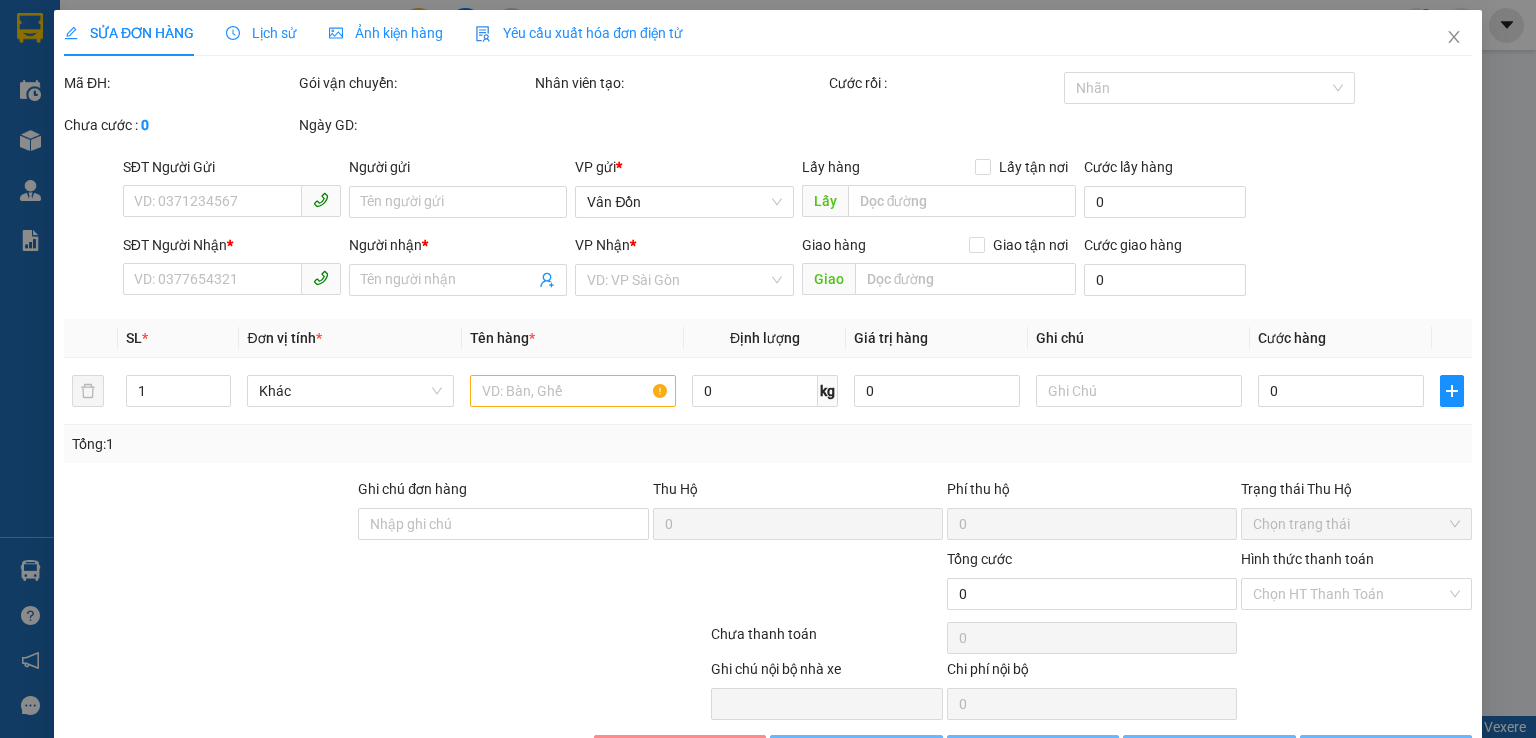 type on "0974621666" 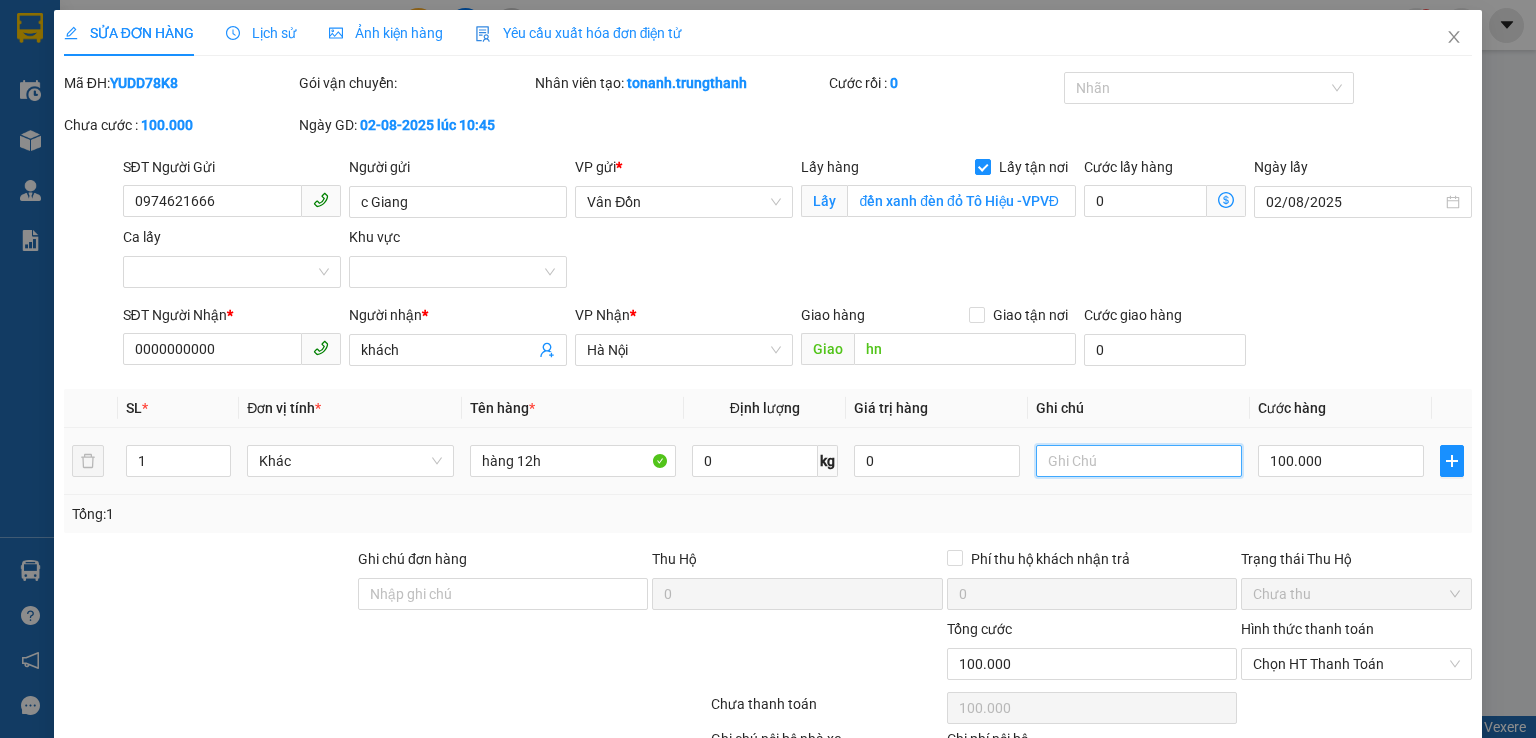 click at bounding box center [1139, 461] 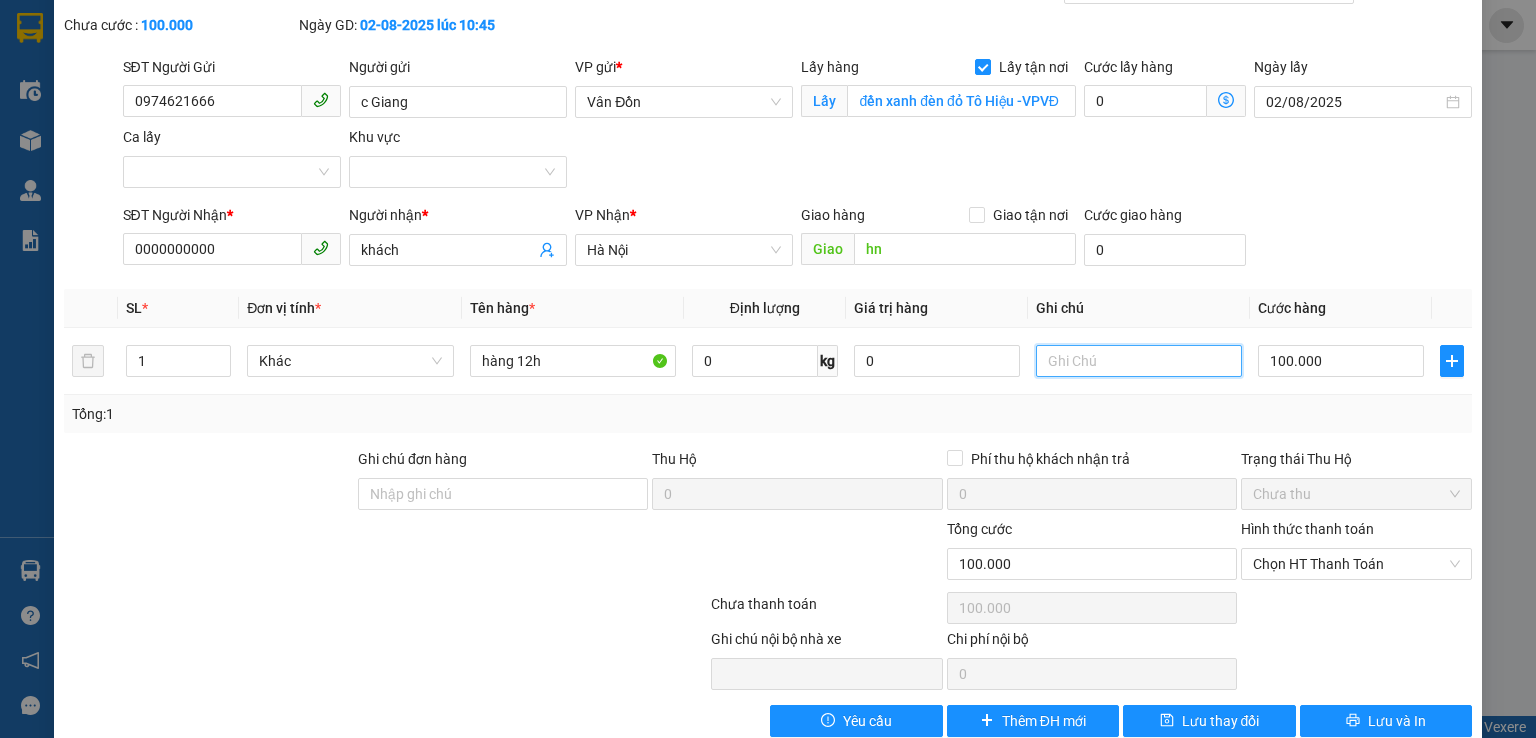 scroll, scrollTop: 0, scrollLeft: 0, axis: both 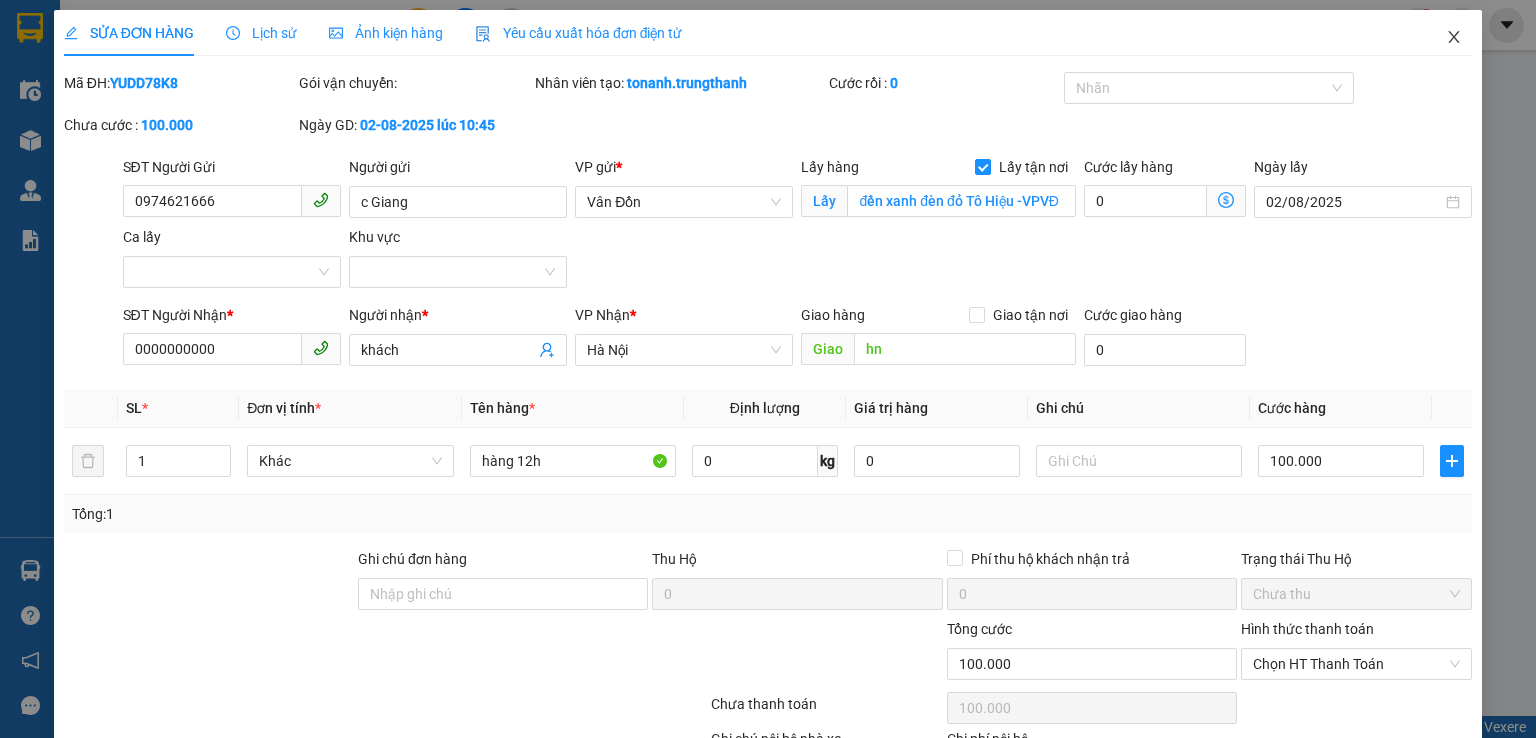 click at bounding box center [1454, 38] 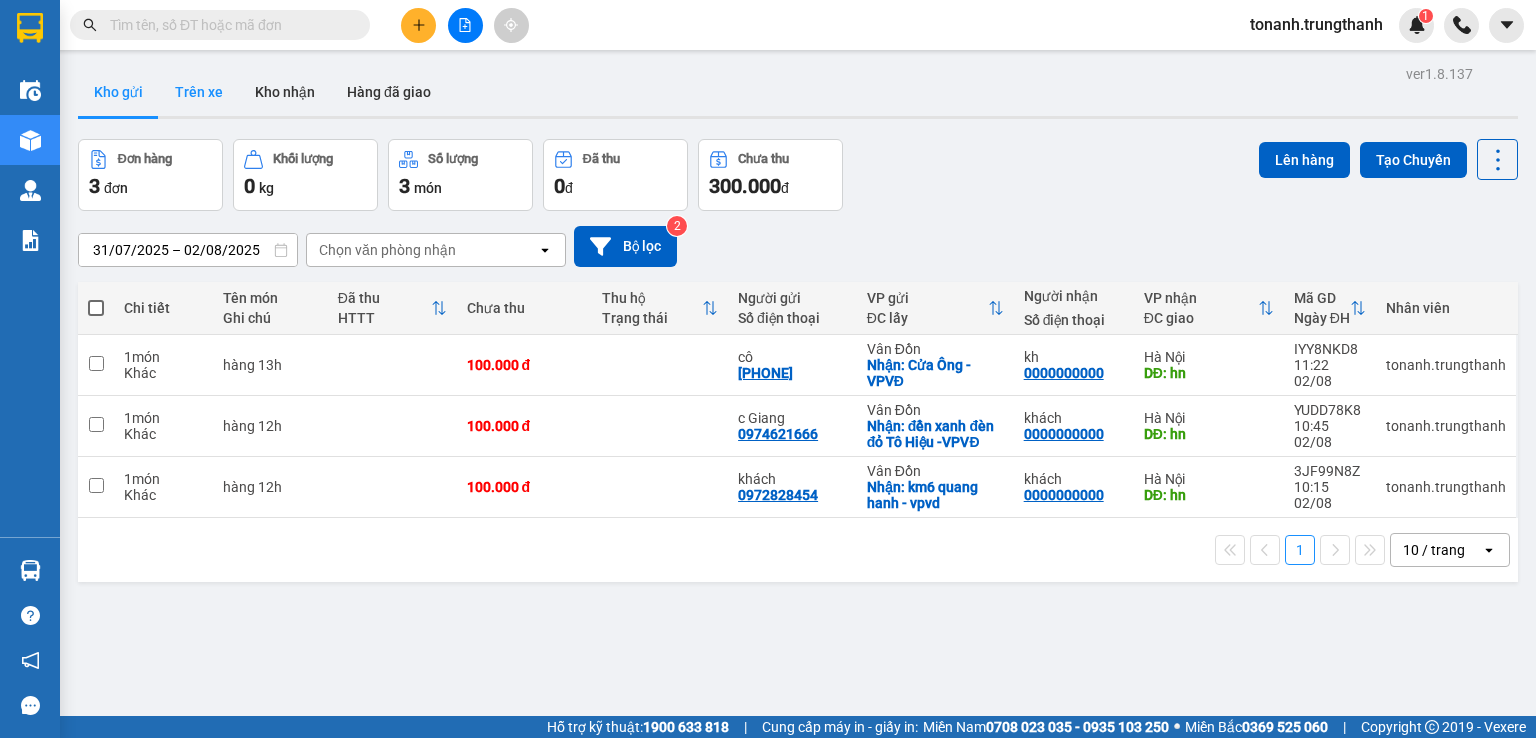 click on "Trên xe" at bounding box center (199, 92) 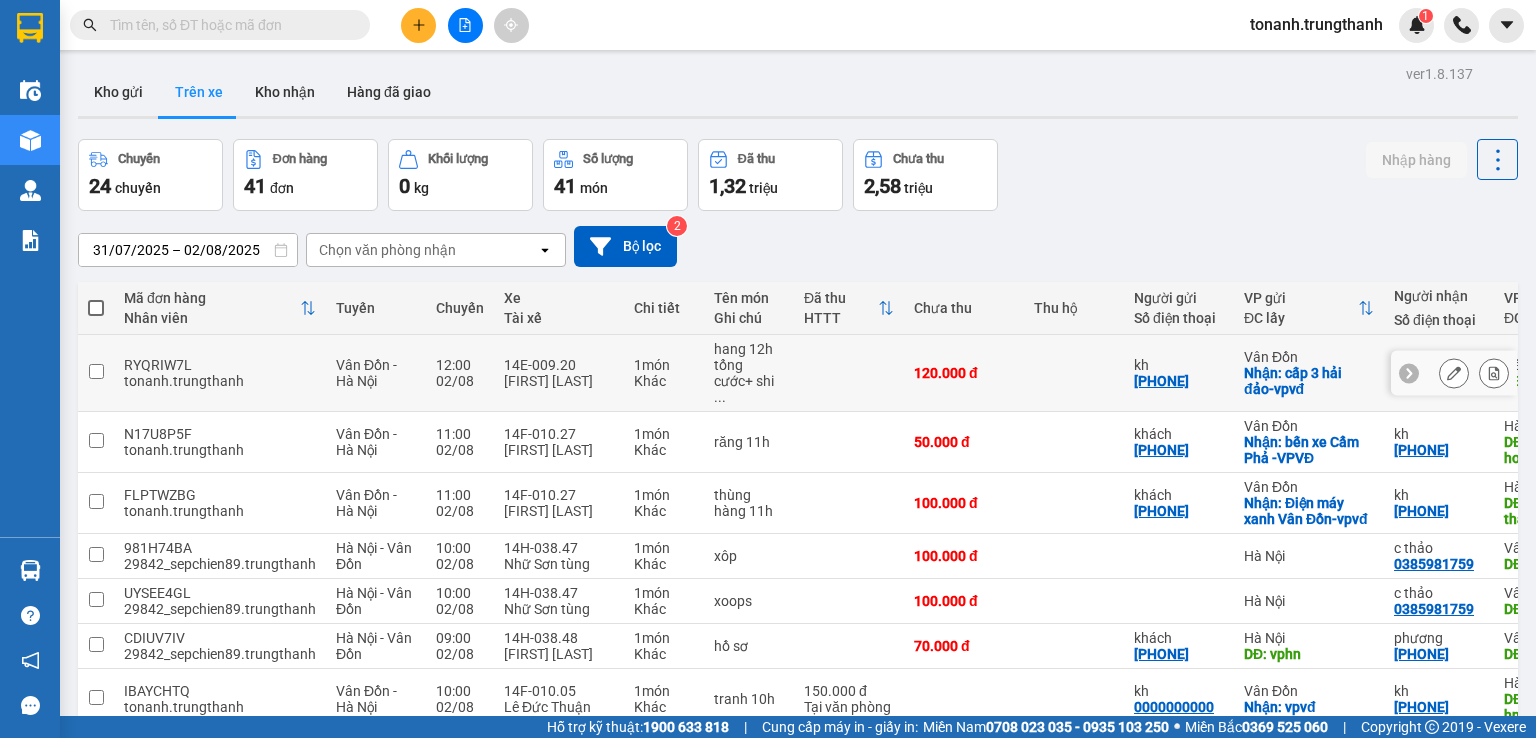 click at bounding box center (1454, 373) 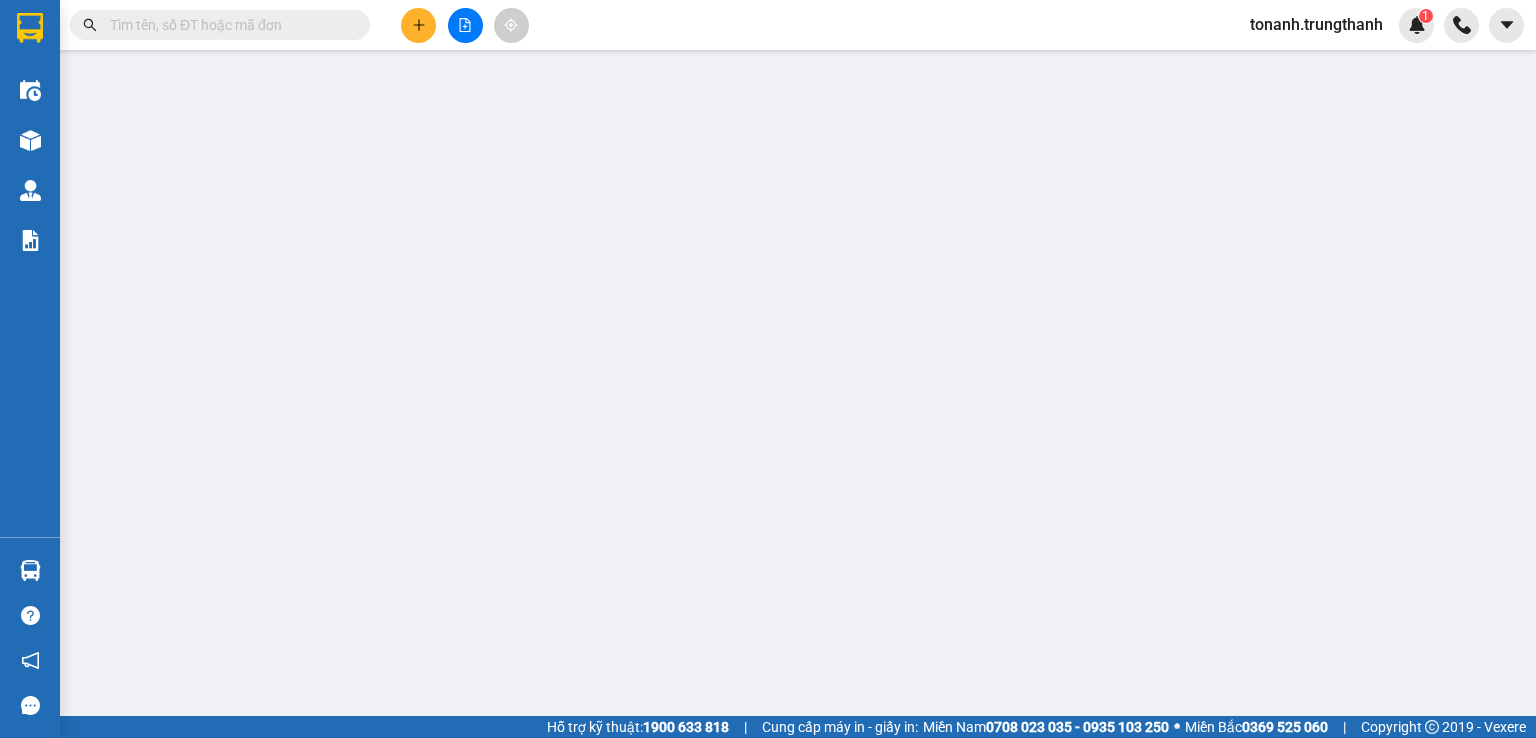 type on "[PHONE]" 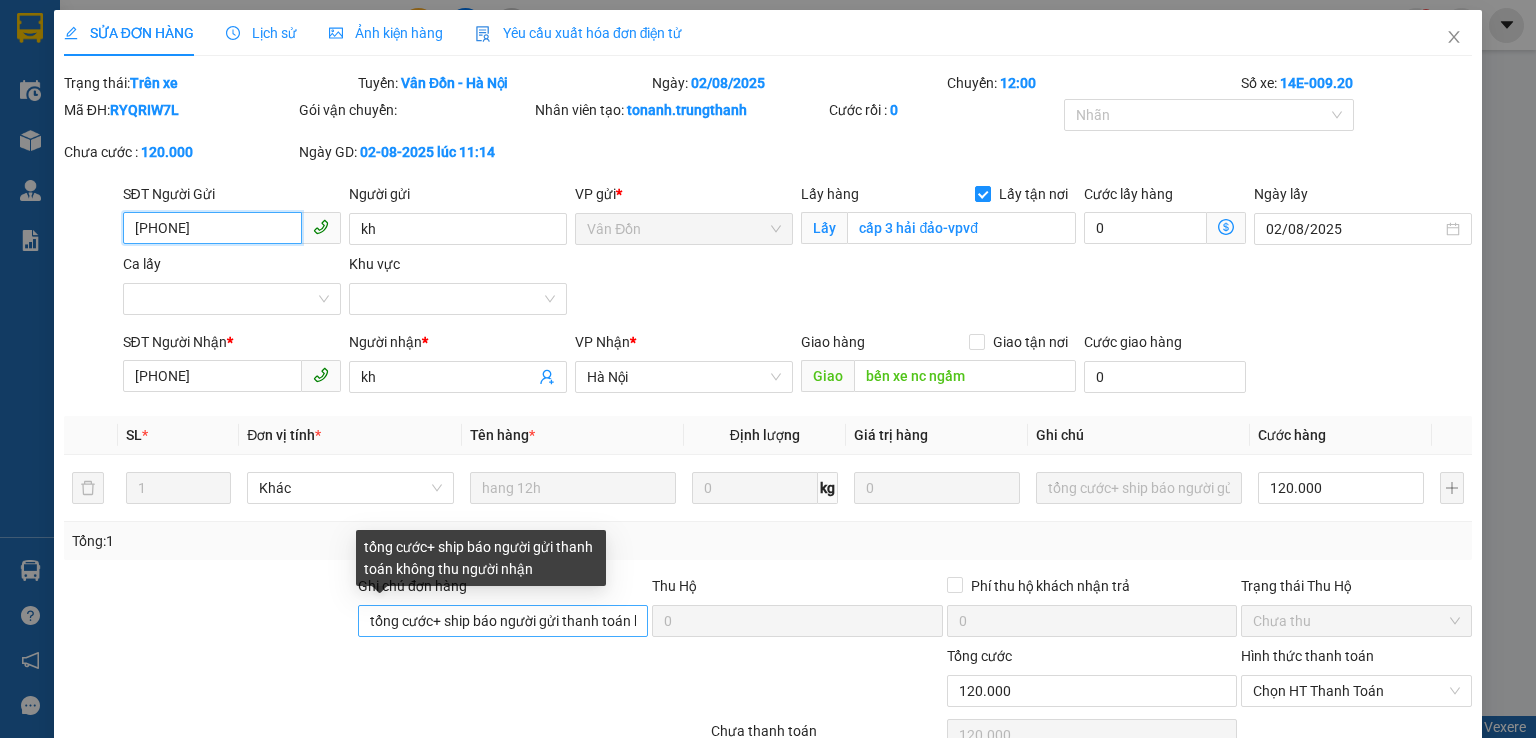 scroll, scrollTop: 66, scrollLeft: 0, axis: vertical 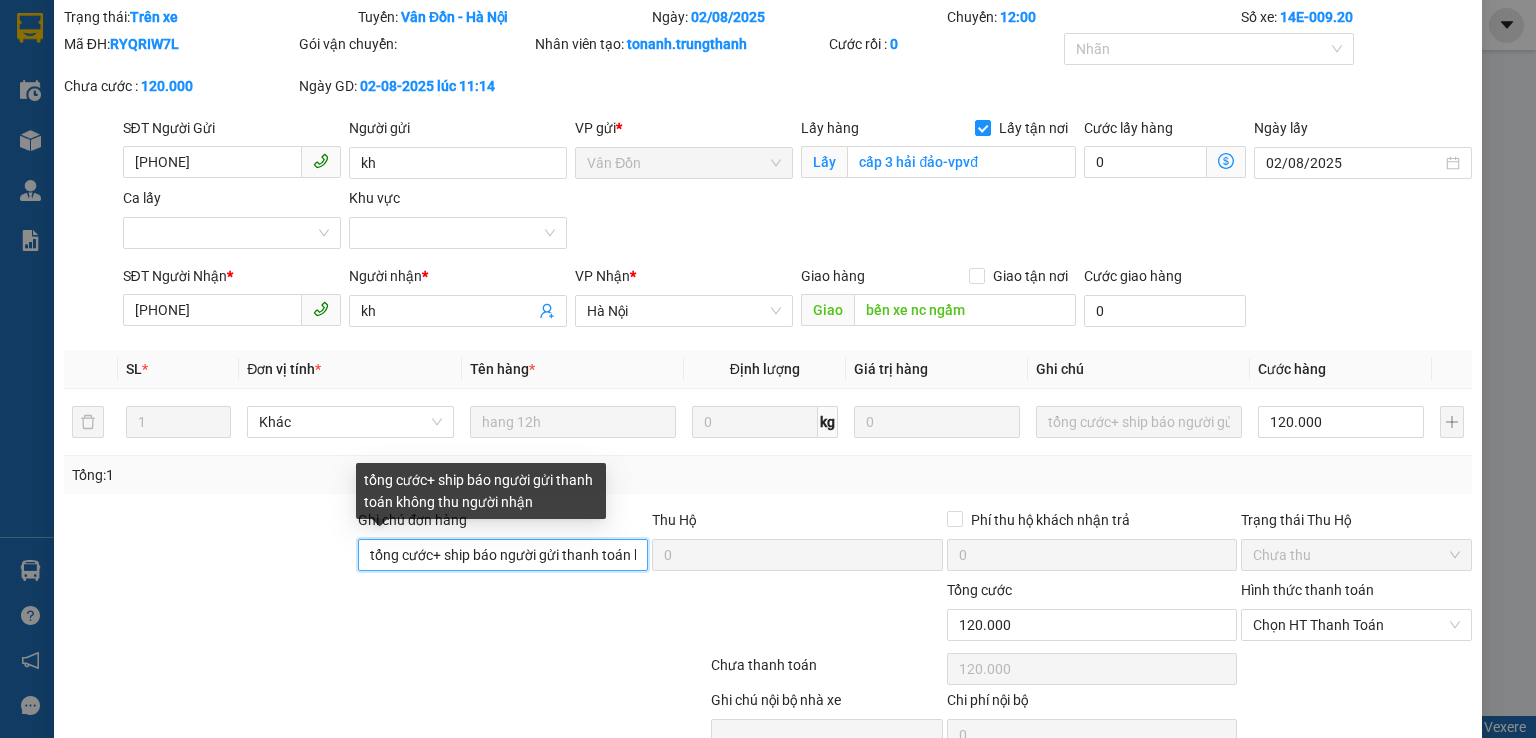 click on "tổng cước+ ship báo người gửi thanh toán không thu người nhận" at bounding box center [503, 555] 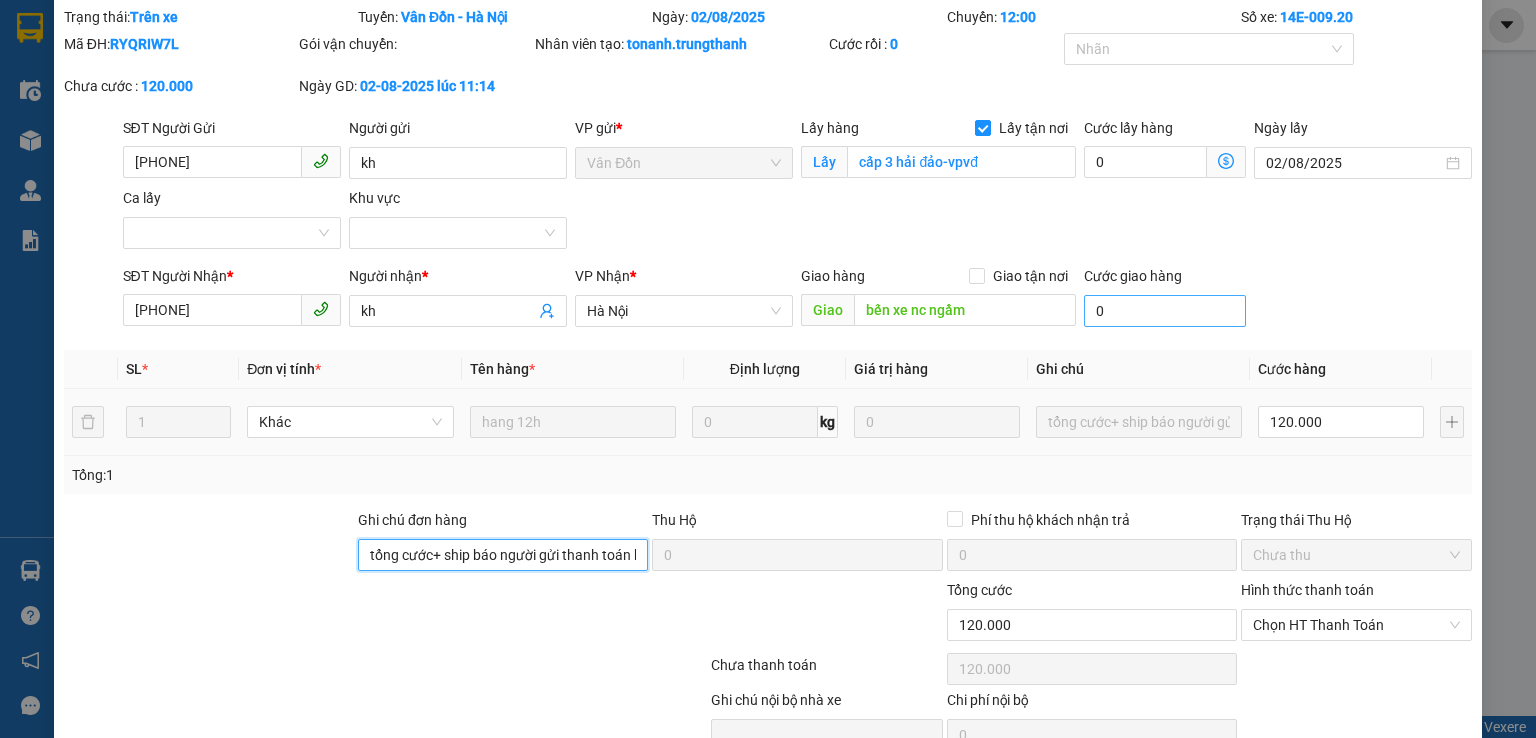 scroll, scrollTop: 0, scrollLeft: 0, axis: both 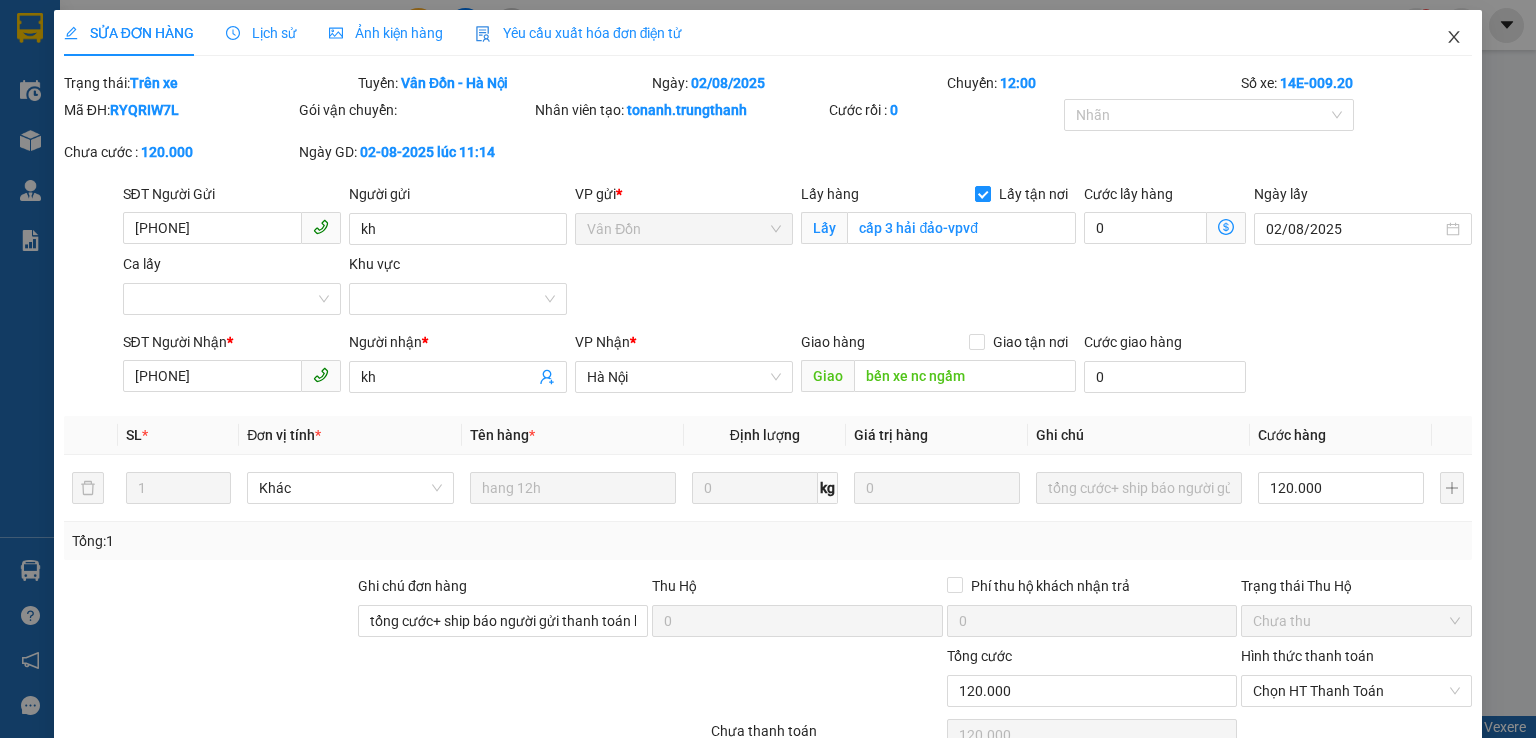 click 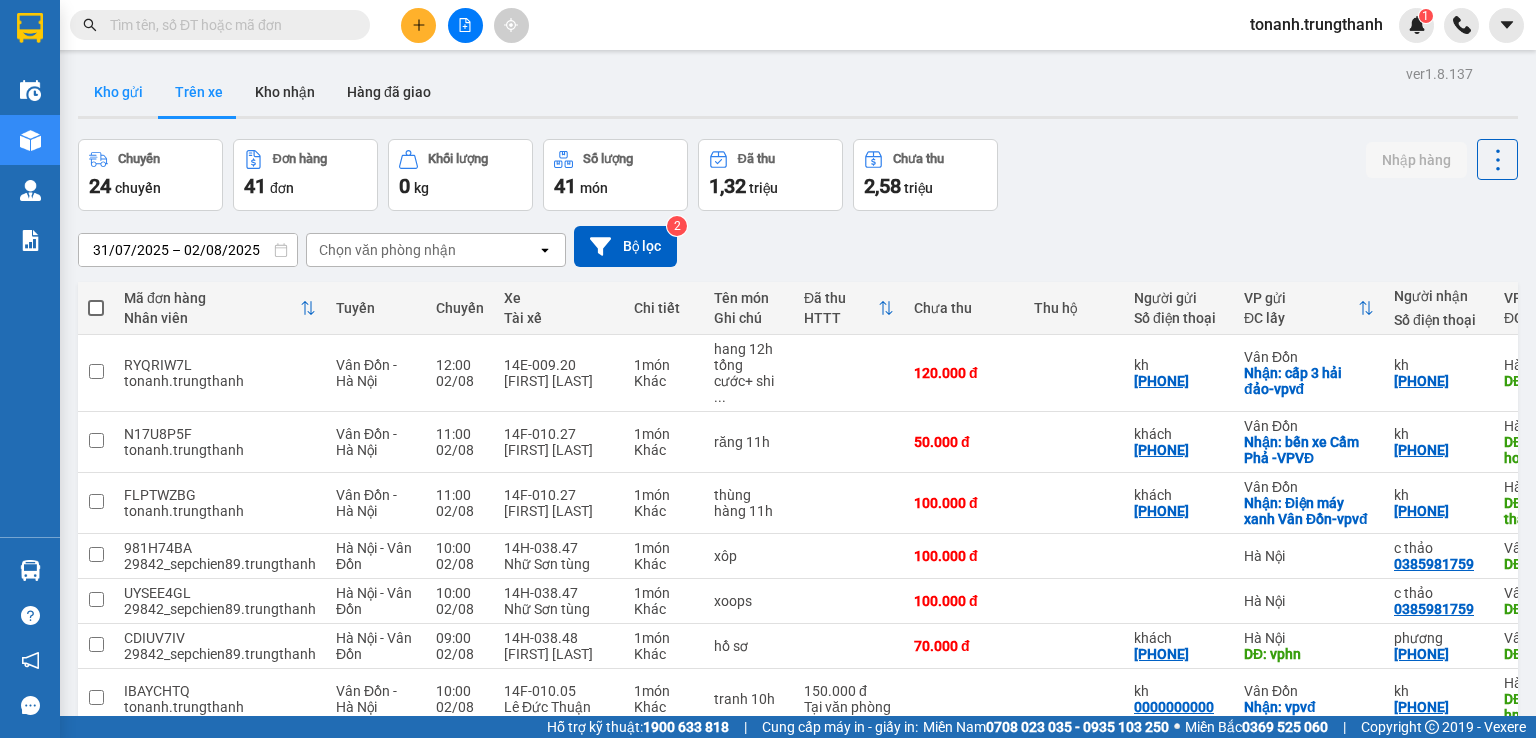 click on "Kho gửi" at bounding box center (118, 92) 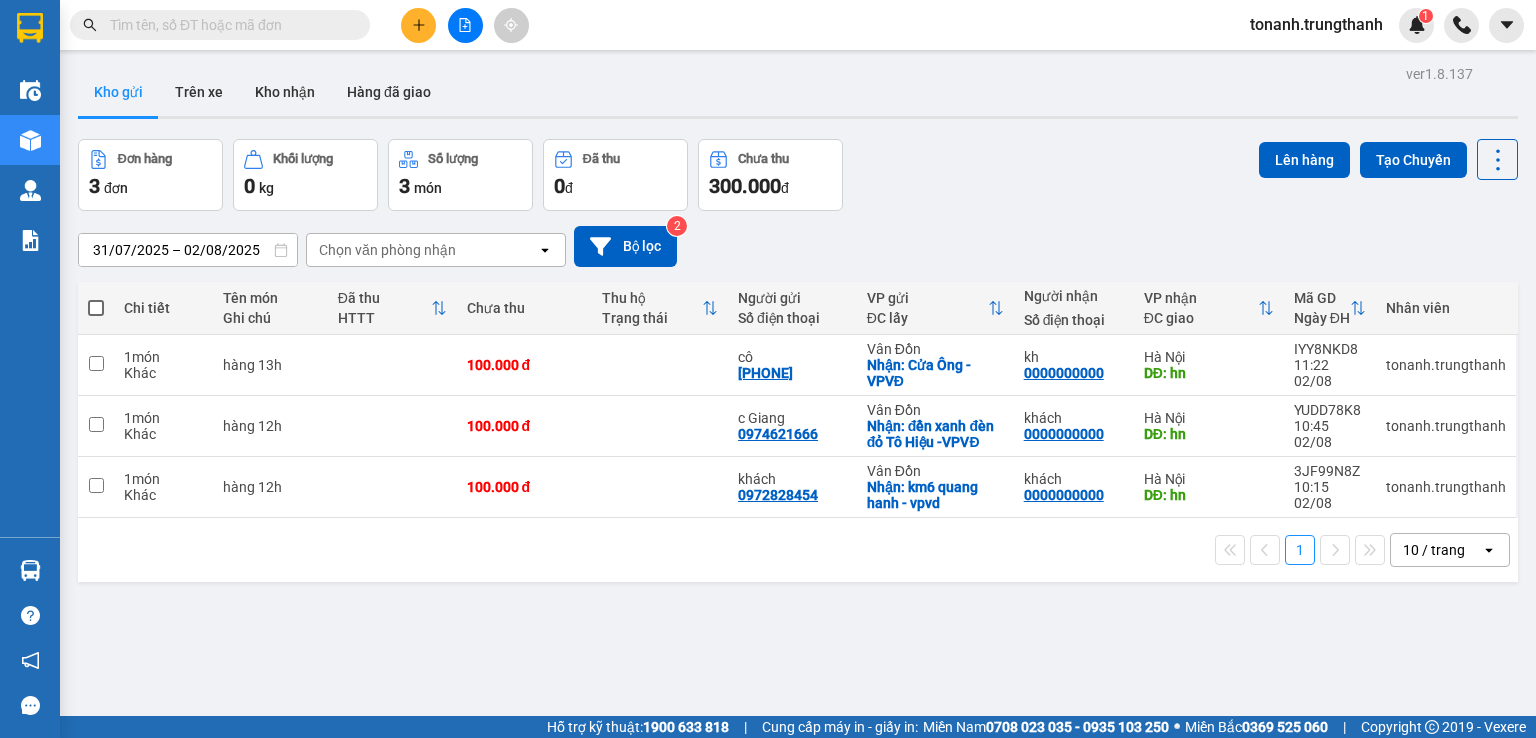 click 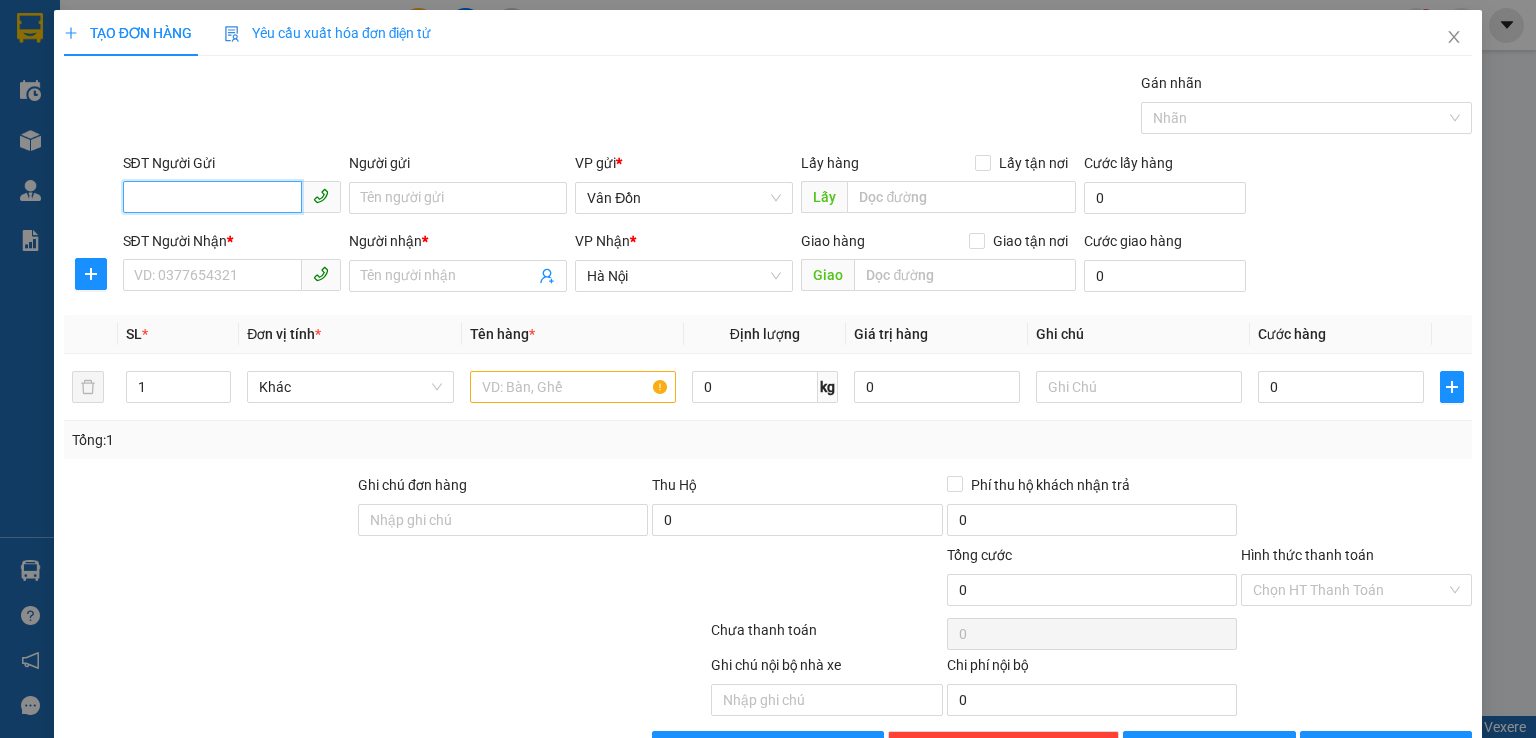 paste on "[PHONE]" 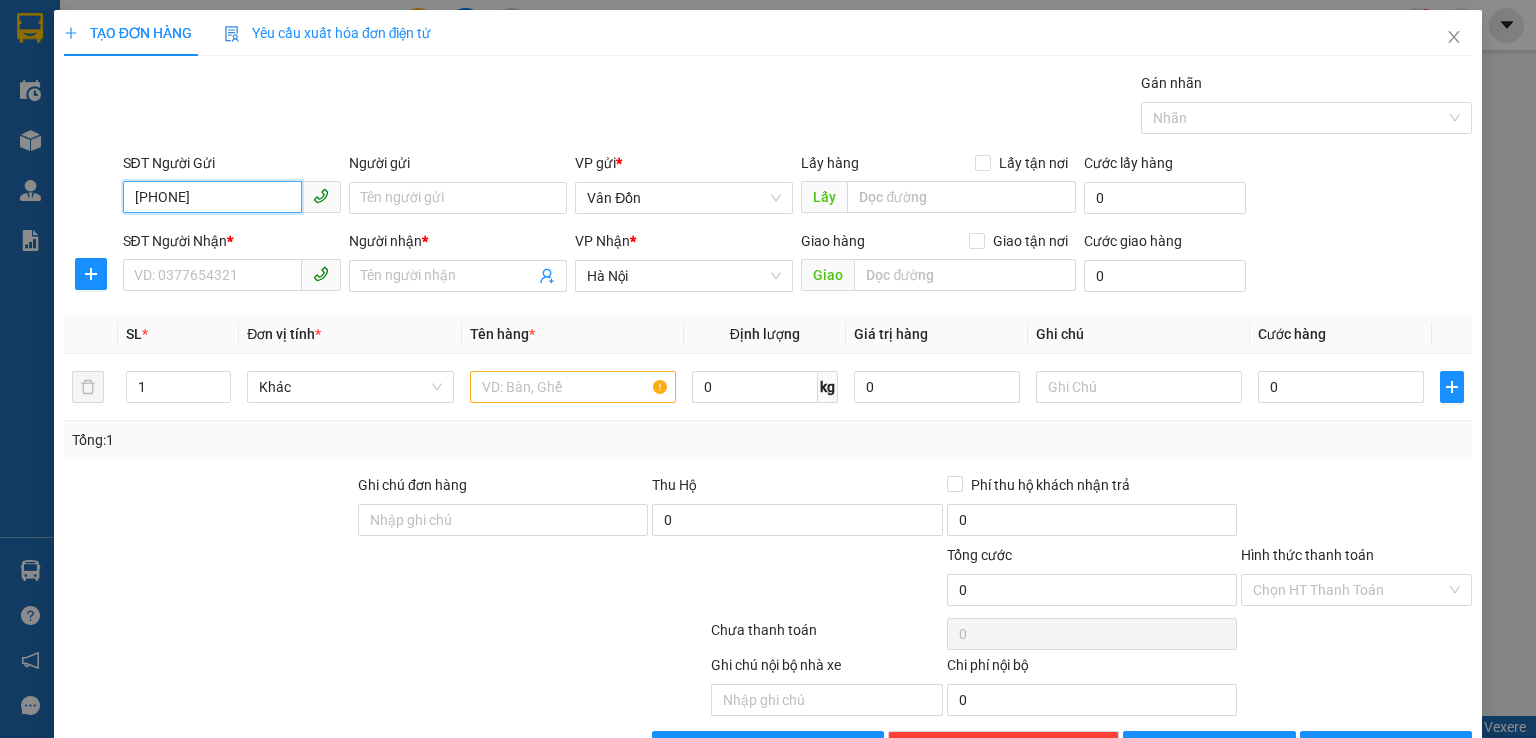 click on "[PHONE]" at bounding box center (212, 197) 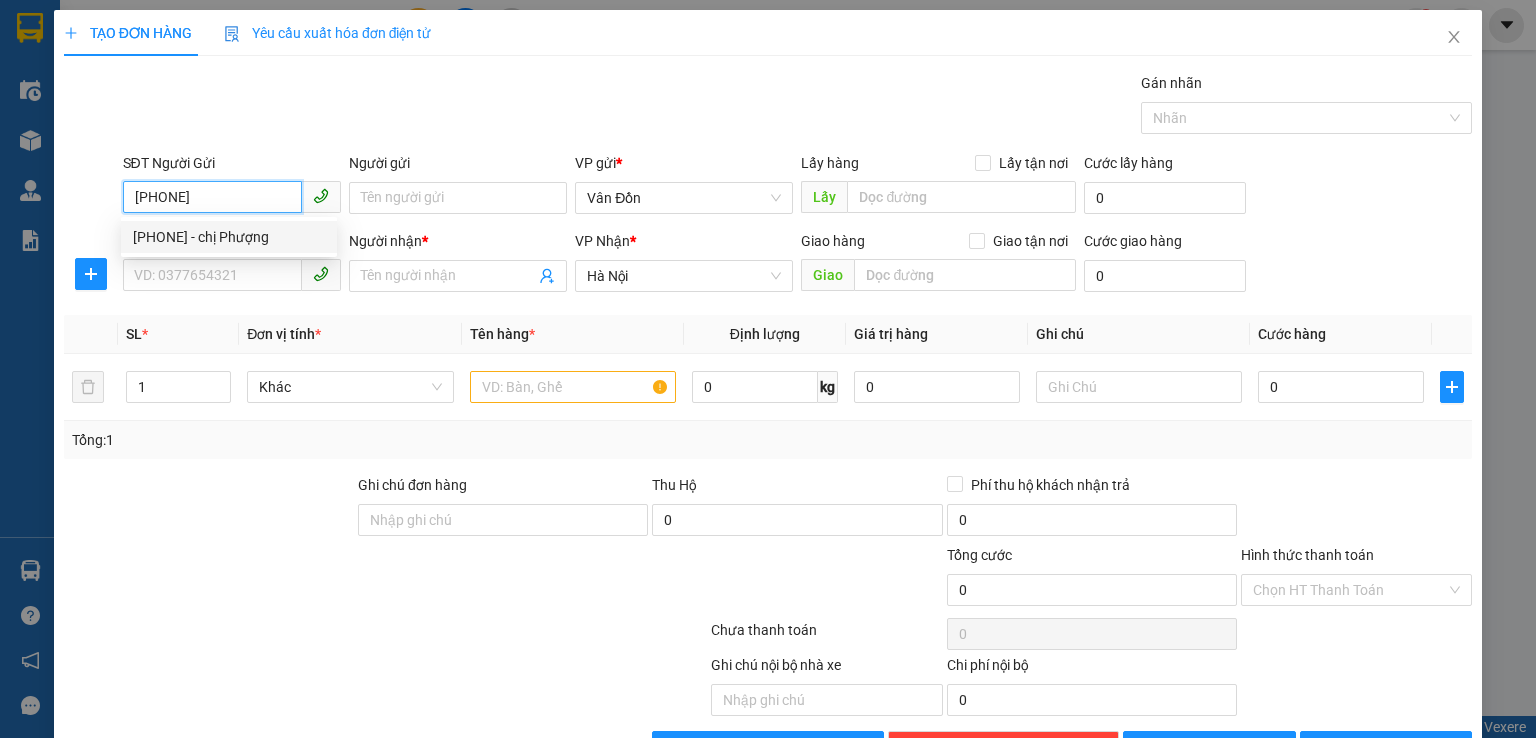 click on "0969969260 - chị Phượng" at bounding box center [229, 237] 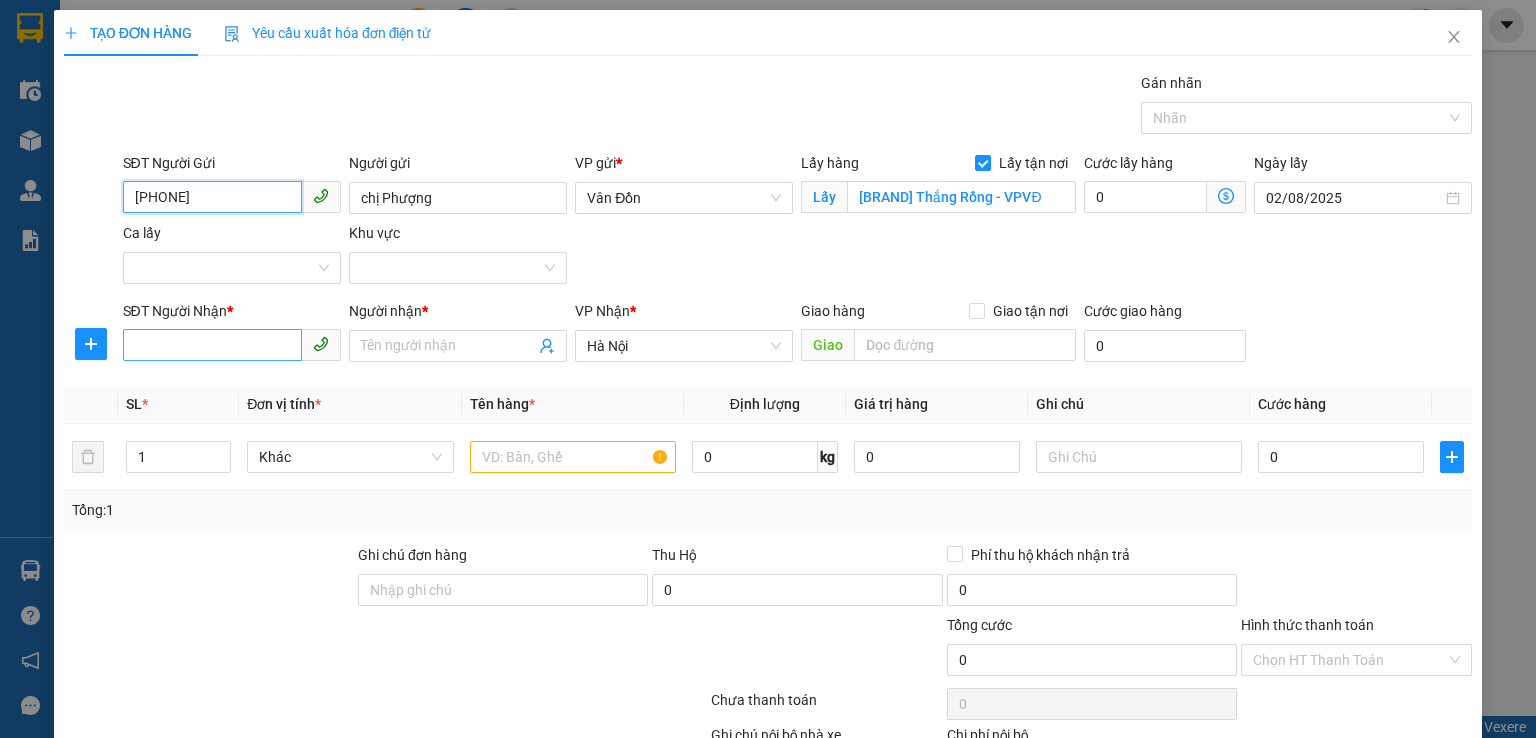 type on "[PHONE]" 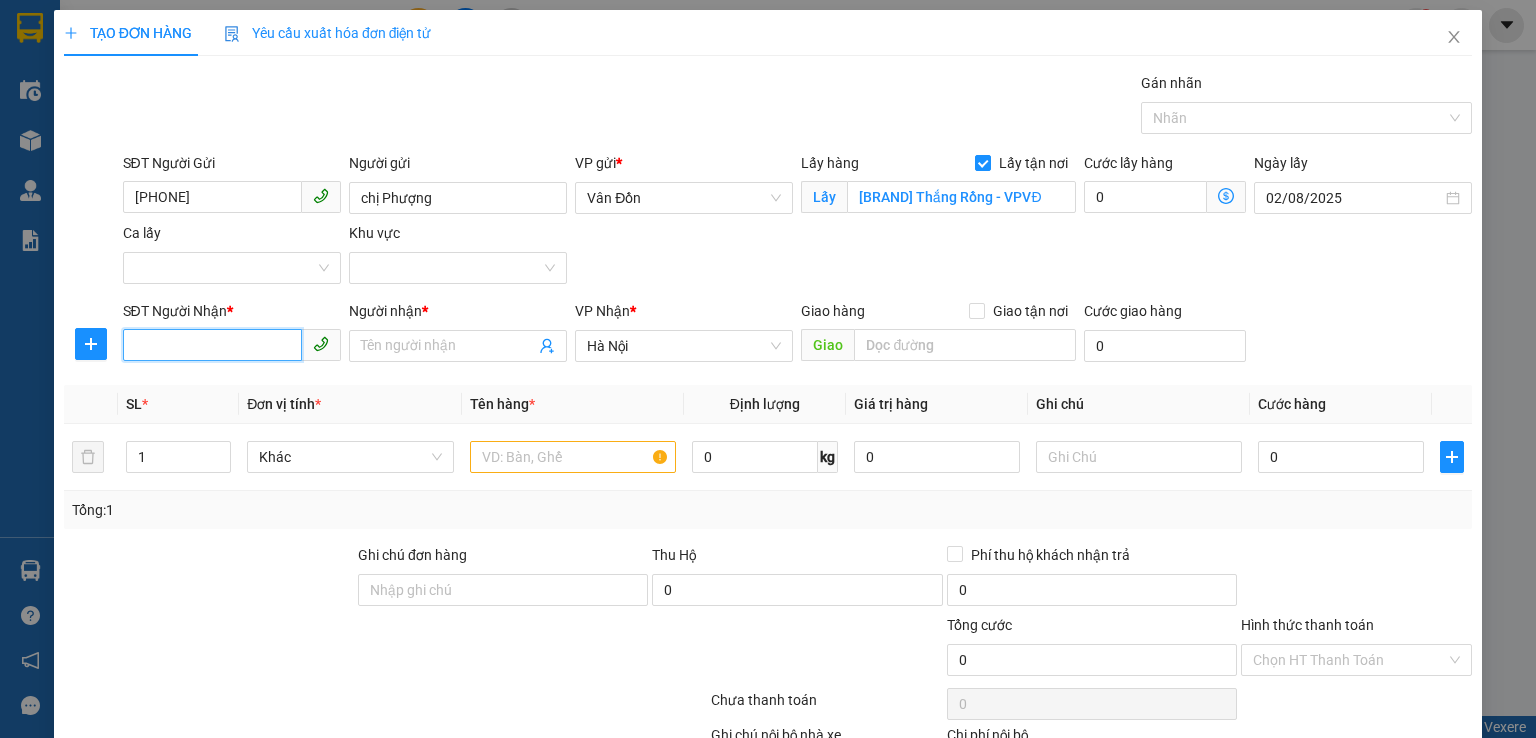 drag, startPoint x: 252, startPoint y: 336, endPoint x: 271, endPoint y: 345, distance: 21.023796 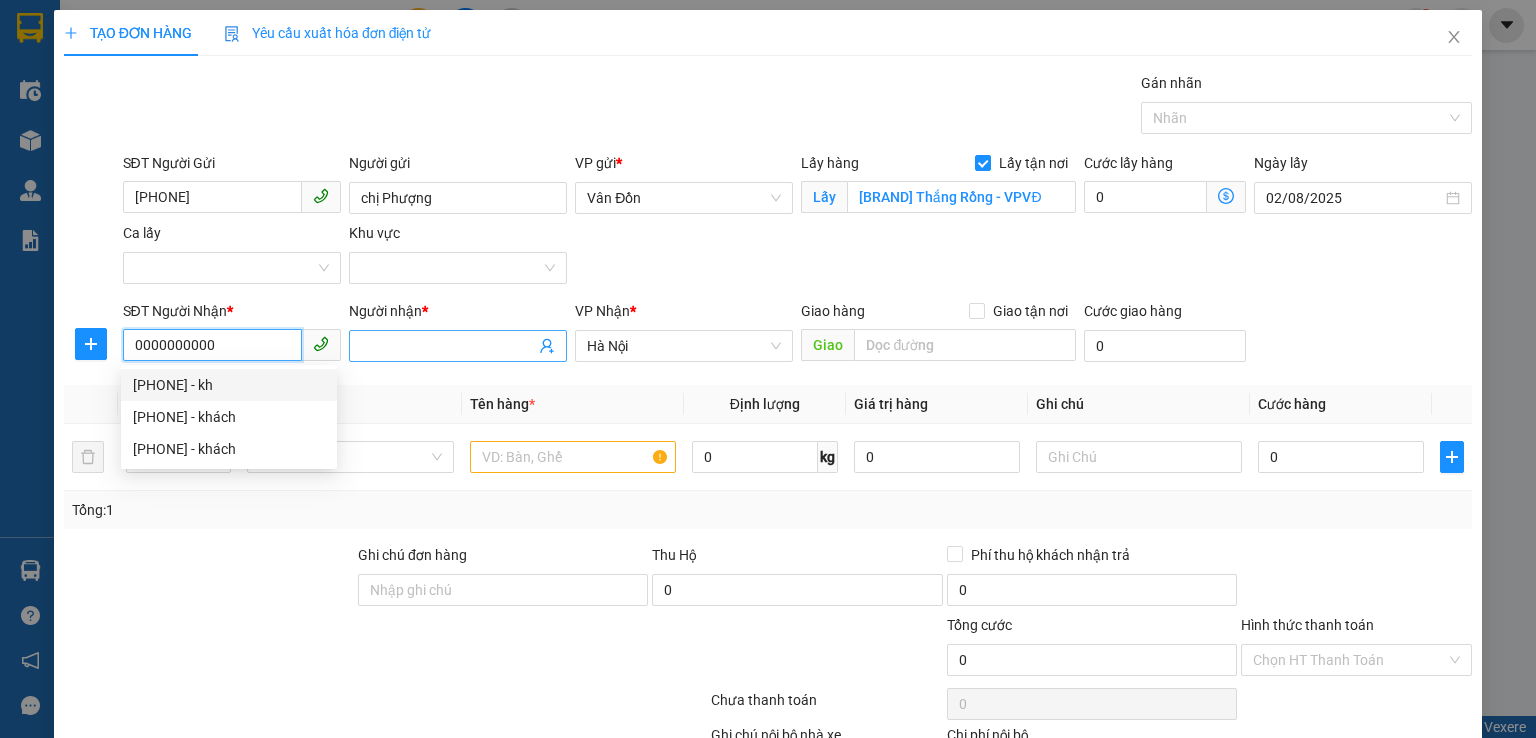 type on "0000000000" 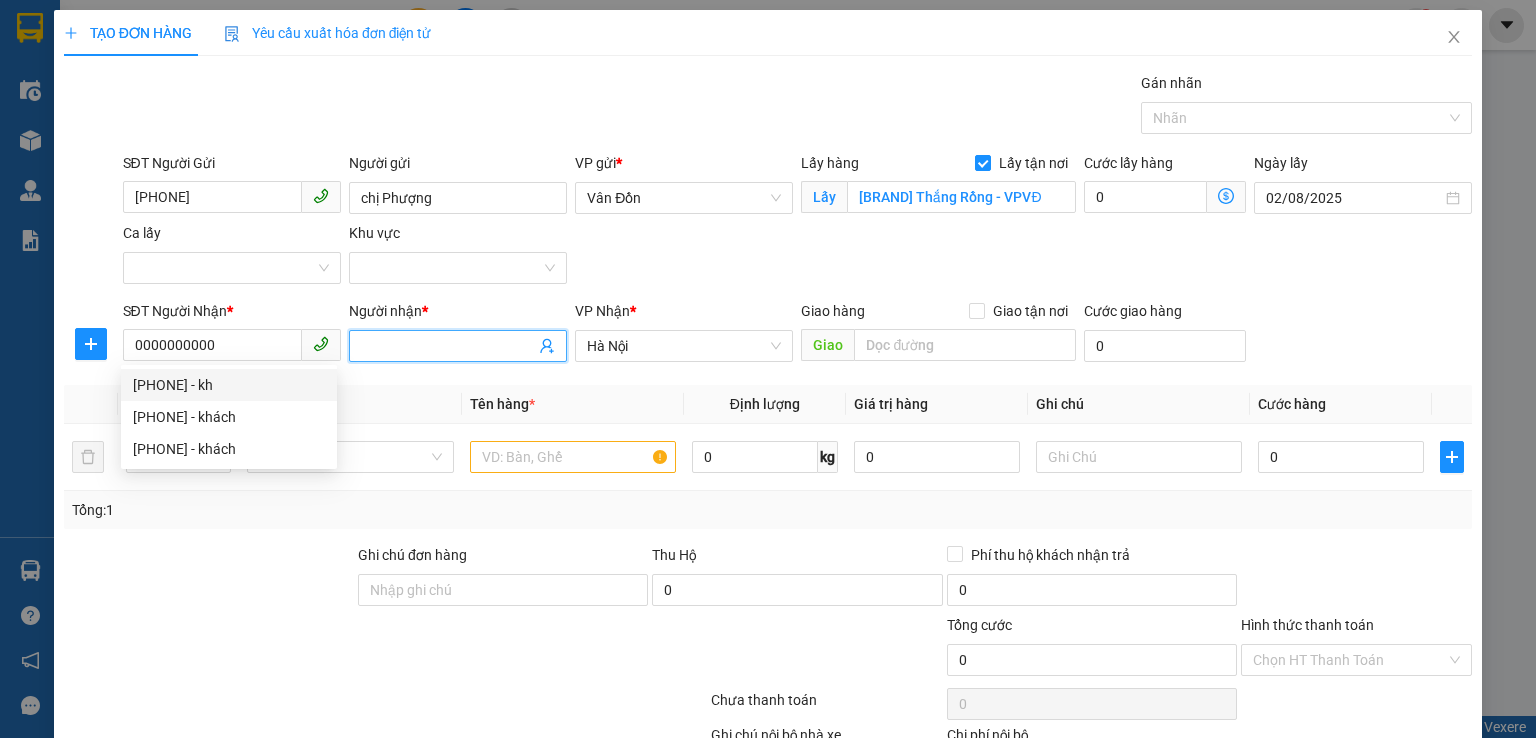 click on "Người nhận  *" at bounding box center (448, 346) 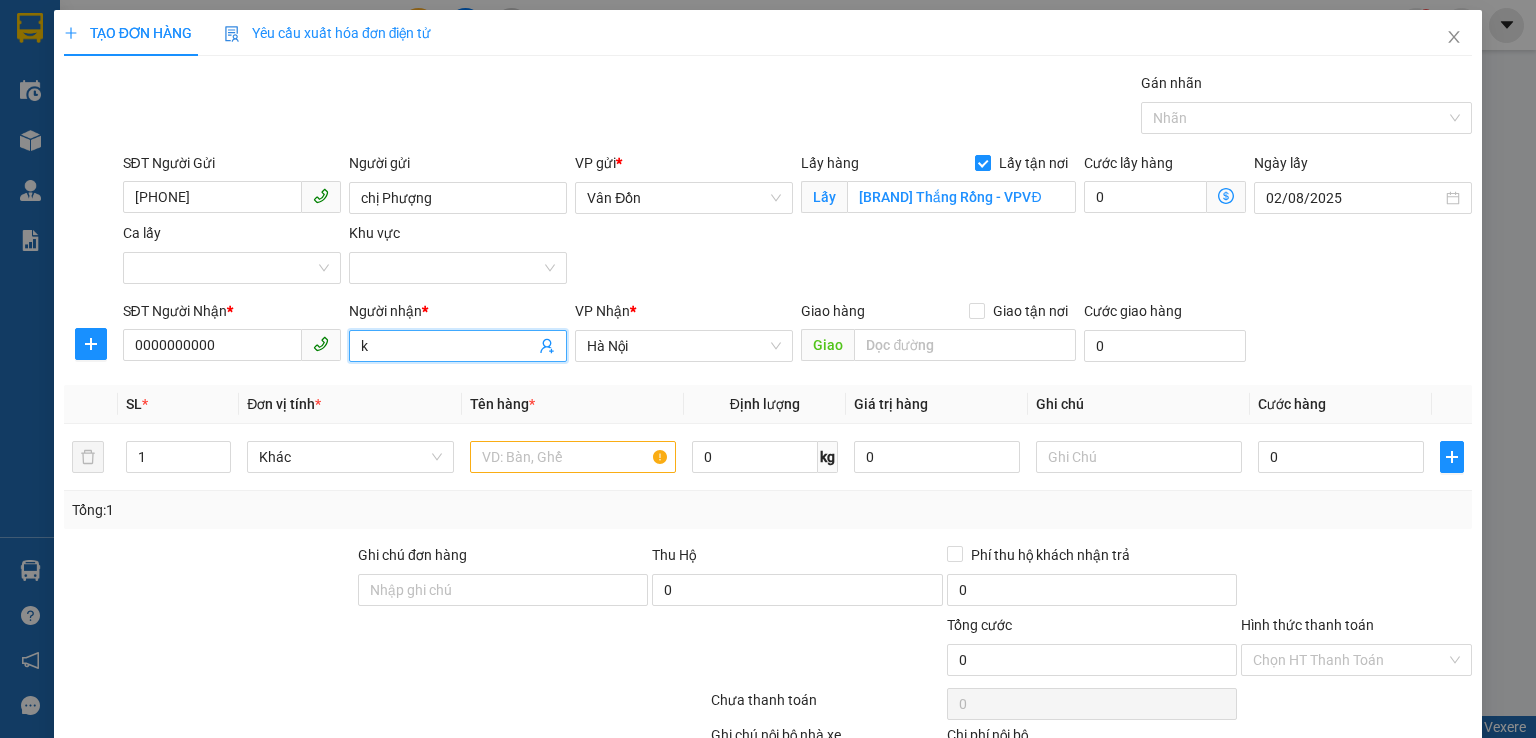 type on "kh" 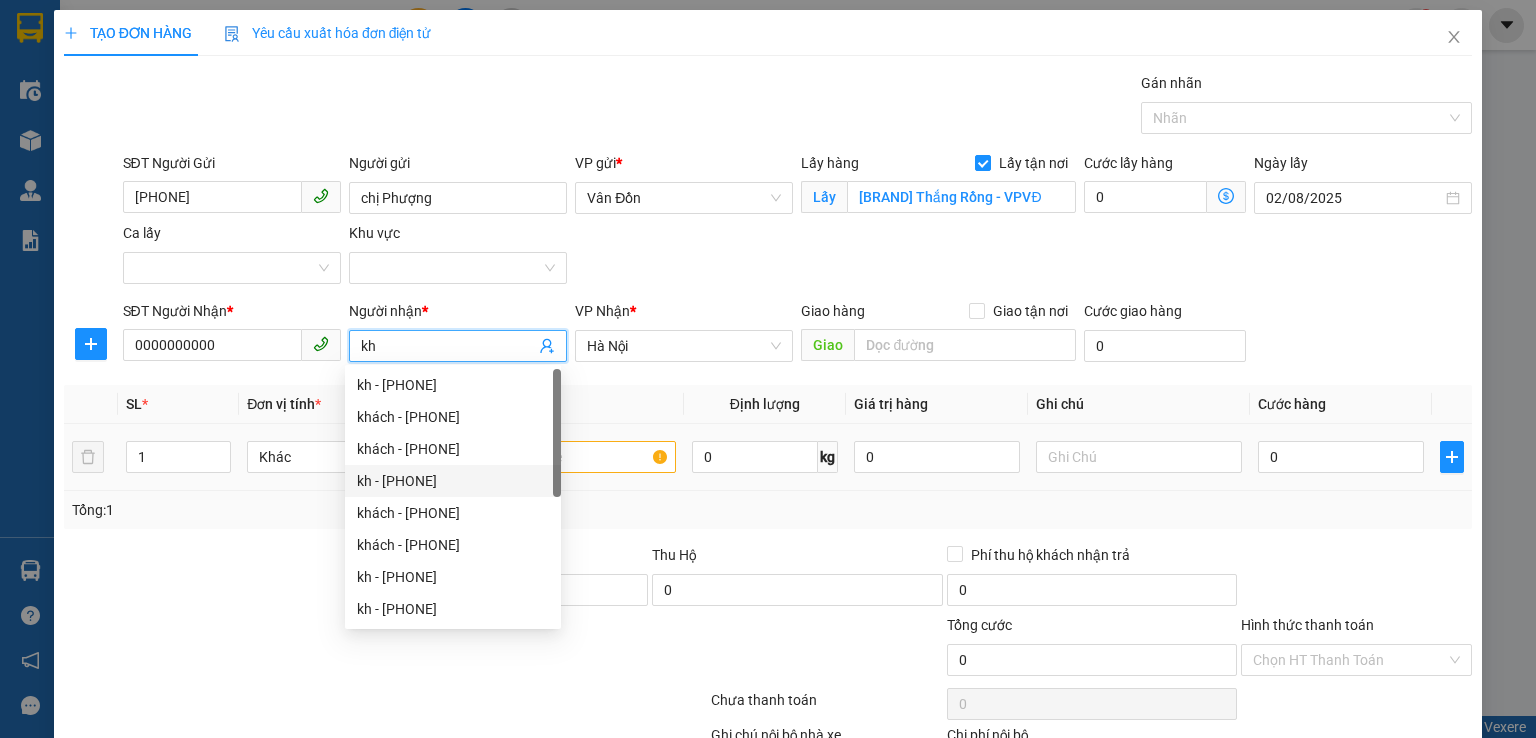 click on "kh - 0909934568" at bounding box center [453, 481] 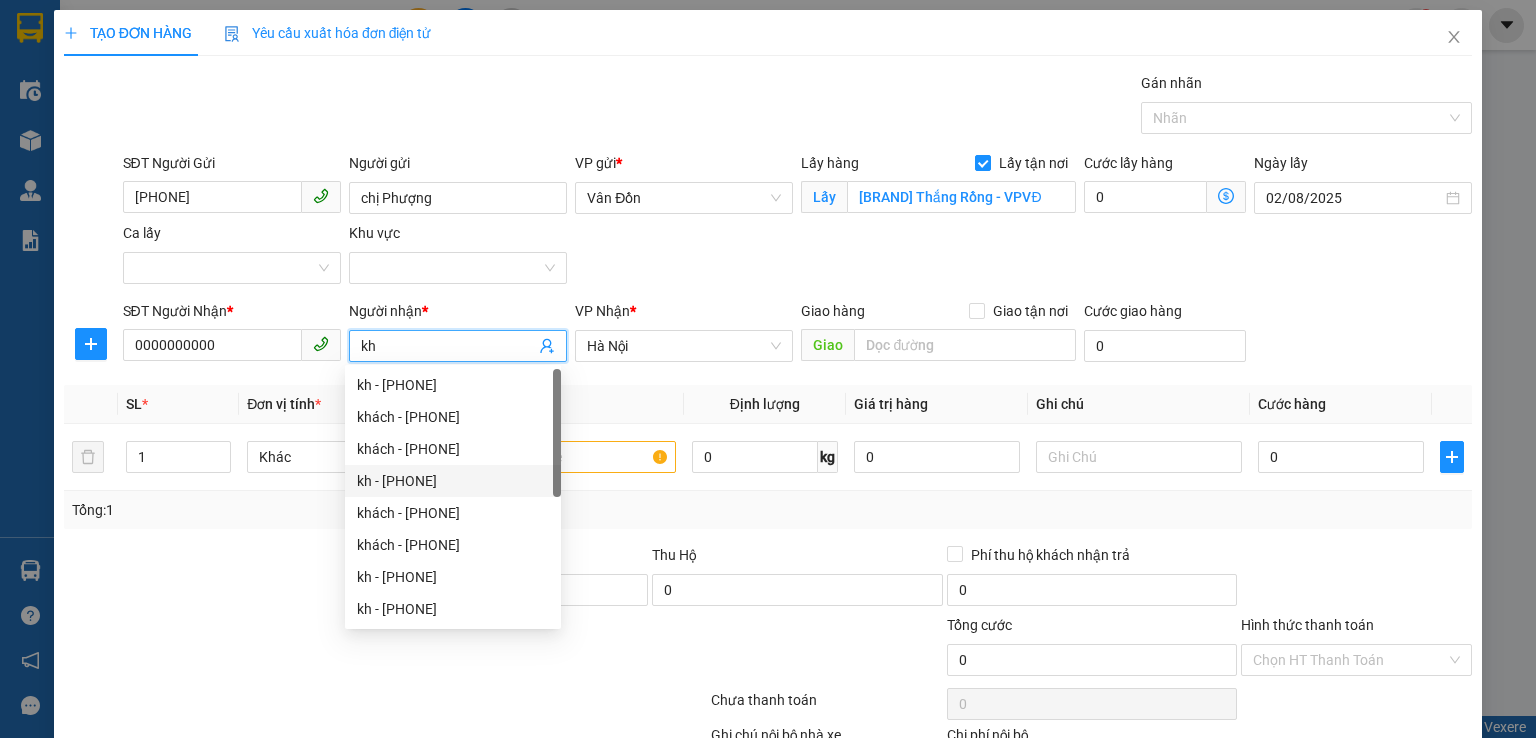 type on "[PHONE]" 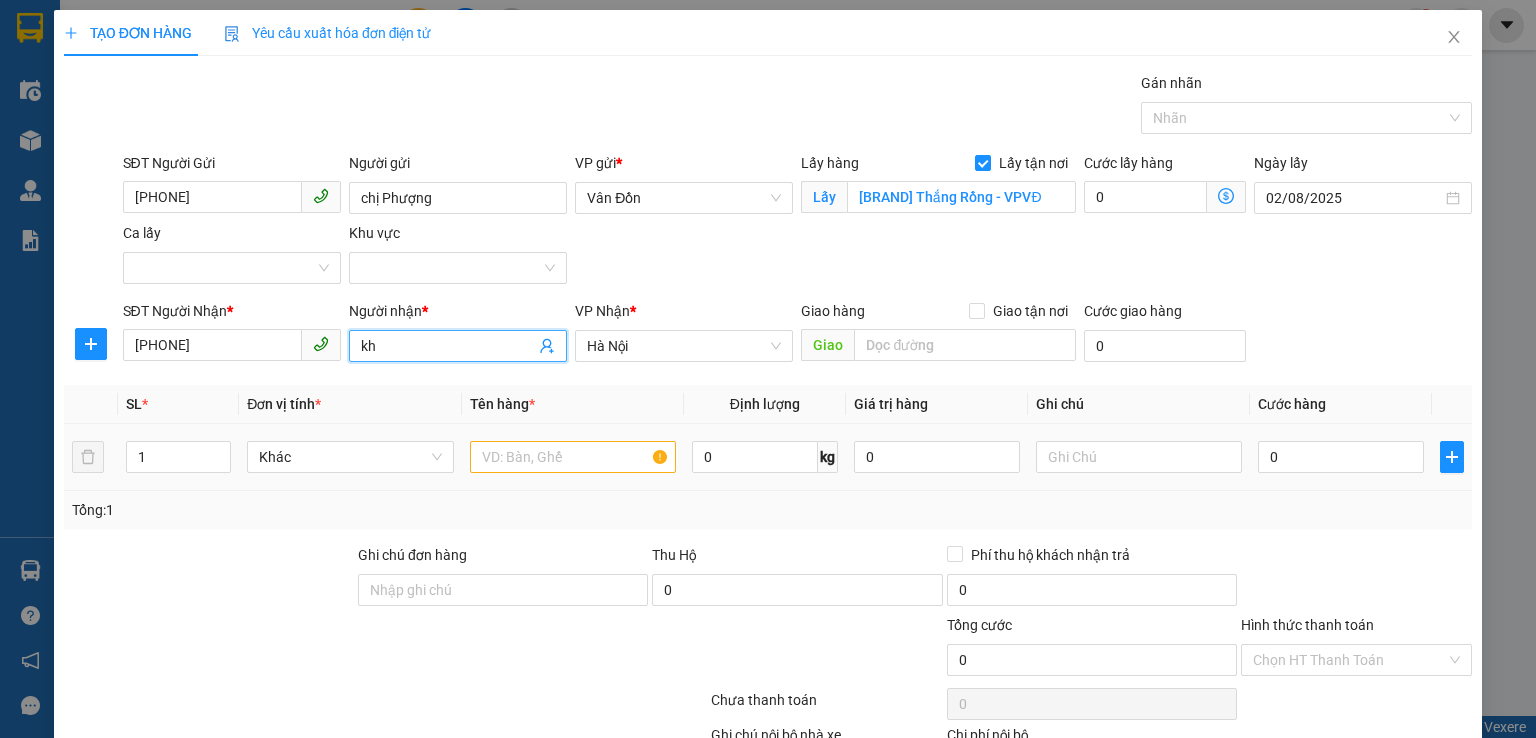 type on "kh" 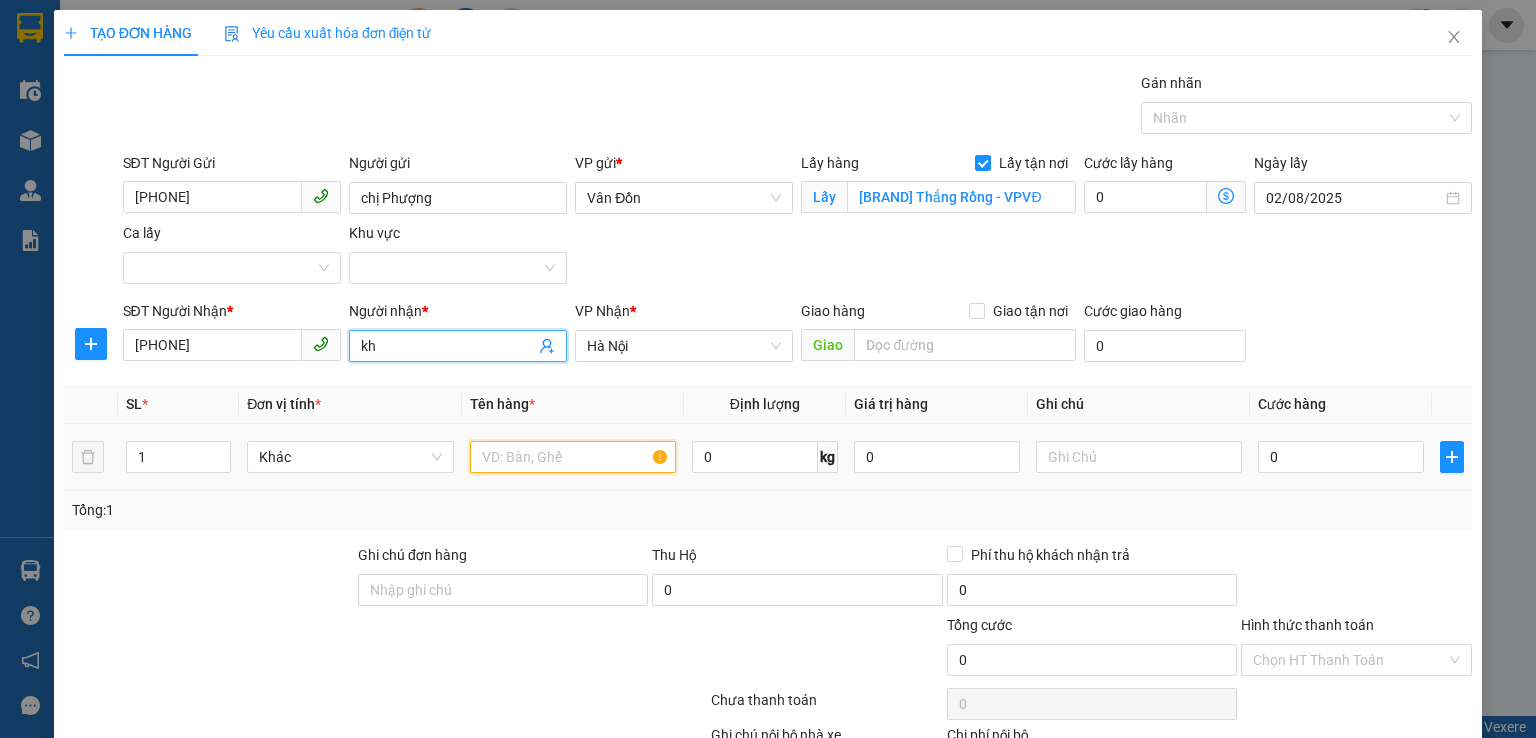 click at bounding box center [573, 457] 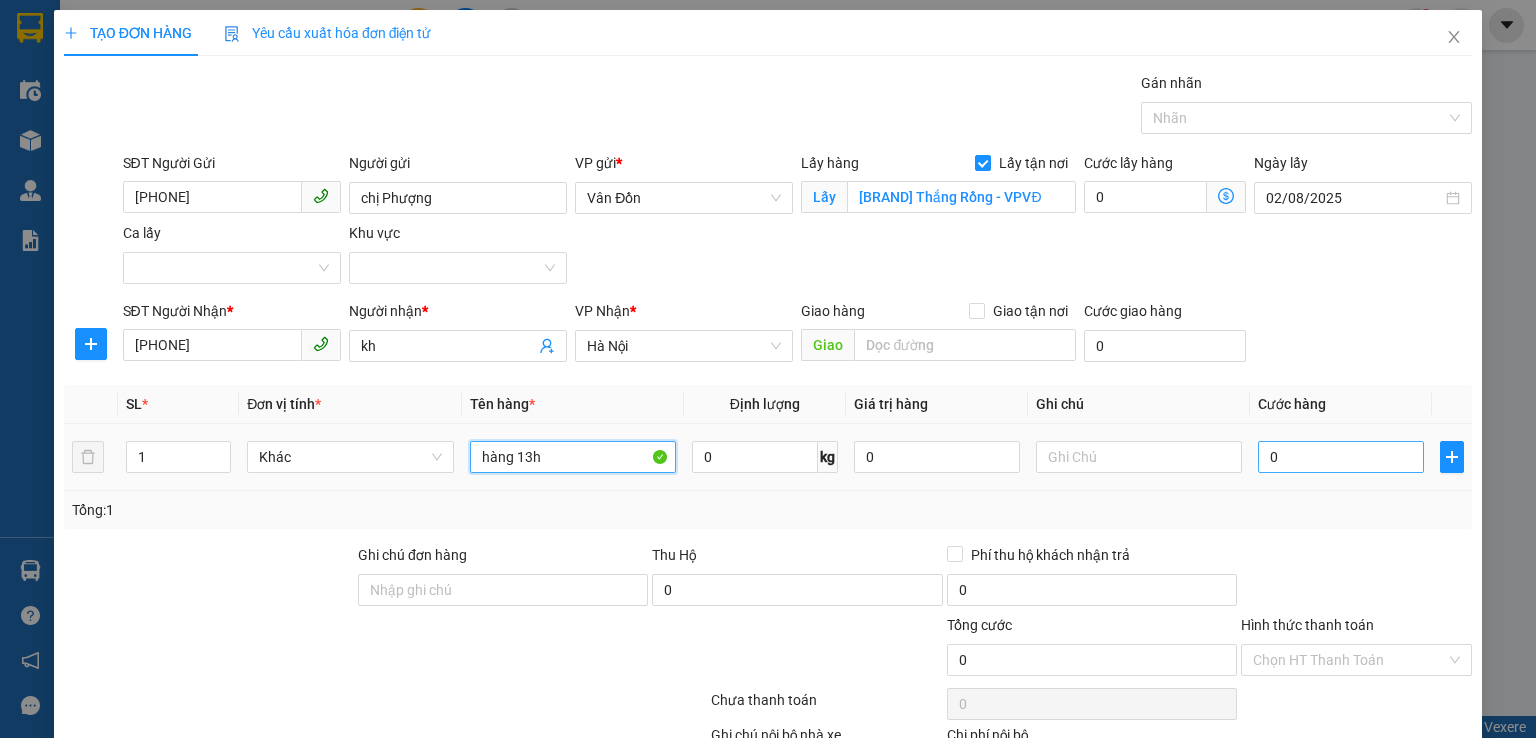 type on "hàng 13h" 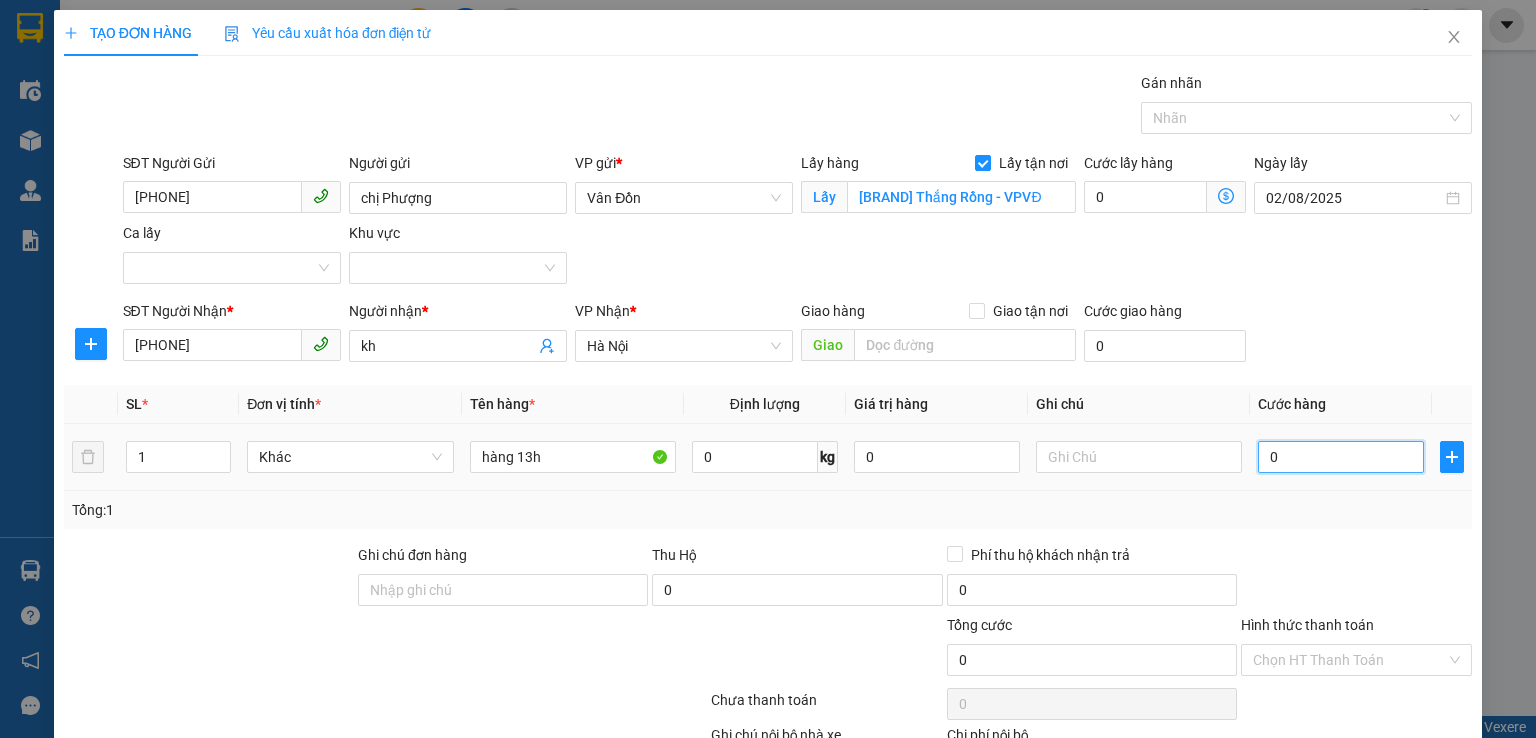 click on "0" at bounding box center [1341, 457] 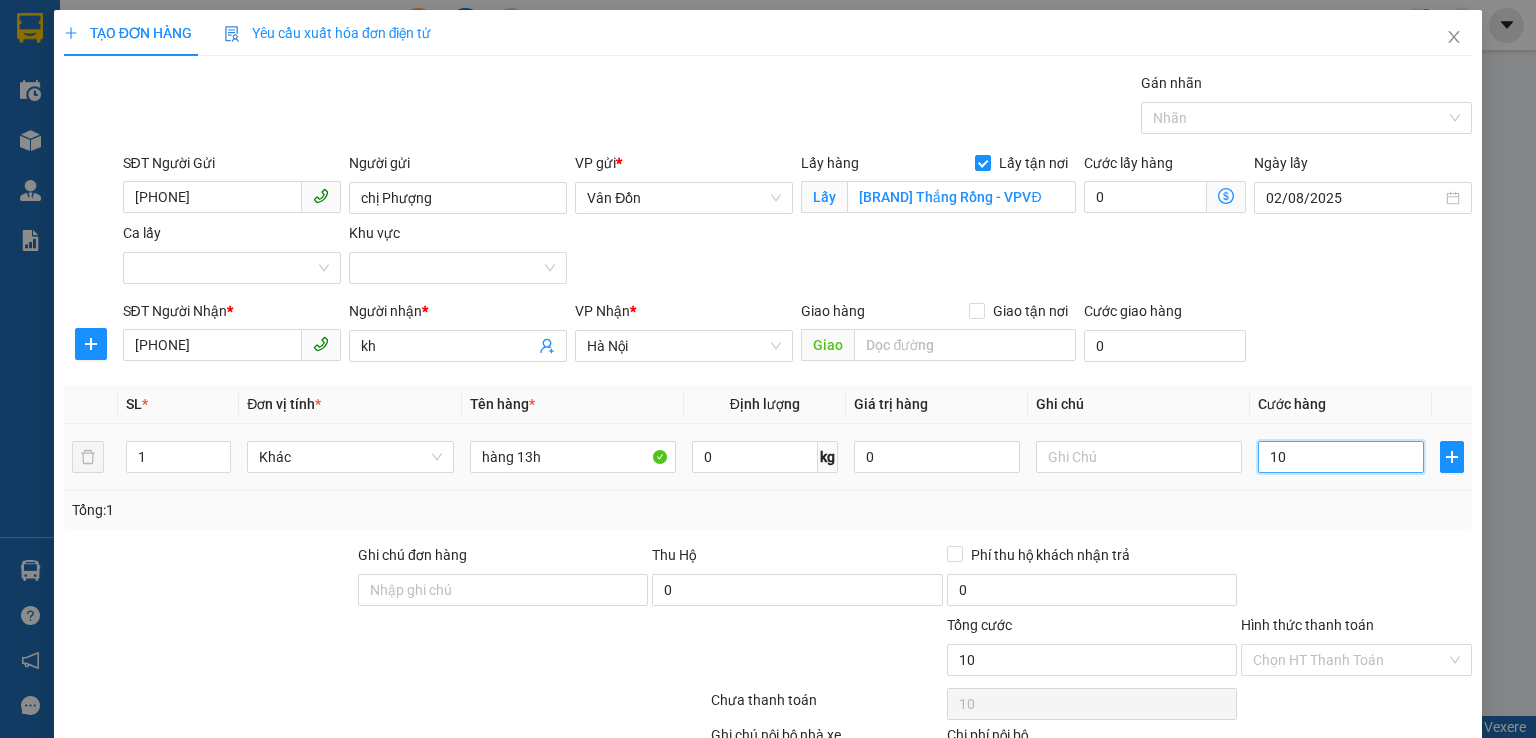type on "100" 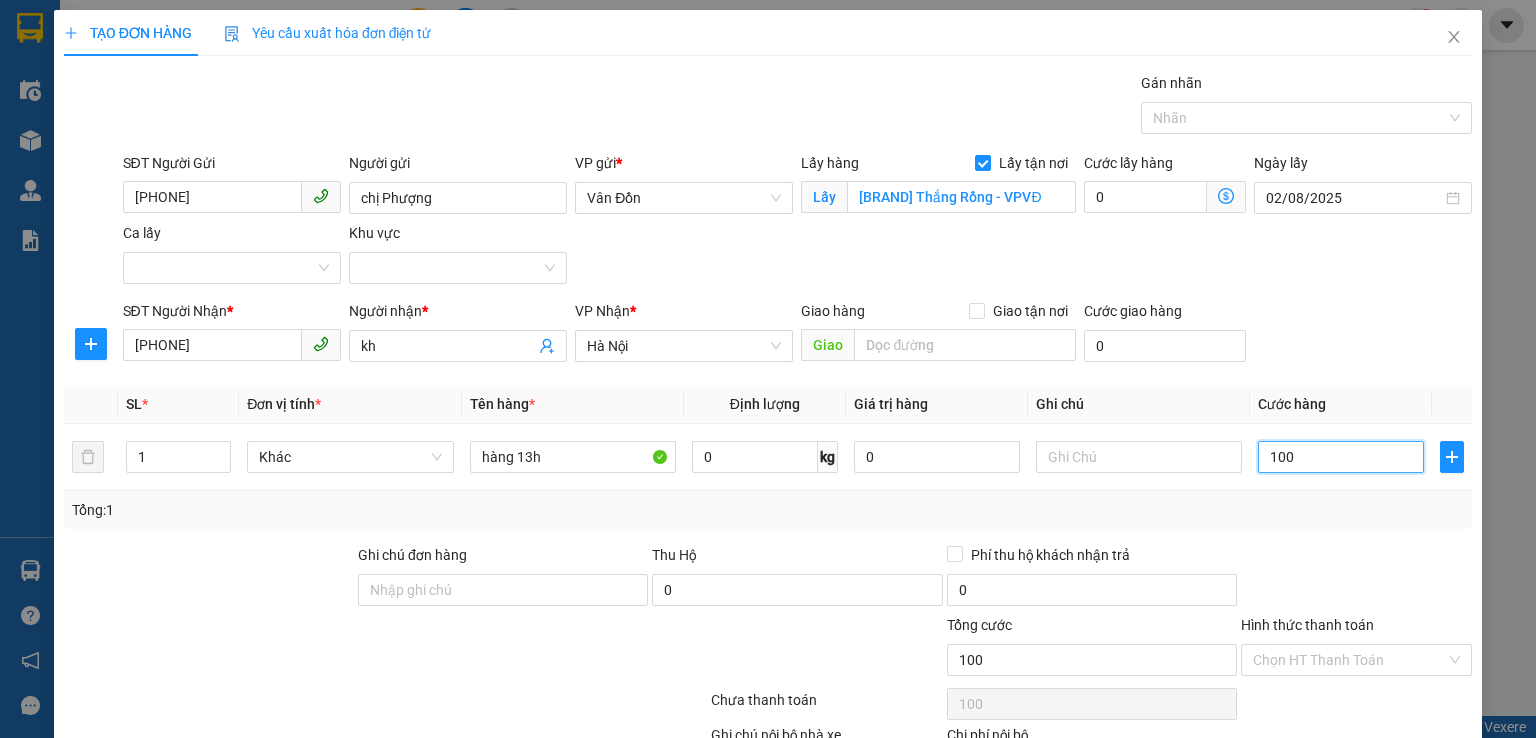 scroll, scrollTop: 132, scrollLeft: 0, axis: vertical 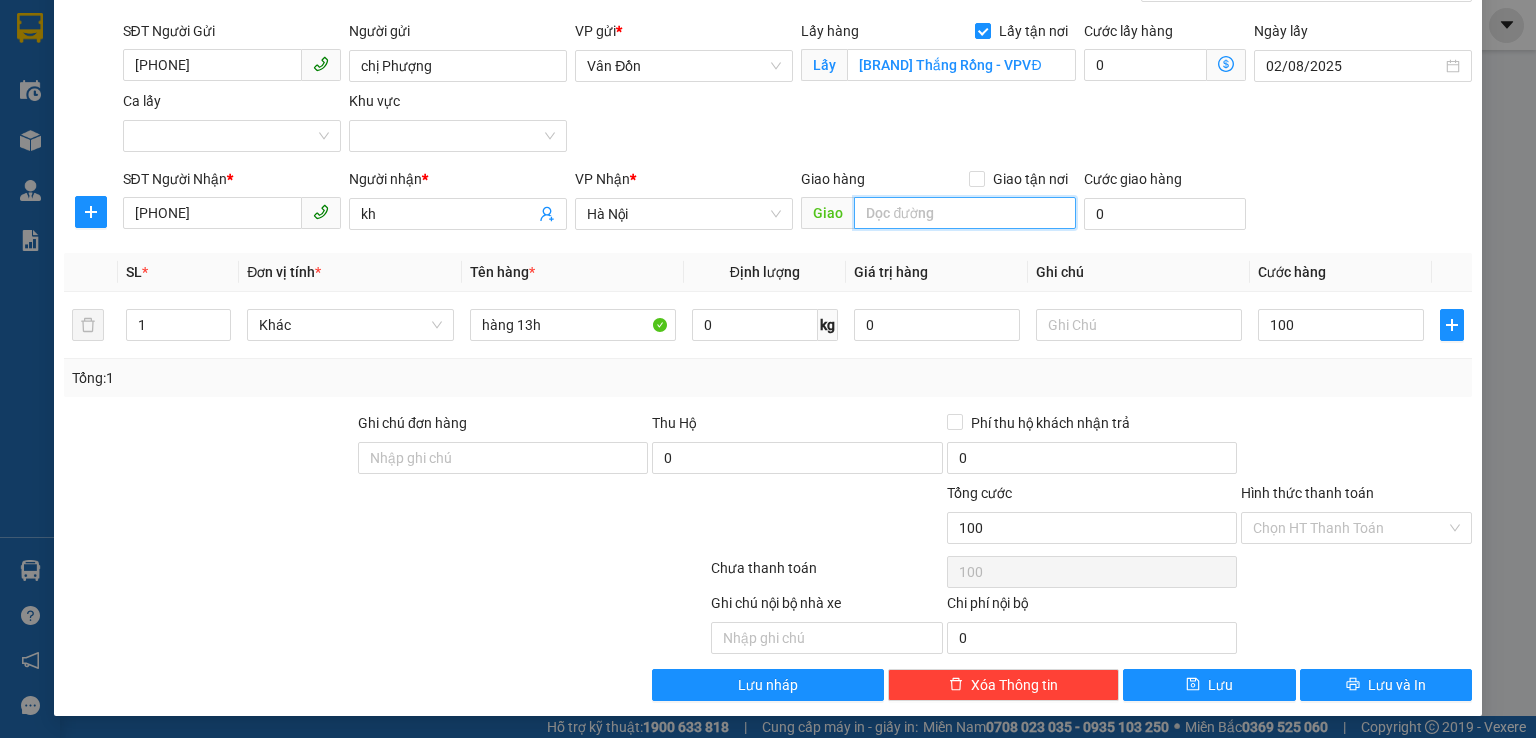 type on "100.000" 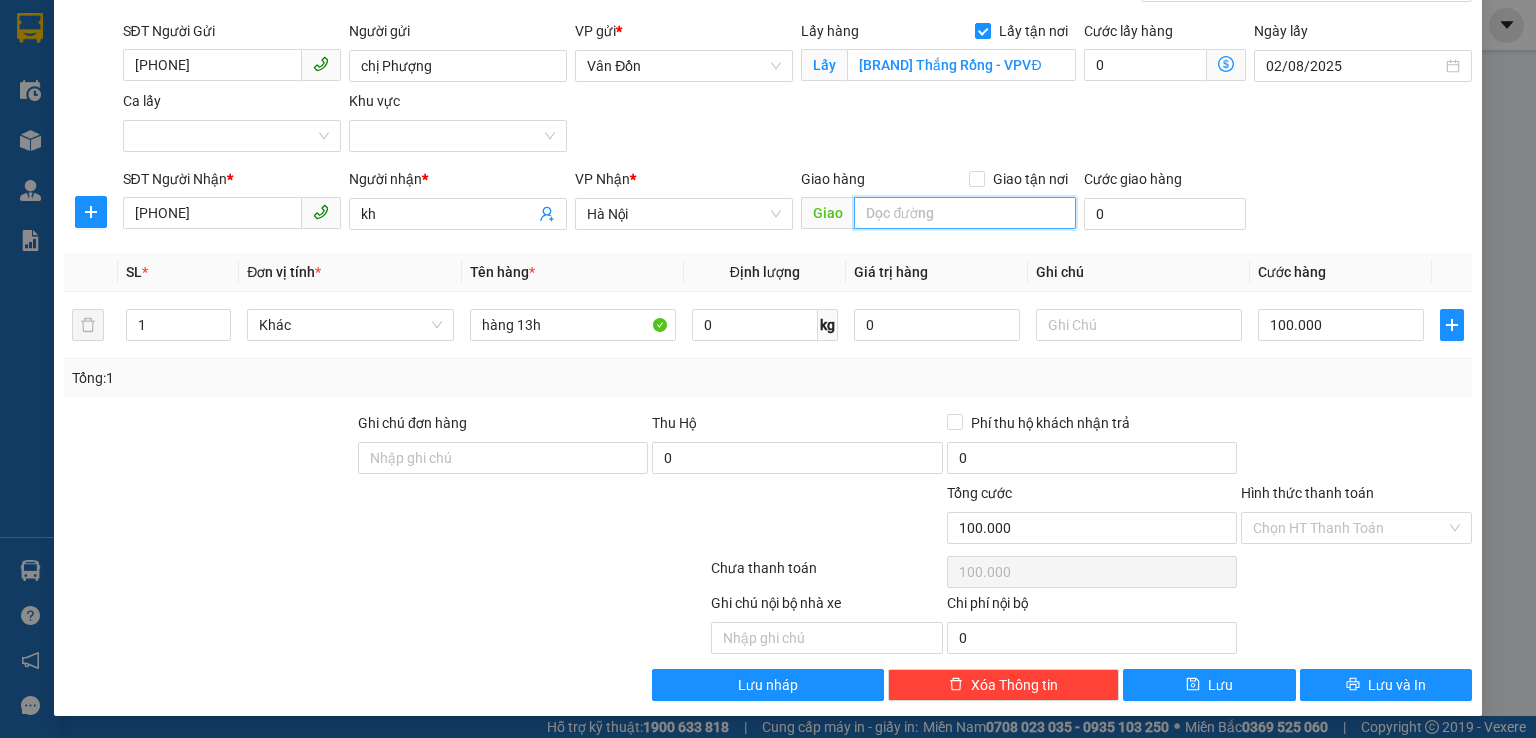 click at bounding box center [965, 213] 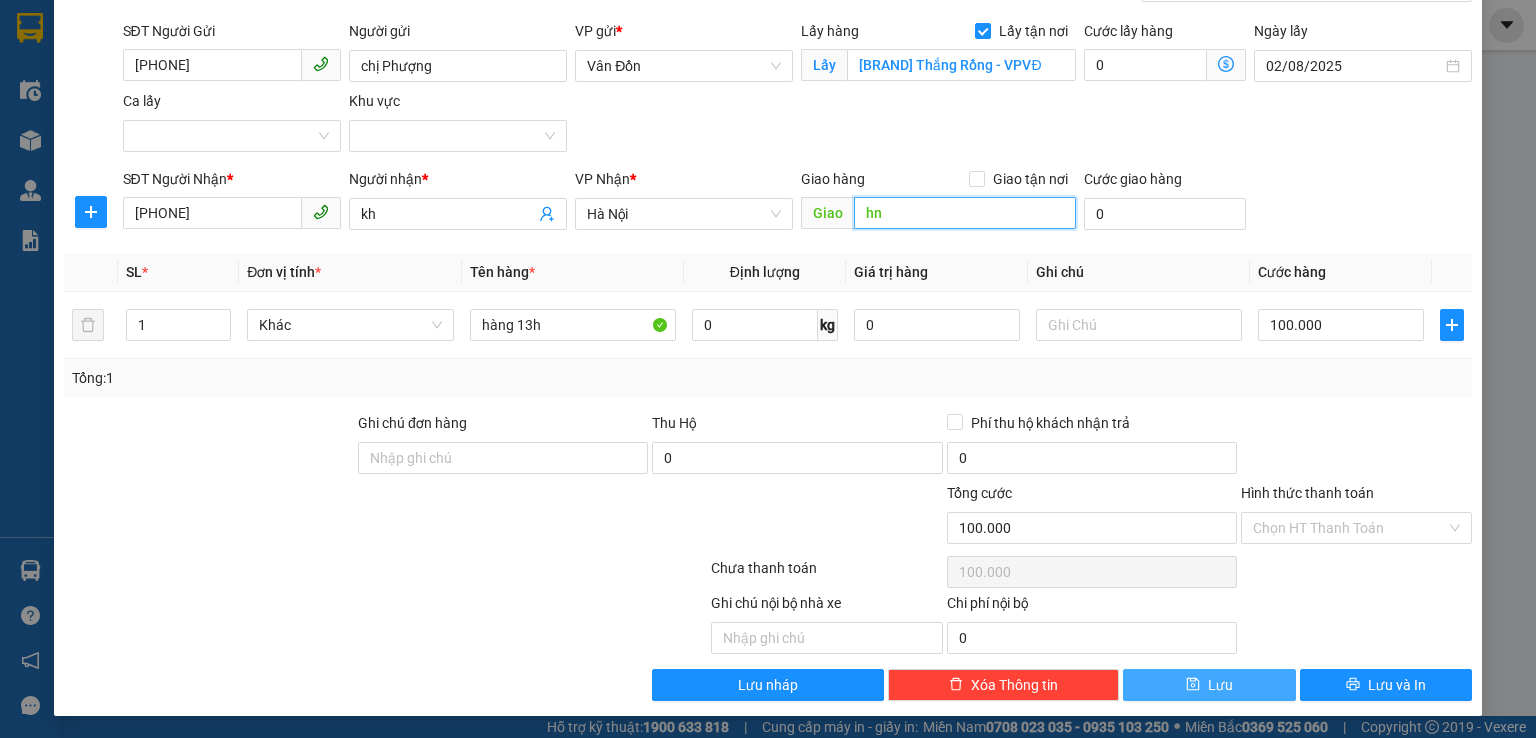 type on "hn" 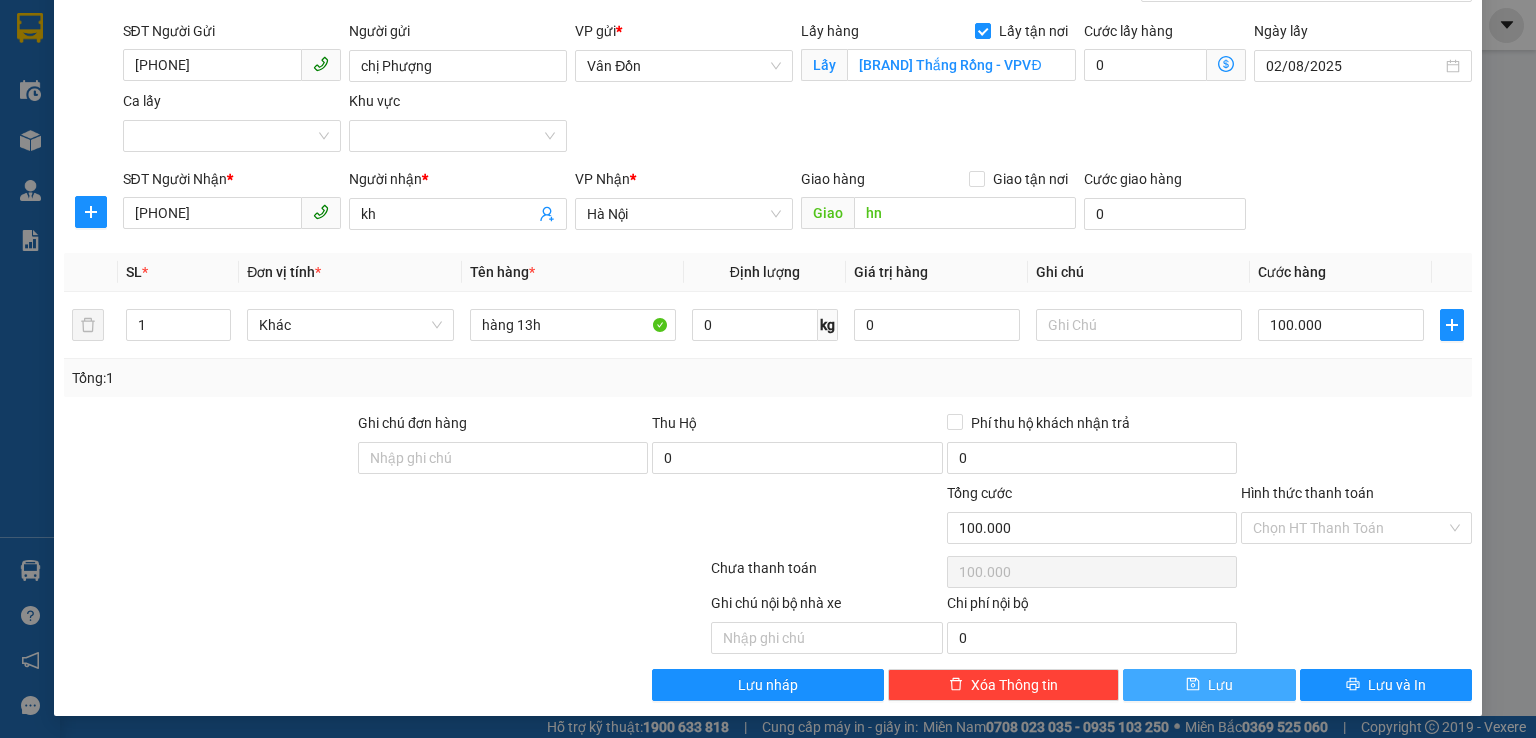 click on "Lưu" at bounding box center (1209, 685) 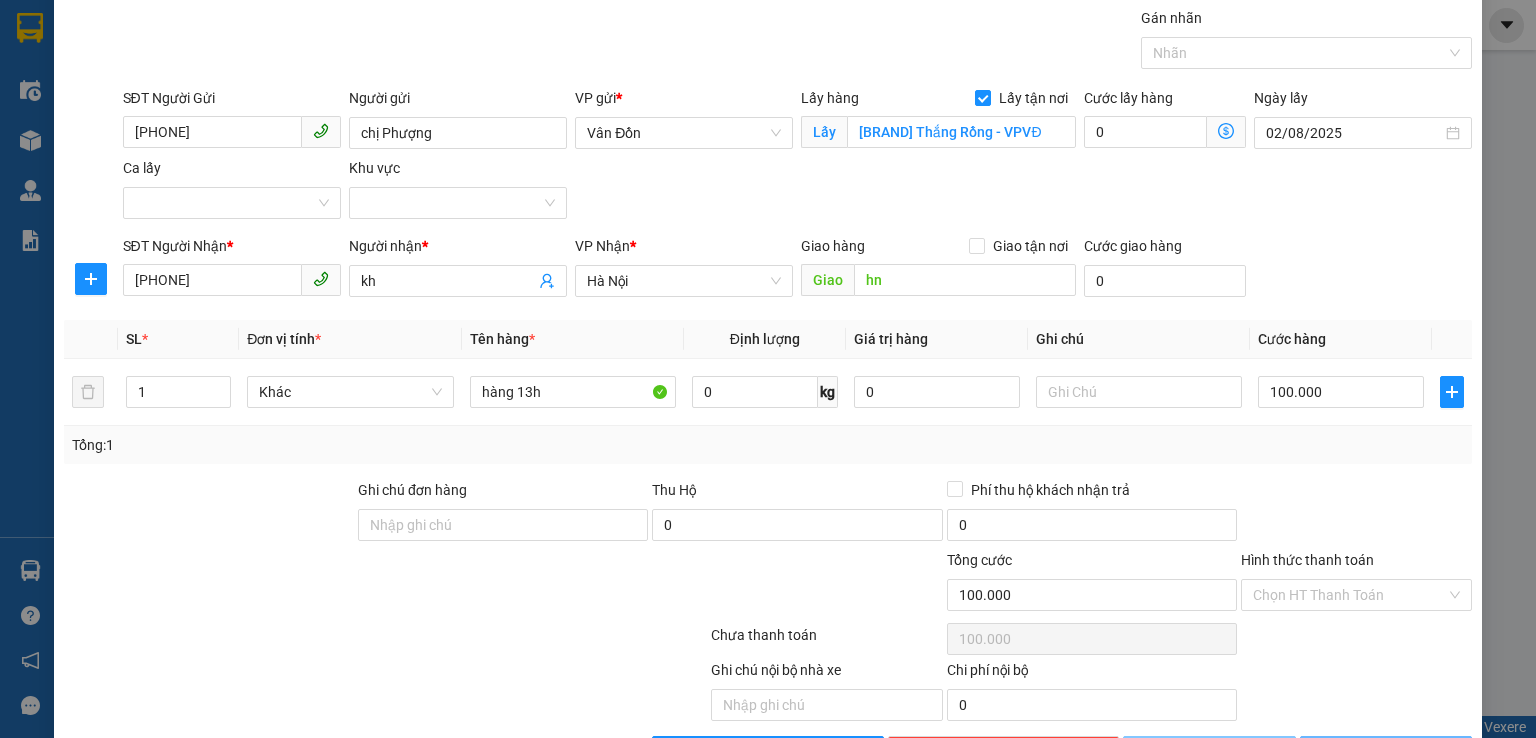 scroll, scrollTop: 0, scrollLeft: 0, axis: both 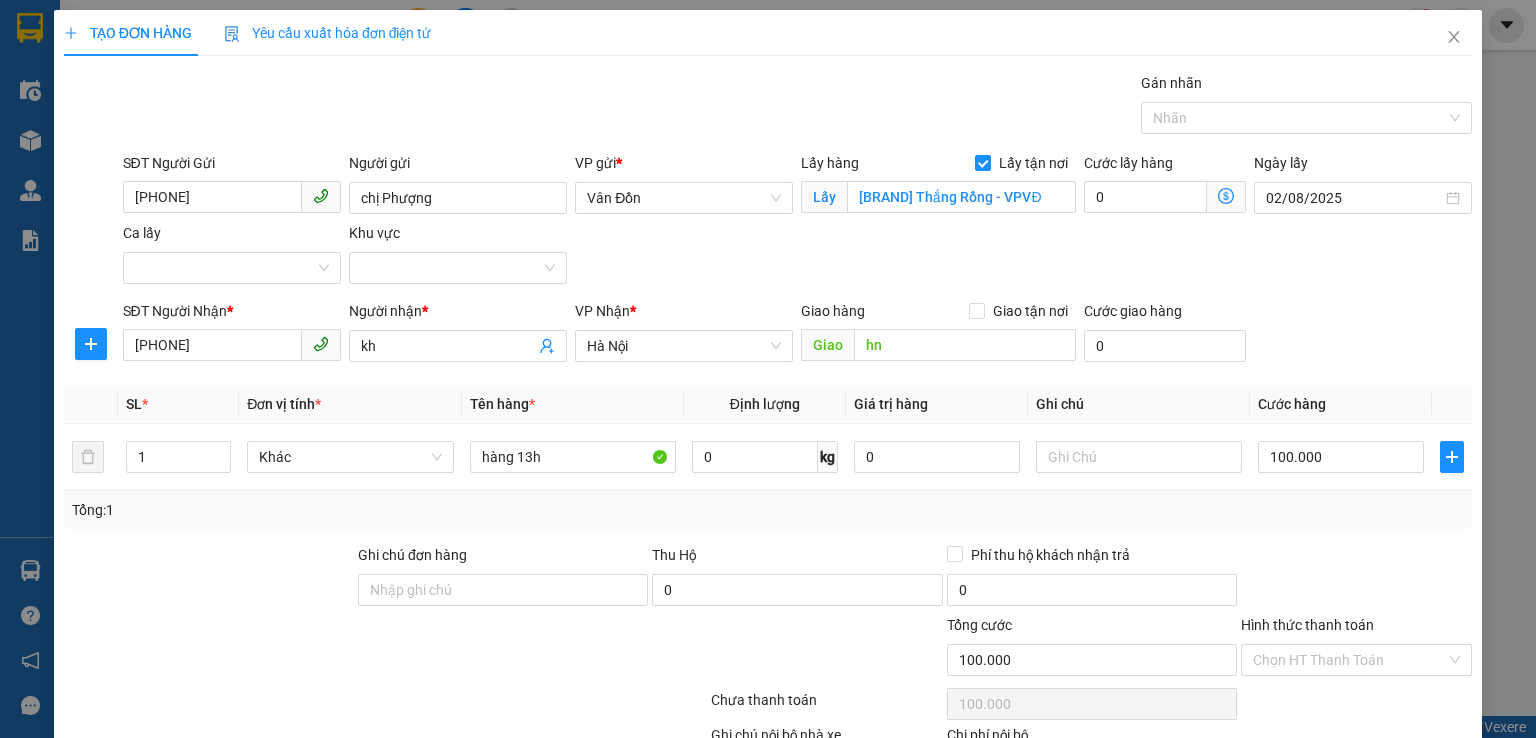 type 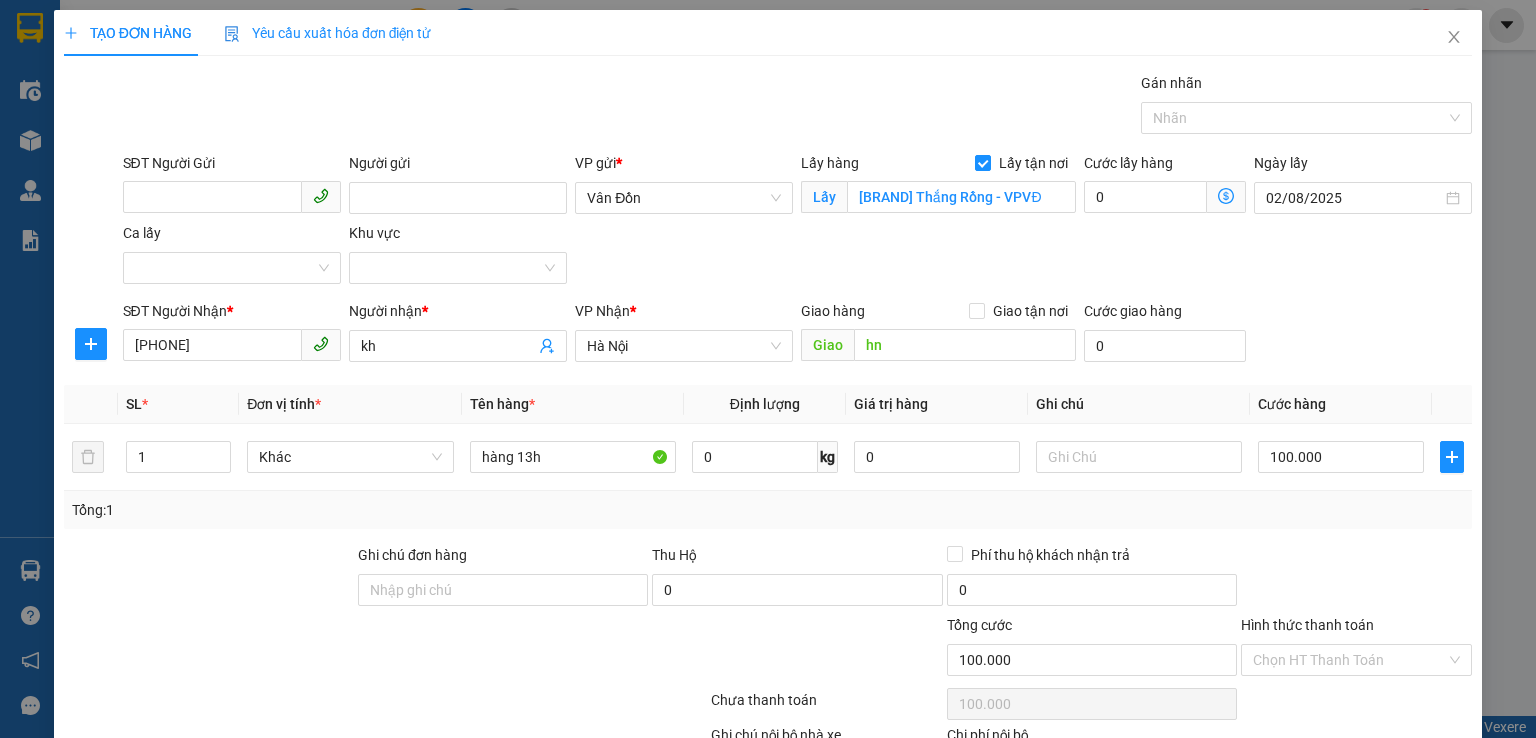 type 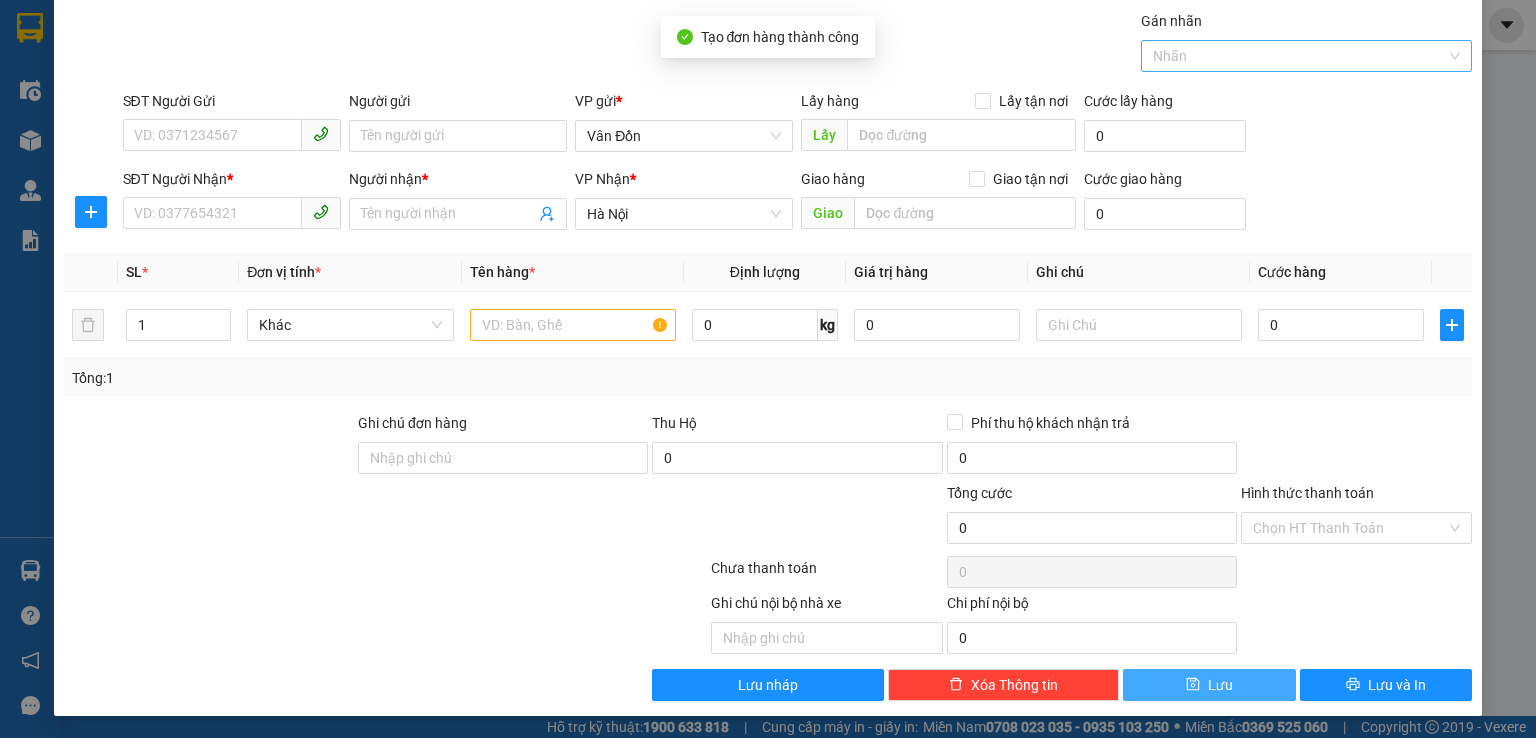 scroll, scrollTop: 0, scrollLeft: 0, axis: both 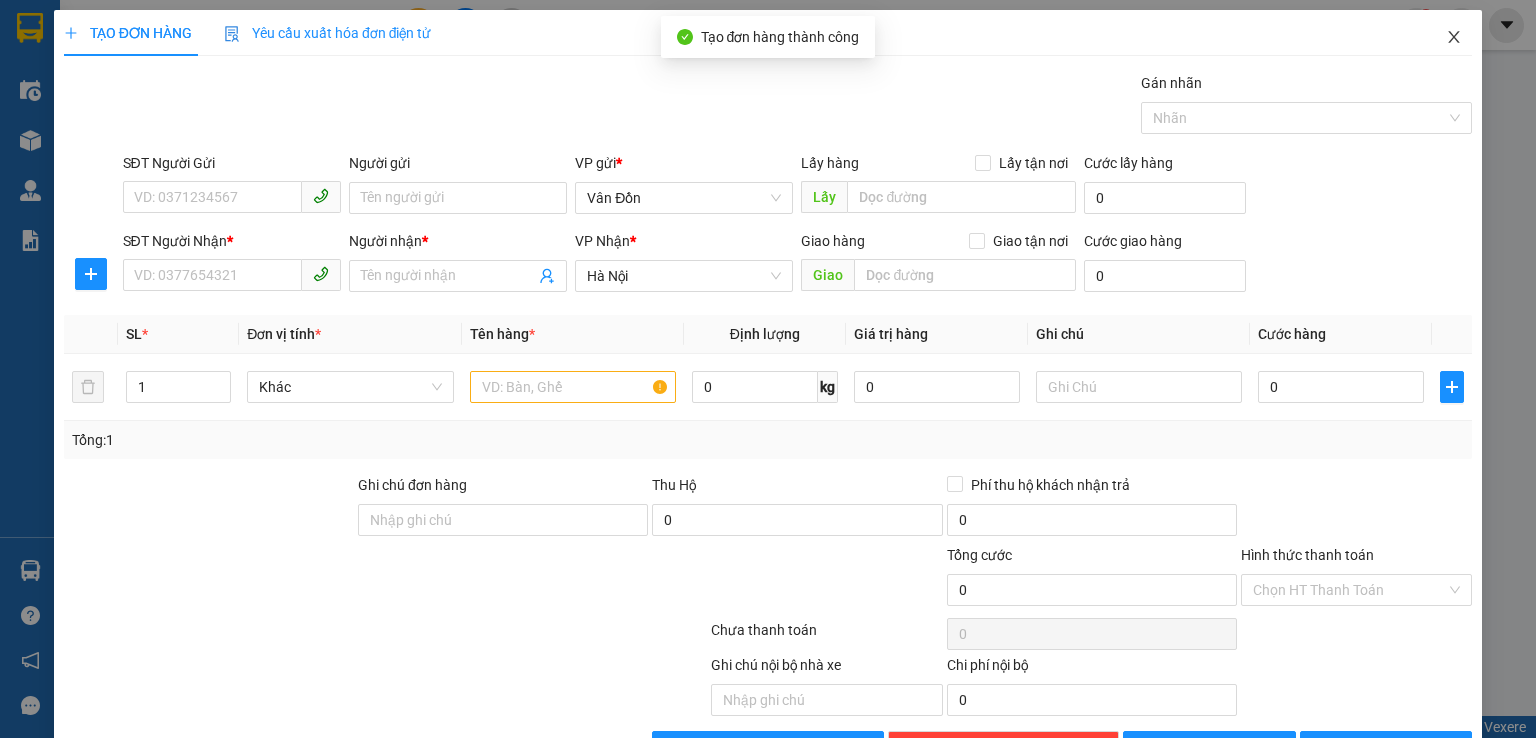 drag, startPoint x: 1444, startPoint y: 36, endPoint x: 1292, endPoint y: 0, distance: 156.20499 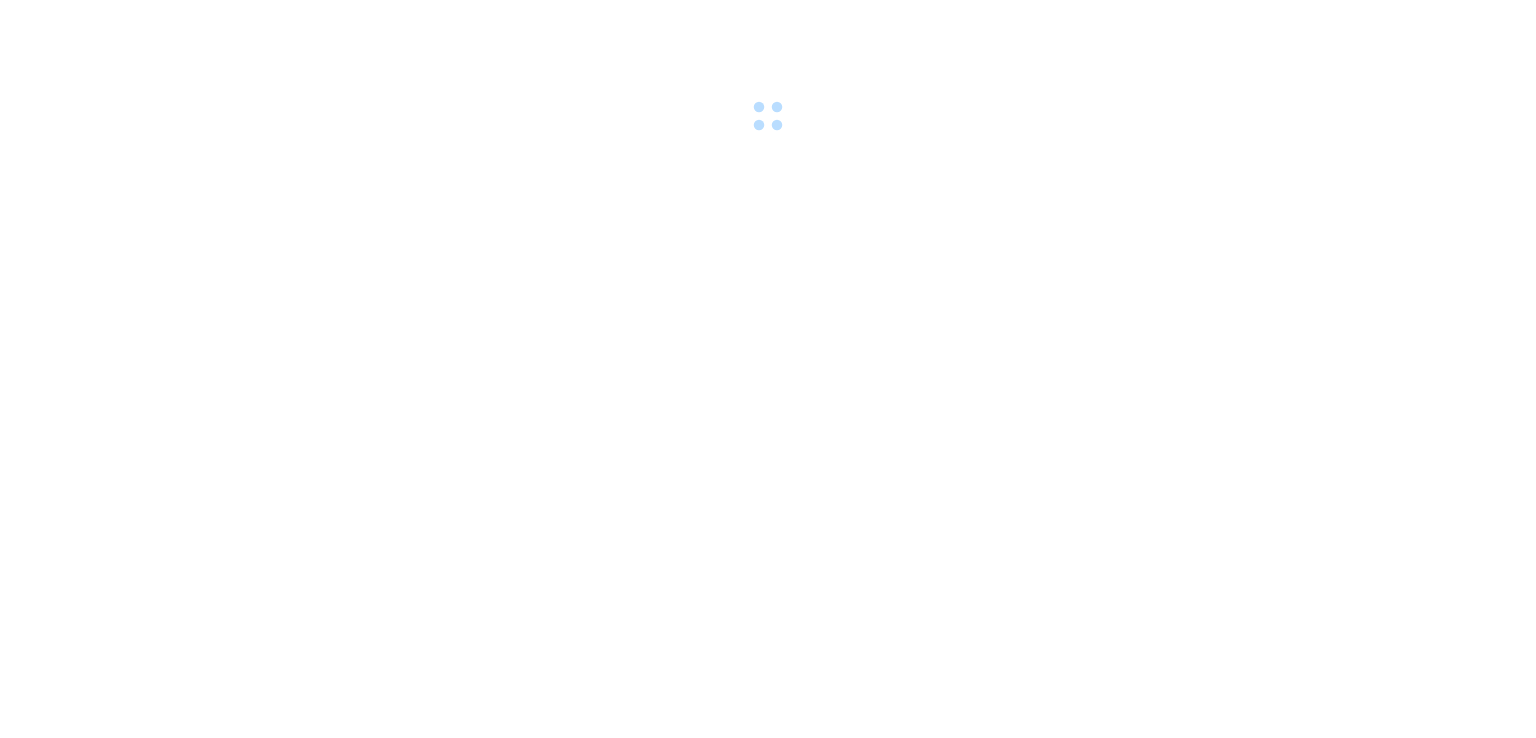 scroll, scrollTop: 0, scrollLeft: 0, axis: both 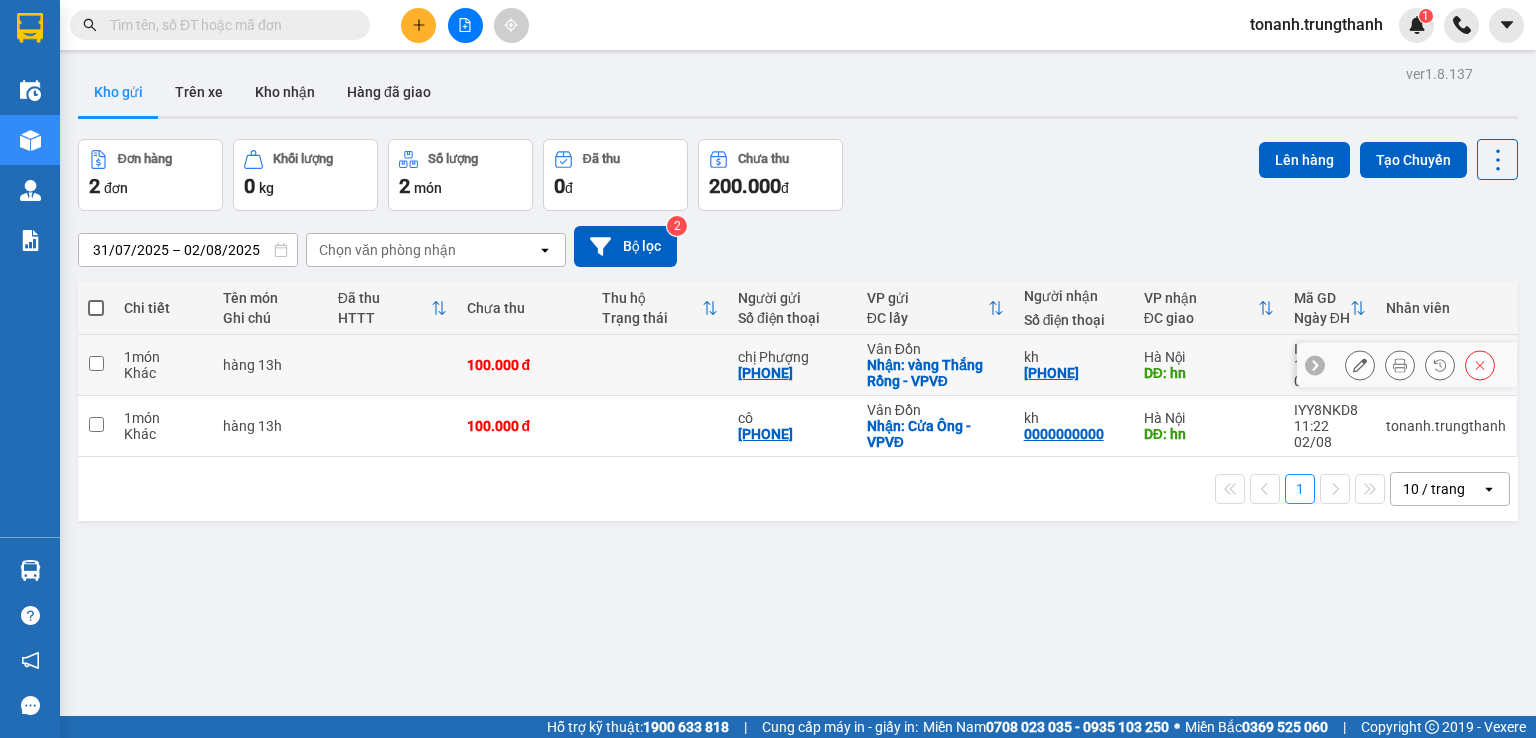 click at bounding box center (1360, 365) 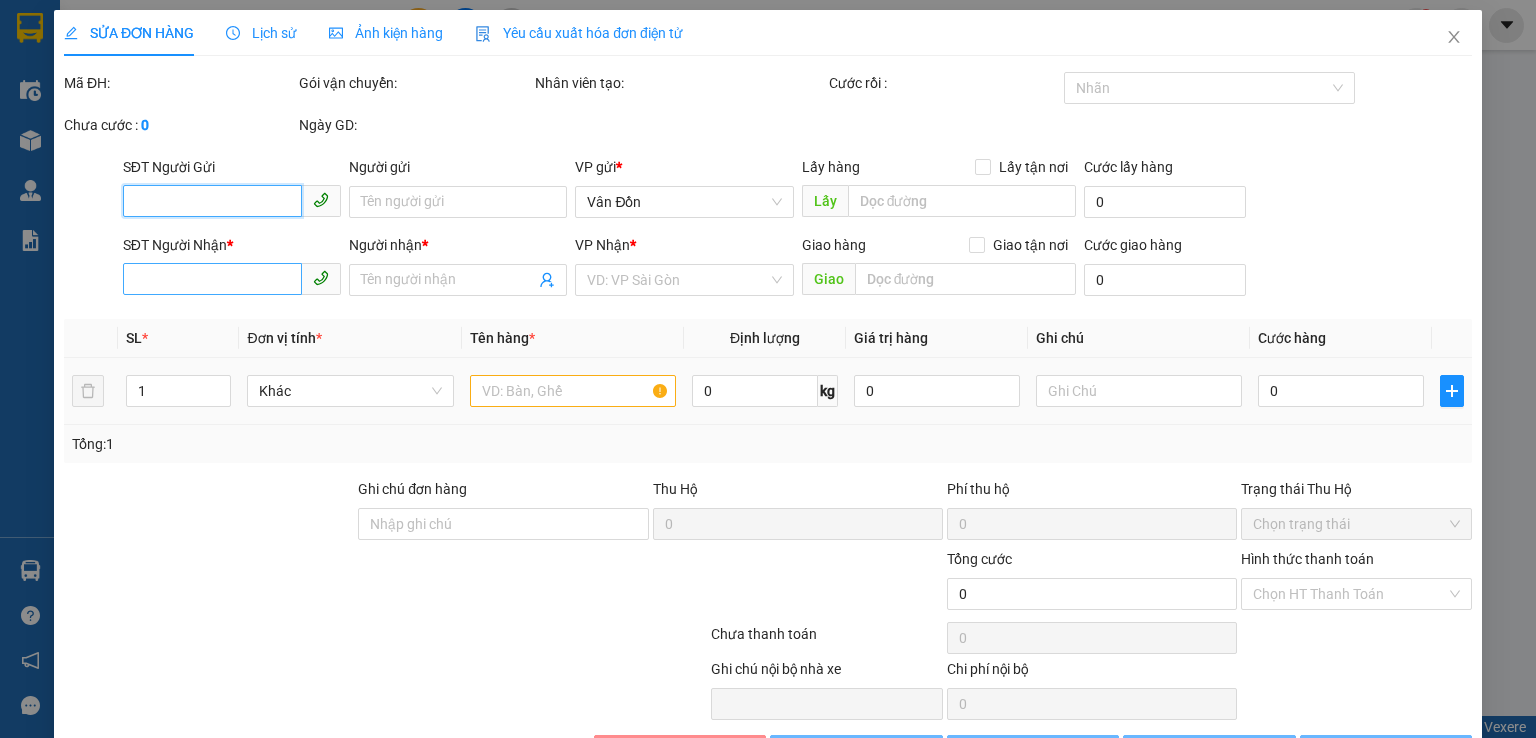 type on "[PHONE]" 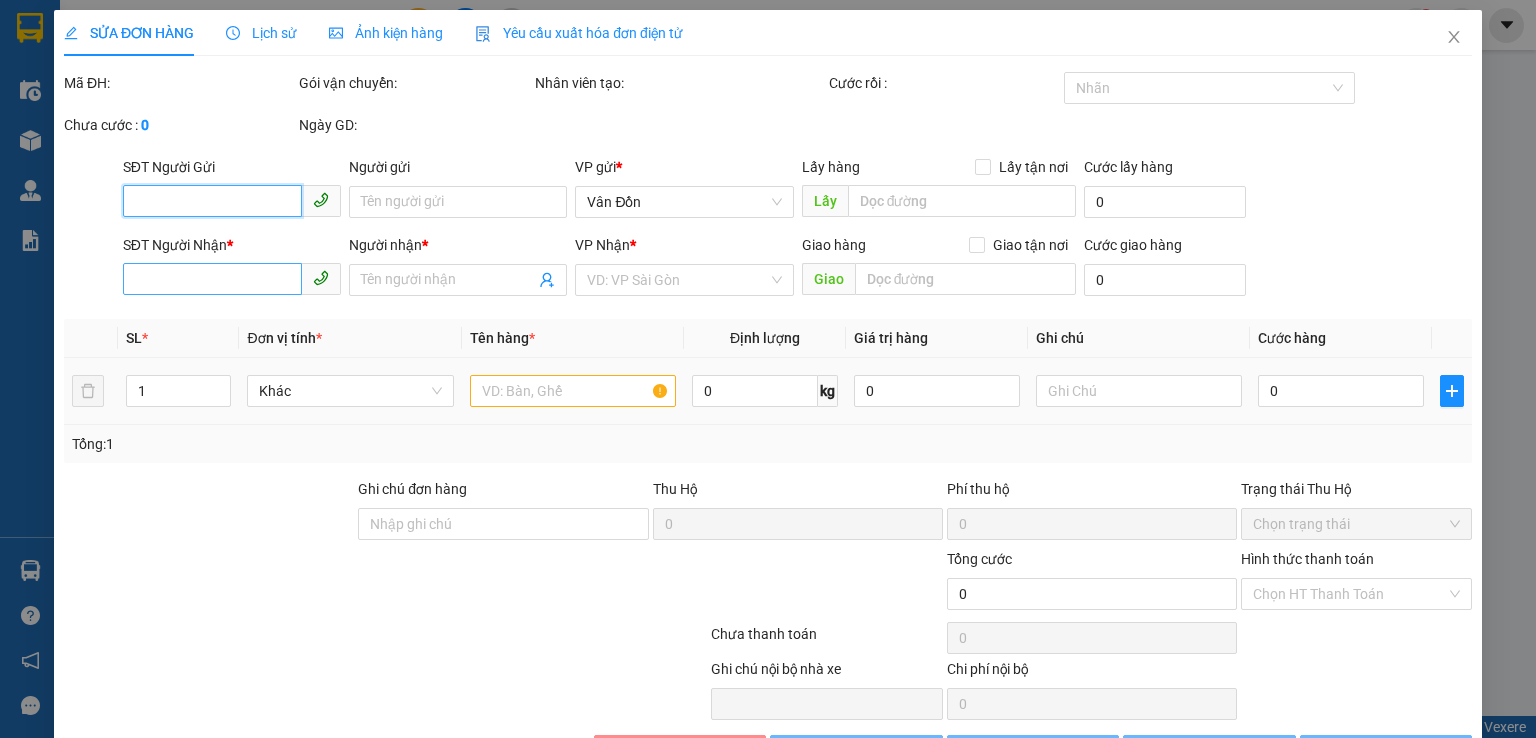 type on "chị Phượng" 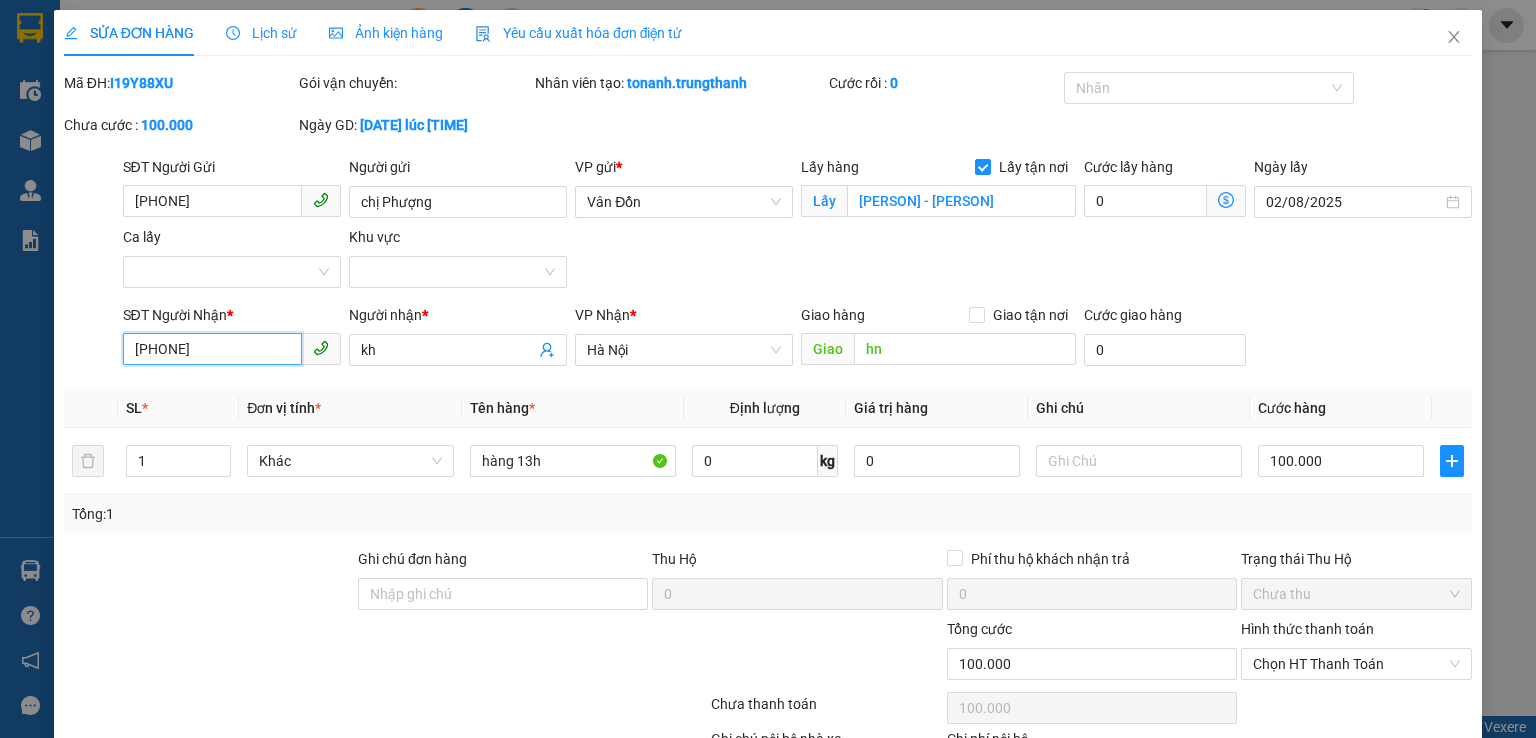drag, startPoint x: 212, startPoint y: 358, endPoint x: 121, endPoint y: 358, distance: 91 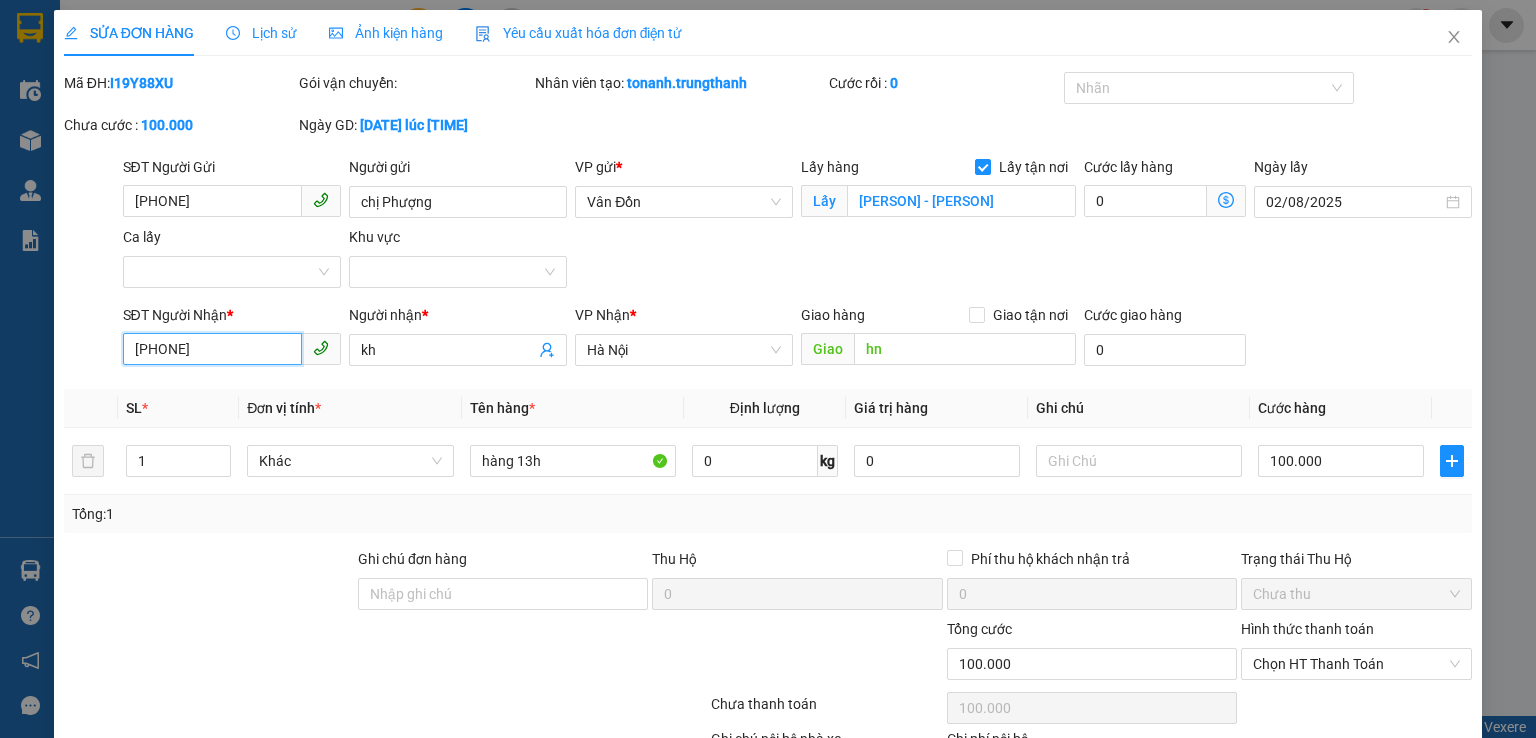 type on "[PHONE]" 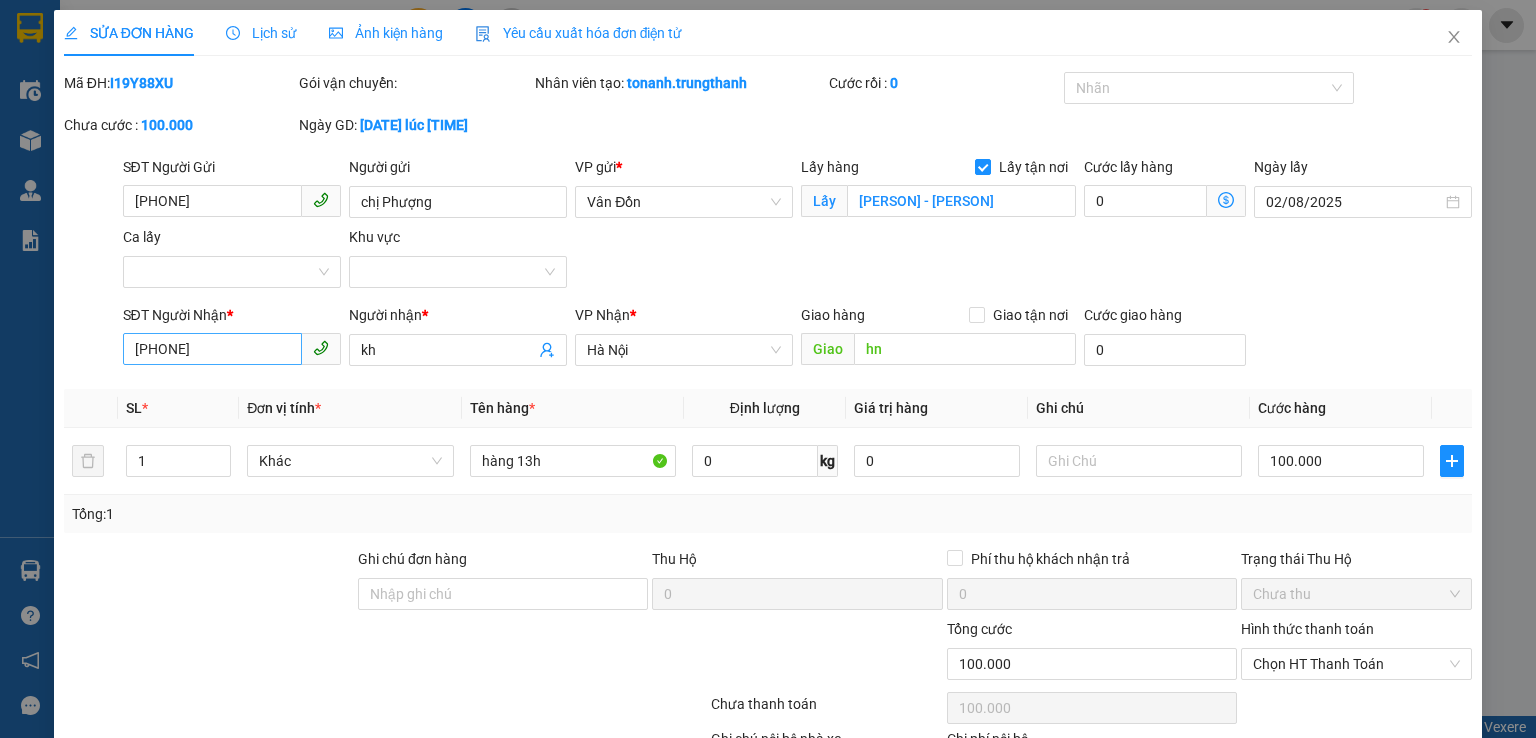 drag, startPoint x: 263, startPoint y: 346, endPoint x: 0, endPoint y: 354, distance: 263.12164 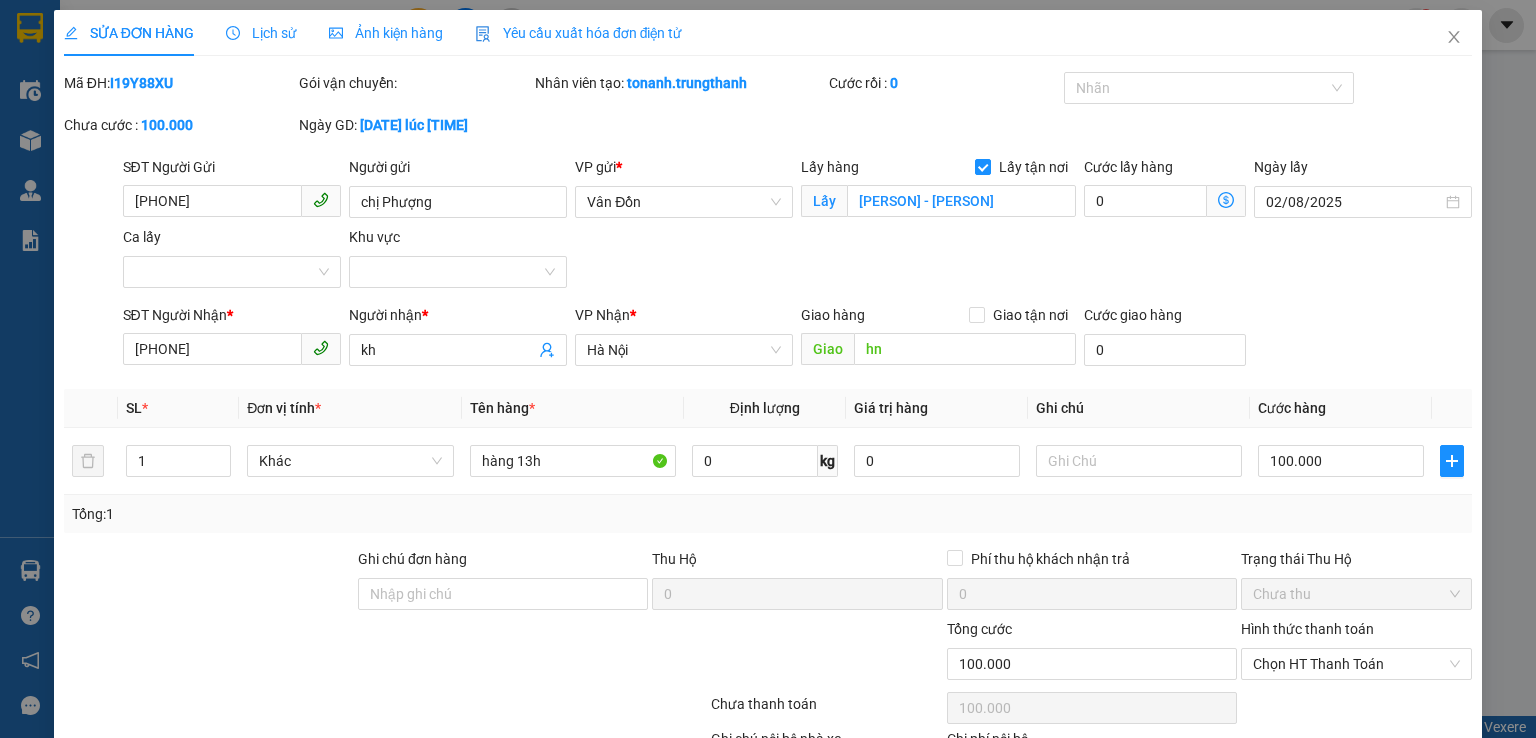 click on "SĐT Người Nhận  * [PHONE] [PHONE] Người nhận  * kh VP Nhận  * [CITY] Giao hàng Giao tận nơi Giao hn Cước giao hàng 0" at bounding box center [798, 339] 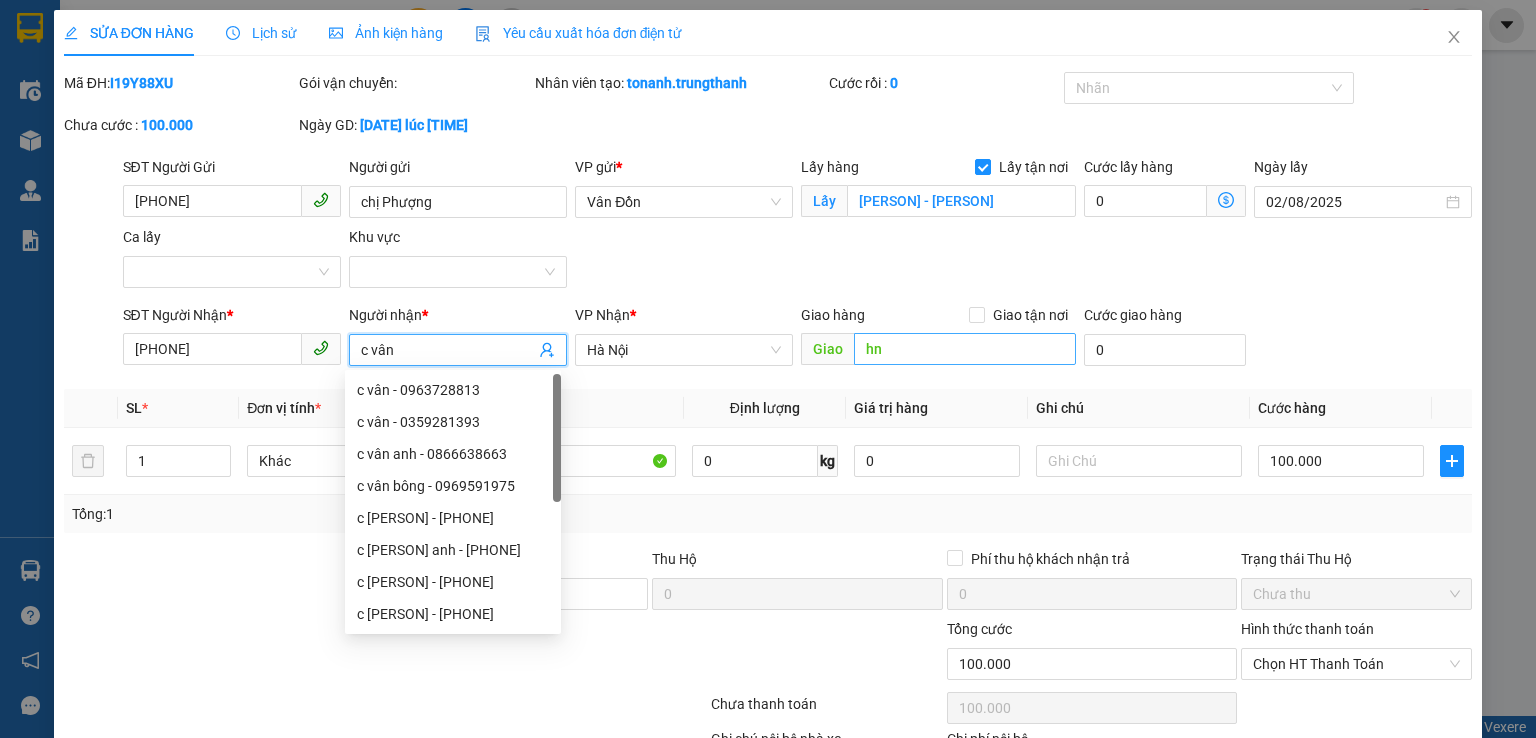 type on "c vân" 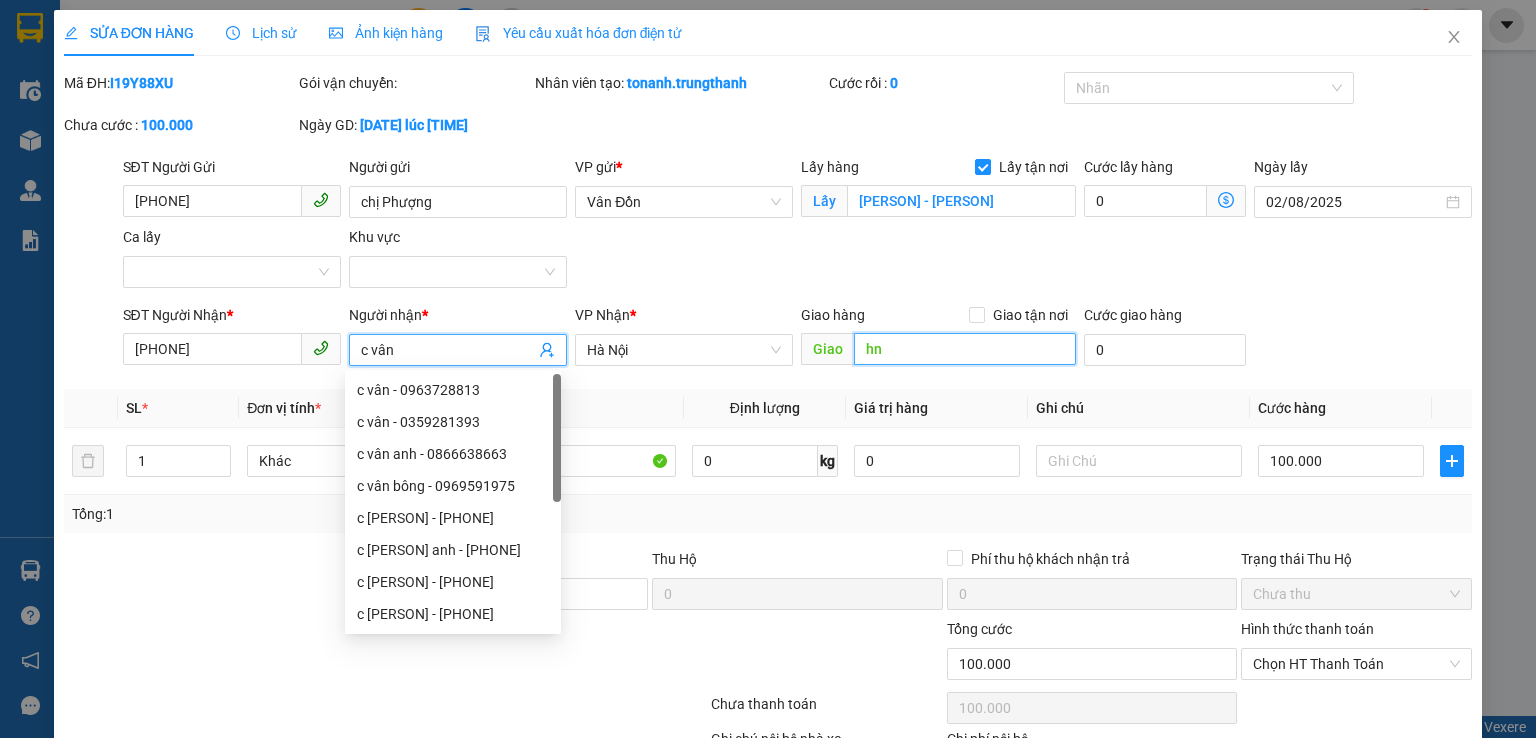 click on "hn" at bounding box center (965, 349) 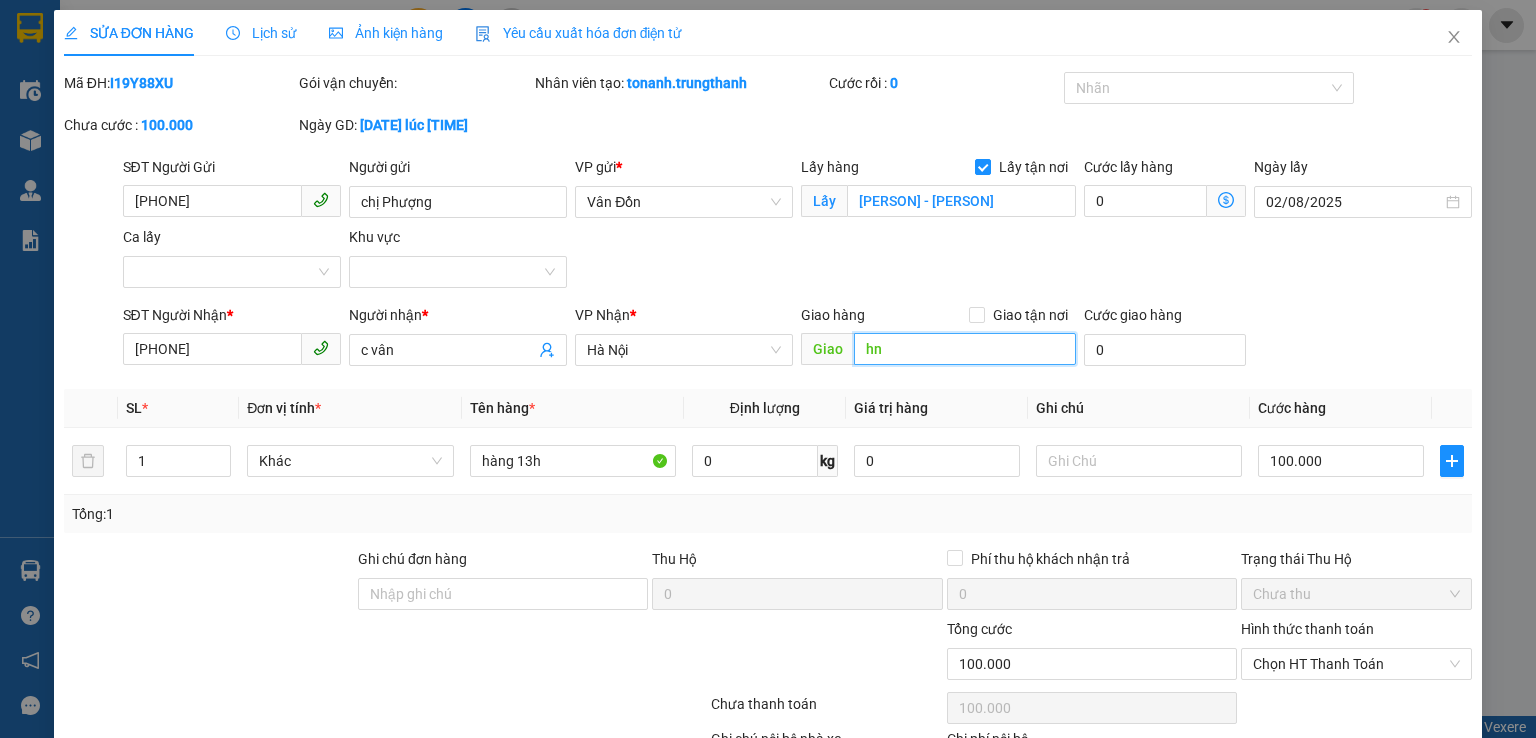 click on "hn" at bounding box center (965, 349) 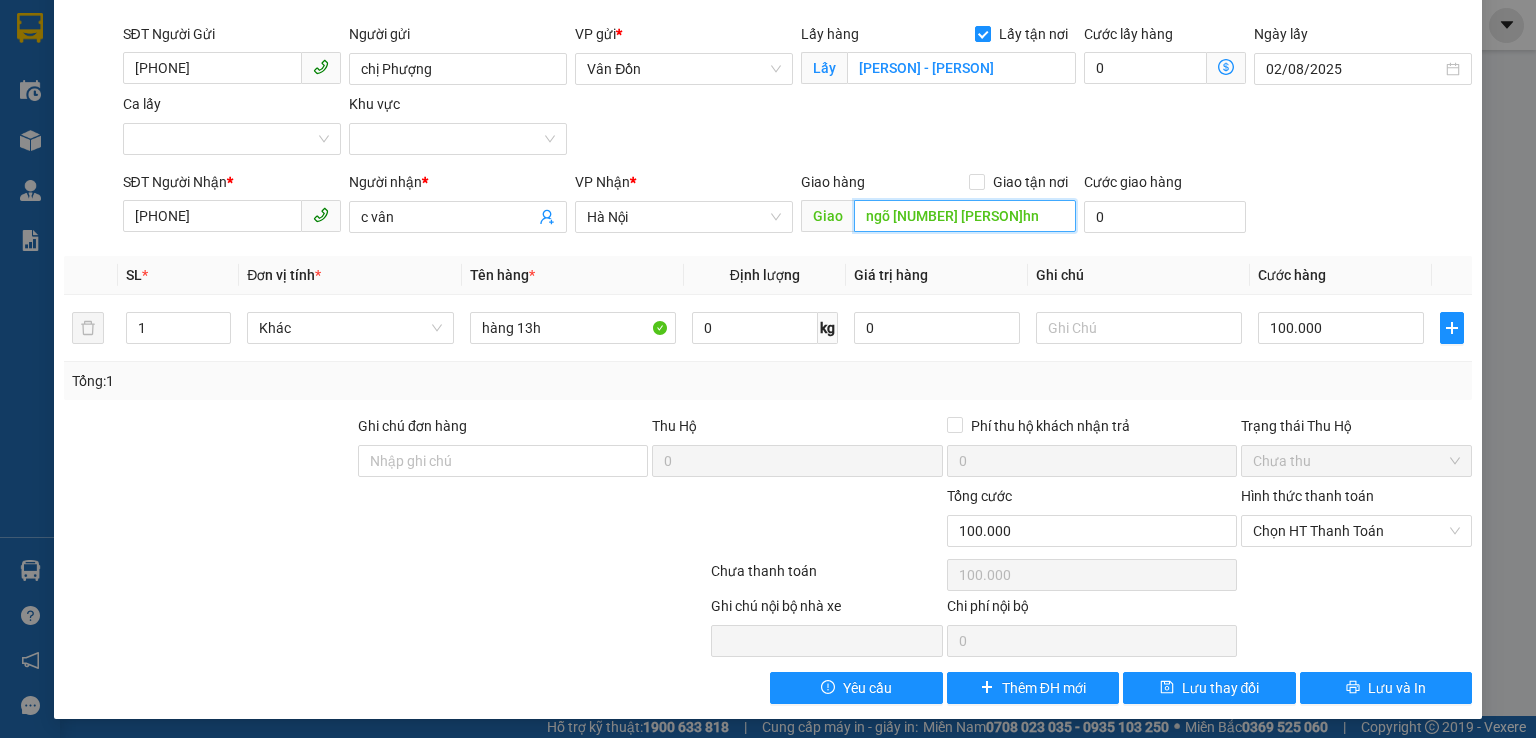 scroll, scrollTop: 136, scrollLeft: 0, axis: vertical 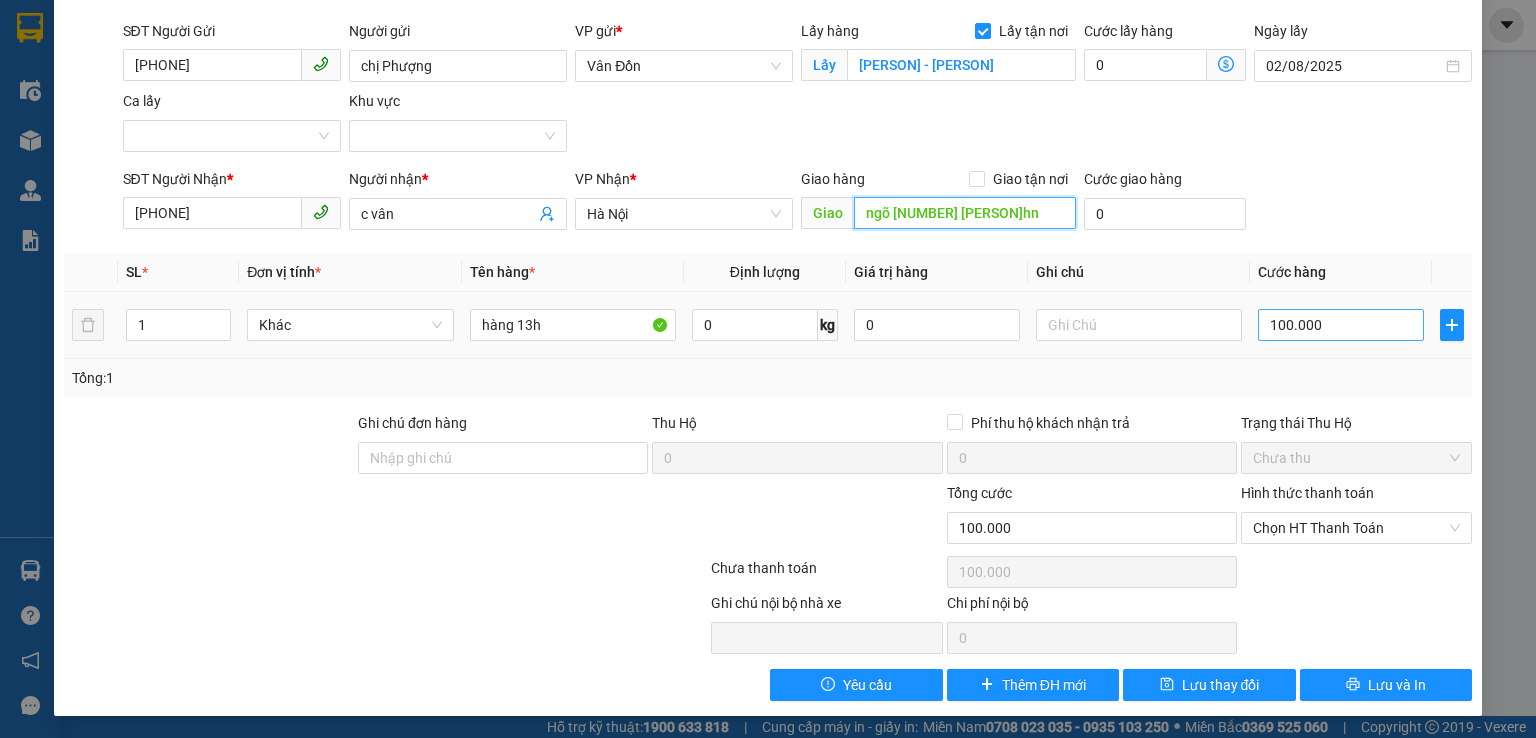 type on "ngõ [NUMBER] [PERSON]hn" 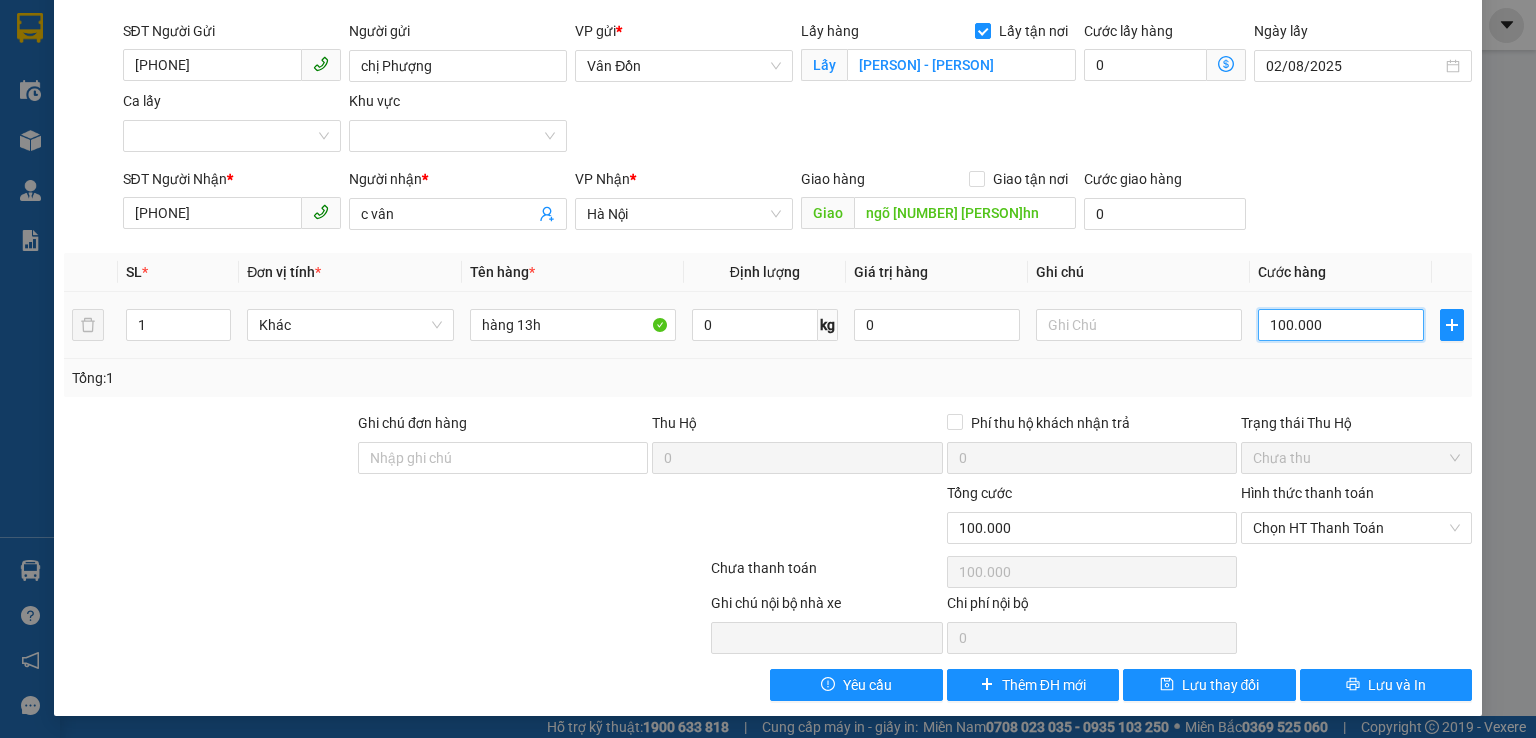 click on "100.000" at bounding box center [1341, 325] 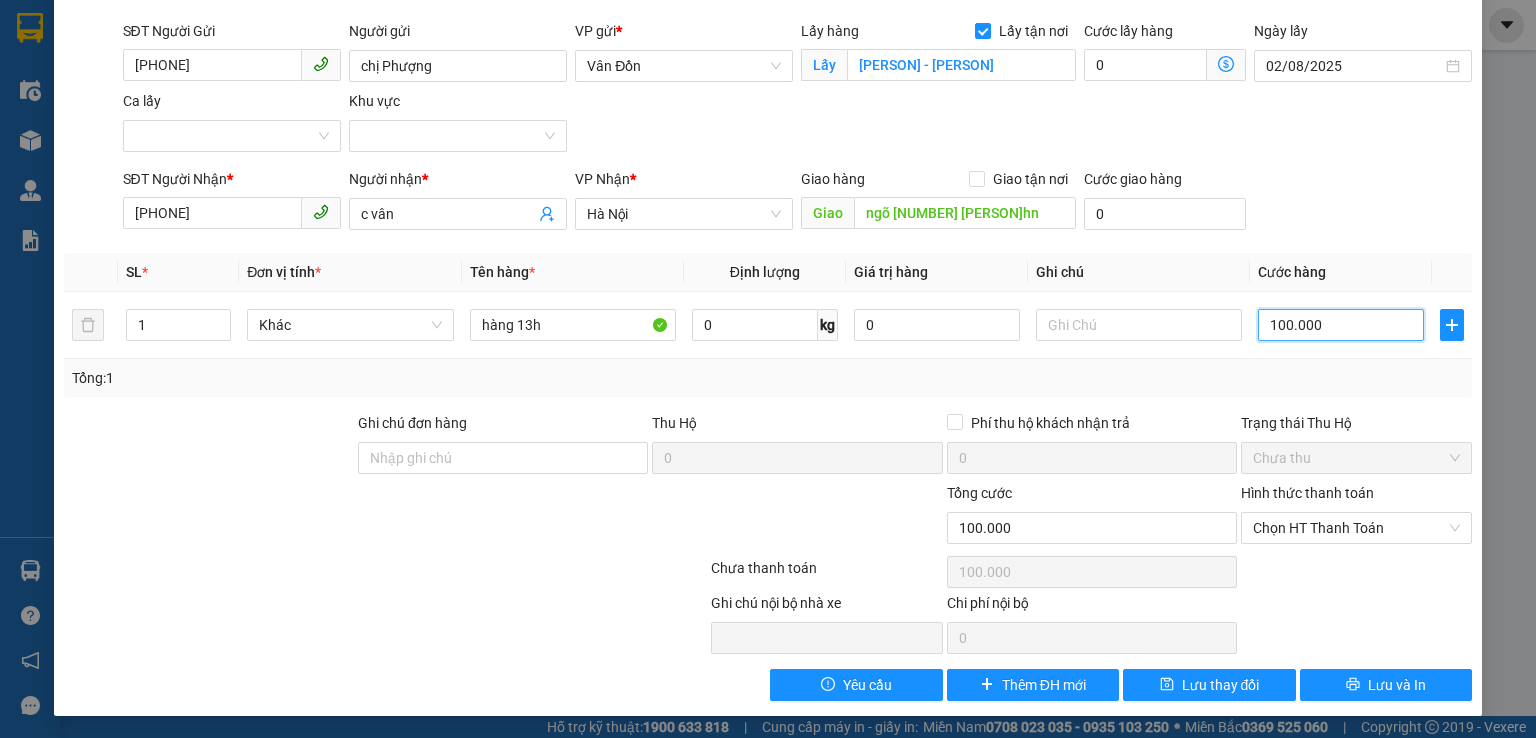 type on "10.000" 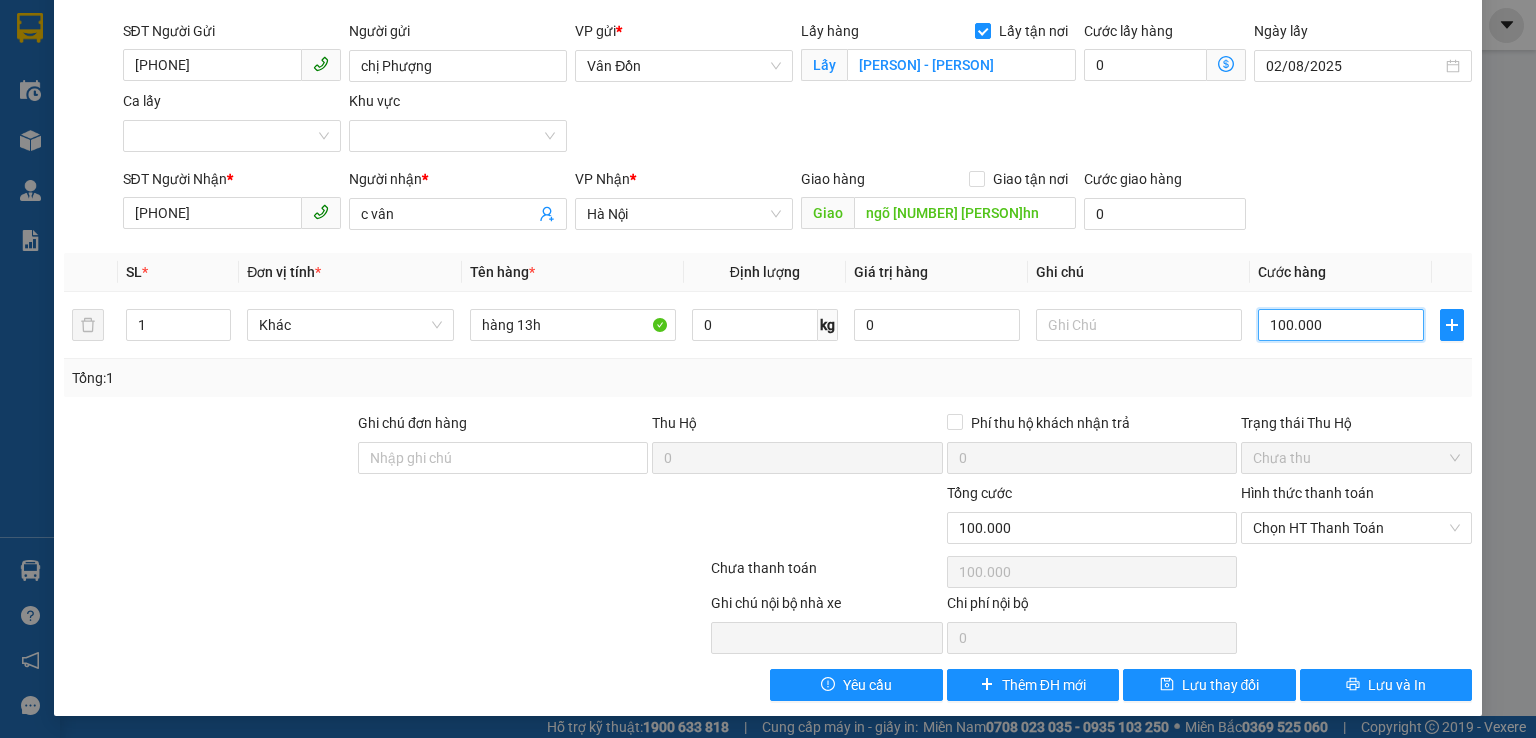 type on "10.000" 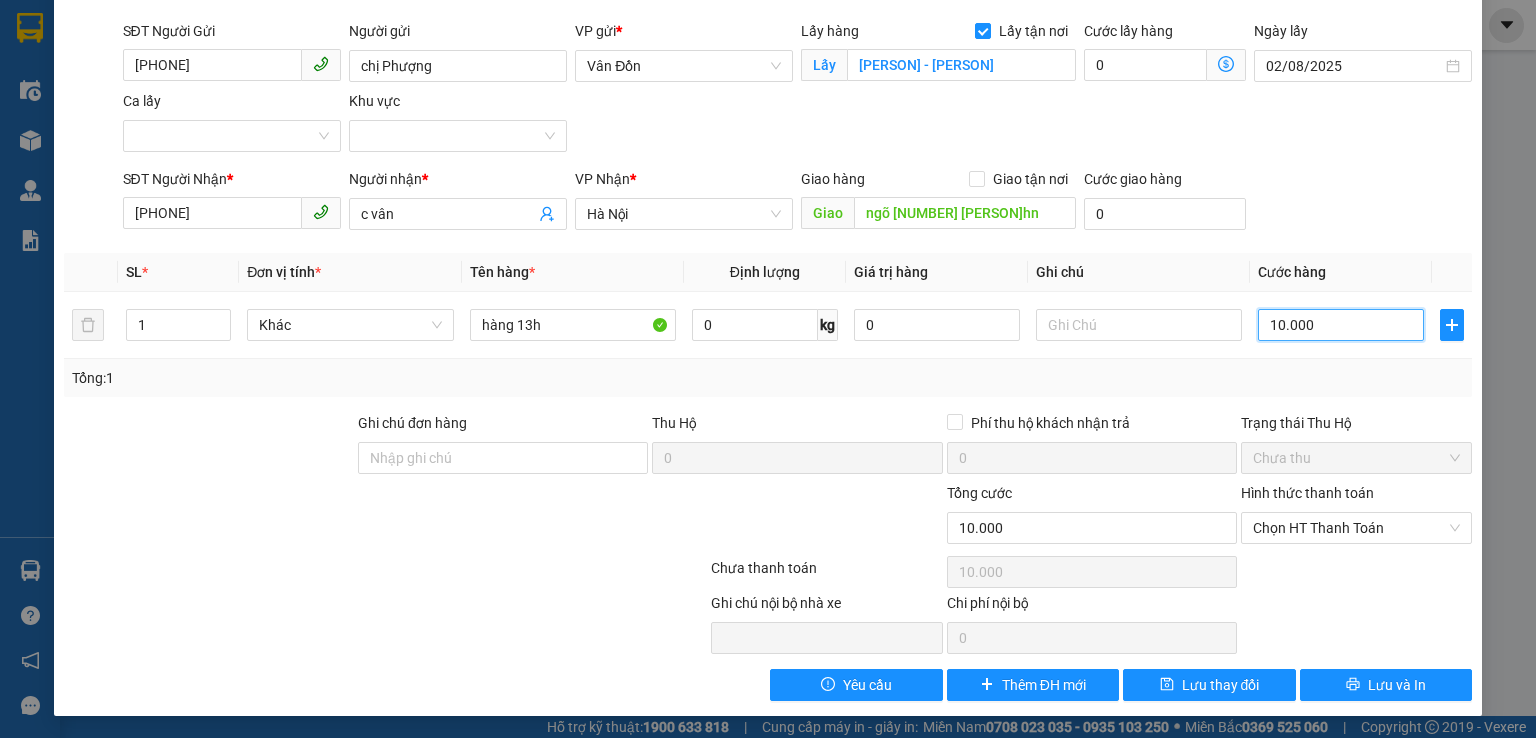 type on "0" 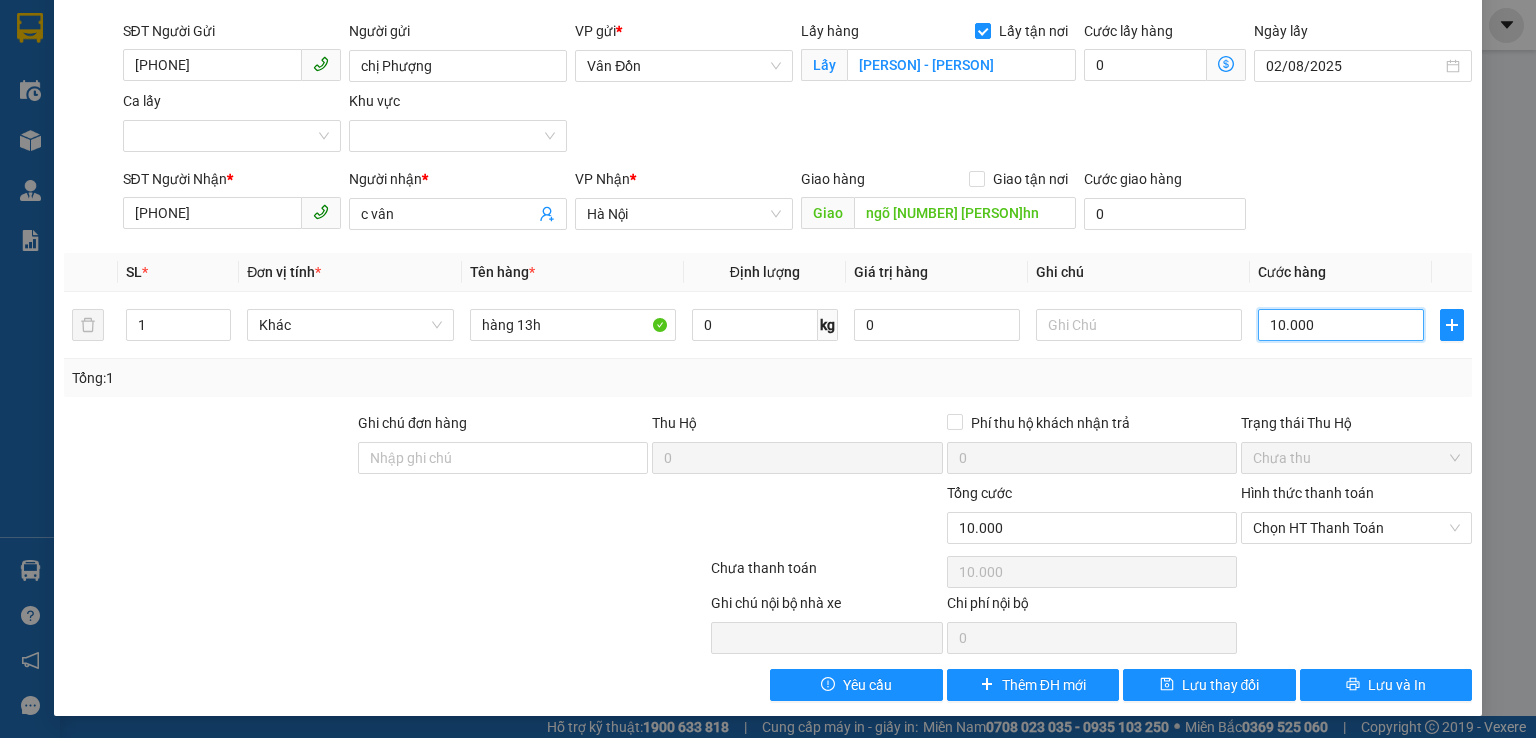type on "0" 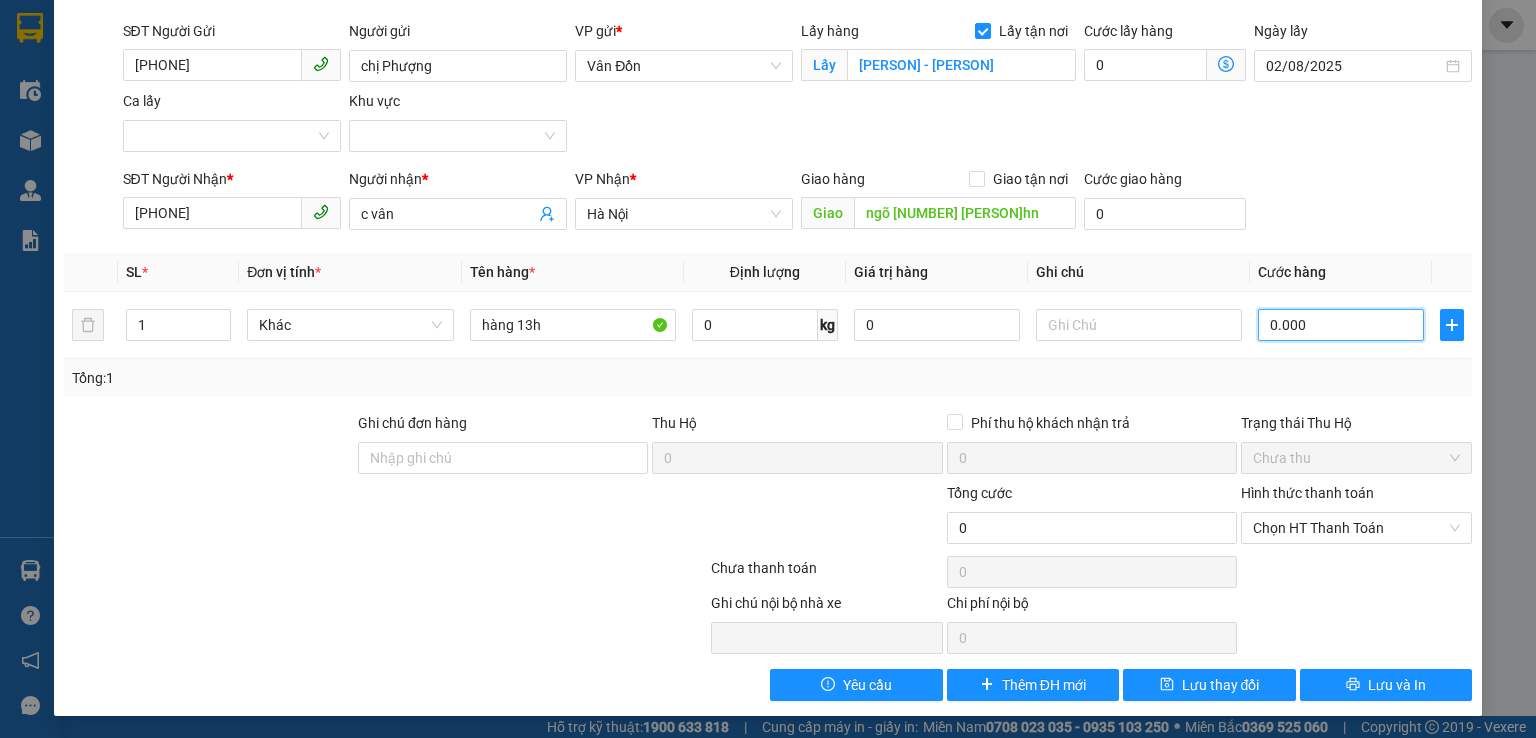 type on "70.000" 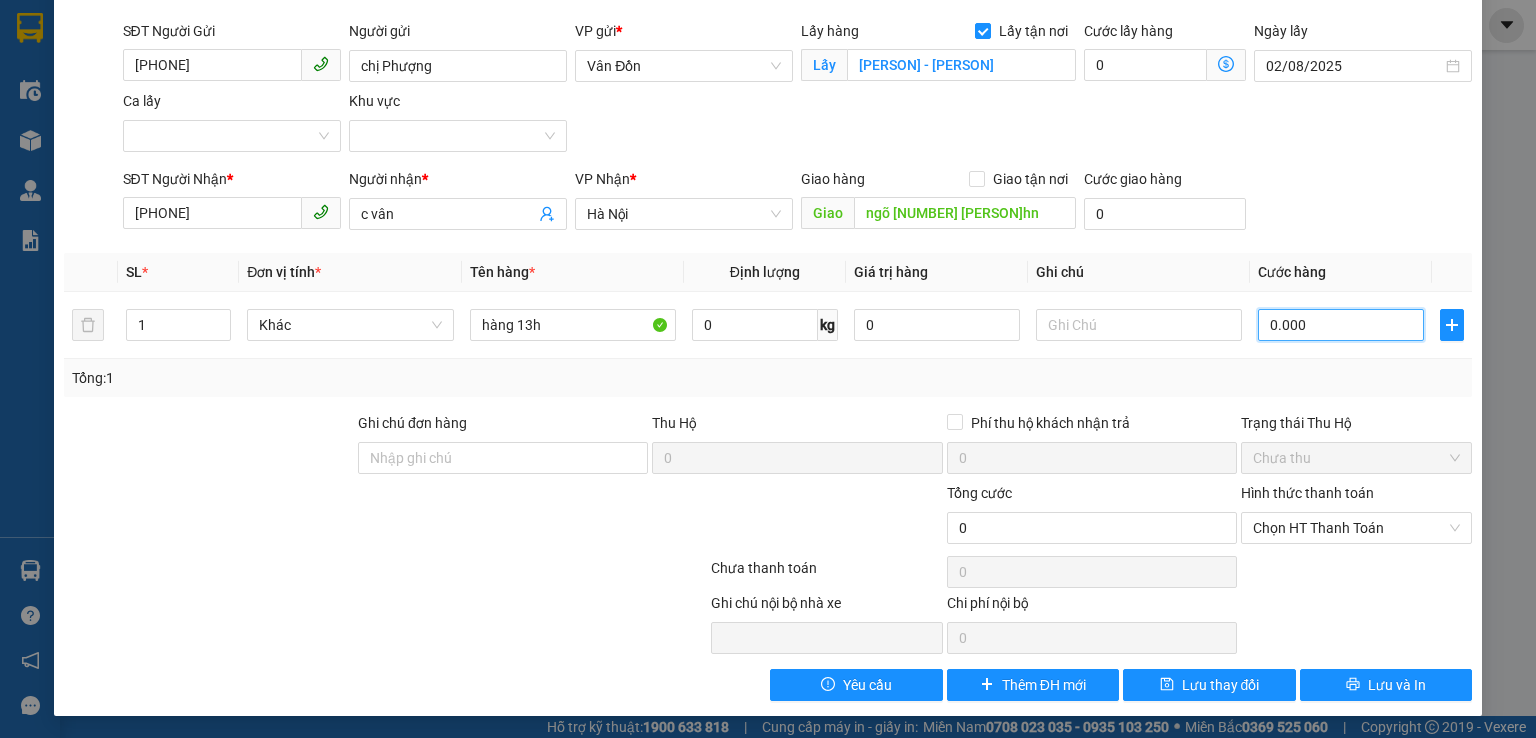 type on "70.000" 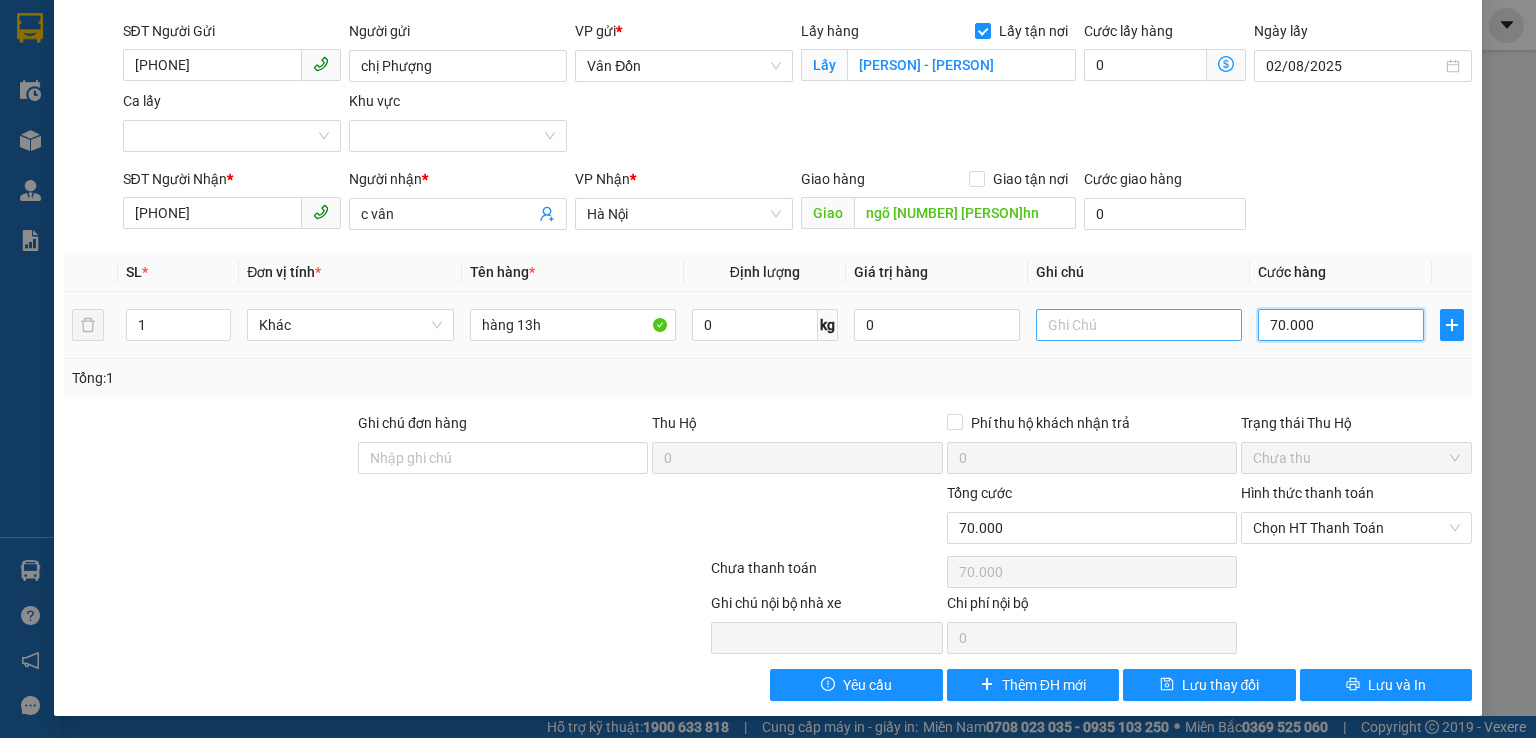 type on "70.000" 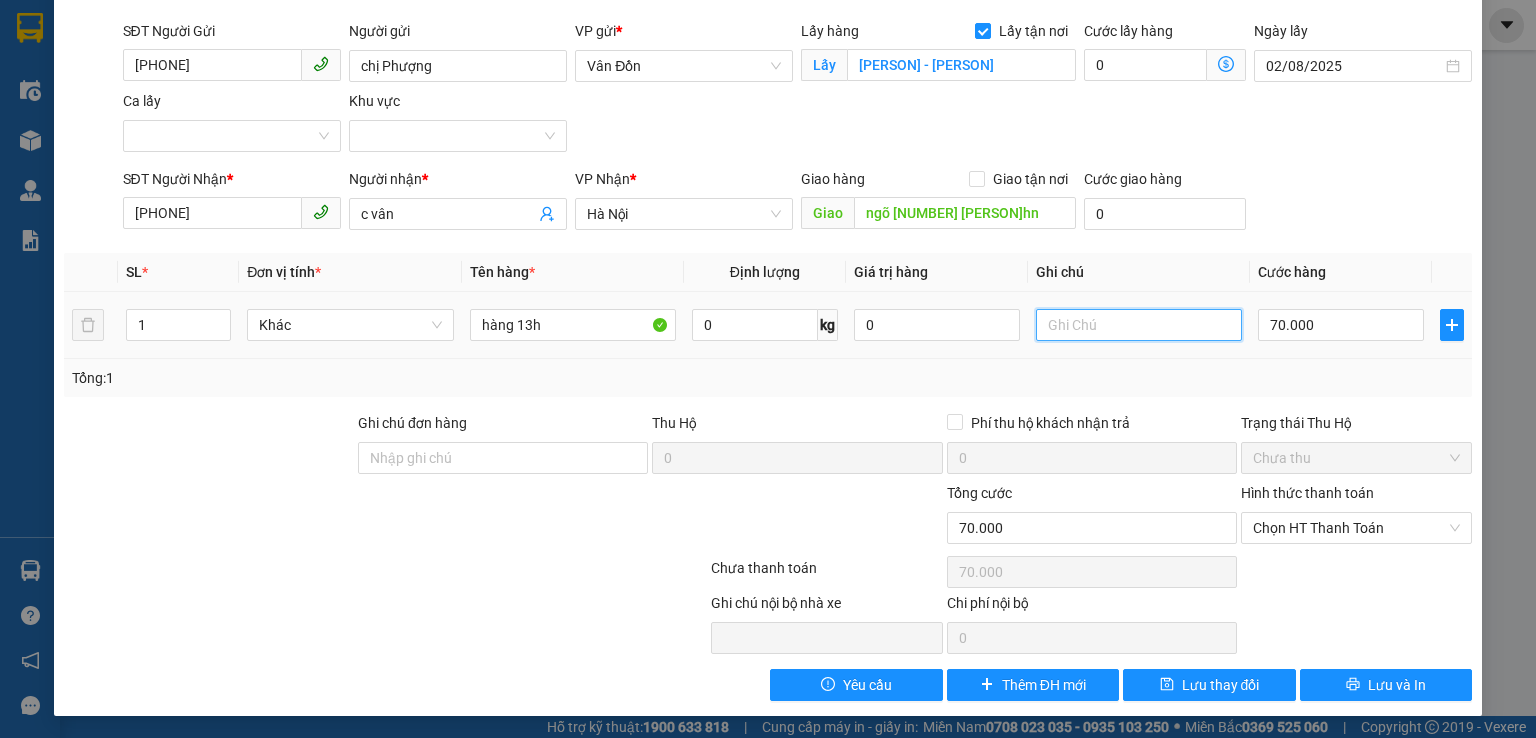 click at bounding box center (1139, 325) 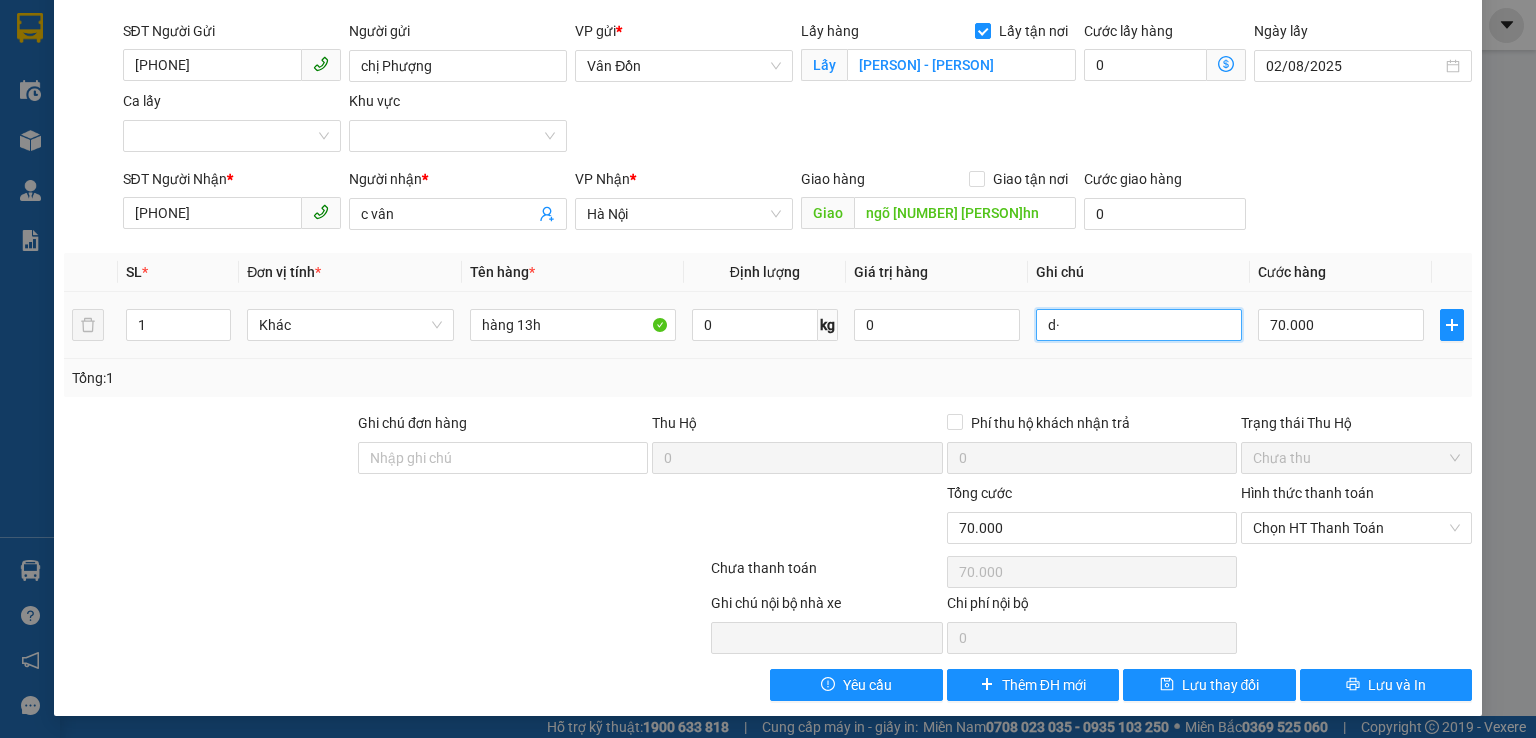 type on "d" 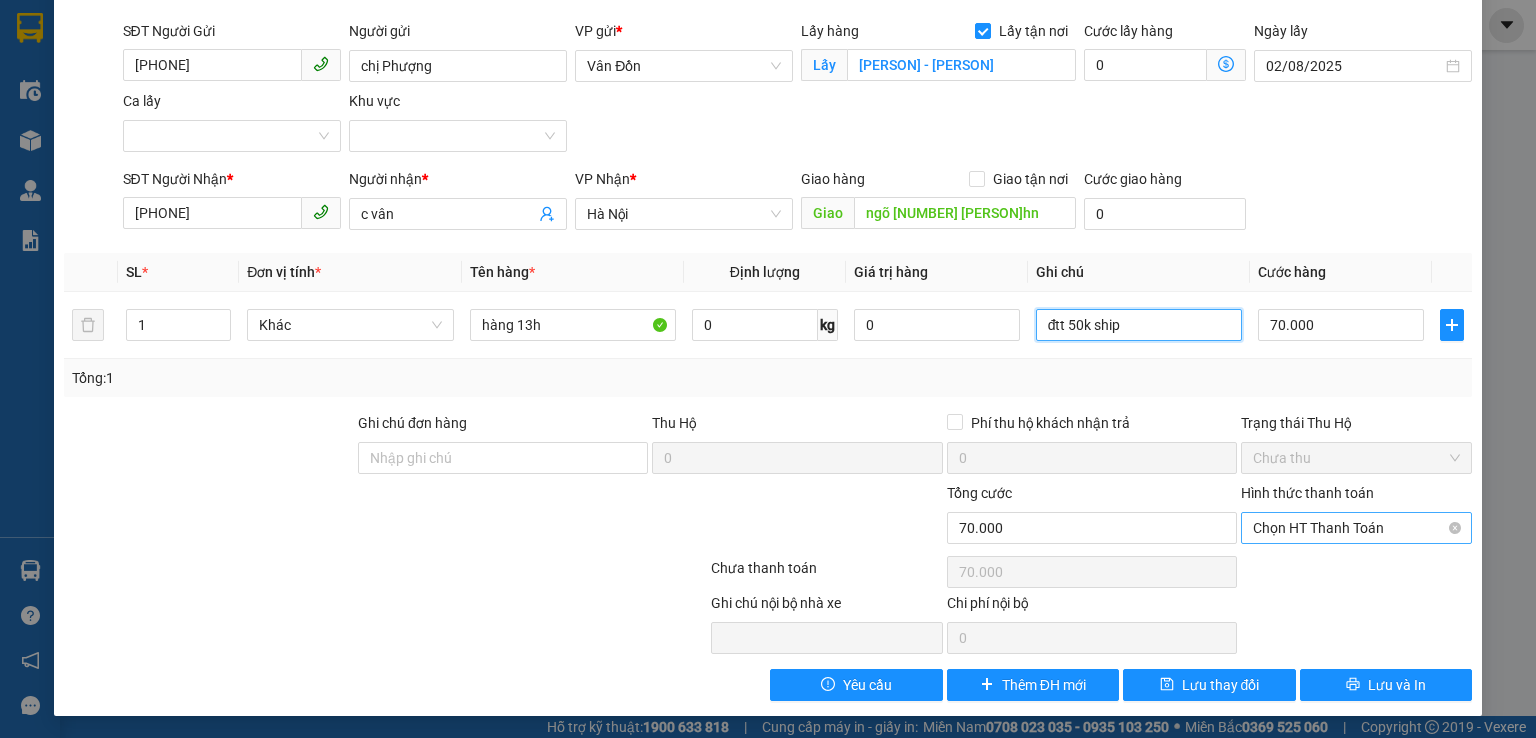 click on "Chọn HT Thanh Toán" at bounding box center [1356, 528] 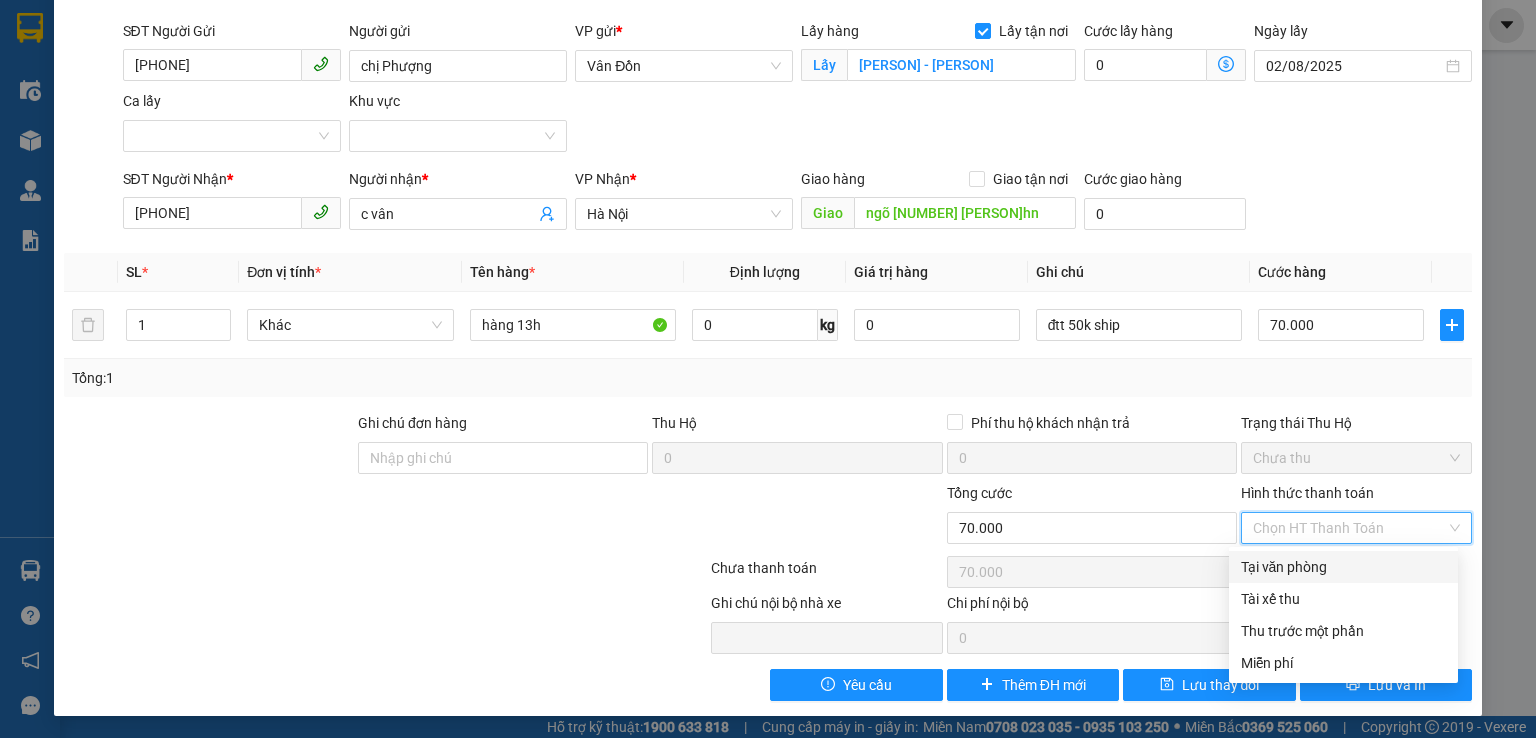 click on "Tại văn phòng" at bounding box center [1343, 567] 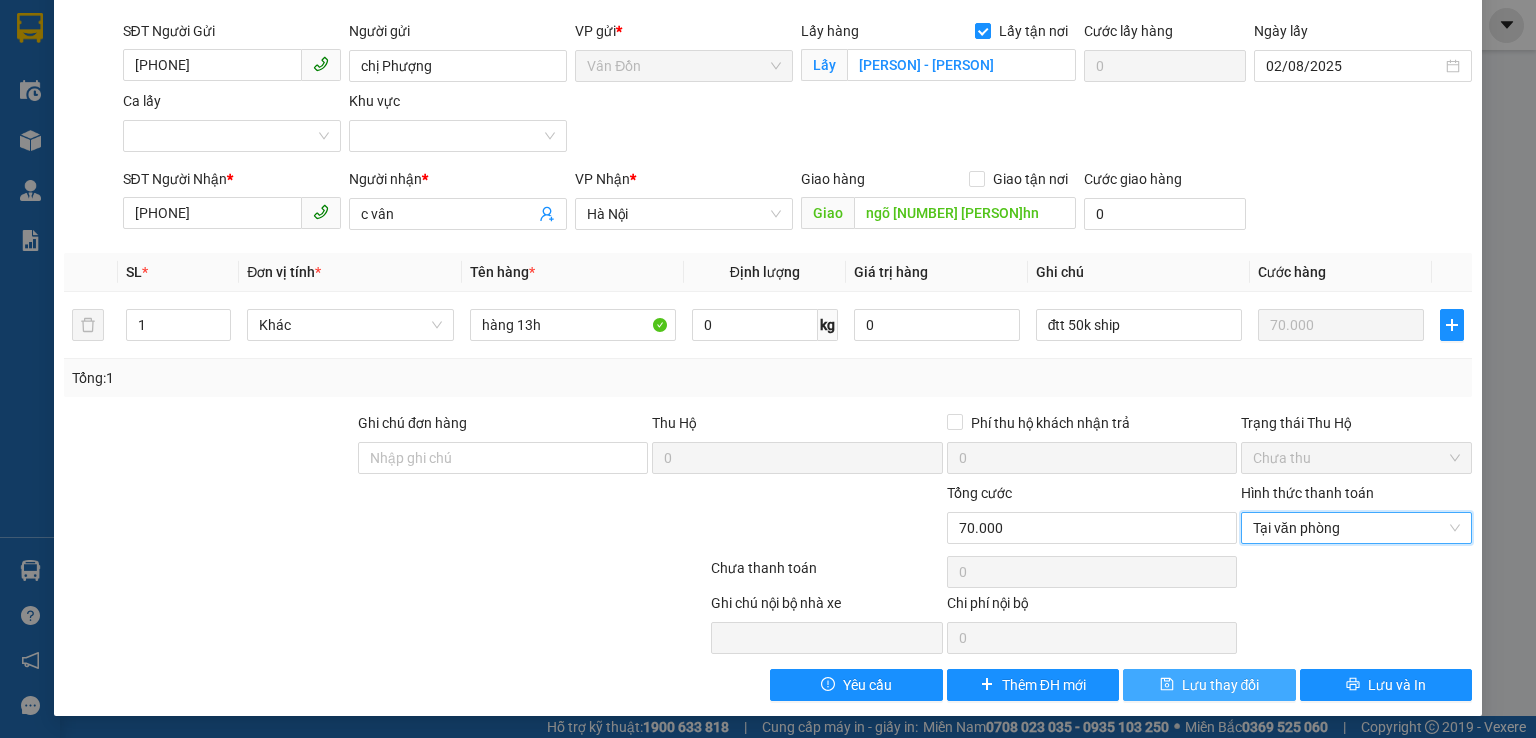 click on "Lưu thay đổi" at bounding box center (1209, 685) 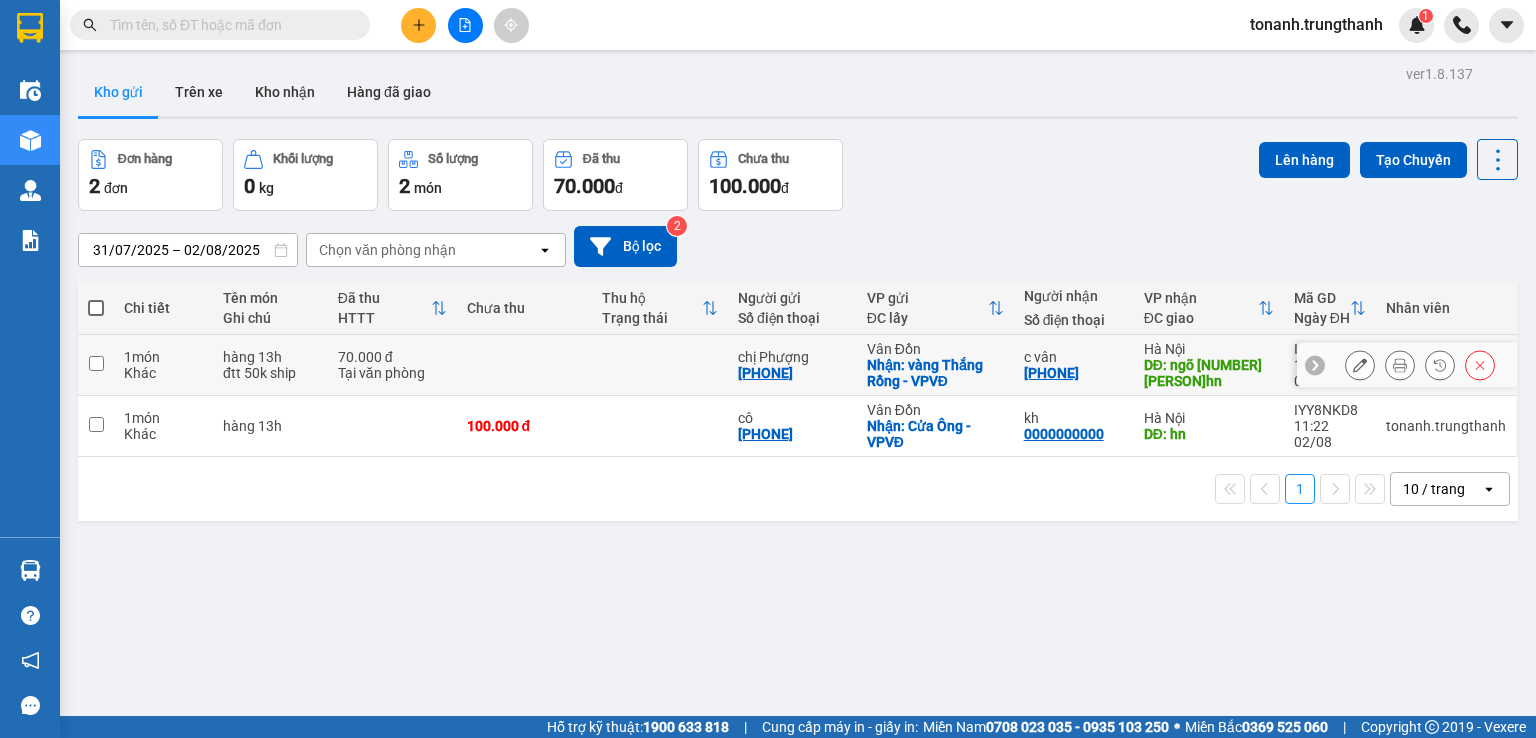 click at bounding box center (96, 363) 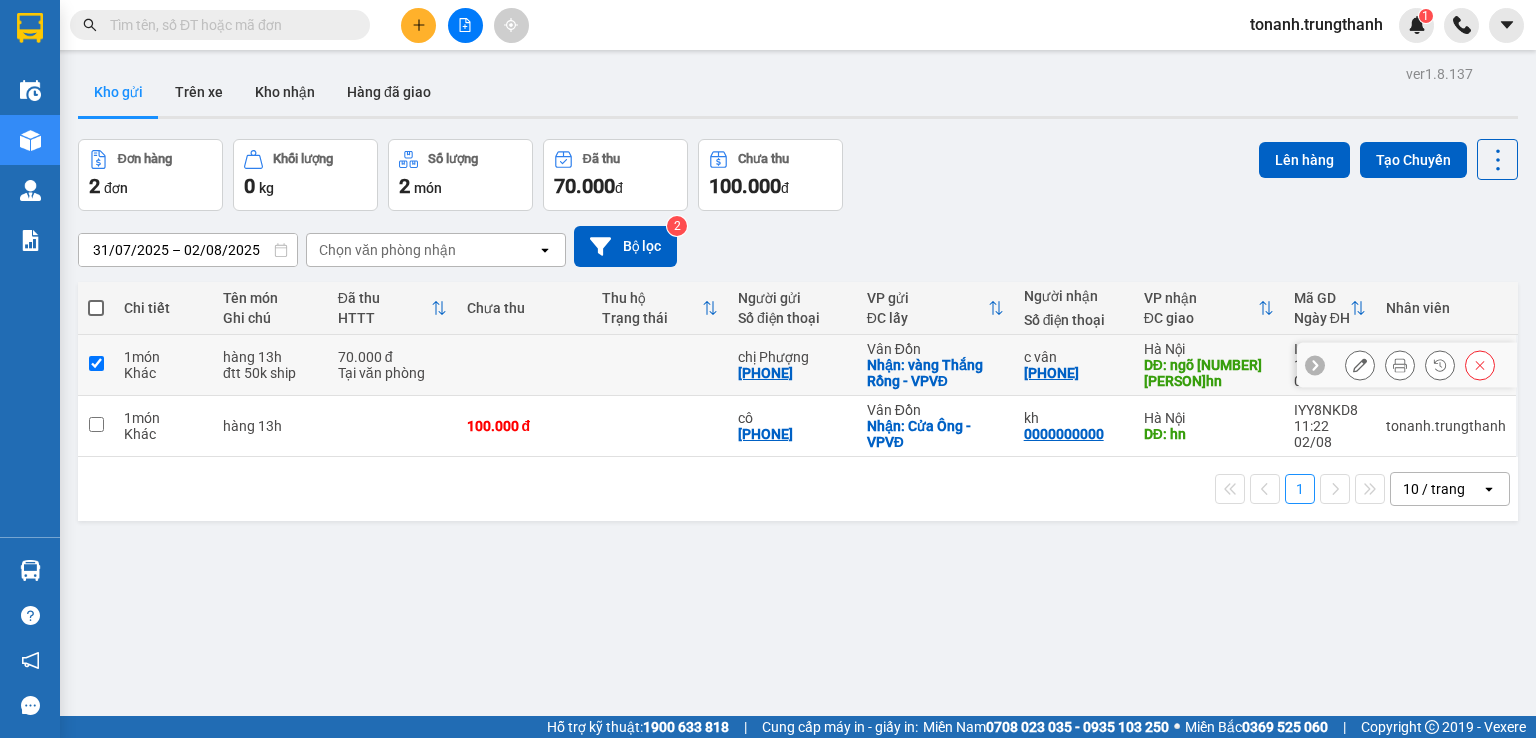 checkbox on "true" 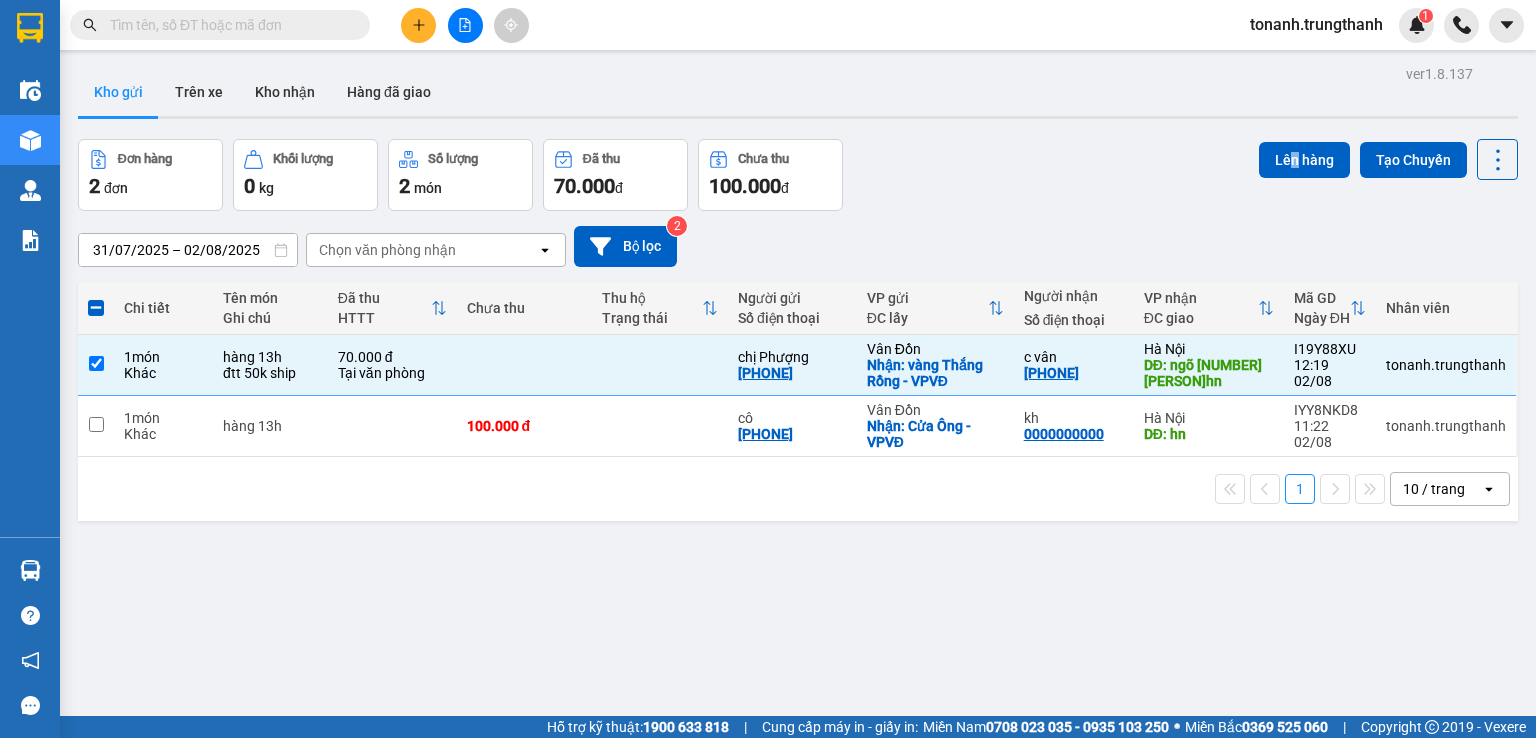 click on "Lên hàng Tạo Chuyến" at bounding box center [1388, 159] 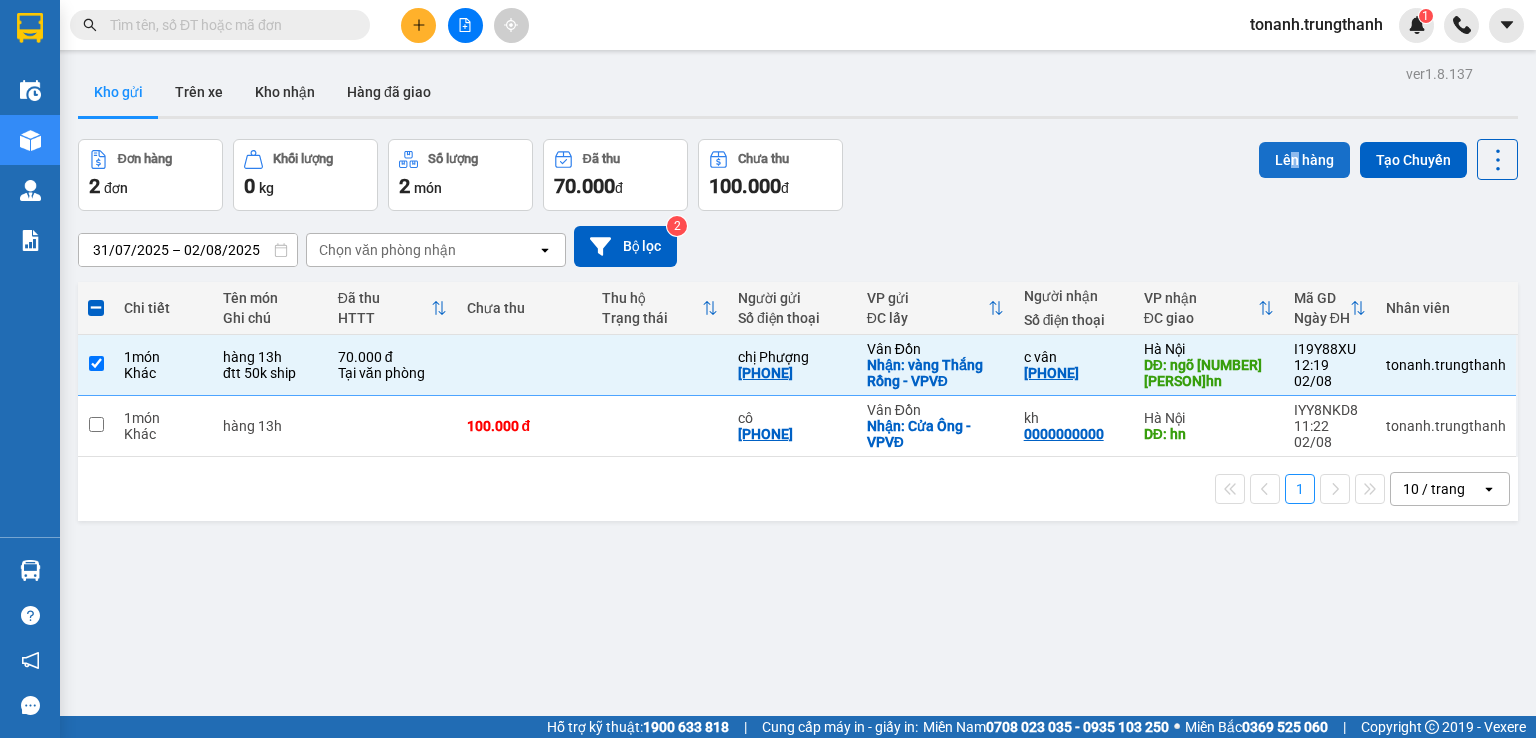 click on "Lên hàng" at bounding box center (1304, 160) 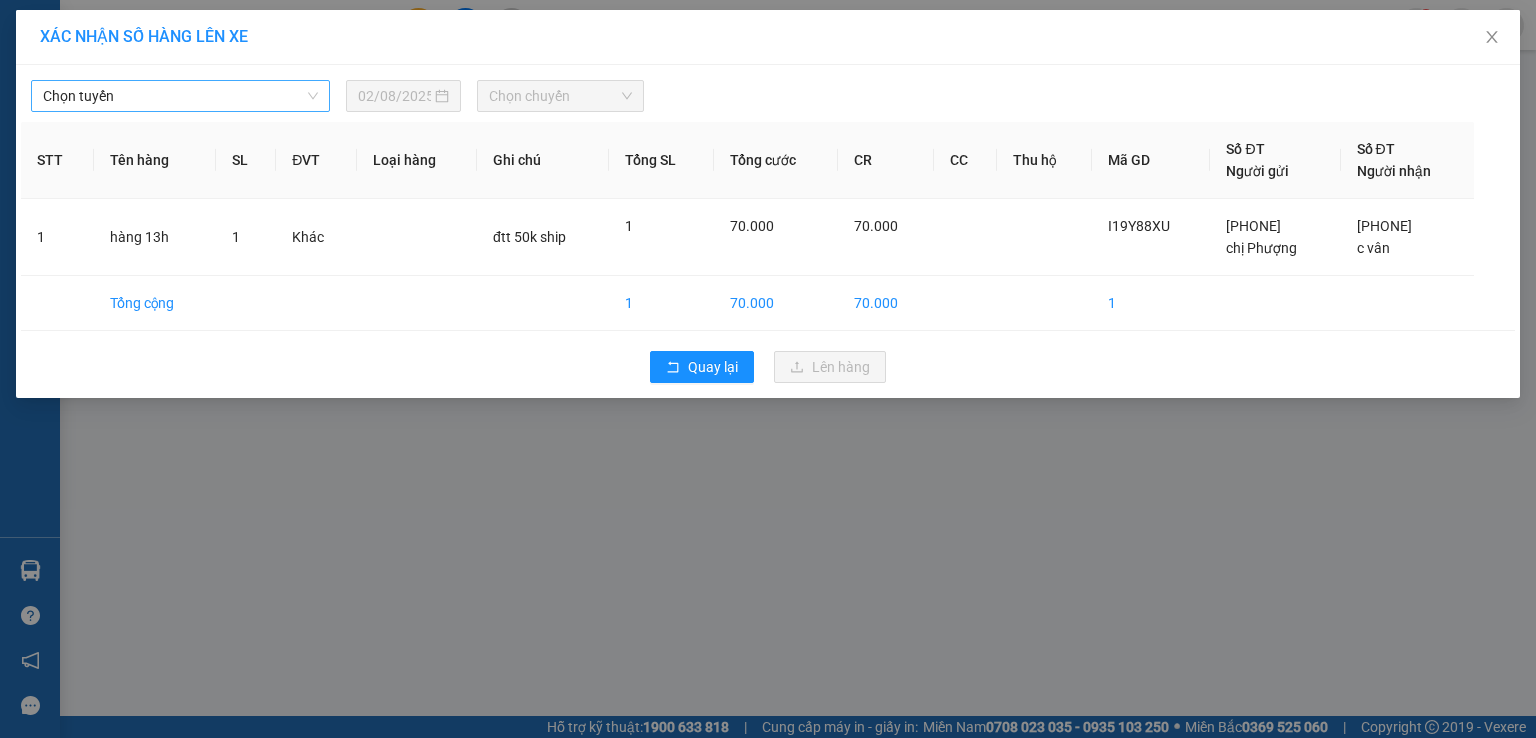 click on "Chọn tuyến" at bounding box center (180, 96) 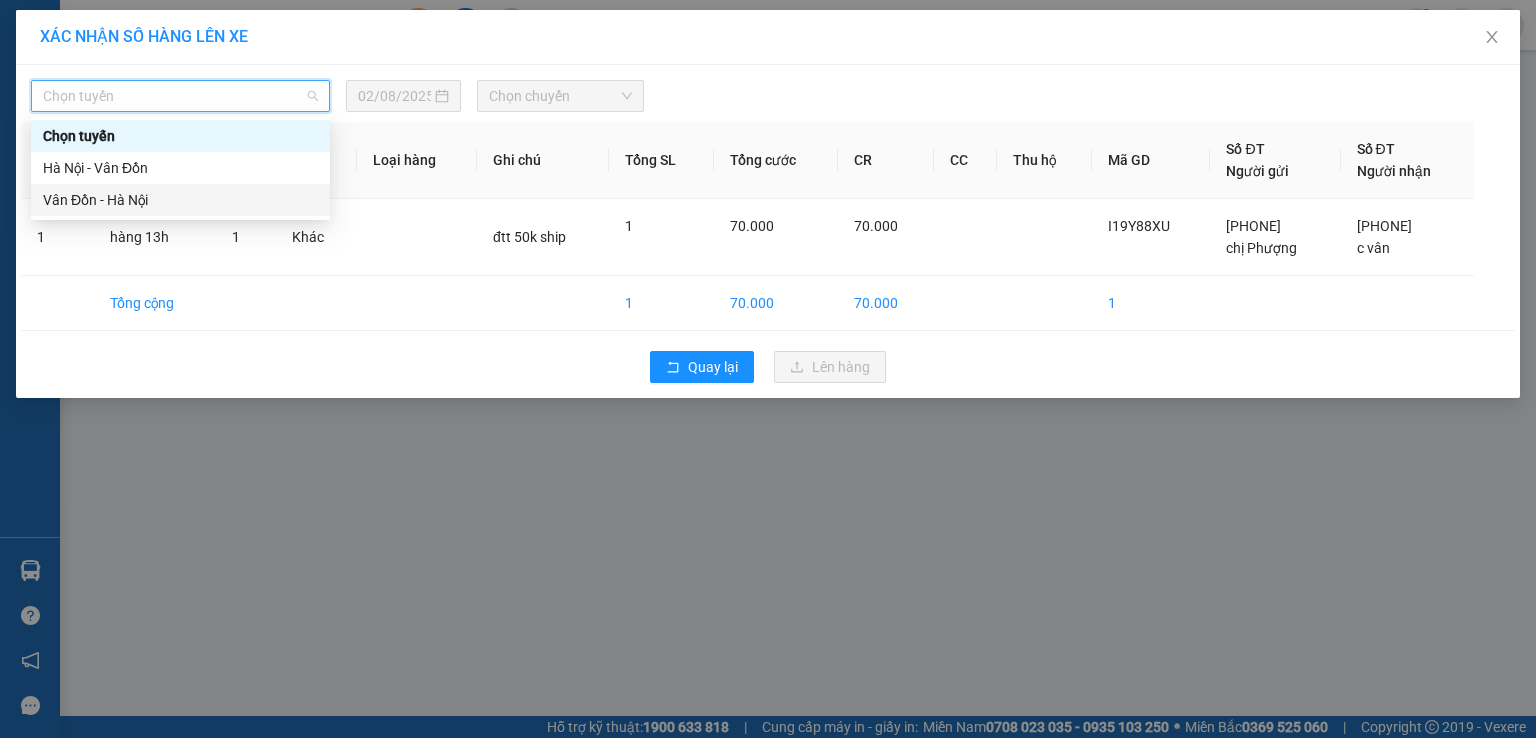 click on "Vân Đồn - Hà Nội" at bounding box center [180, 200] 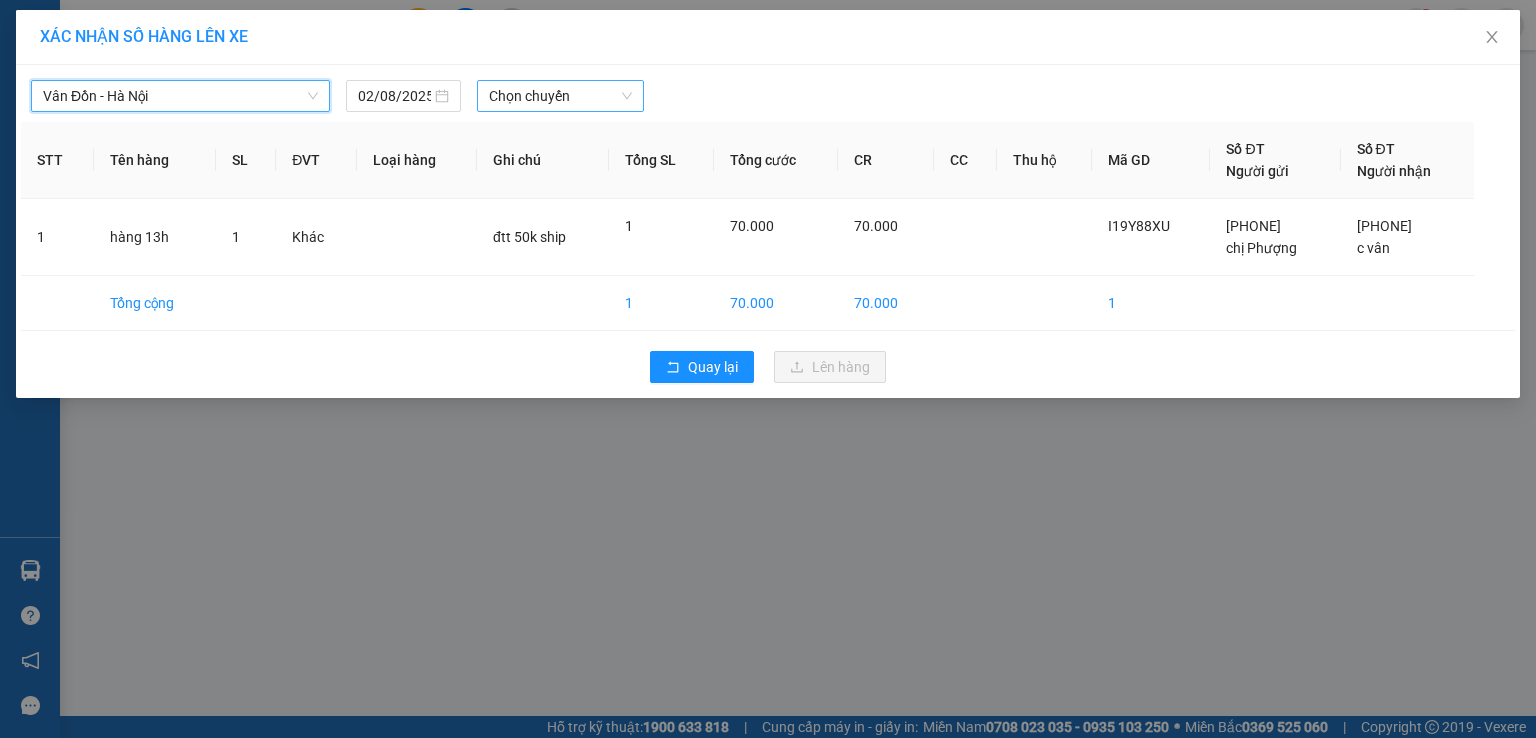 click on "Chọn chuyến" at bounding box center (561, 96) 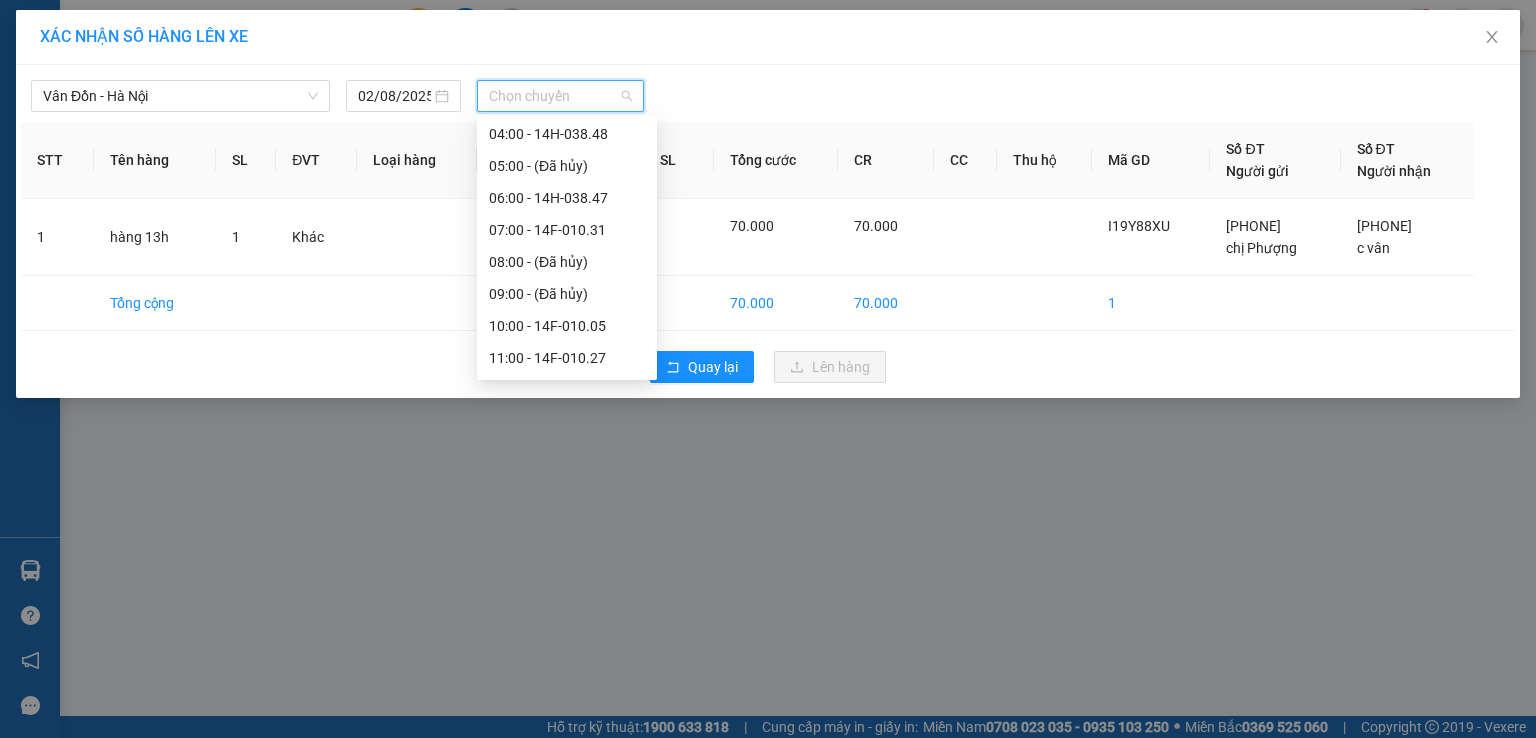 scroll, scrollTop: 166, scrollLeft: 0, axis: vertical 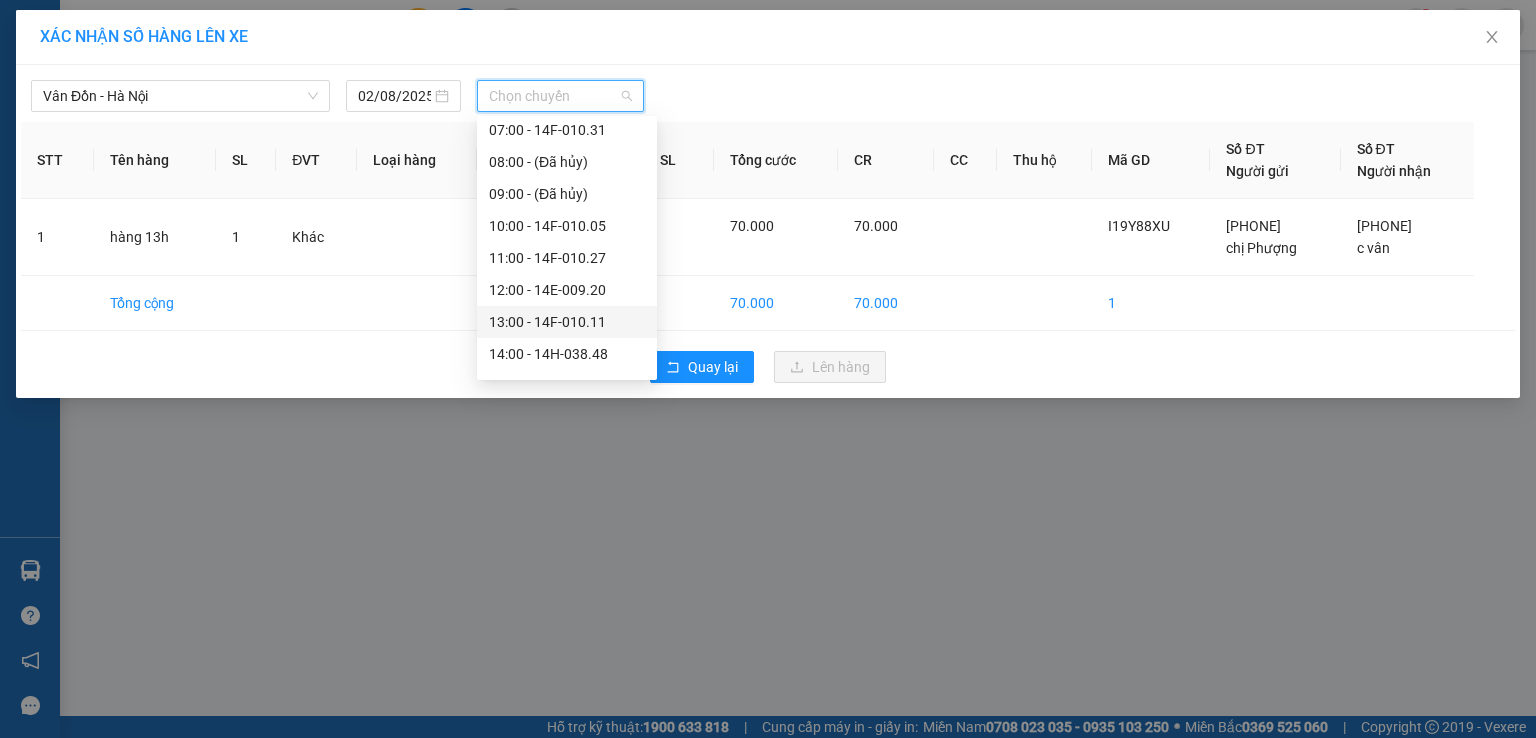 click on "[TIME]     - [CODE]" at bounding box center [567, 322] 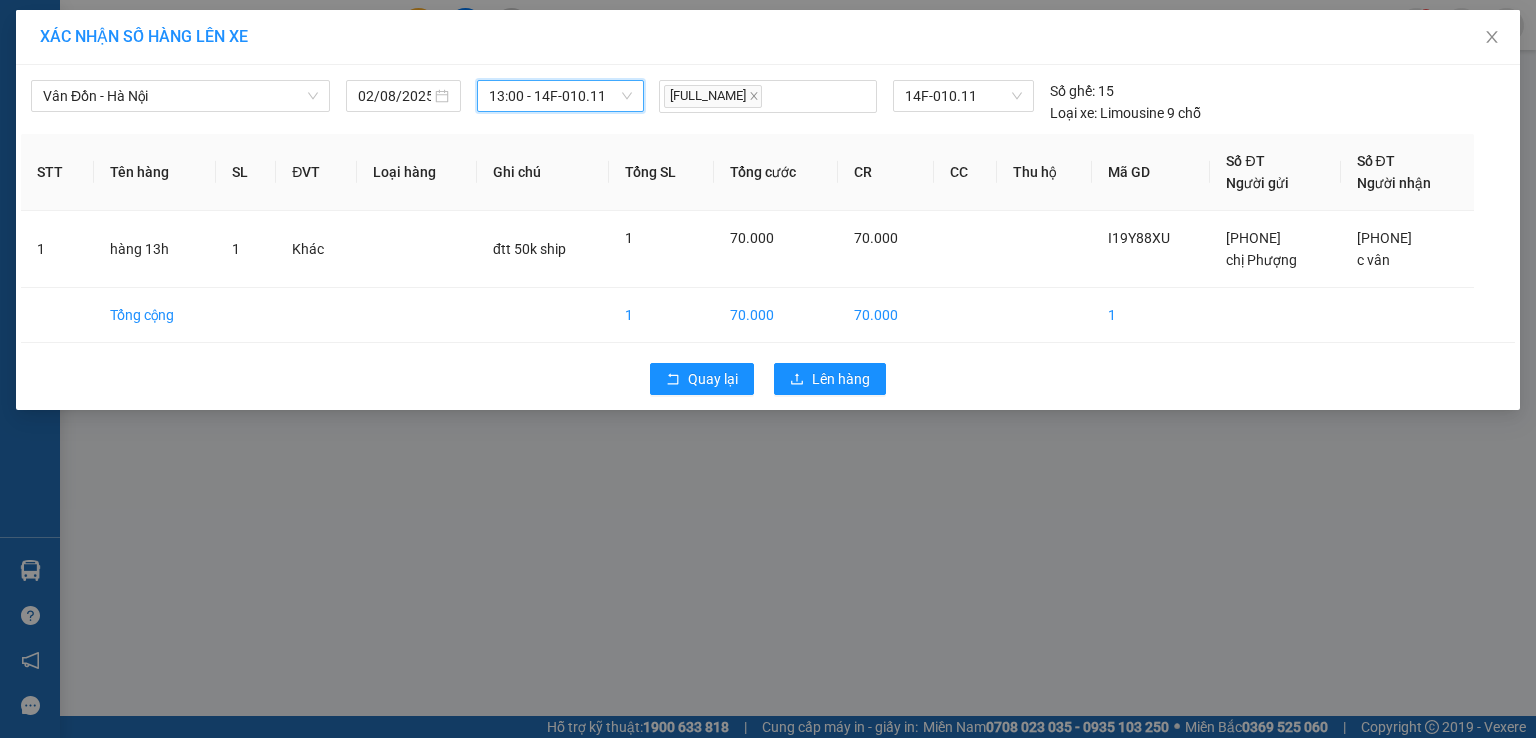 click on "Quay lại Lên hàng" at bounding box center (768, 379) 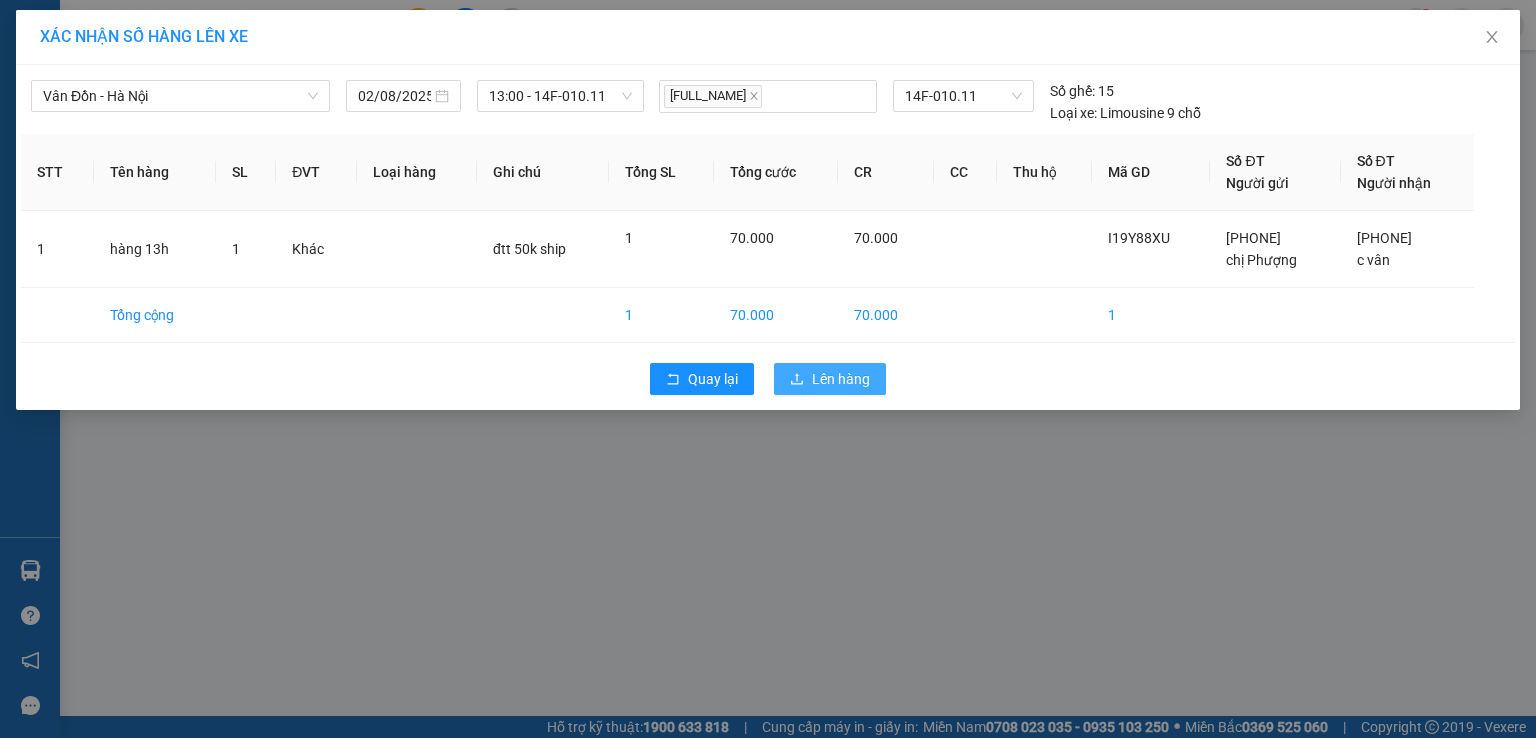 click on "Lên hàng" at bounding box center [841, 379] 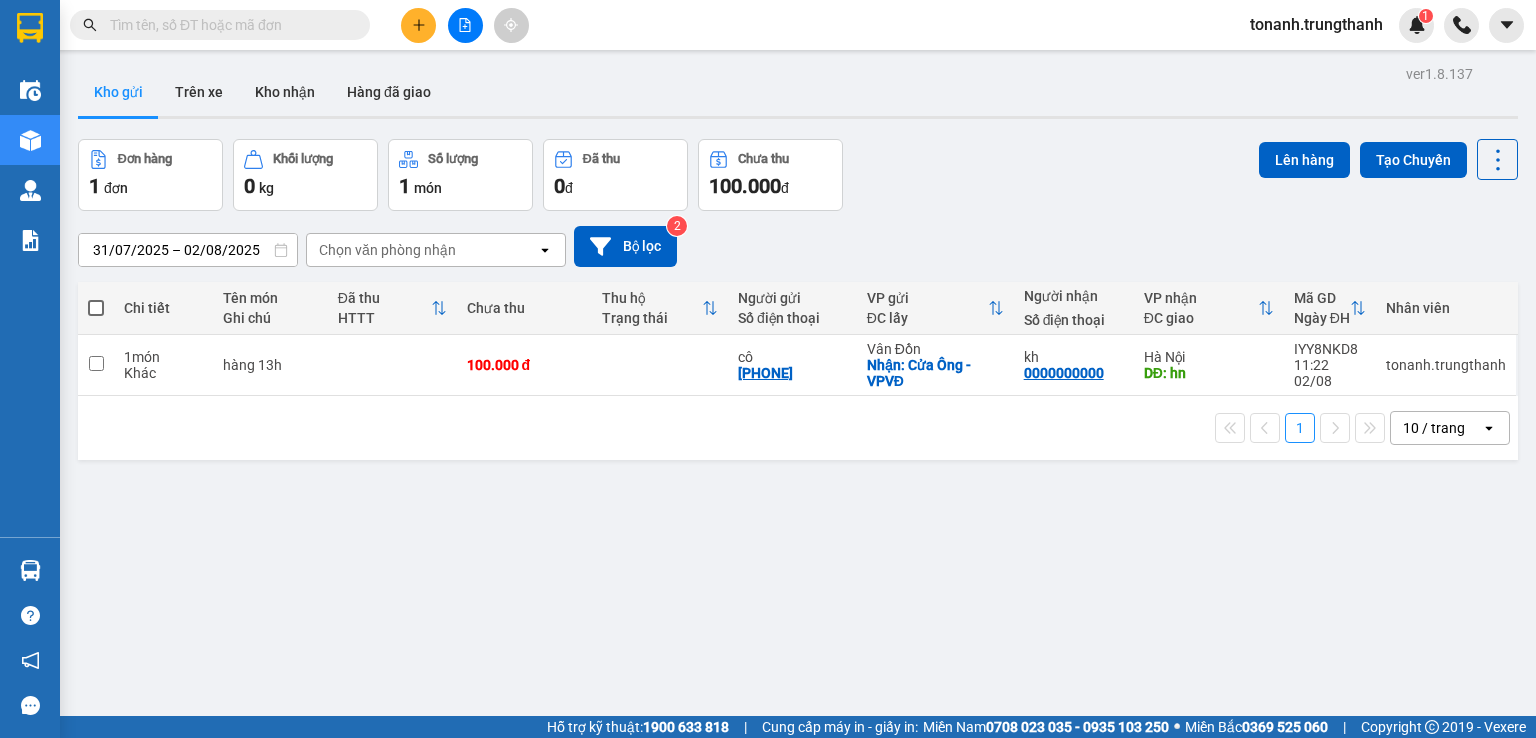 click on "Kho gửi" at bounding box center (118, 92) 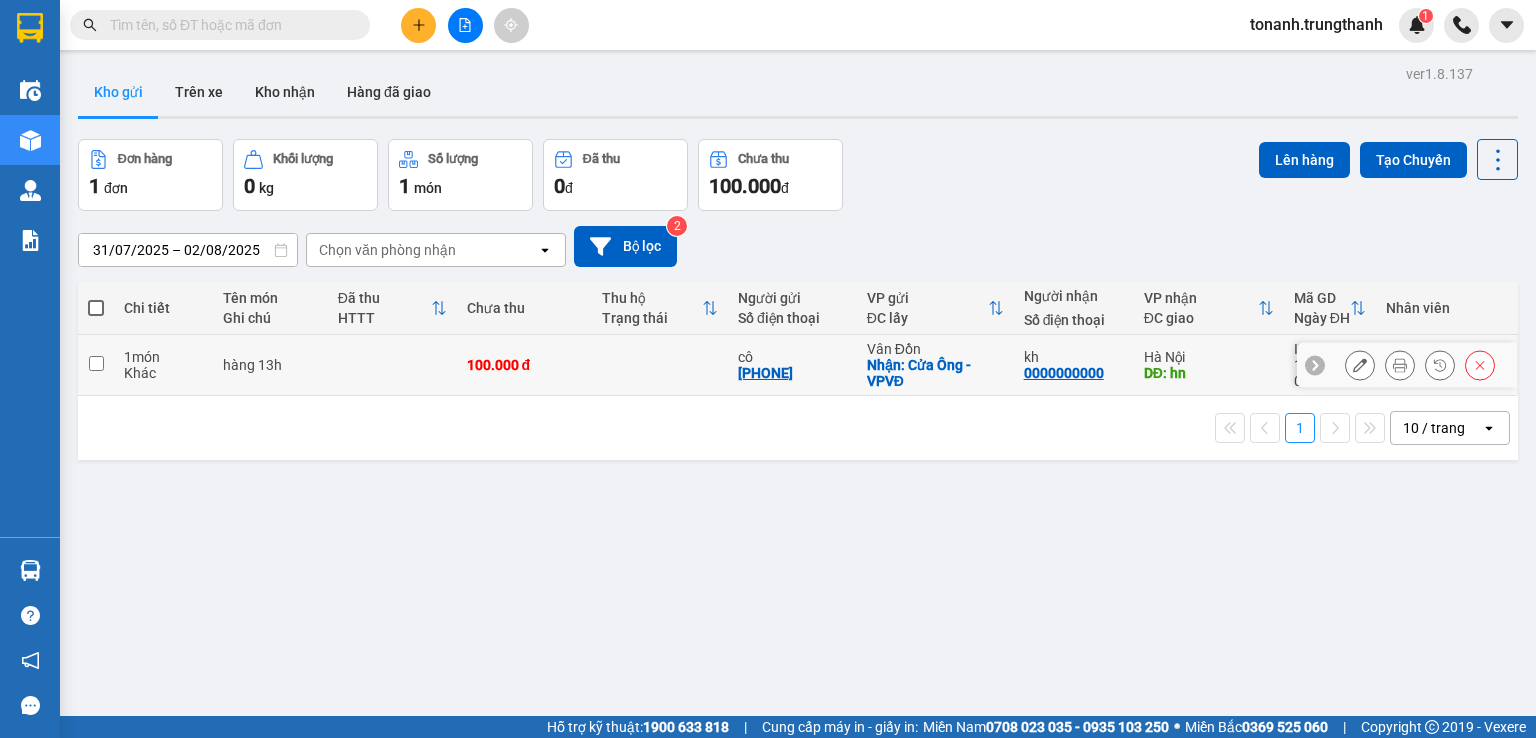 click 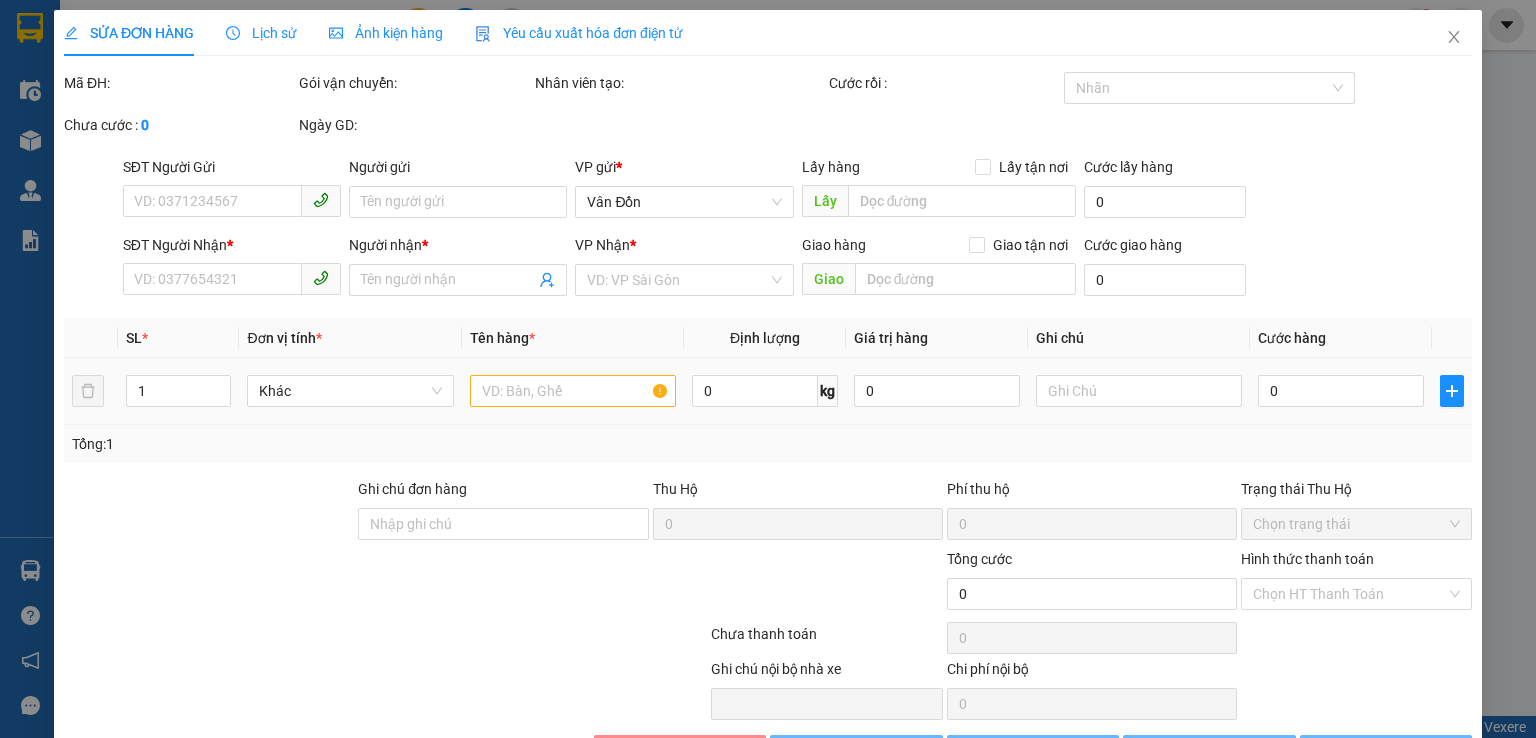 type on "[PHONE]" 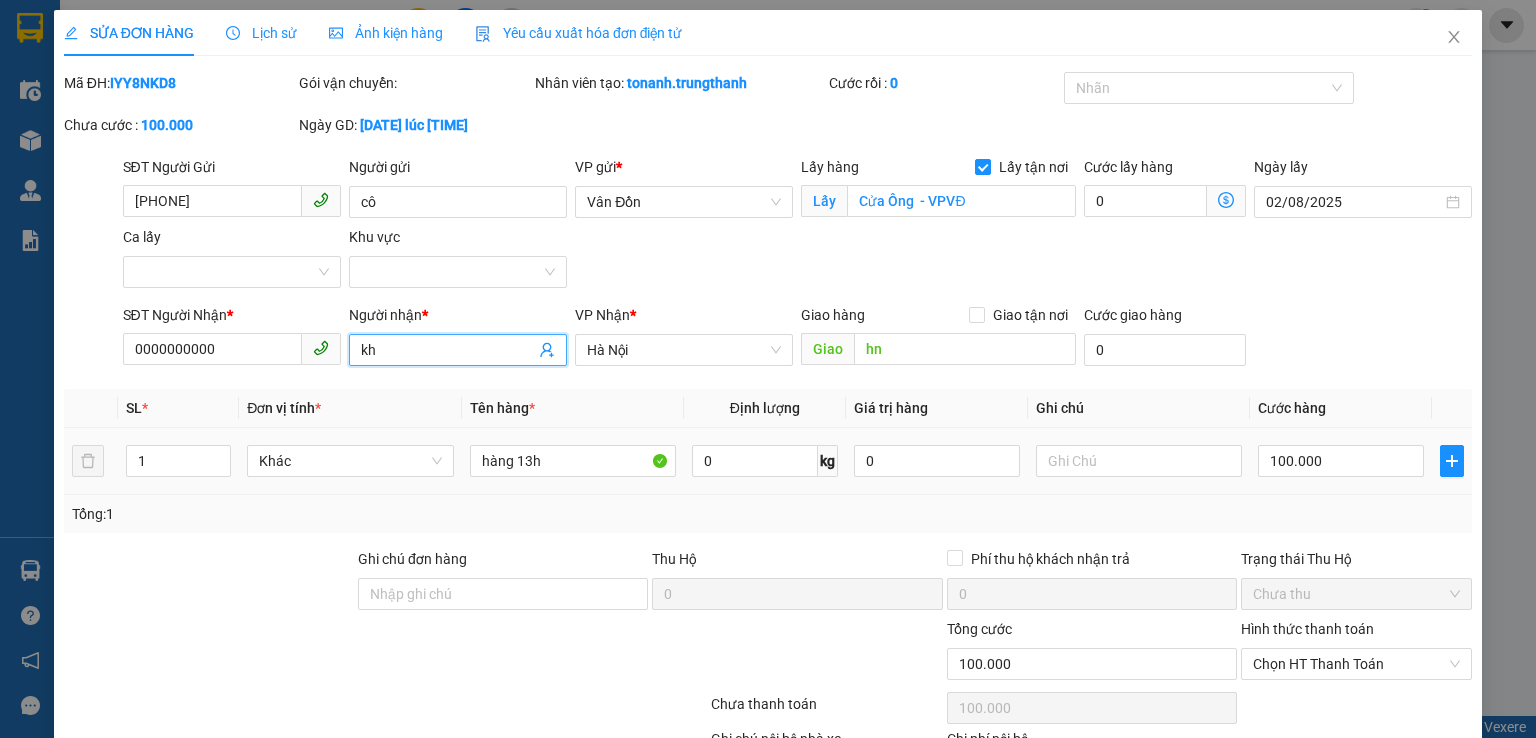 drag, startPoint x: 448, startPoint y: 347, endPoint x: 32, endPoint y: 339, distance: 416.0769 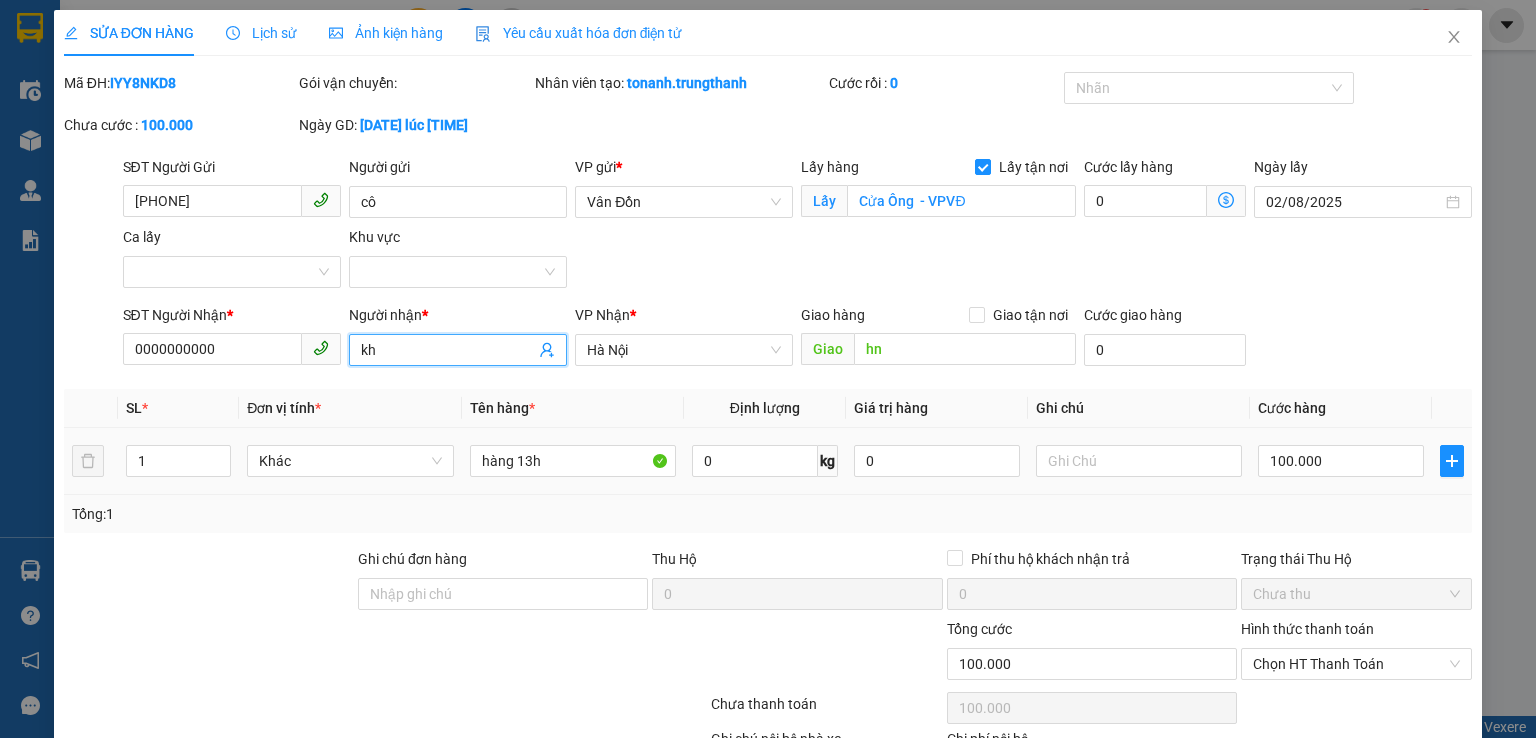 click on "SĐT Người Nhận  * [PHONE] Người nhận  * kh kh VP Nhận  * [CITY] Giao hàng Giao tận nơi Giao hn Cước giao hàng 0" at bounding box center (768, 339) 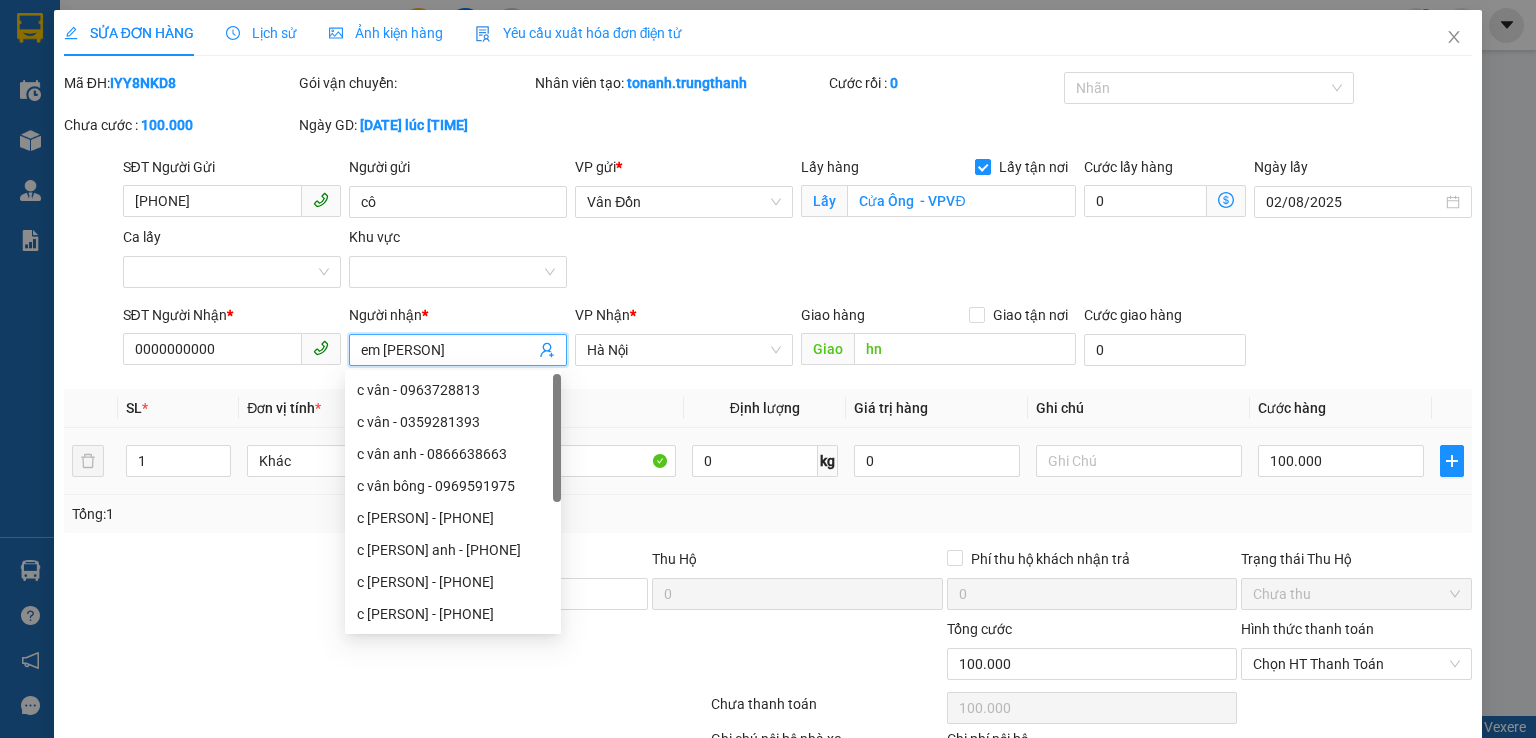 type on "em hậu" 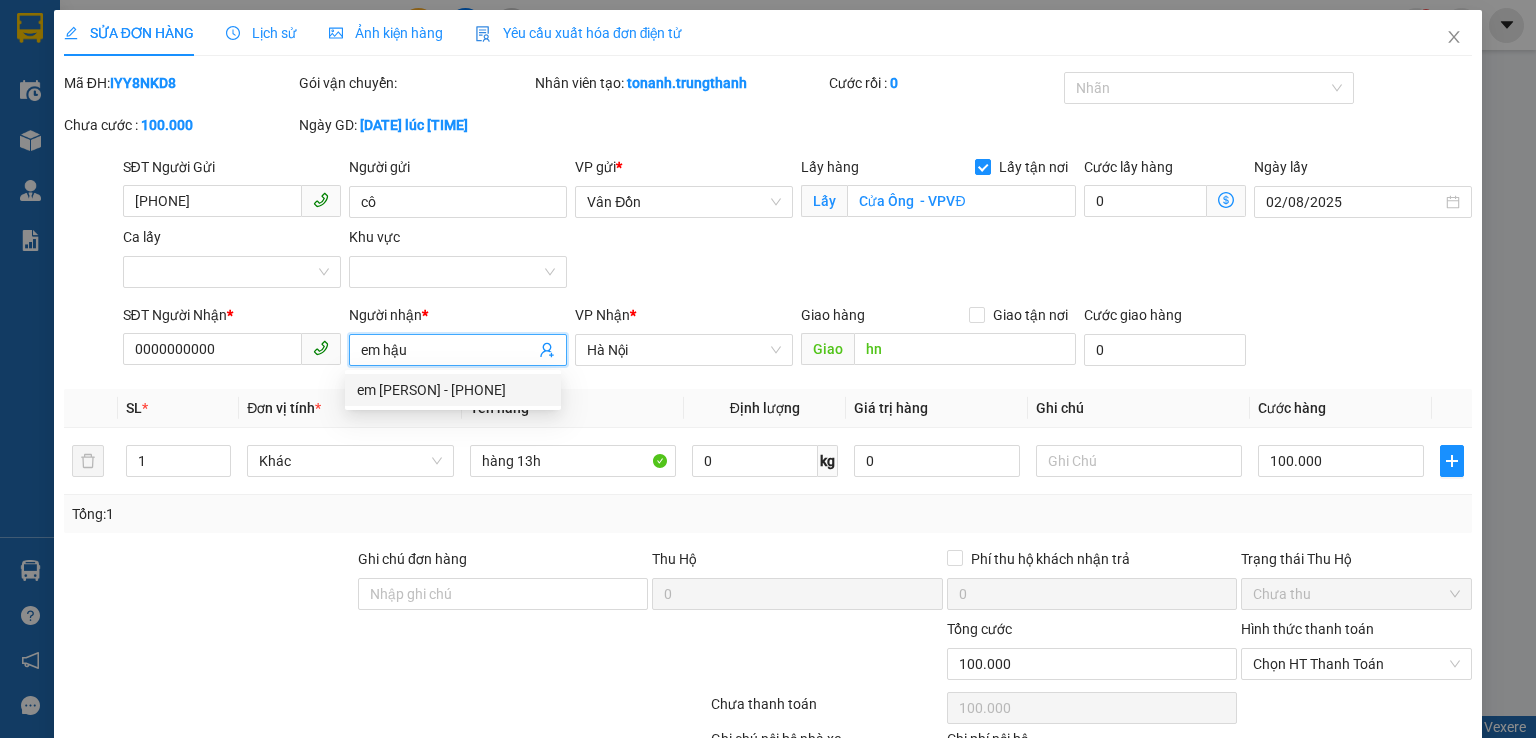 click on "em [PERSON] - [PHONE]" at bounding box center (453, 390) 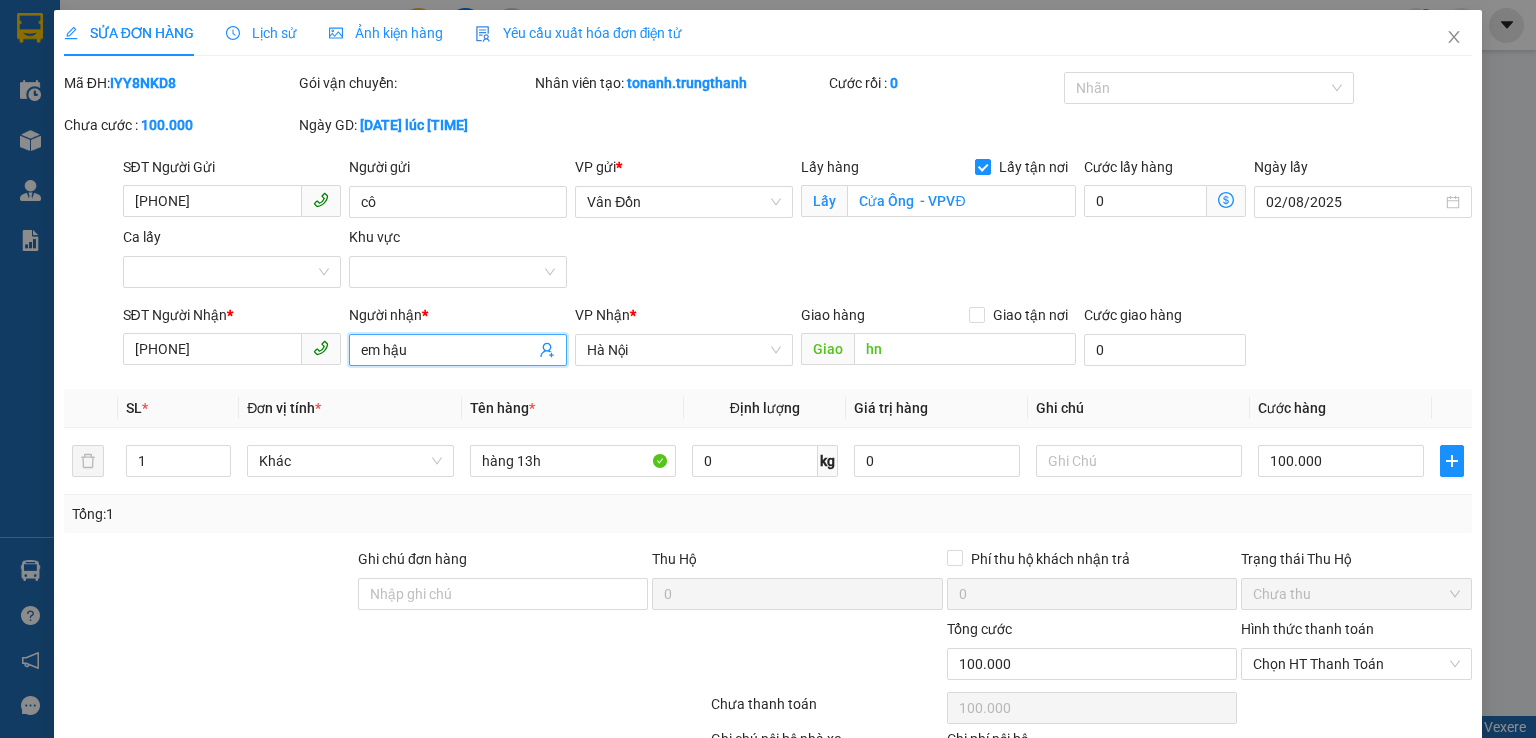 type on "em hậu" 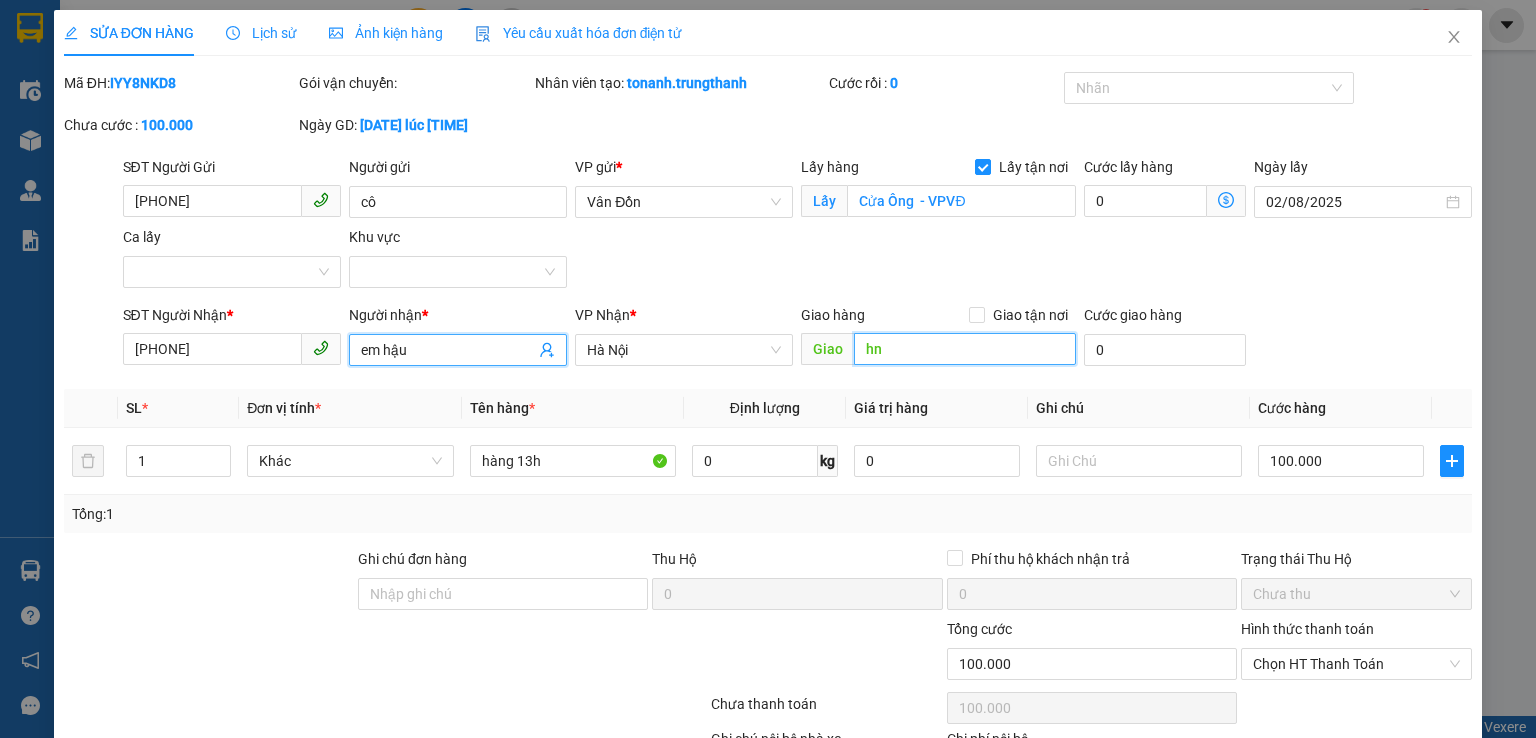 click on "hn" at bounding box center [965, 349] 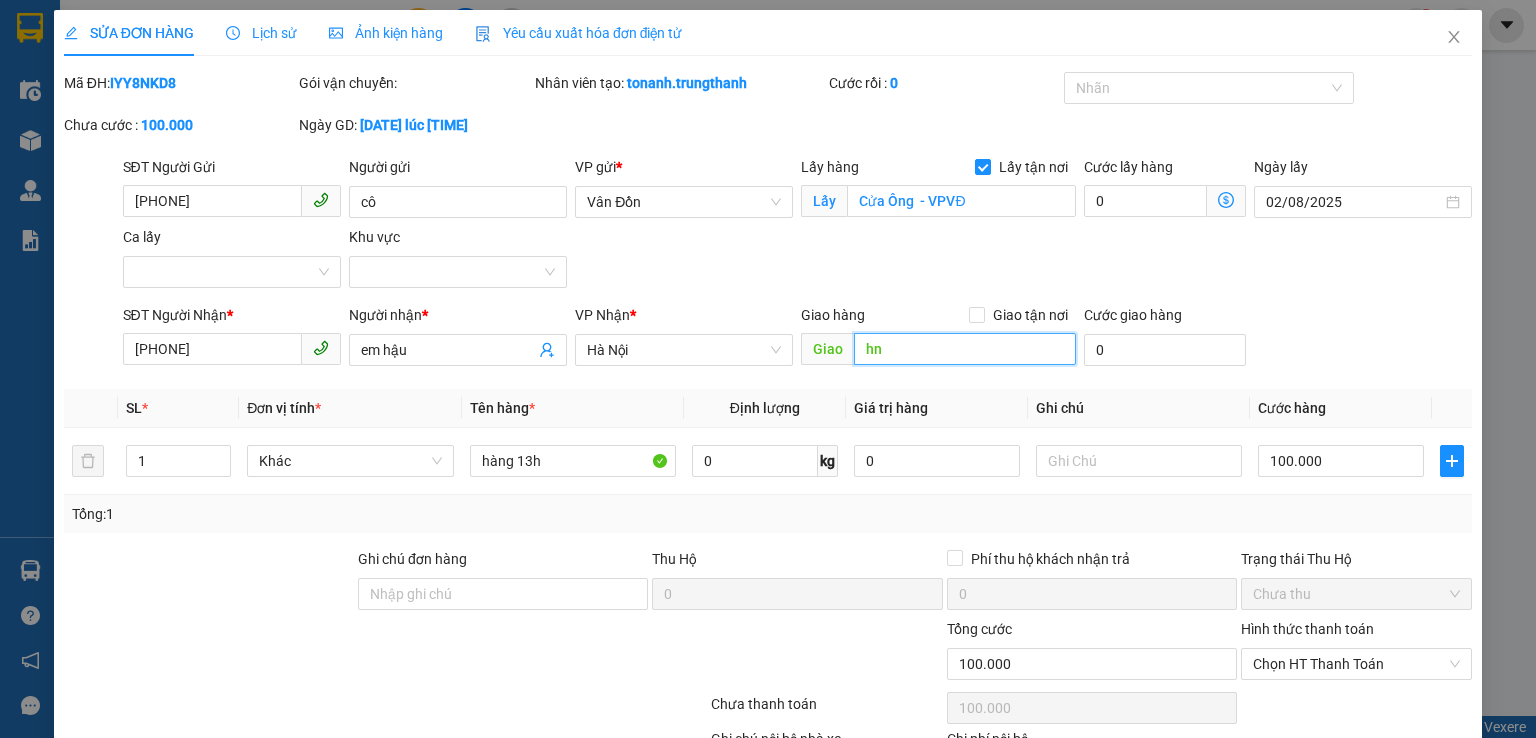 click on "hn" at bounding box center (965, 349) 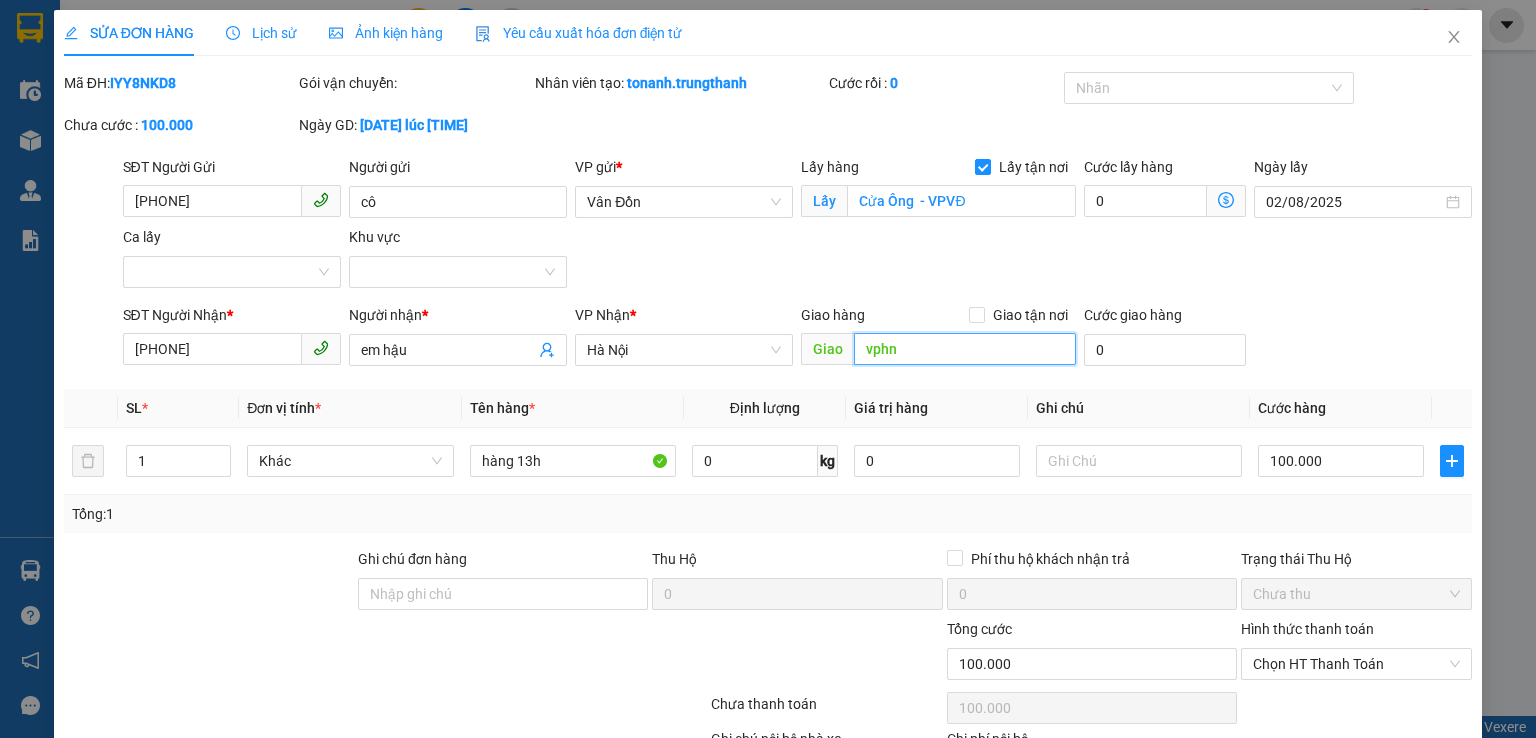 type on "vphn" 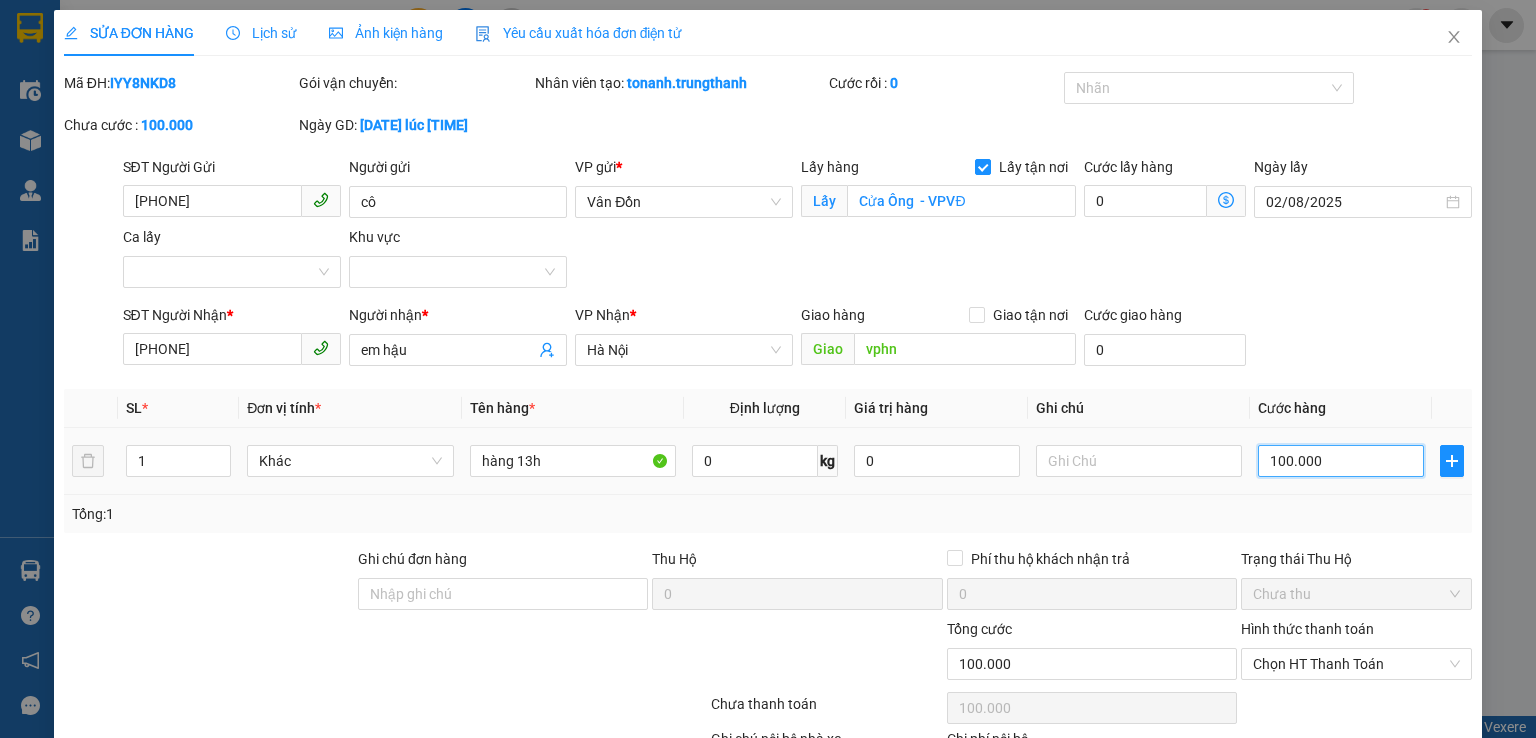 click on "100.000" at bounding box center [1341, 461] 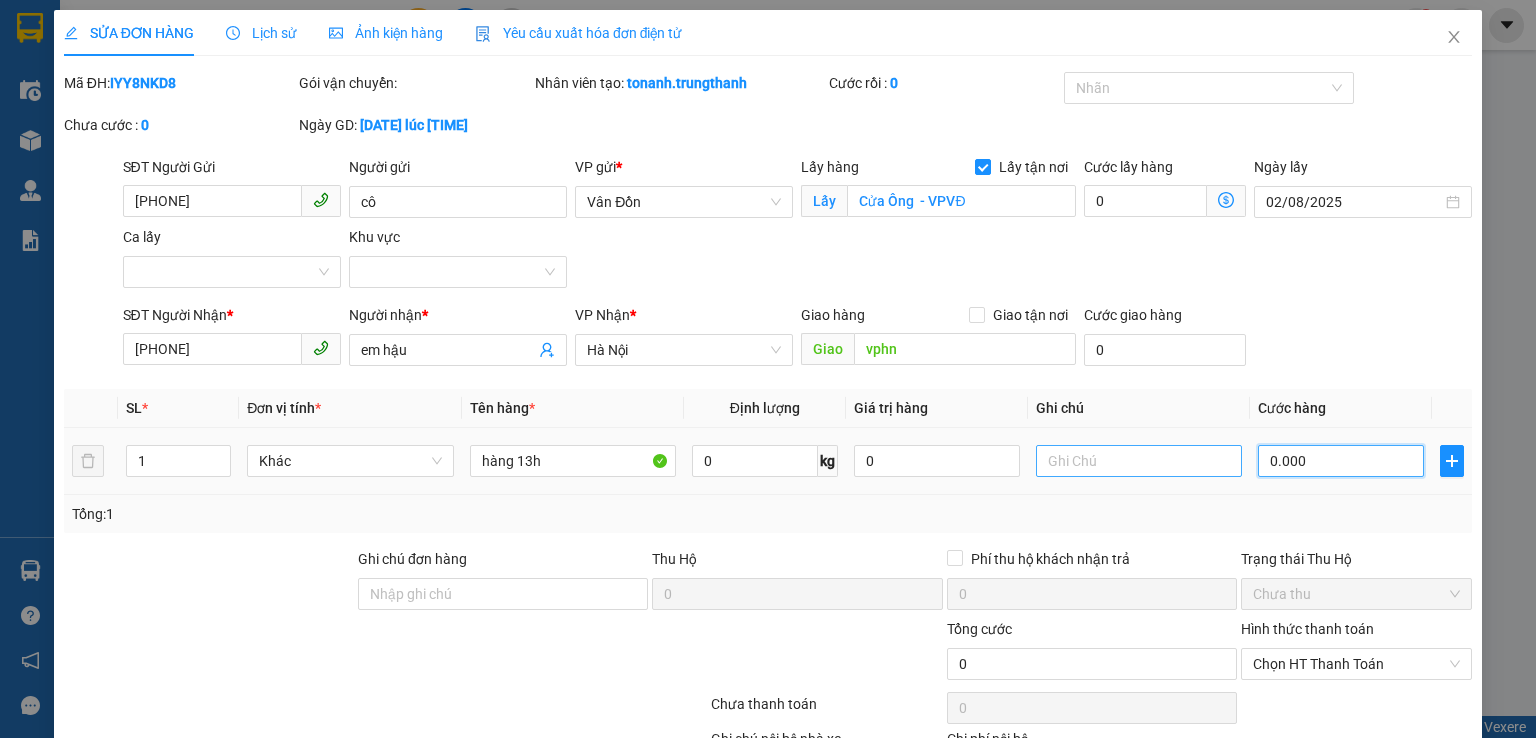 type on "70.000" 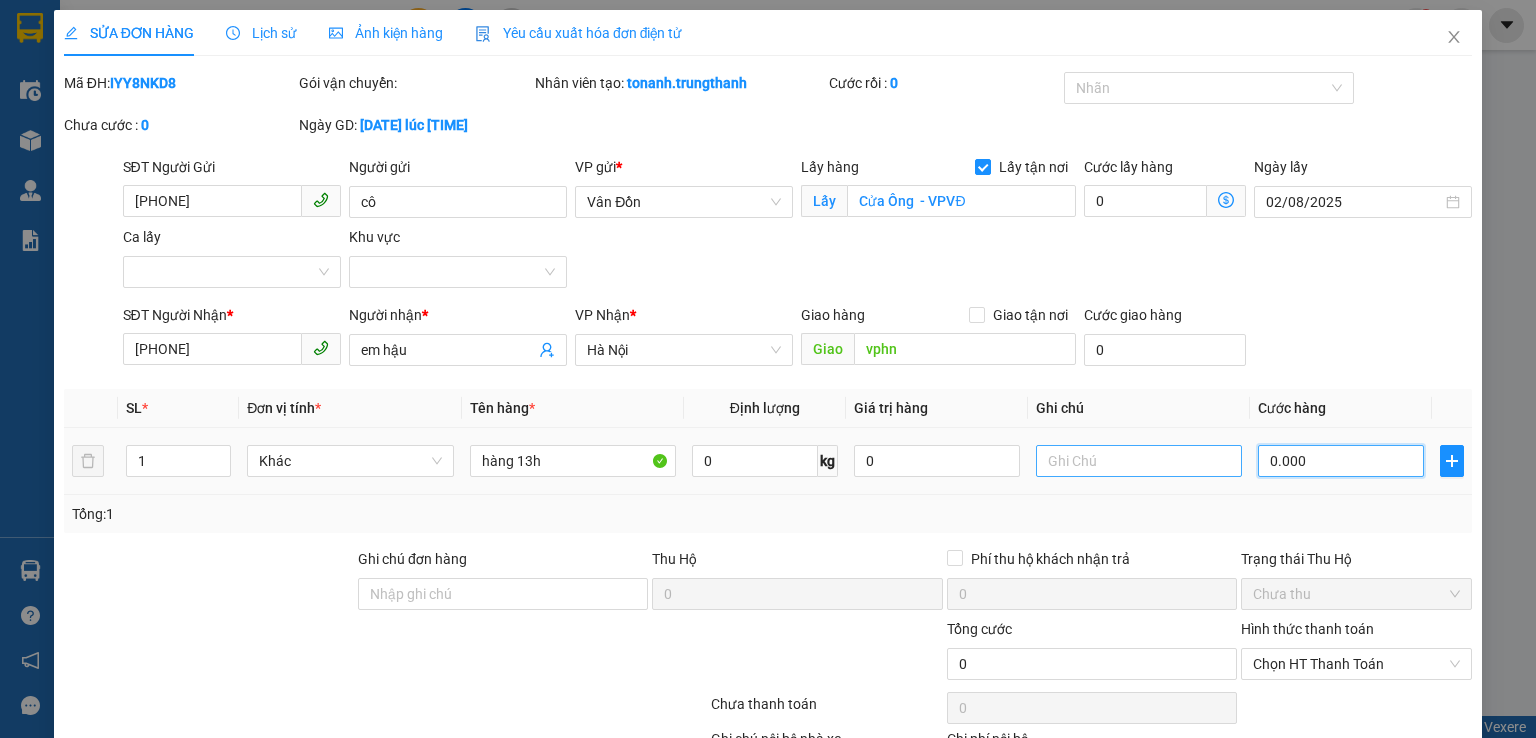 type on "70.000" 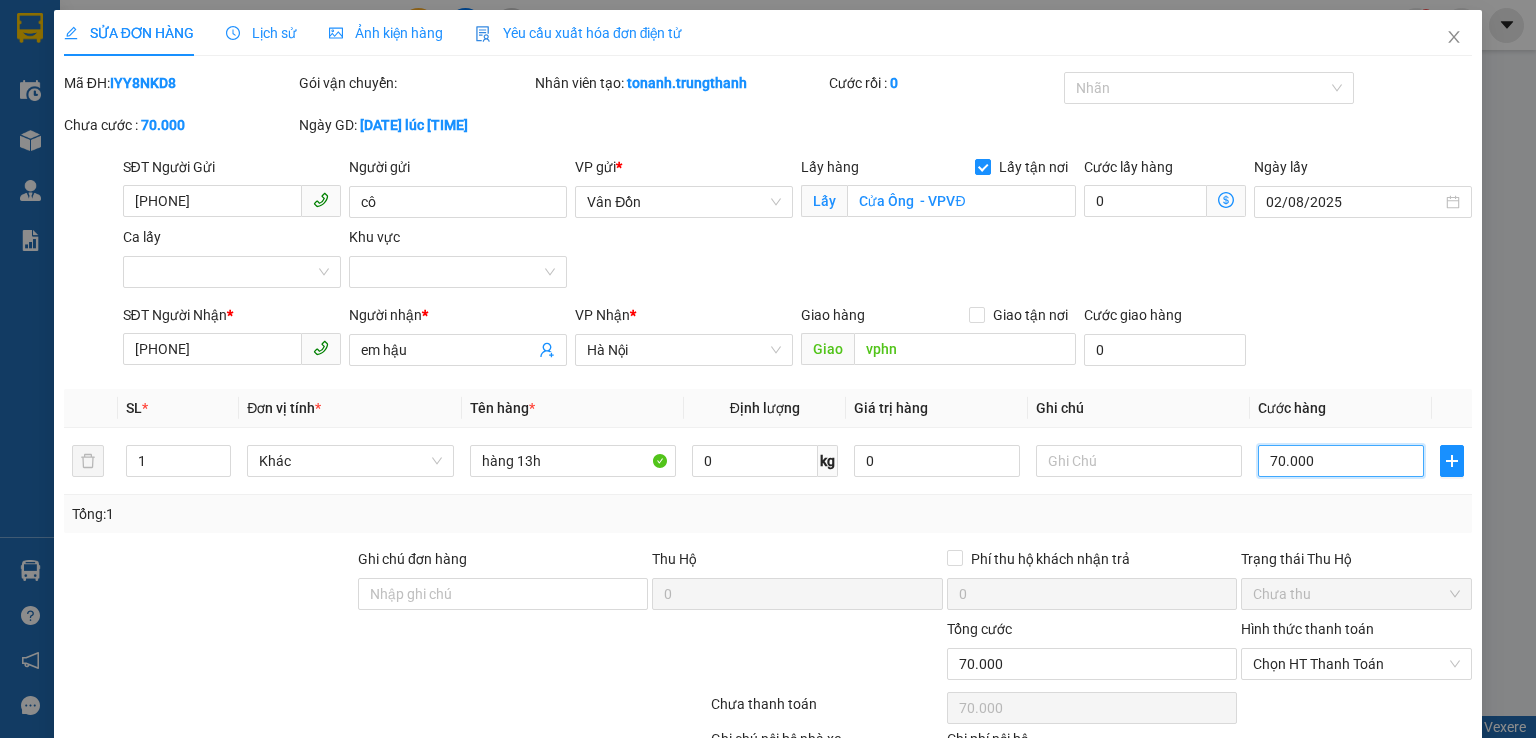 scroll, scrollTop: 100, scrollLeft: 0, axis: vertical 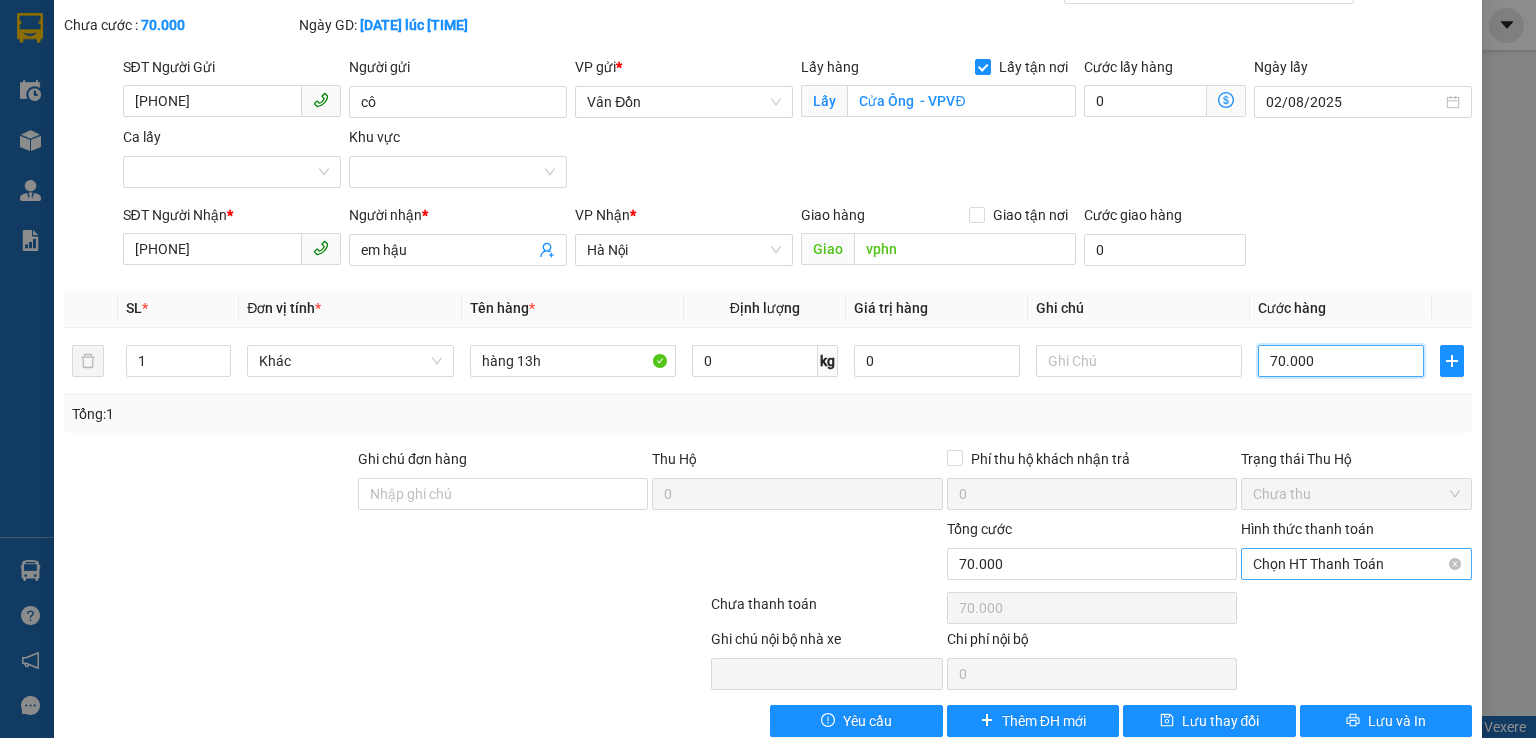 click on "Chọn HT Thanh Toán" at bounding box center [1356, 564] 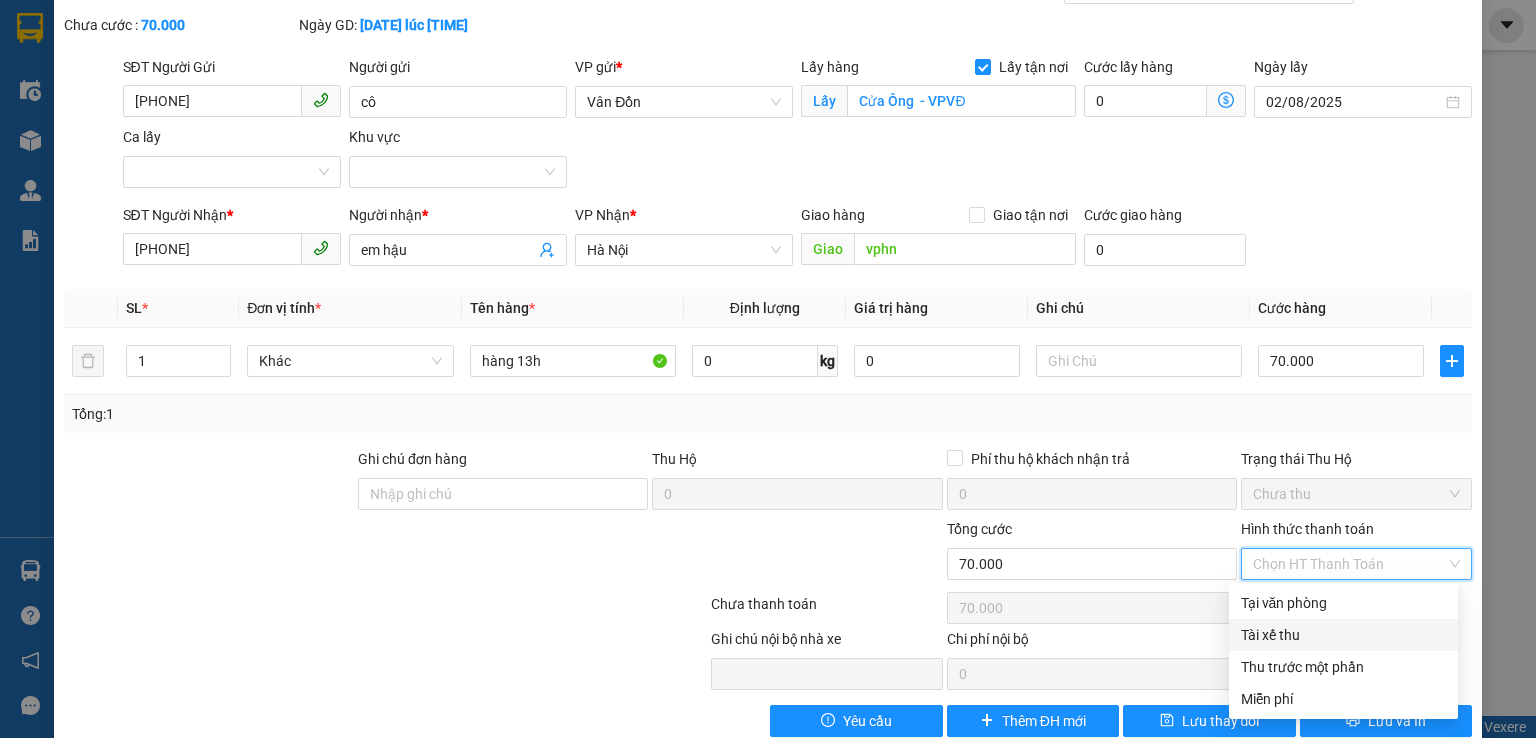 scroll, scrollTop: 133, scrollLeft: 0, axis: vertical 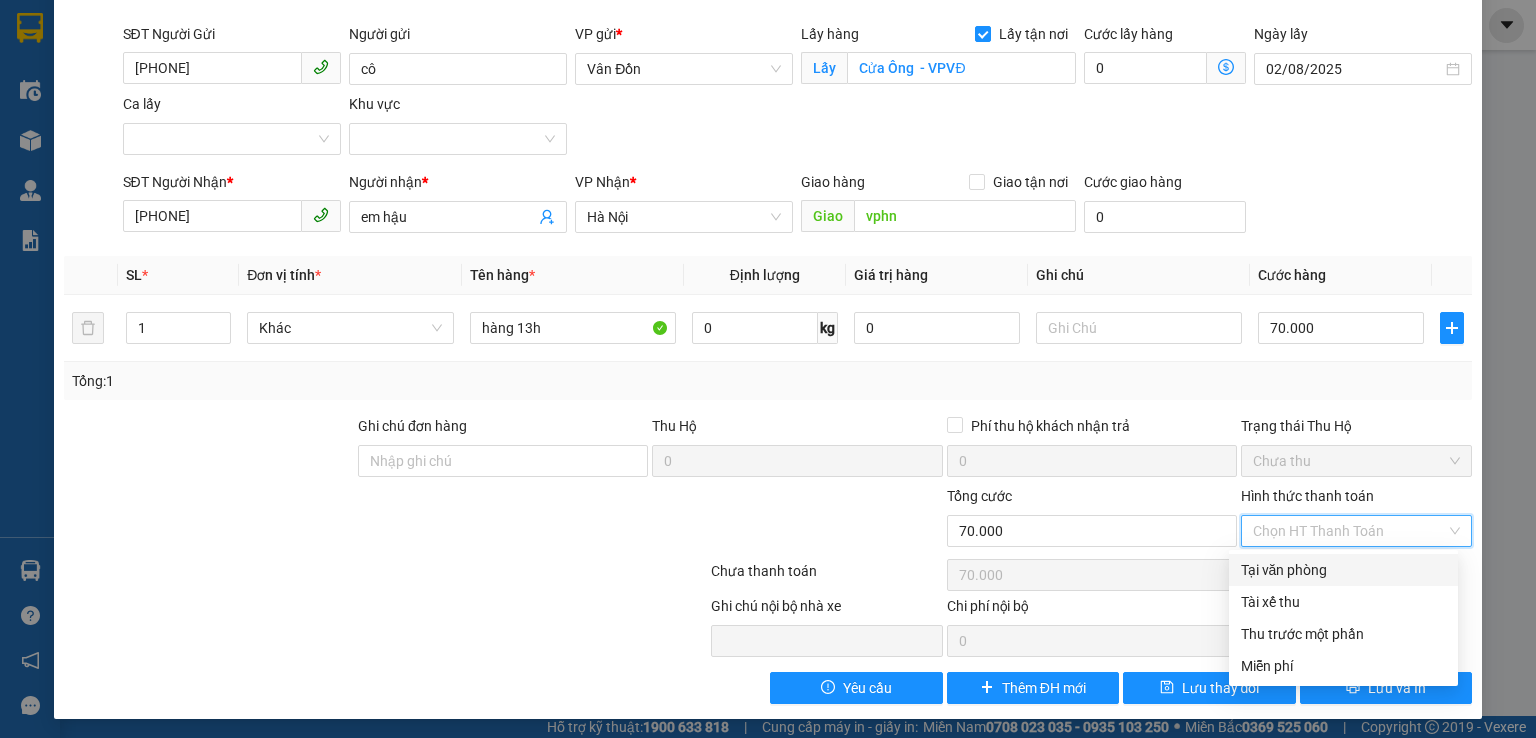 click on "Tại văn phòng" at bounding box center [1343, 570] 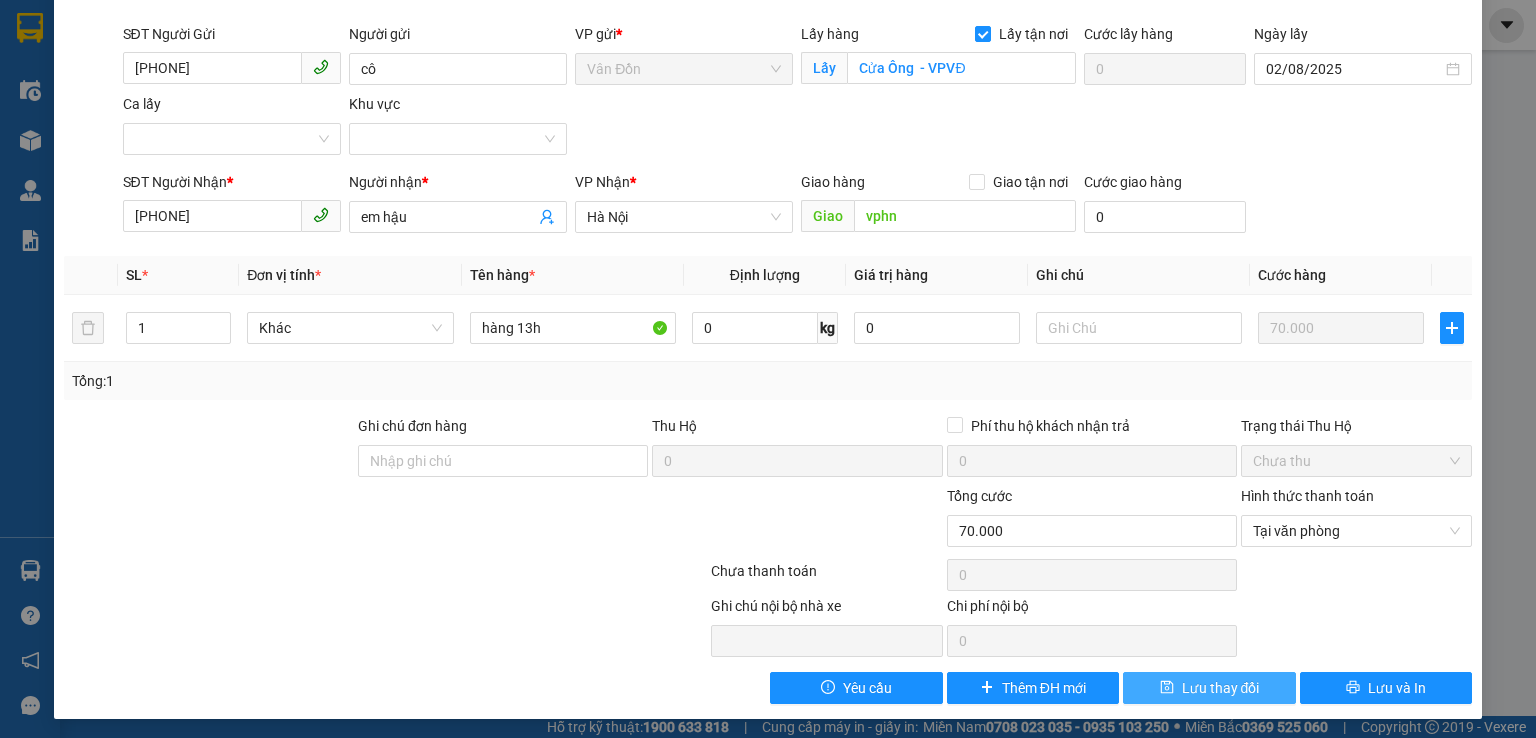 click 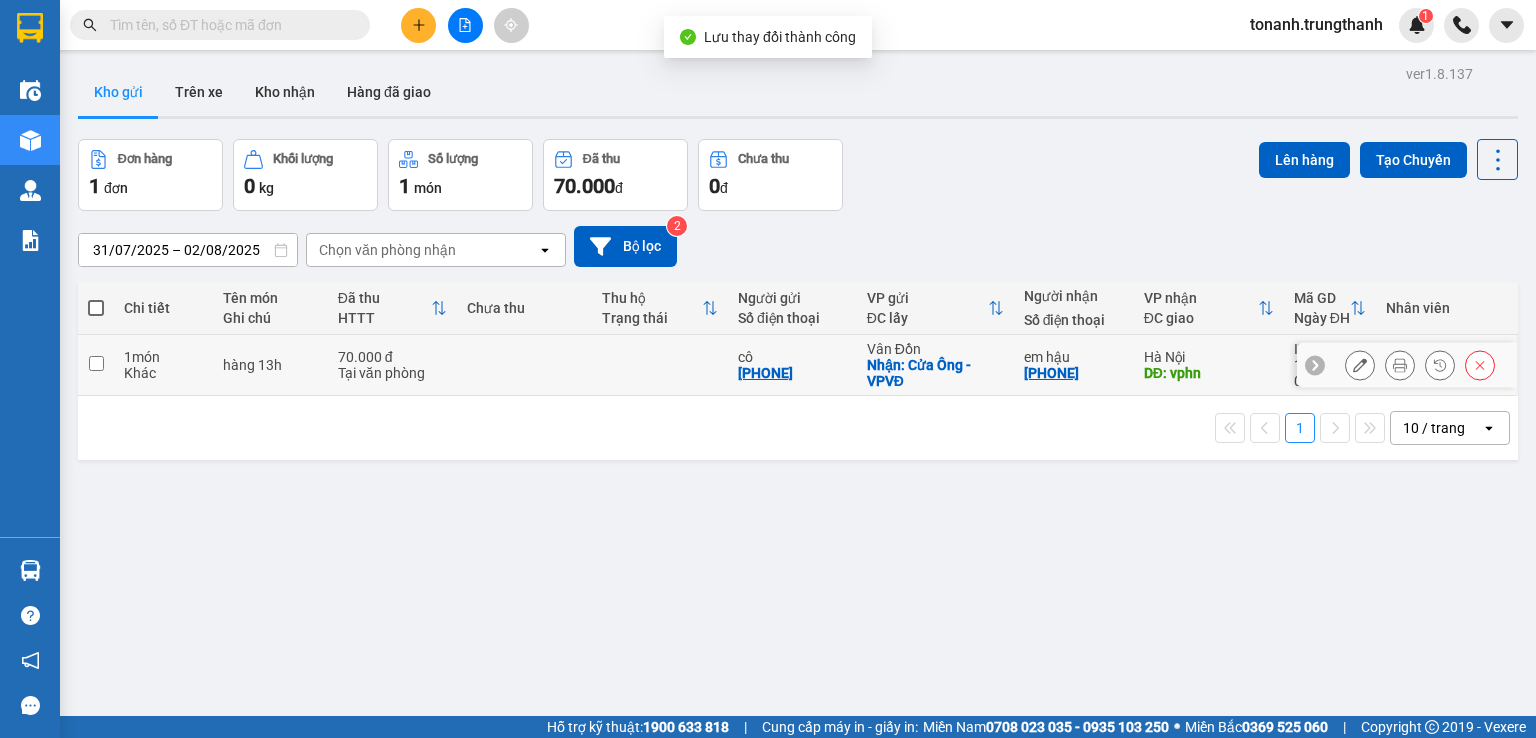 click at bounding box center (96, 363) 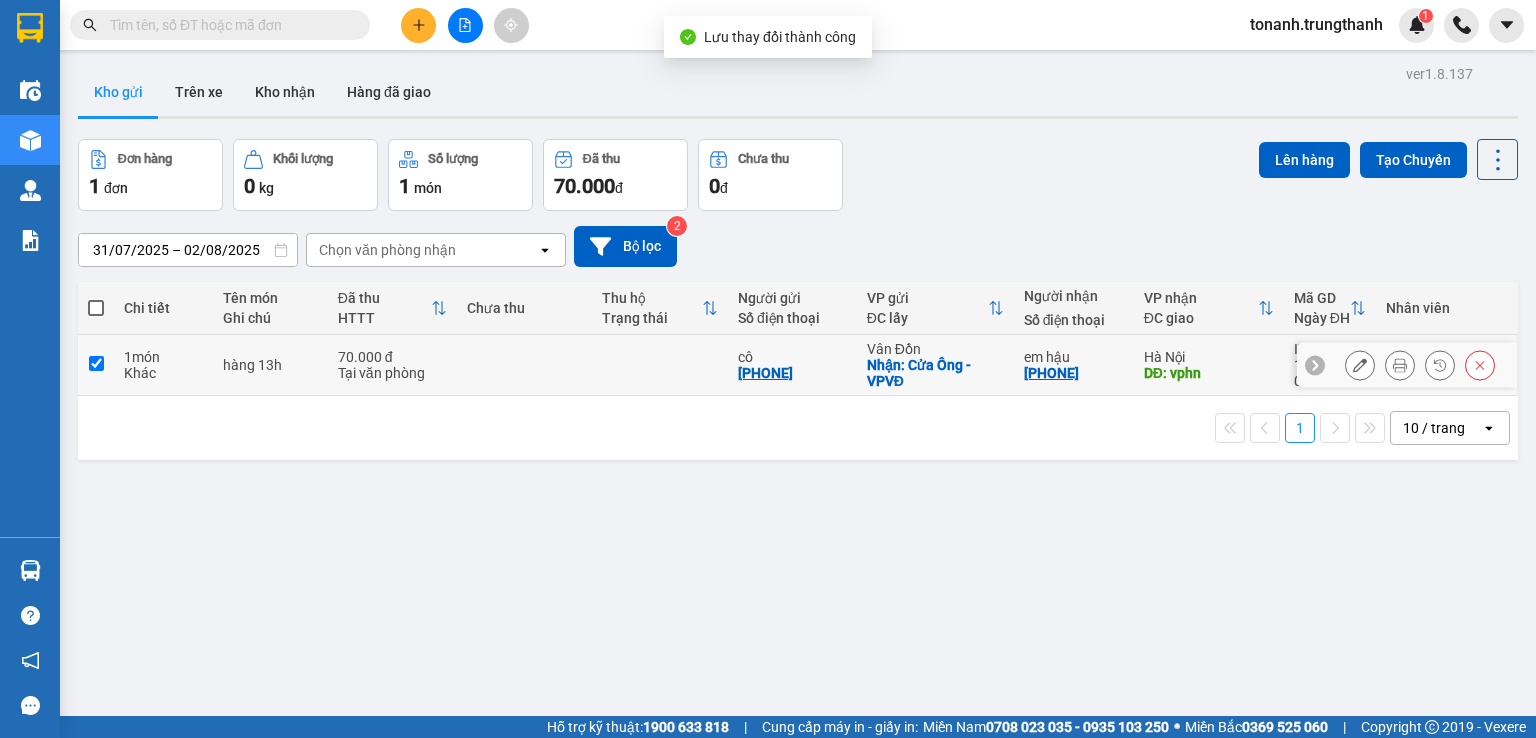 checkbox on "true" 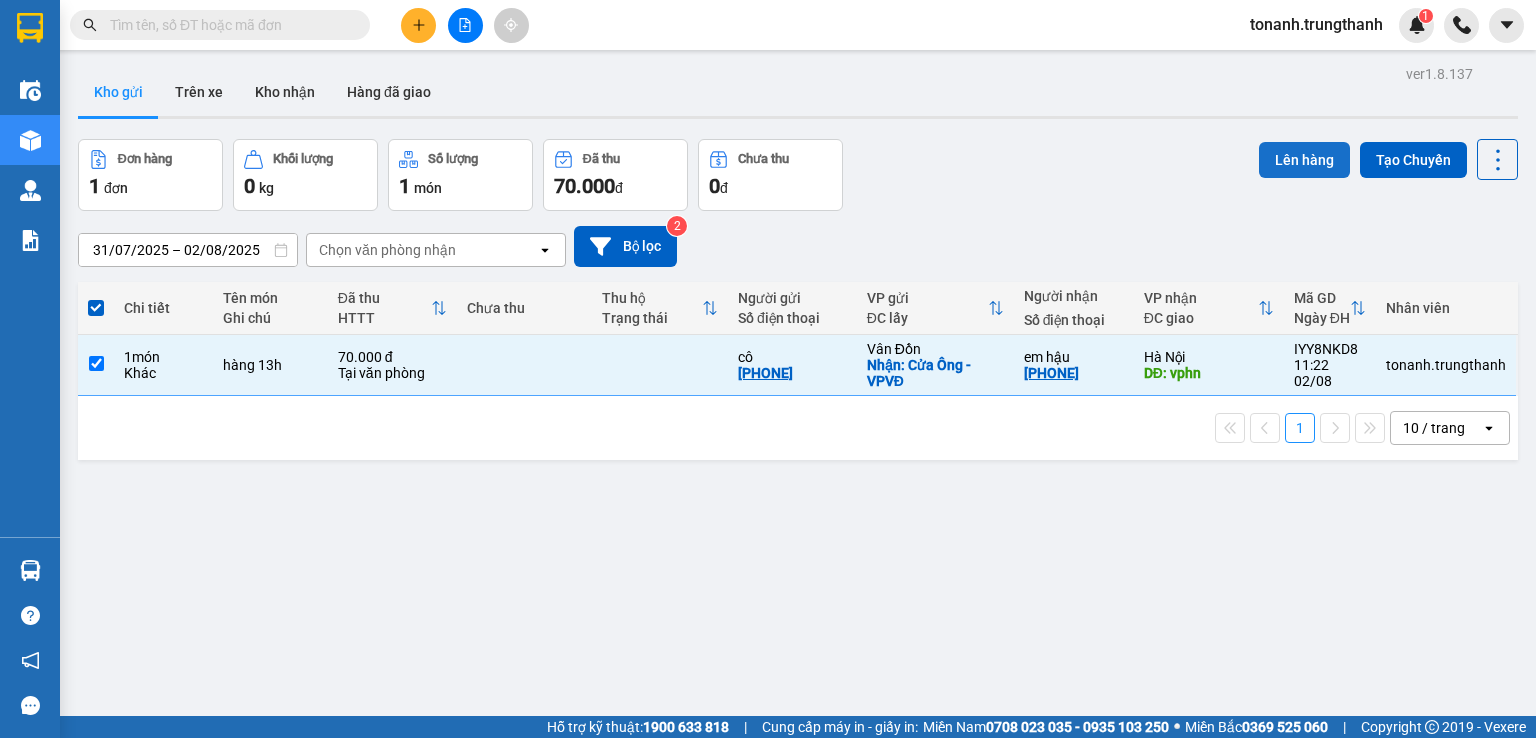 click on "Lên hàng" at bounding box center (1304, 160) 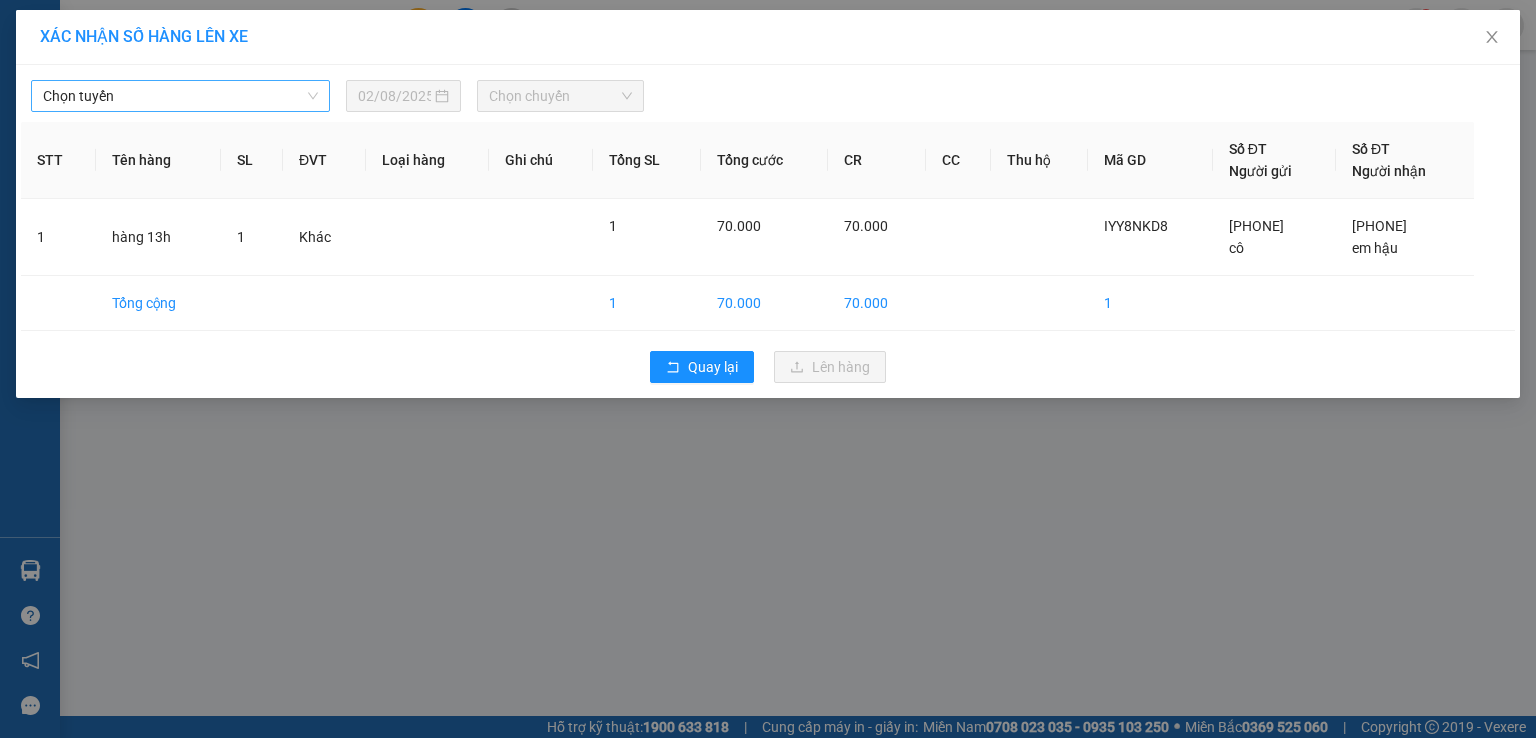 click on "Chọn tuyến" at bounding box center [180, 96] 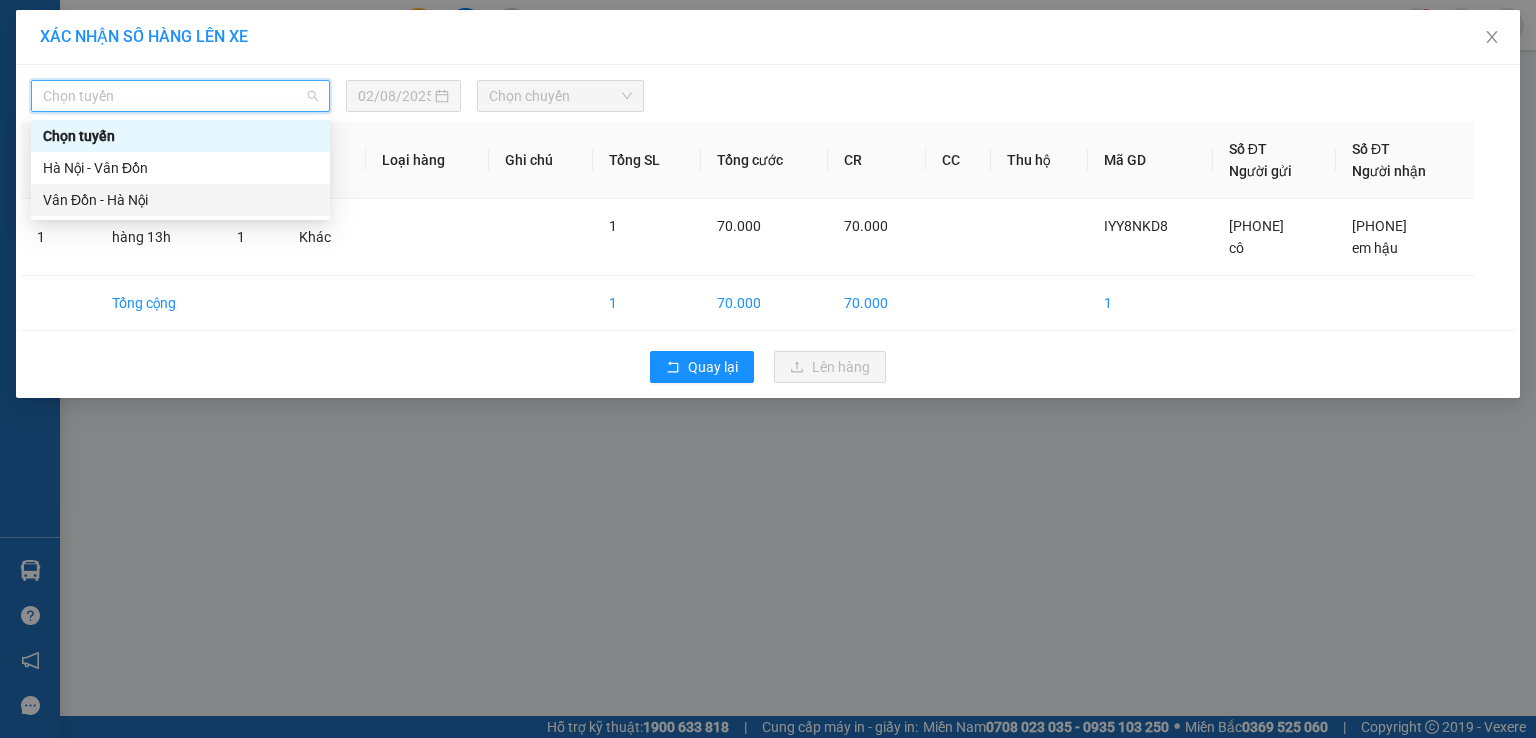 click on "Vân Đồn - Hà Nội" at bounding box center (180, 200) 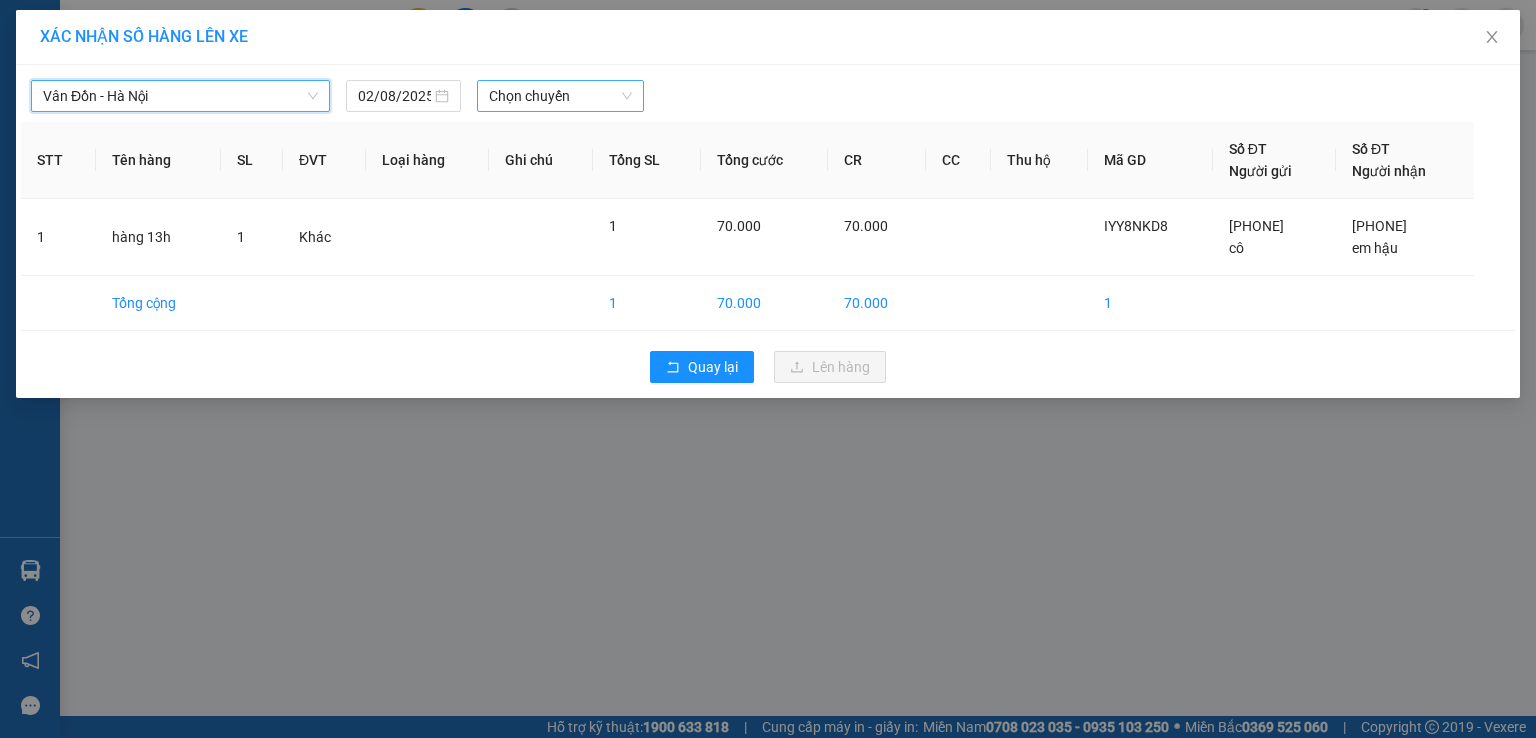 click on "Chọn chuyến" at bounding box center (561, 96) 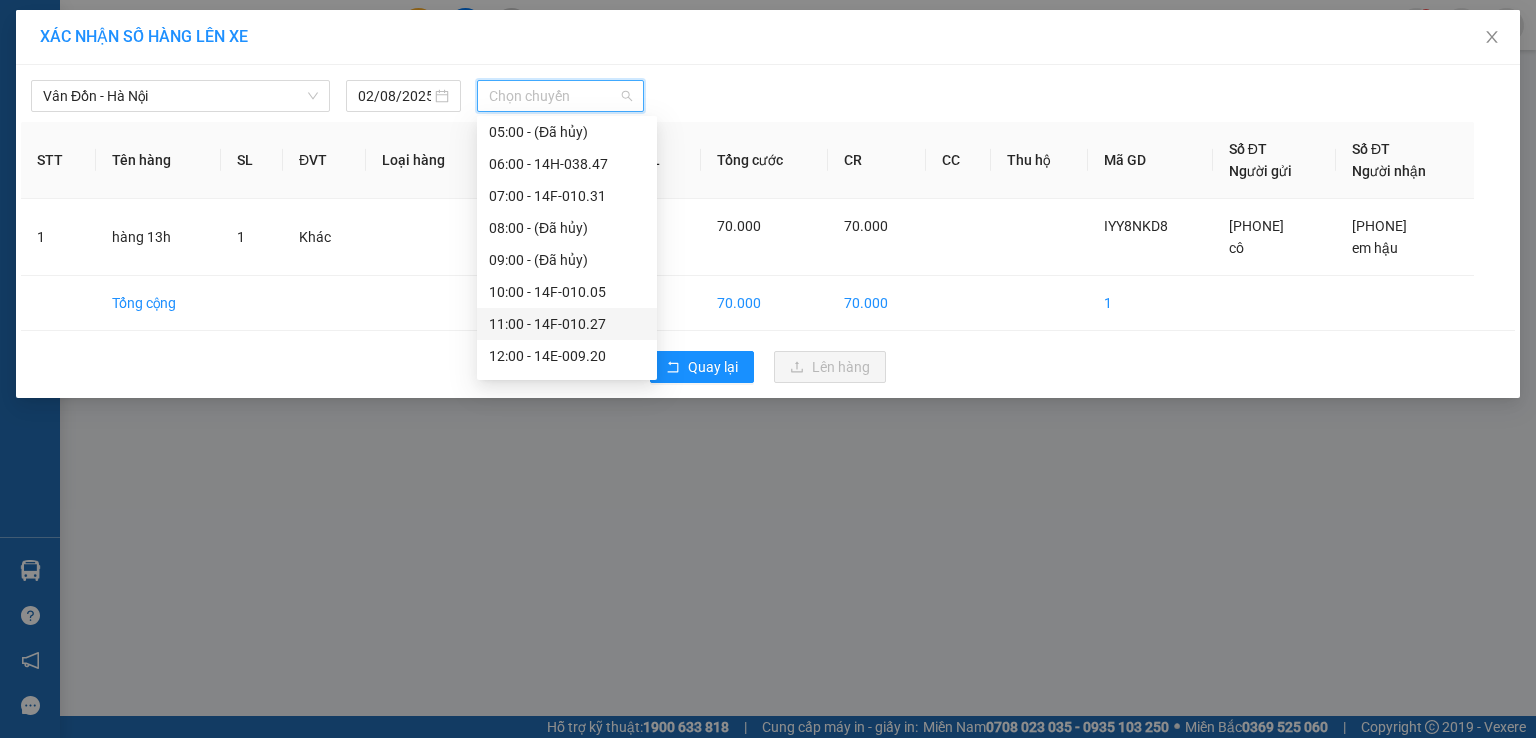 scroll, scrollTop: 200, scrollLeft: 0, axis: vertical 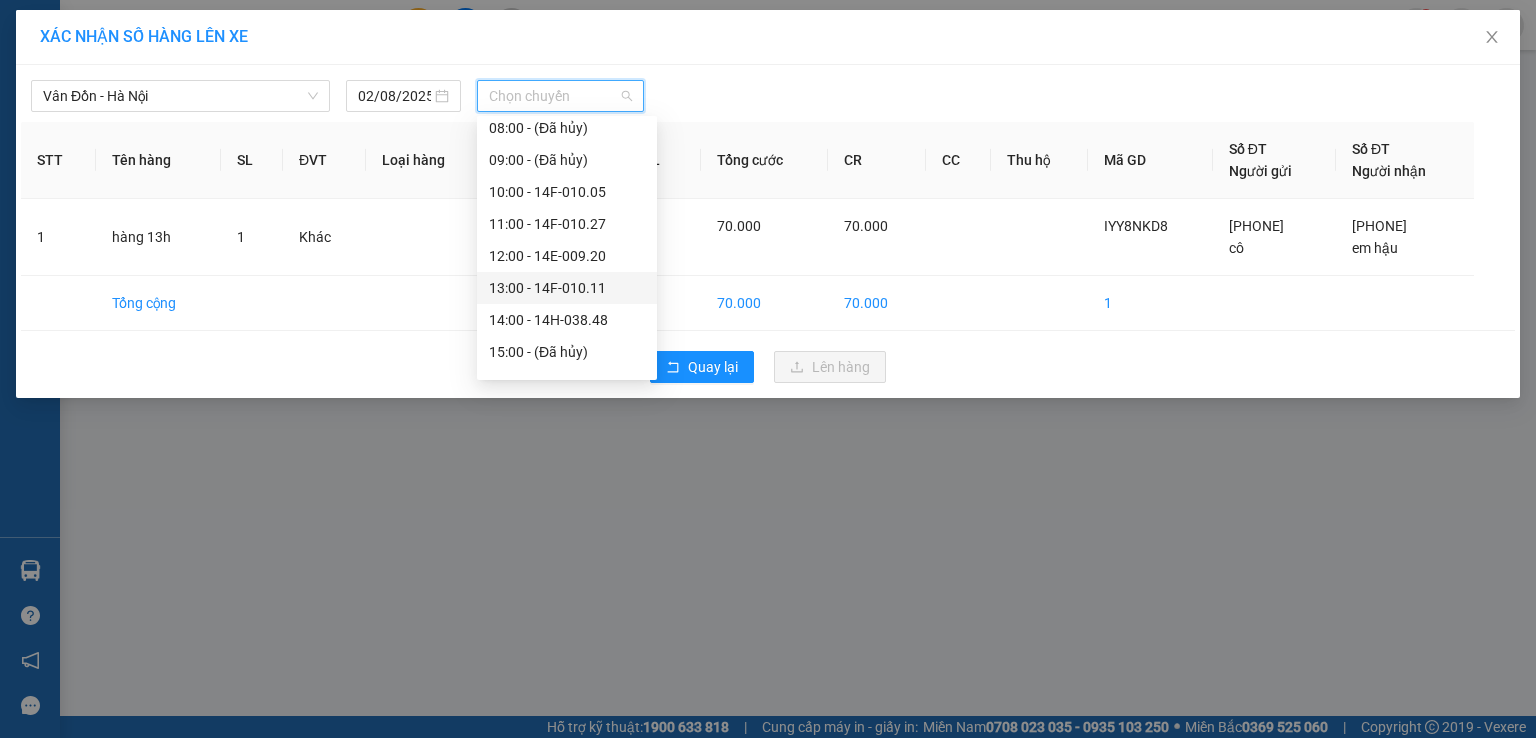 click on "[TIME]     - [CODE]" at bounding box center (567, 288) 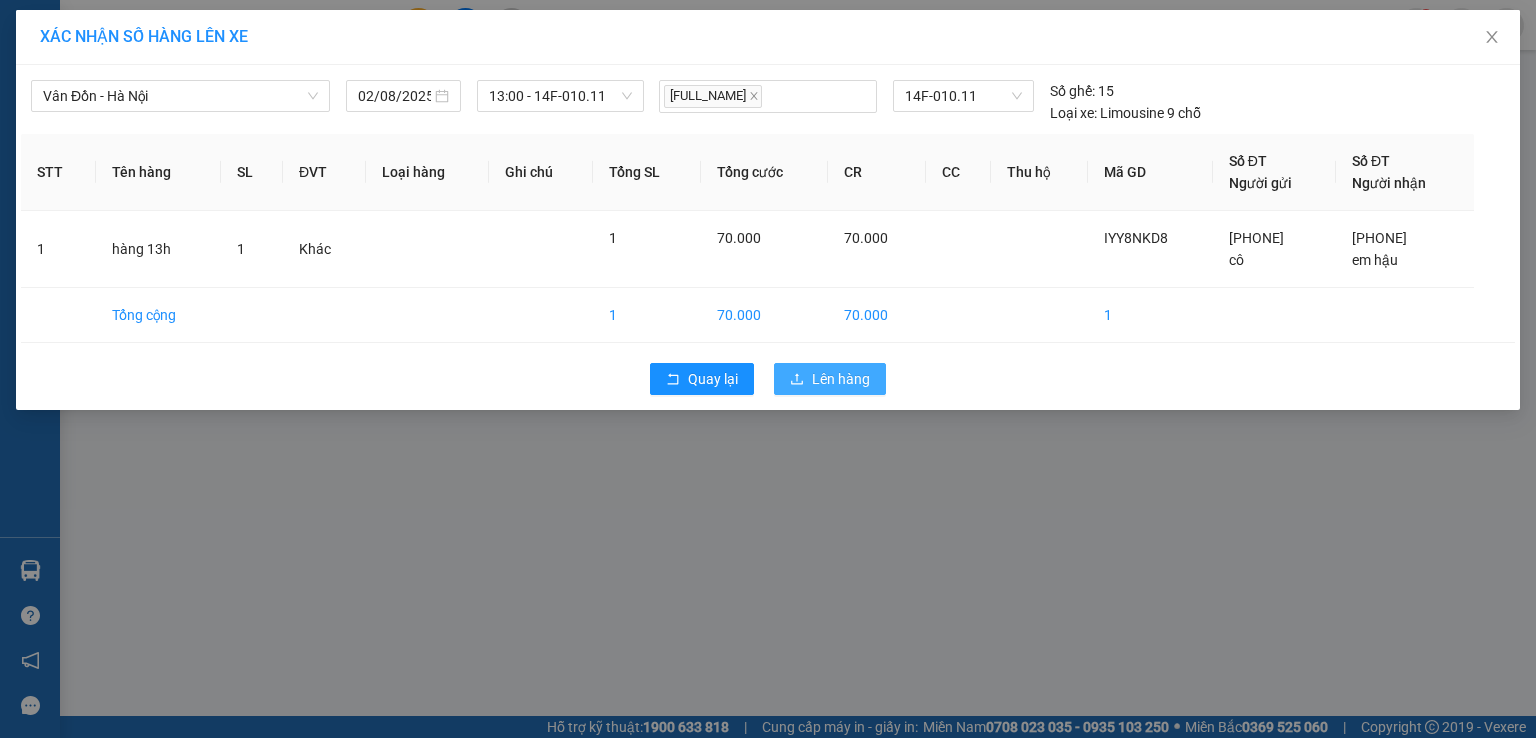 click on "Lên hàng" at bounding box center (830, 379) 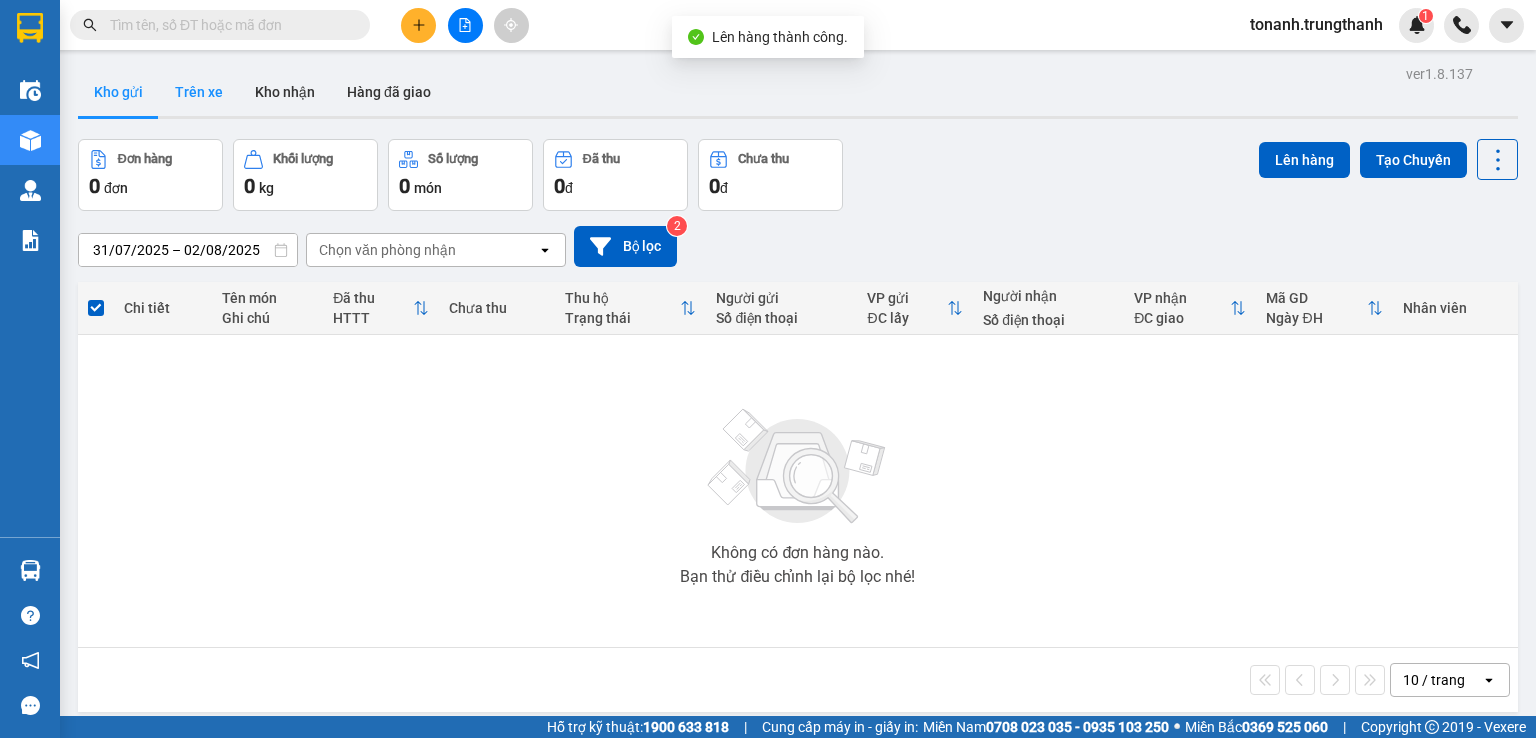 click on "Trên xe" at bounding box center (199, 92) 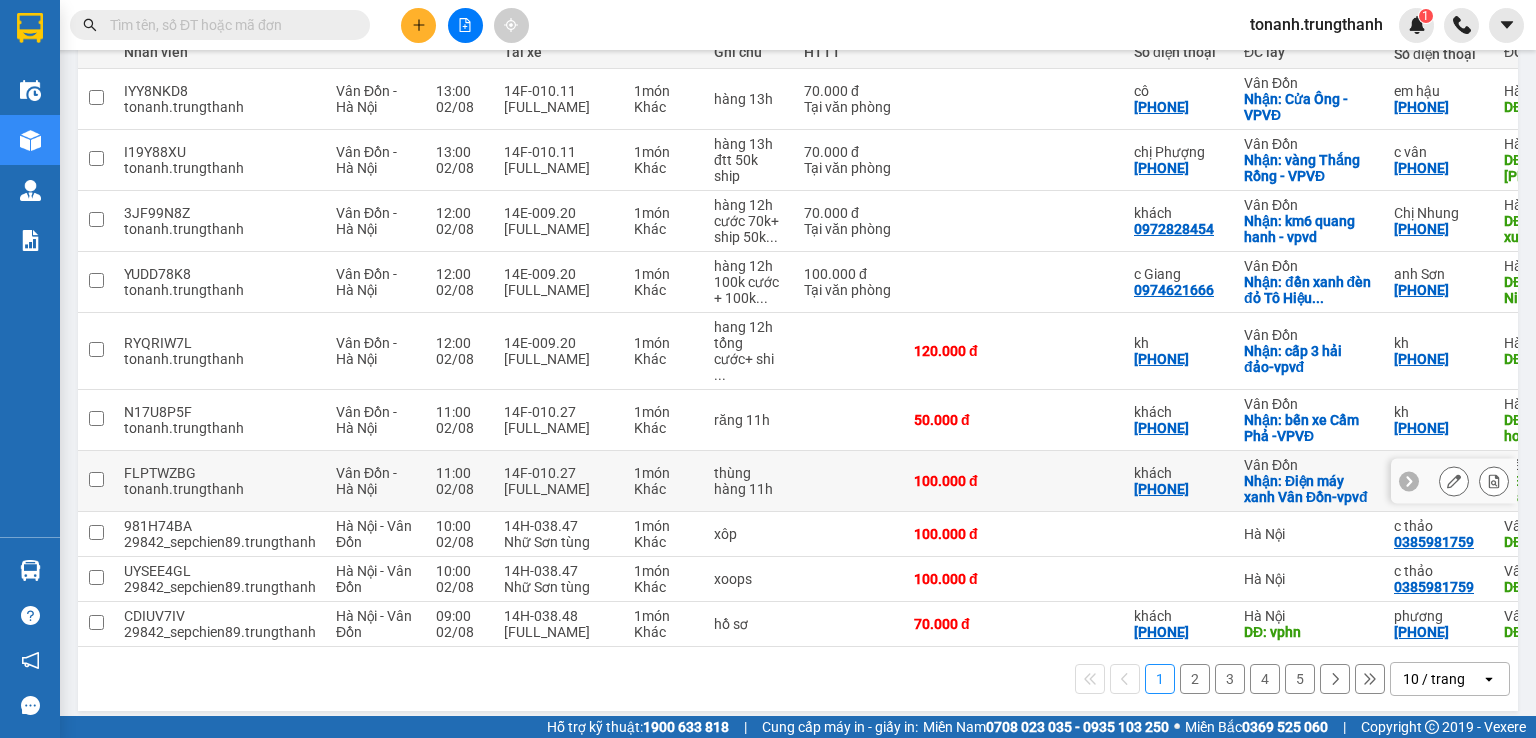scroll, scrollTop: 284, scrollLeft: 0, axis: vertical 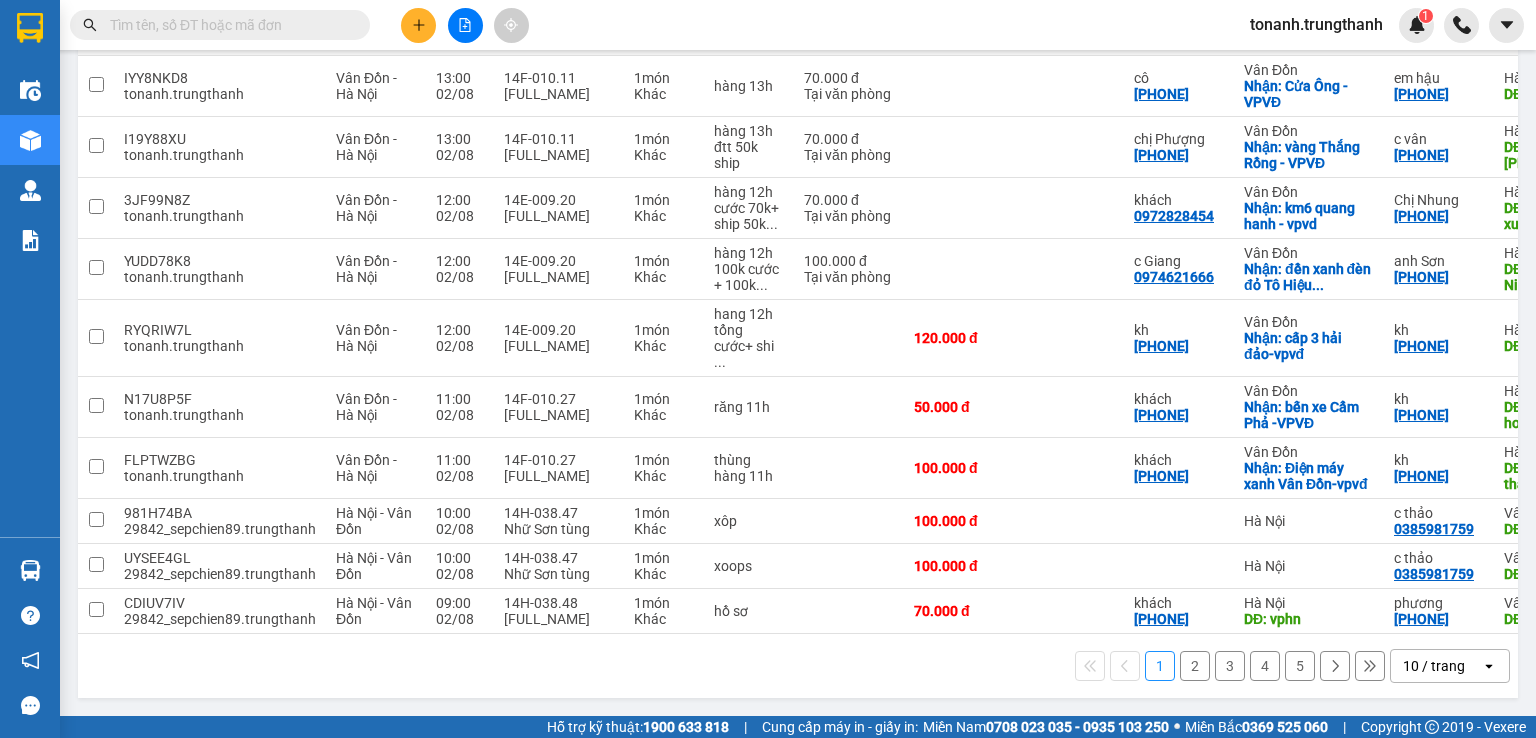 click on "2" at bounding box center [1195, 666] 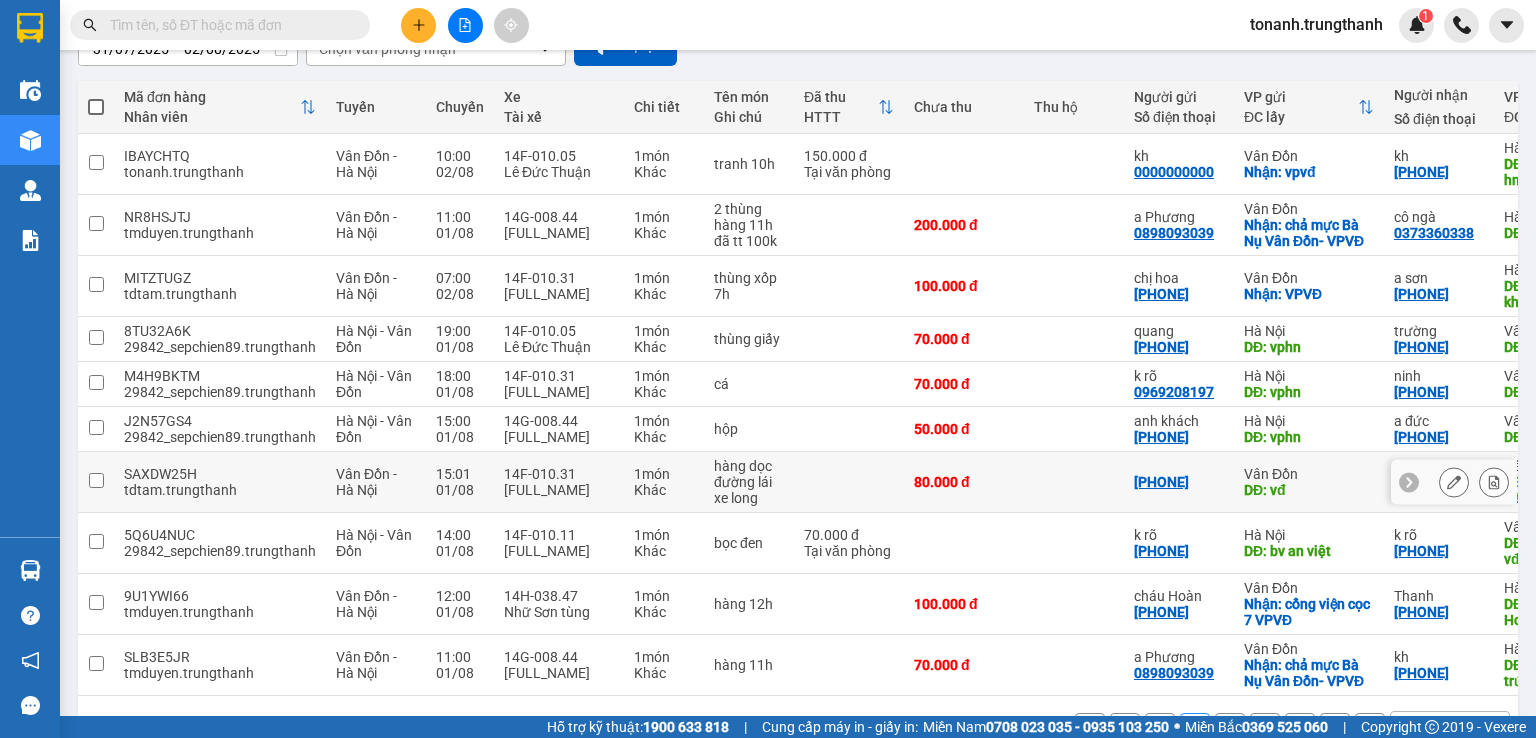 scroll, scrollTop: 268, scrollLeft: 0, axis: vertical 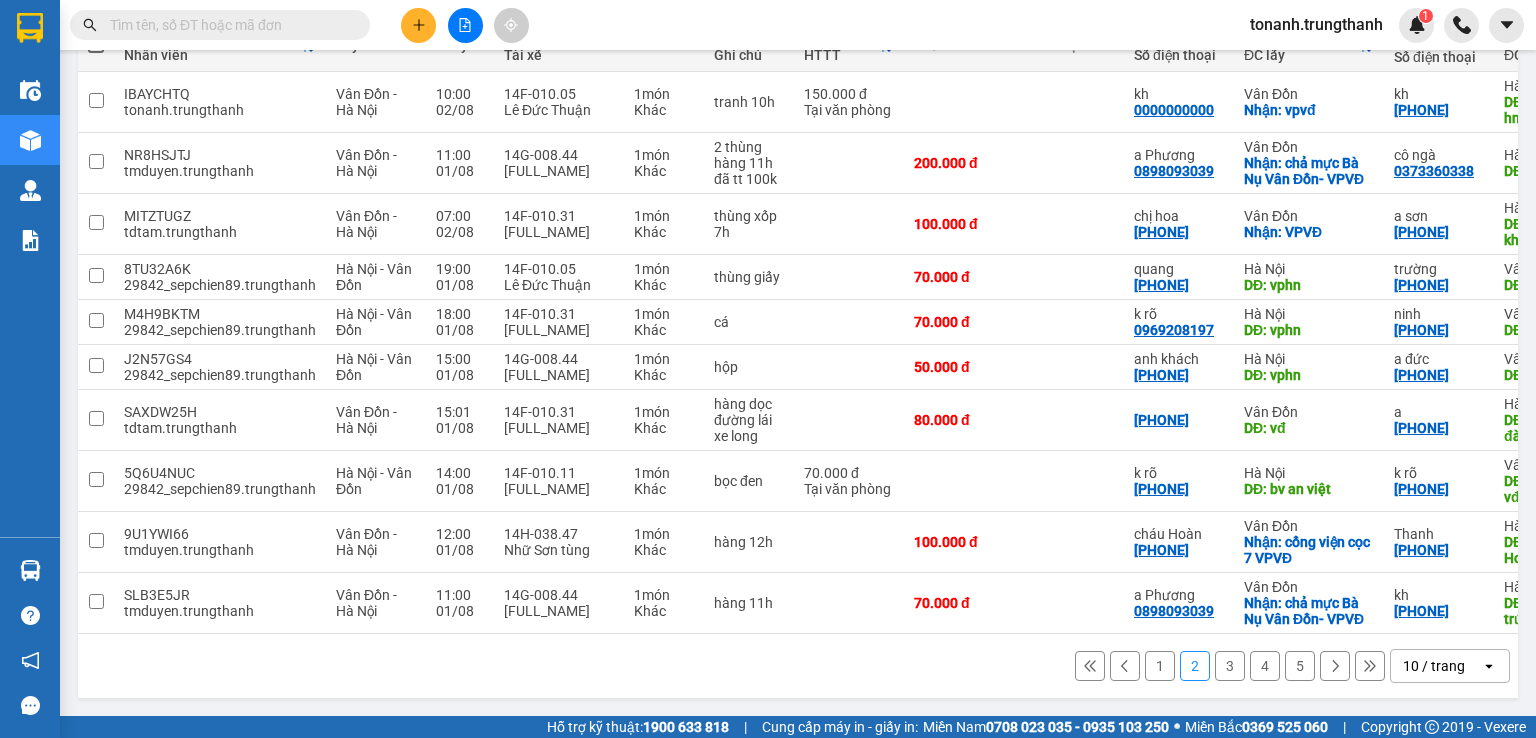 click on "1" at bounding box center (1160, 666) 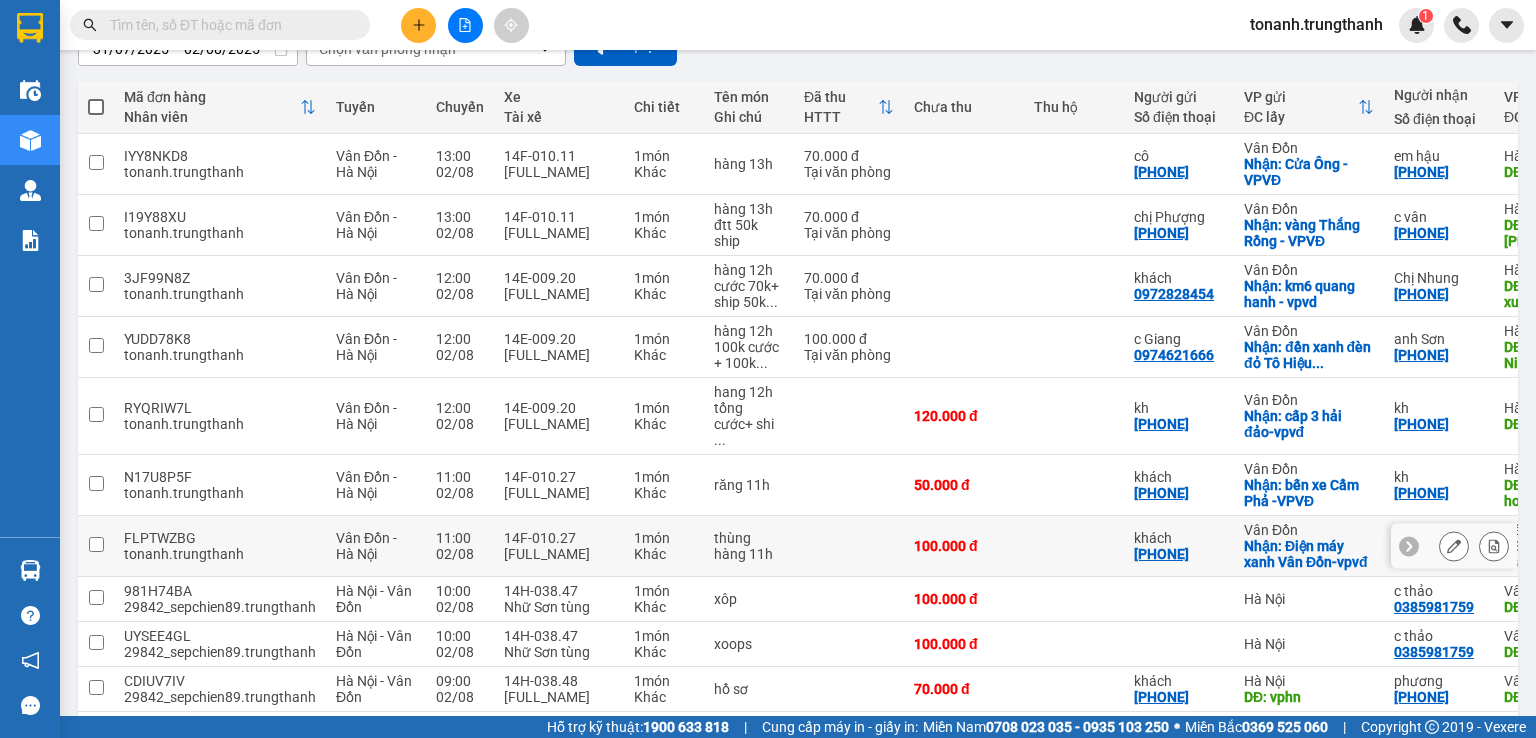 scroll, scrollTop: 284, scrollLeft: 0, axis: vertical 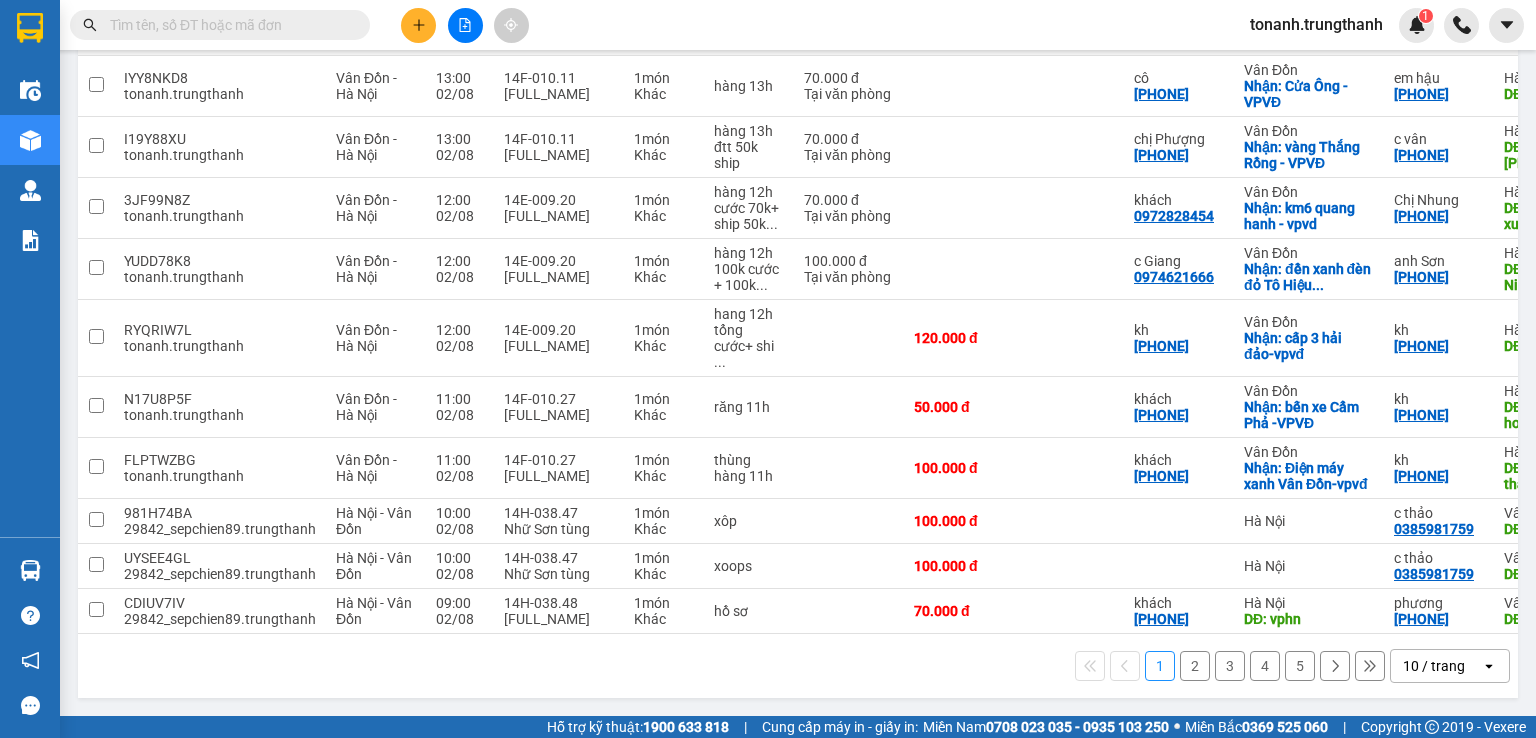 click on "2" at bounding box center (1195, 666) 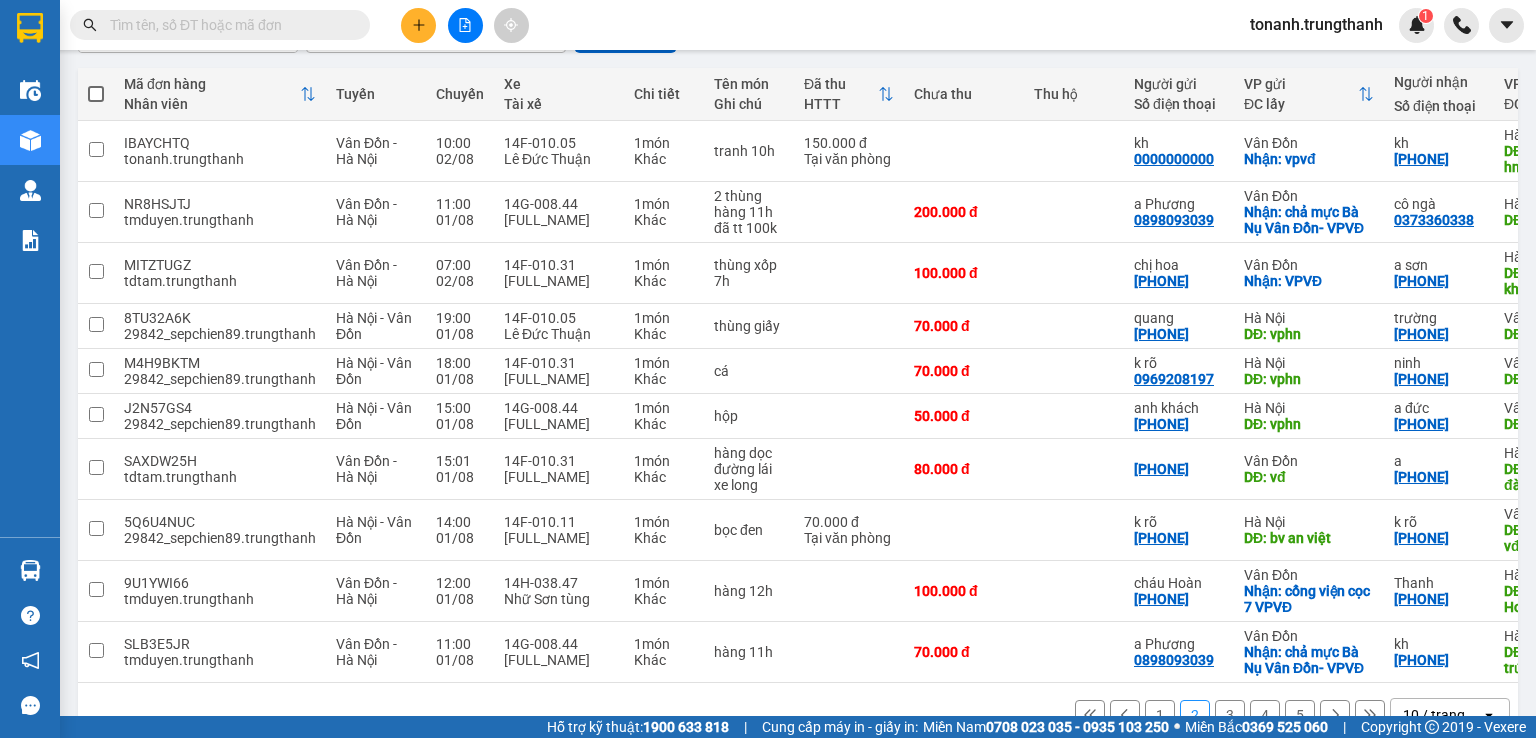 scroll, scrollTop: 268, scrollLeft: 0, axis: vertical 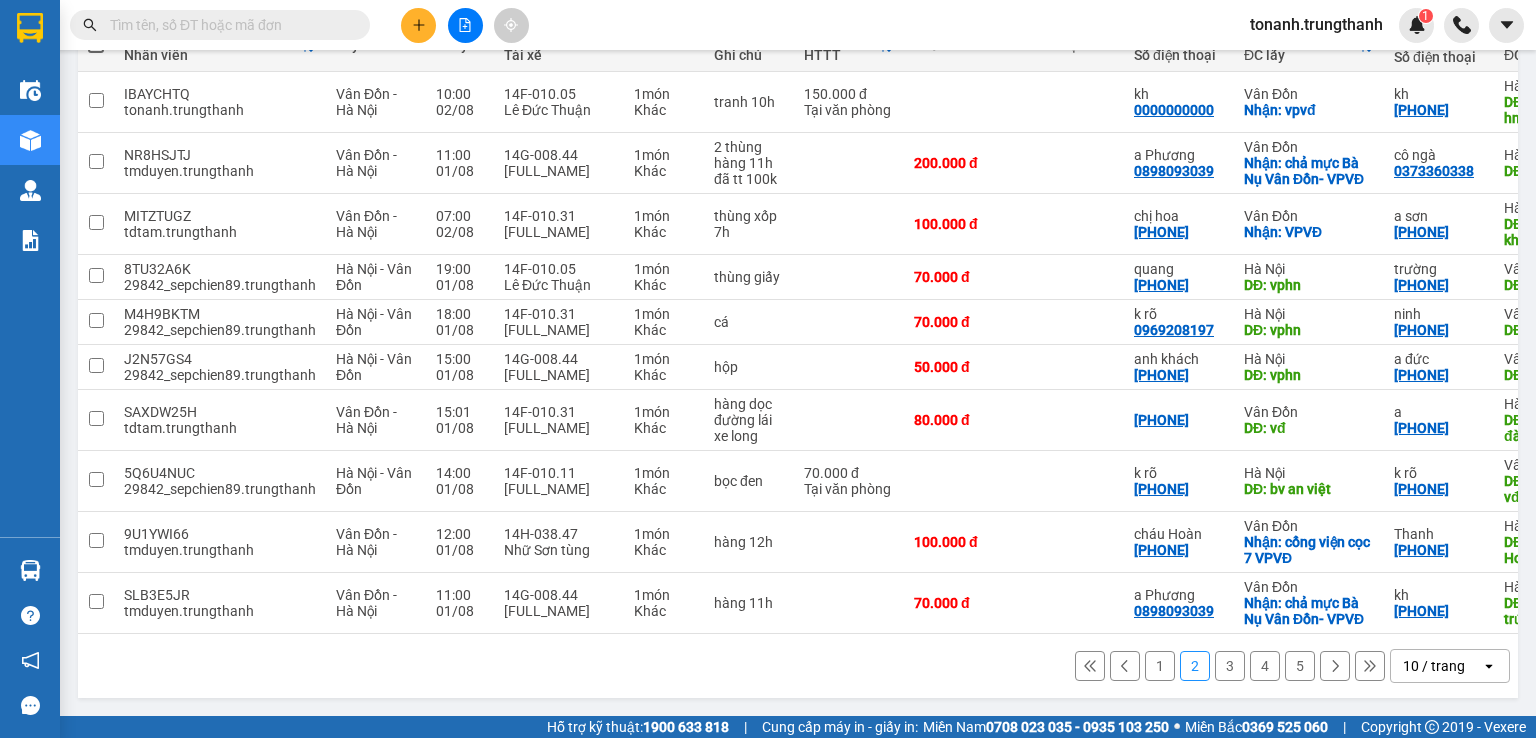 click on "1 2 3 4 5 10 / trang open" at bounding box center (798, 666) 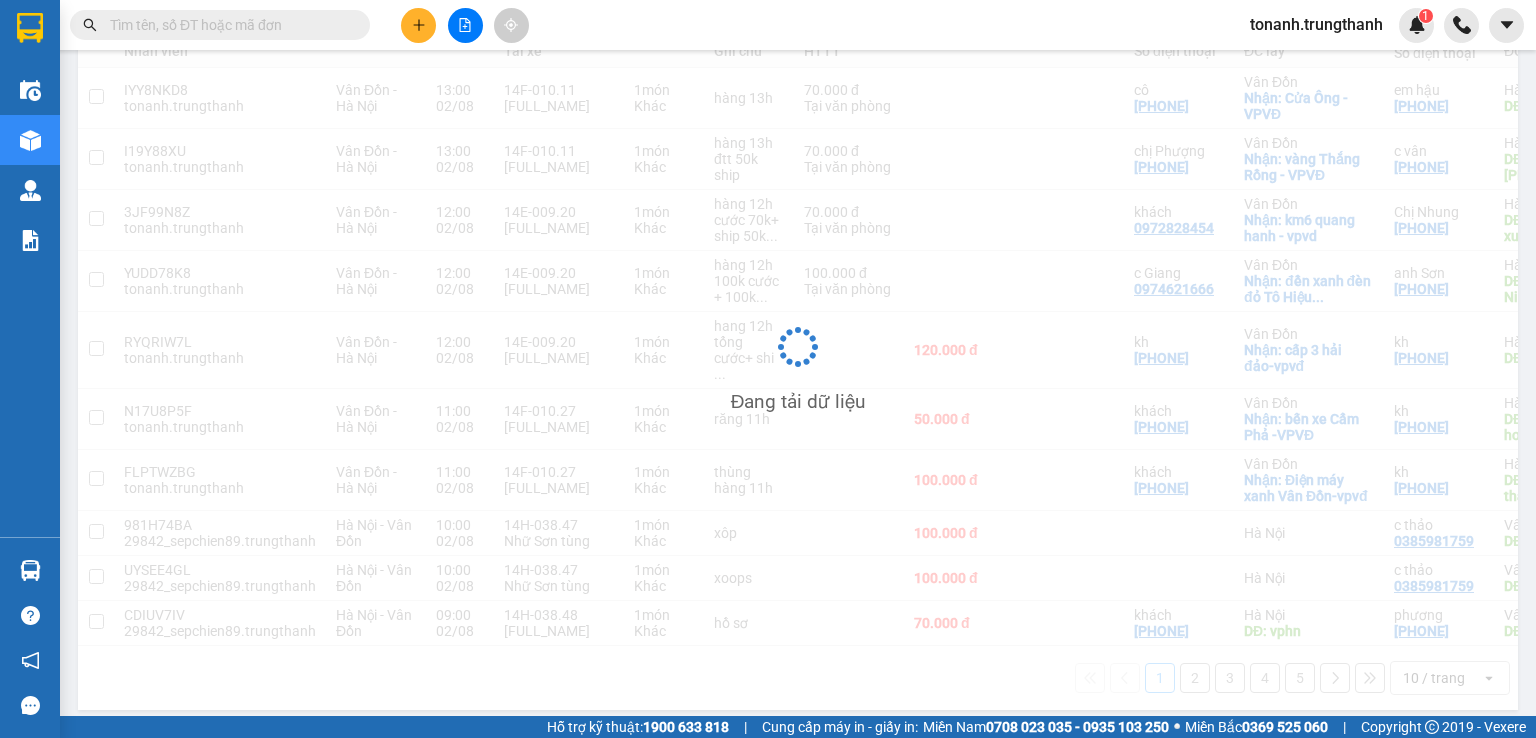 scroll, scrollTop: 268, scrollLeft: 0, axis: vertical 